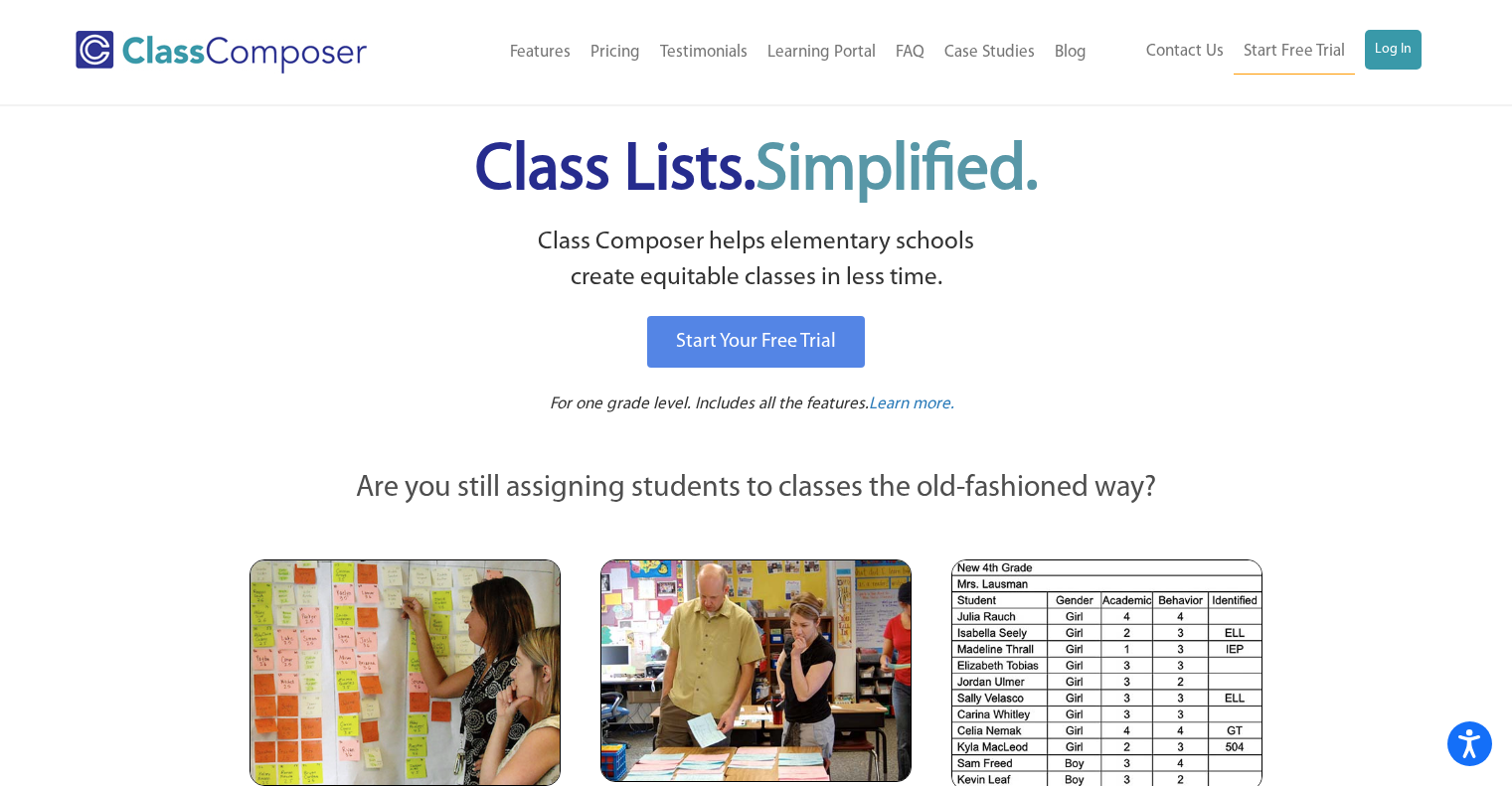 scroll, scrollTop: 0, scrollLeft: 0, axis: both 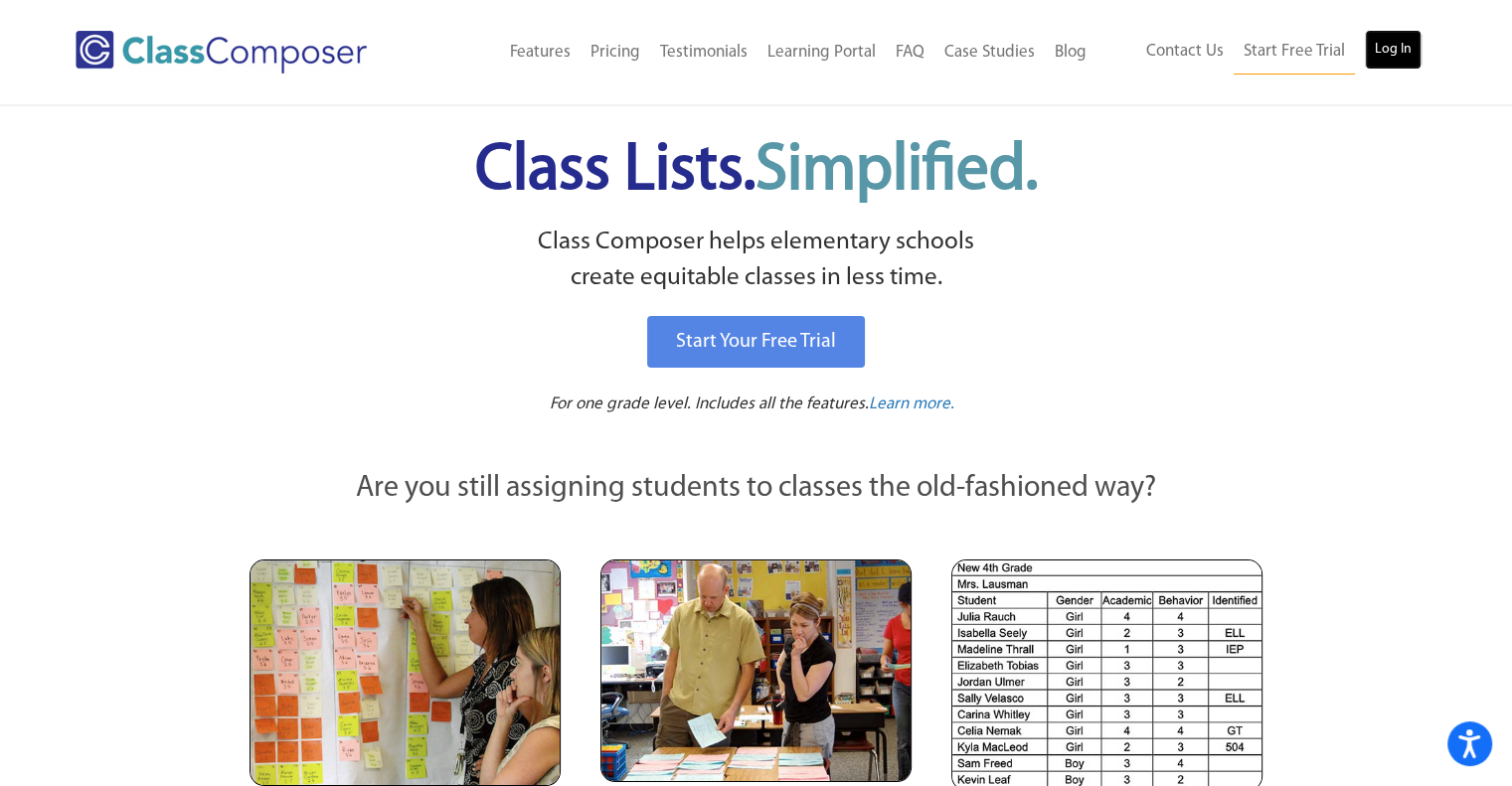 click on "Log In" at bounding box center [1393, 50] 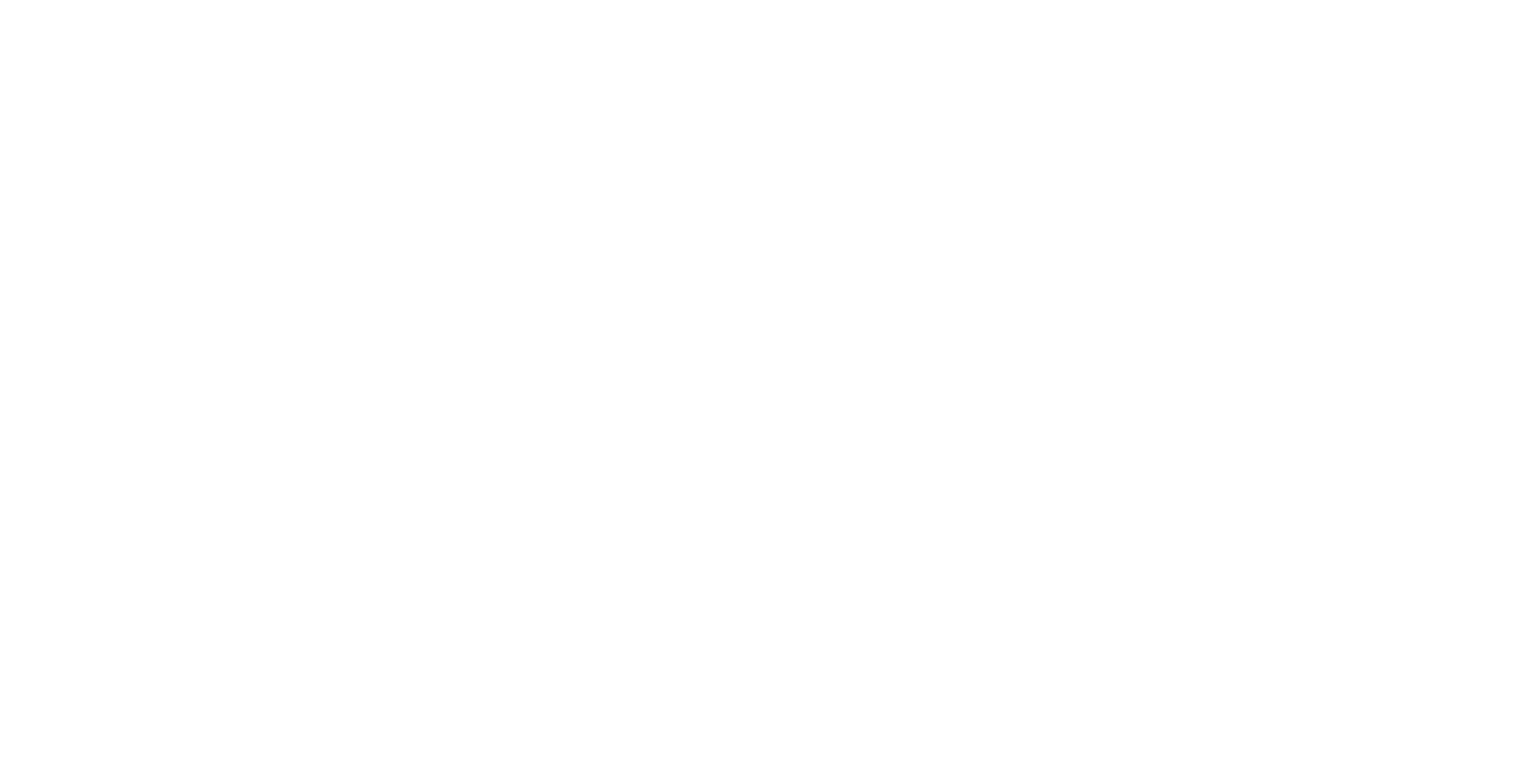 scroll, scrollTop: 0, scrollLeft: 0, axis: both 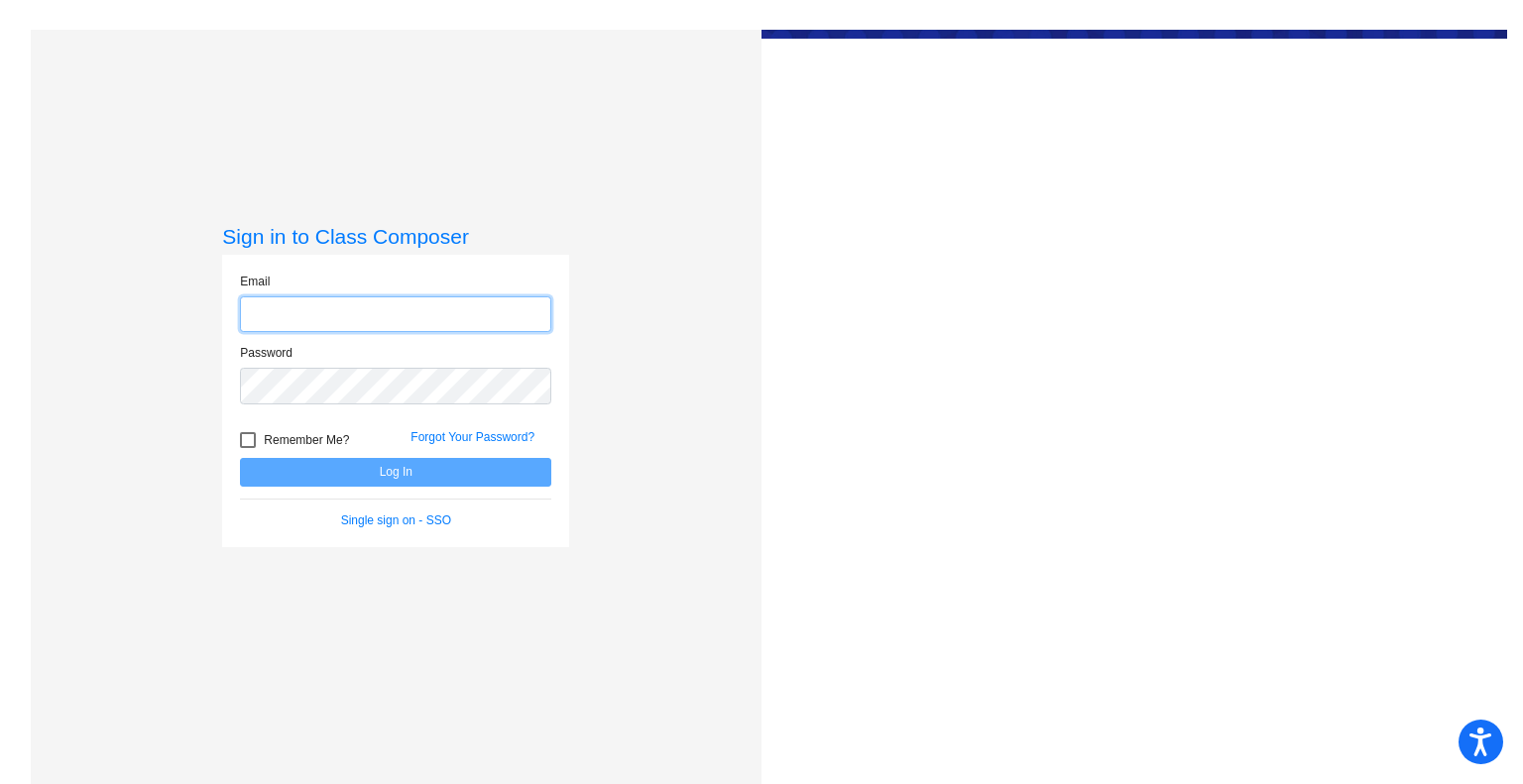 type on "[EMAIL_ADDRESS][DOMAIN_NAME]" 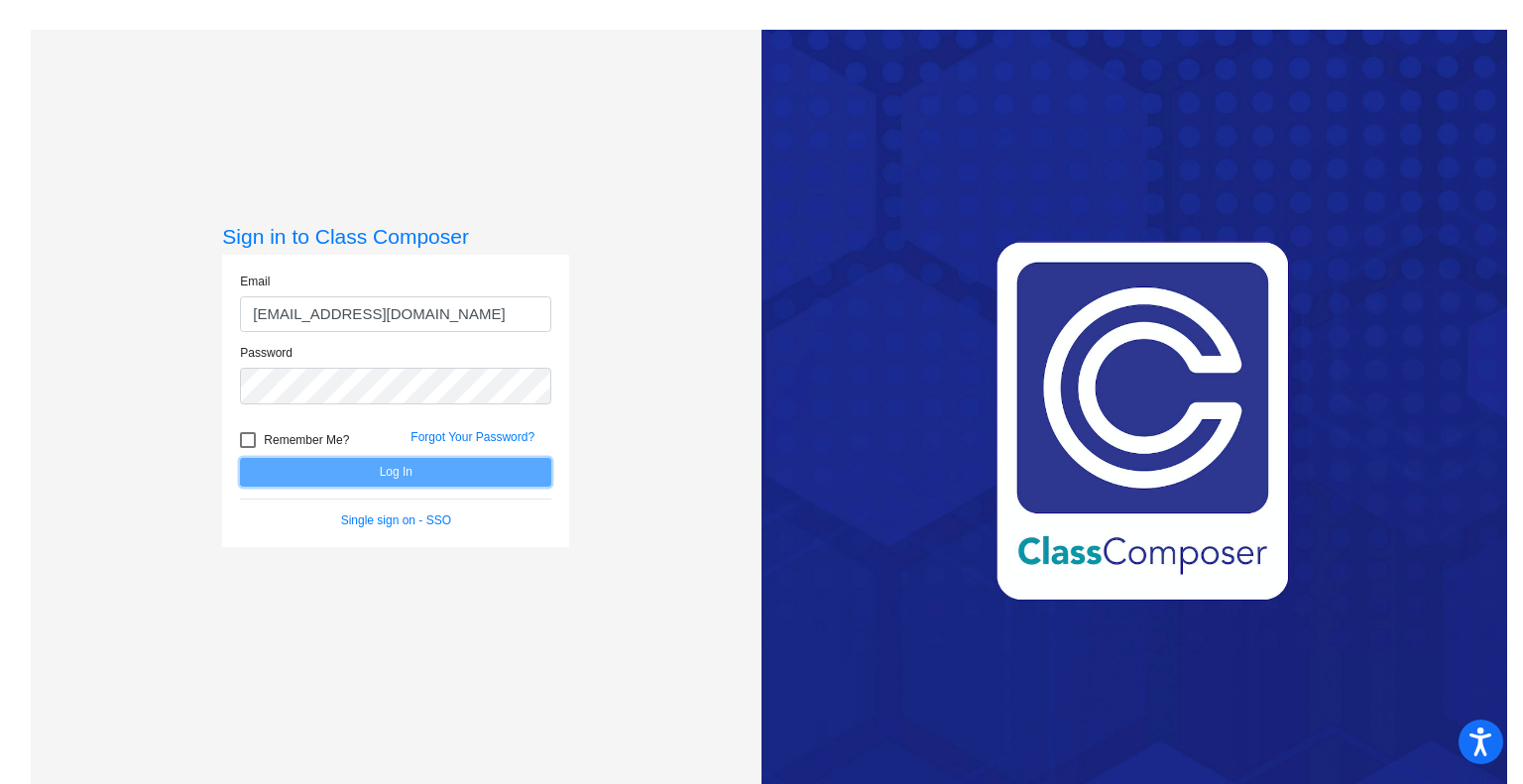 click on "Log In" 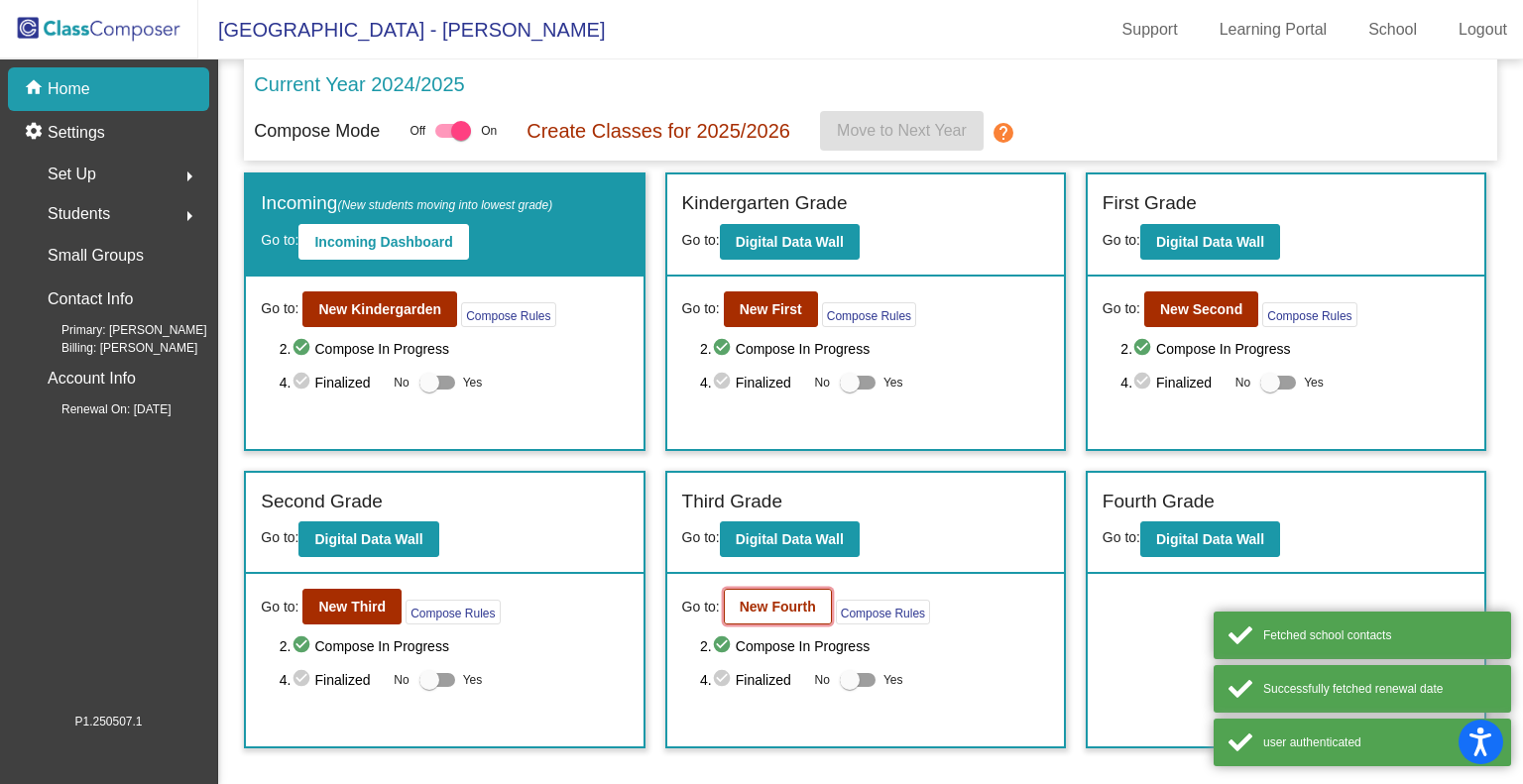 click on "New Fourth" 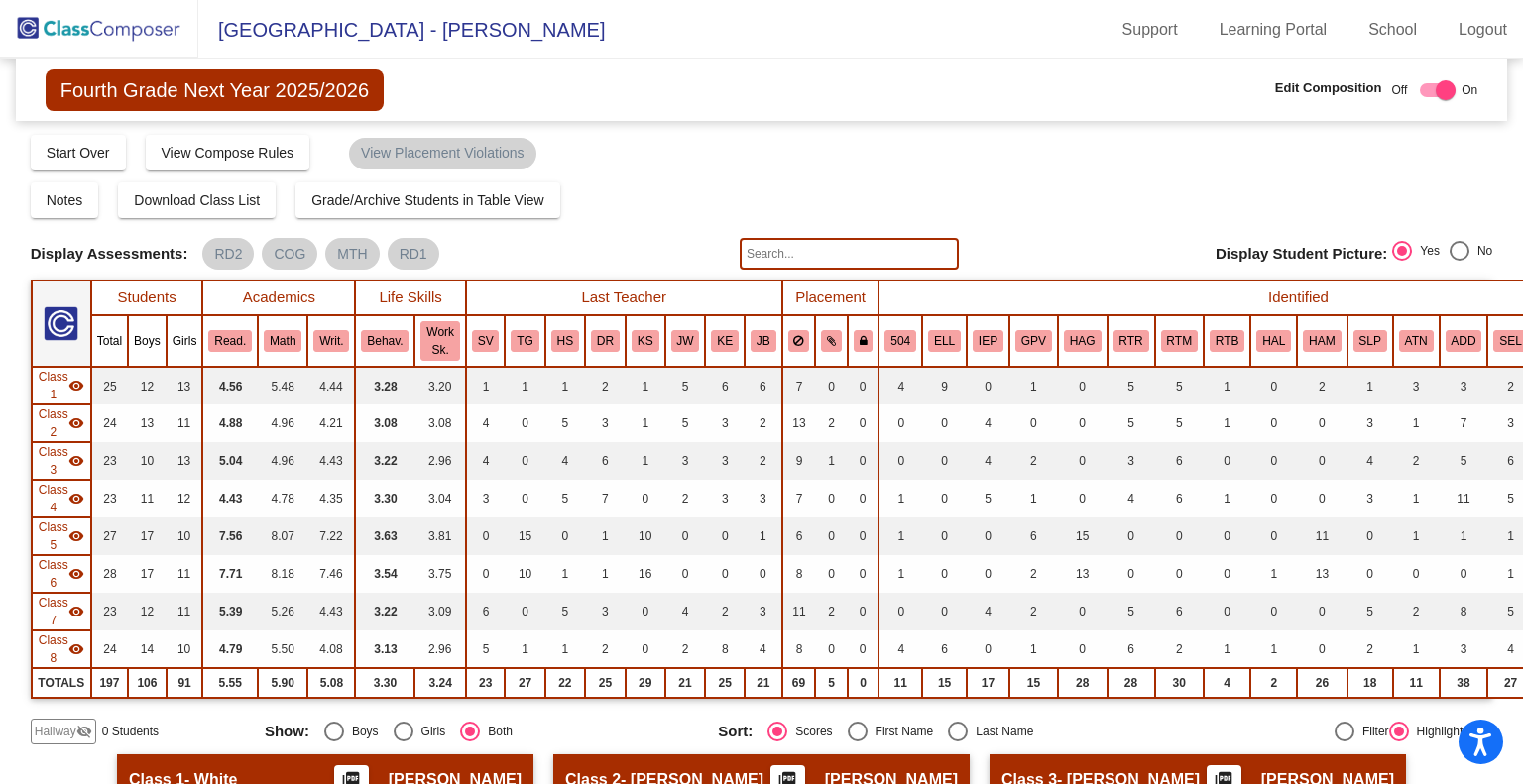 scroll, scrollTop: 236, scrollLeft: 0, axis: vertical 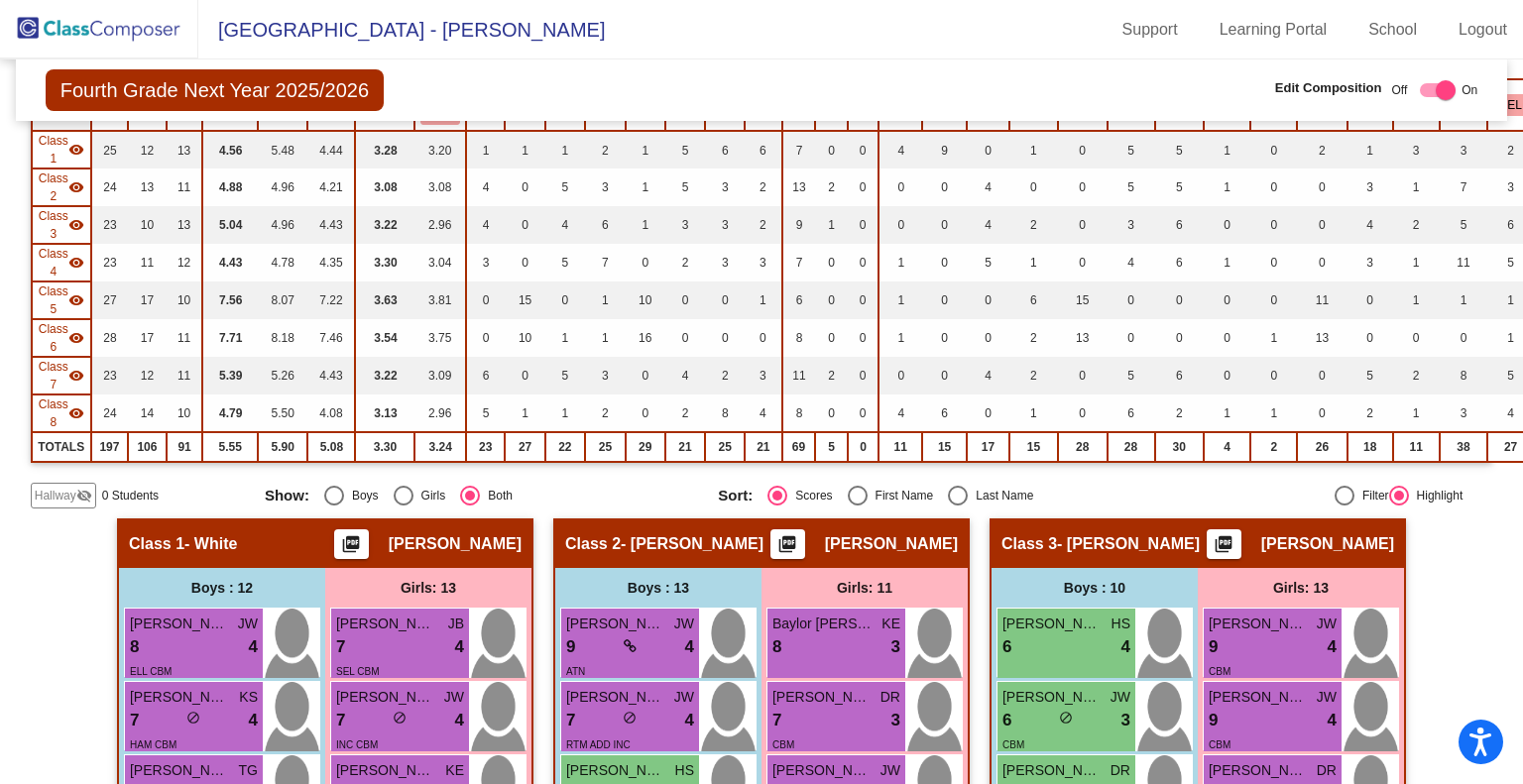 click on "Hallway" 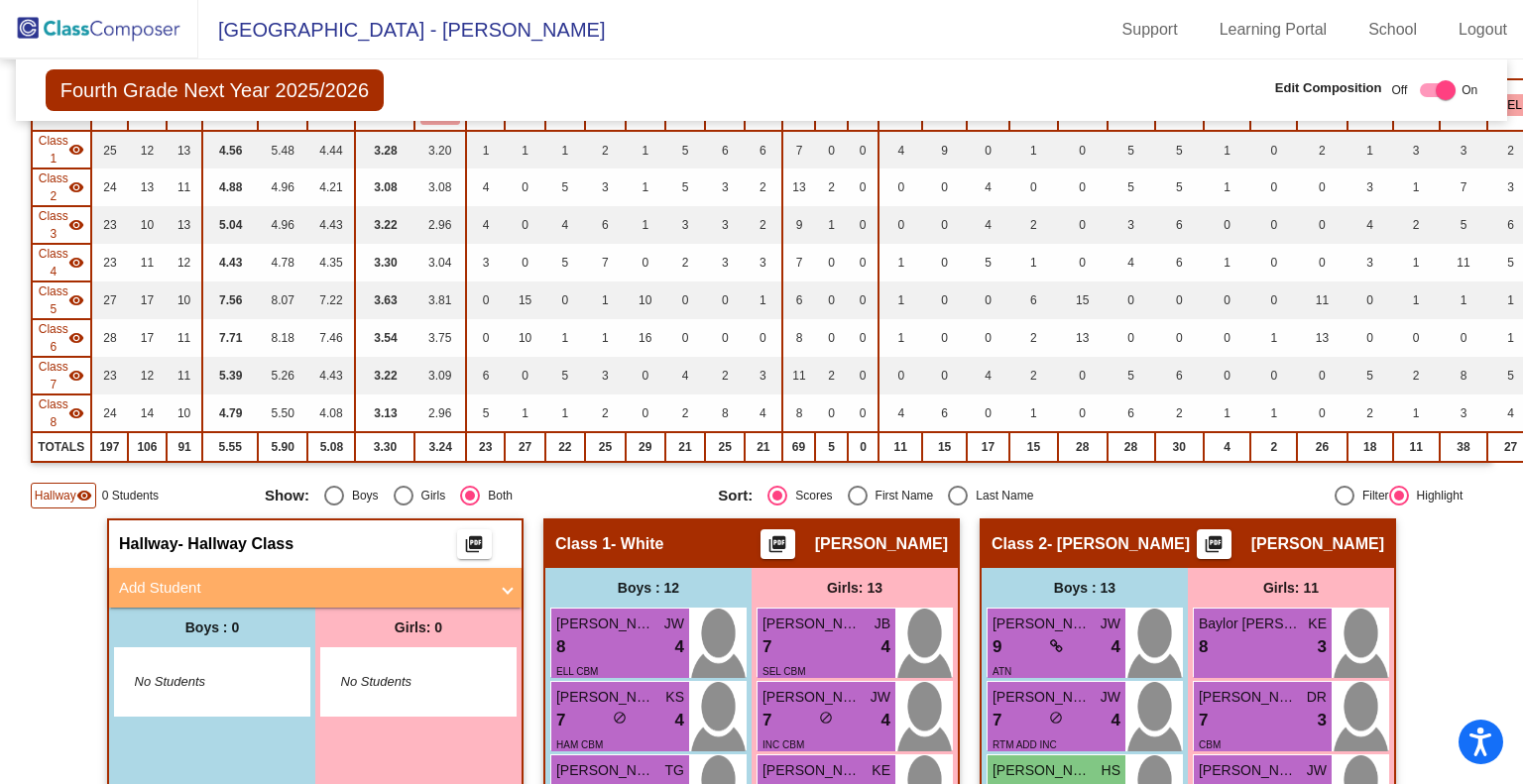 click on "Add Student" at bounding box center [315, 588] 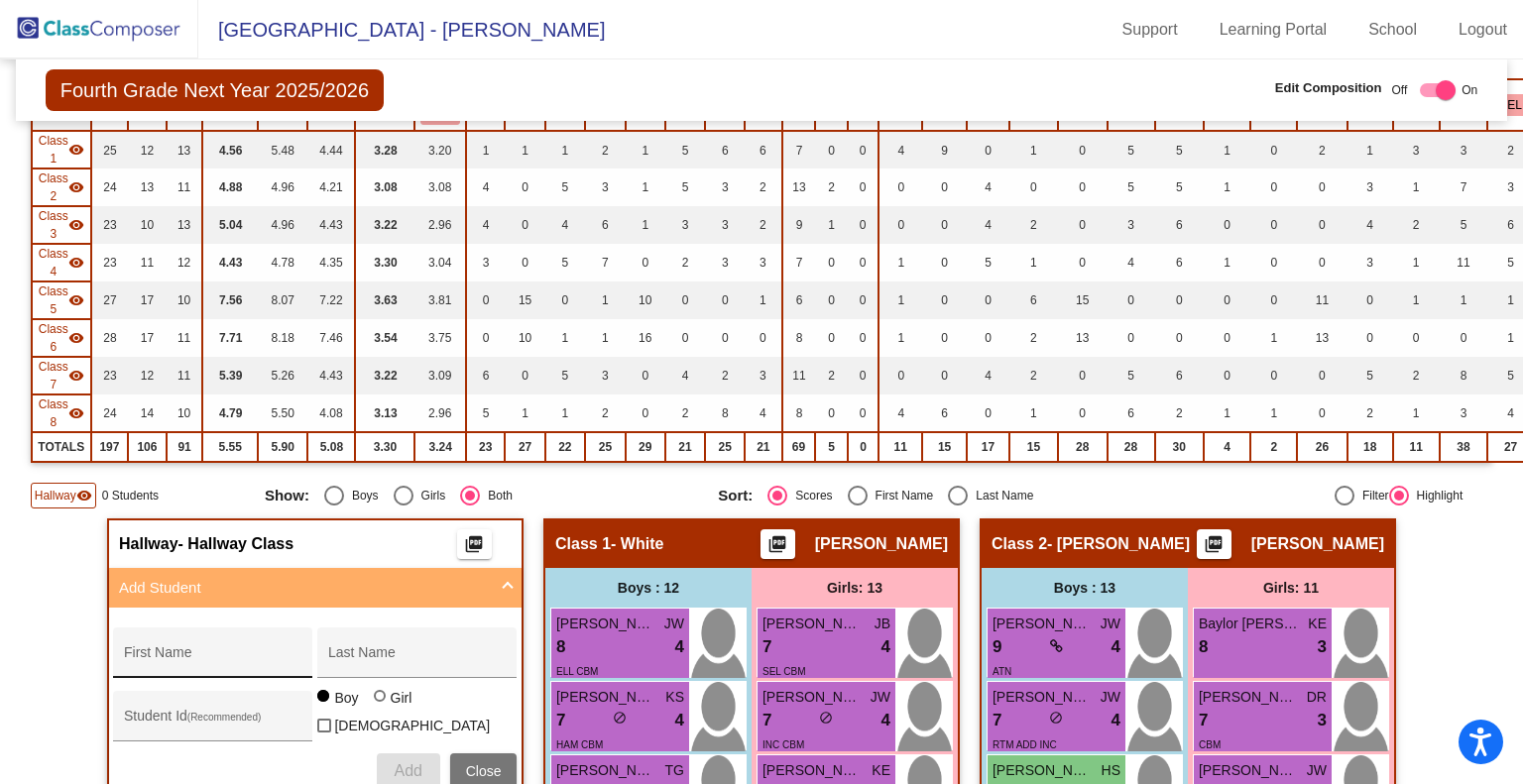 click on "First Name" at bounding box center [213, 658] 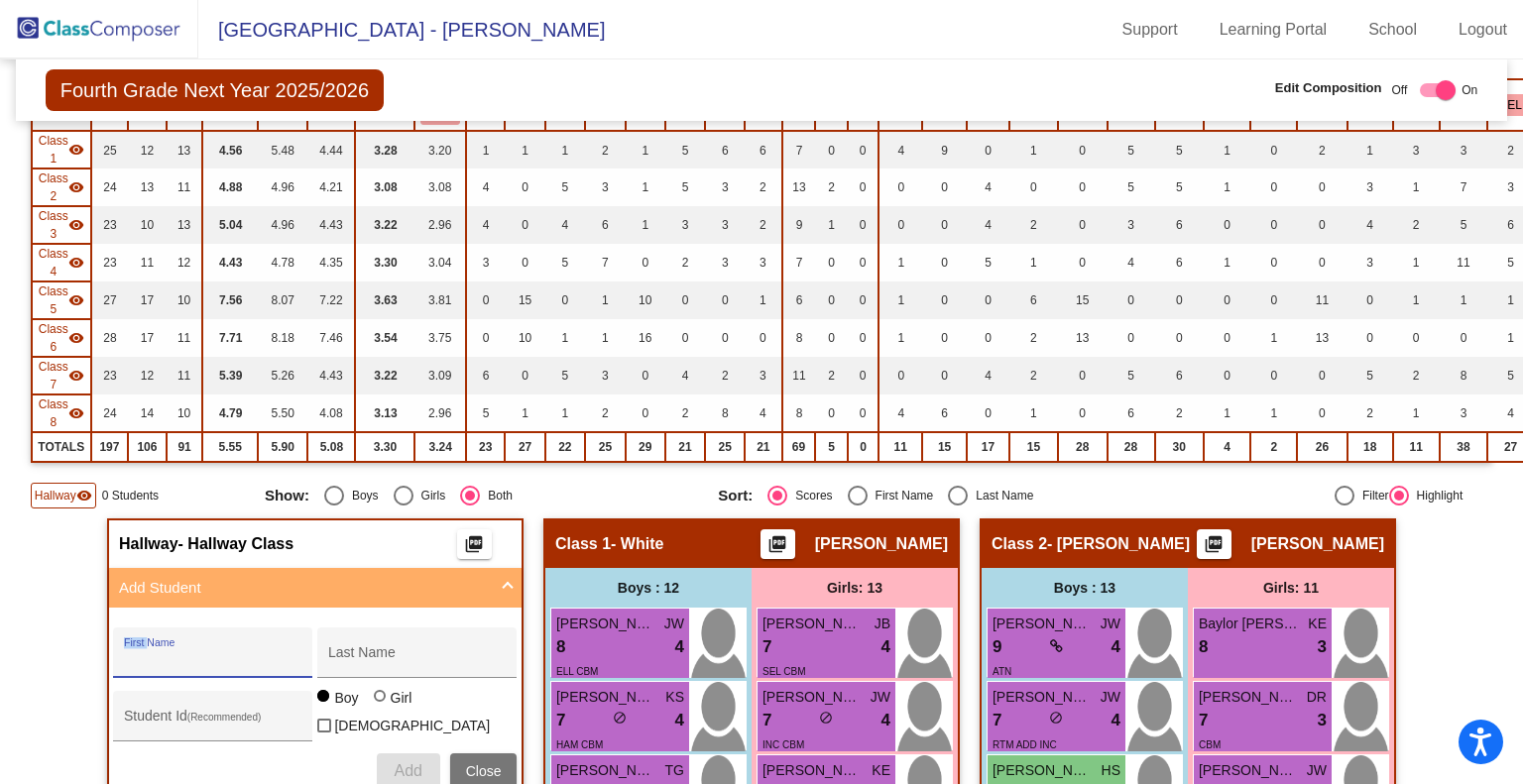 click on "First Name" at bounding box center [213, 658] 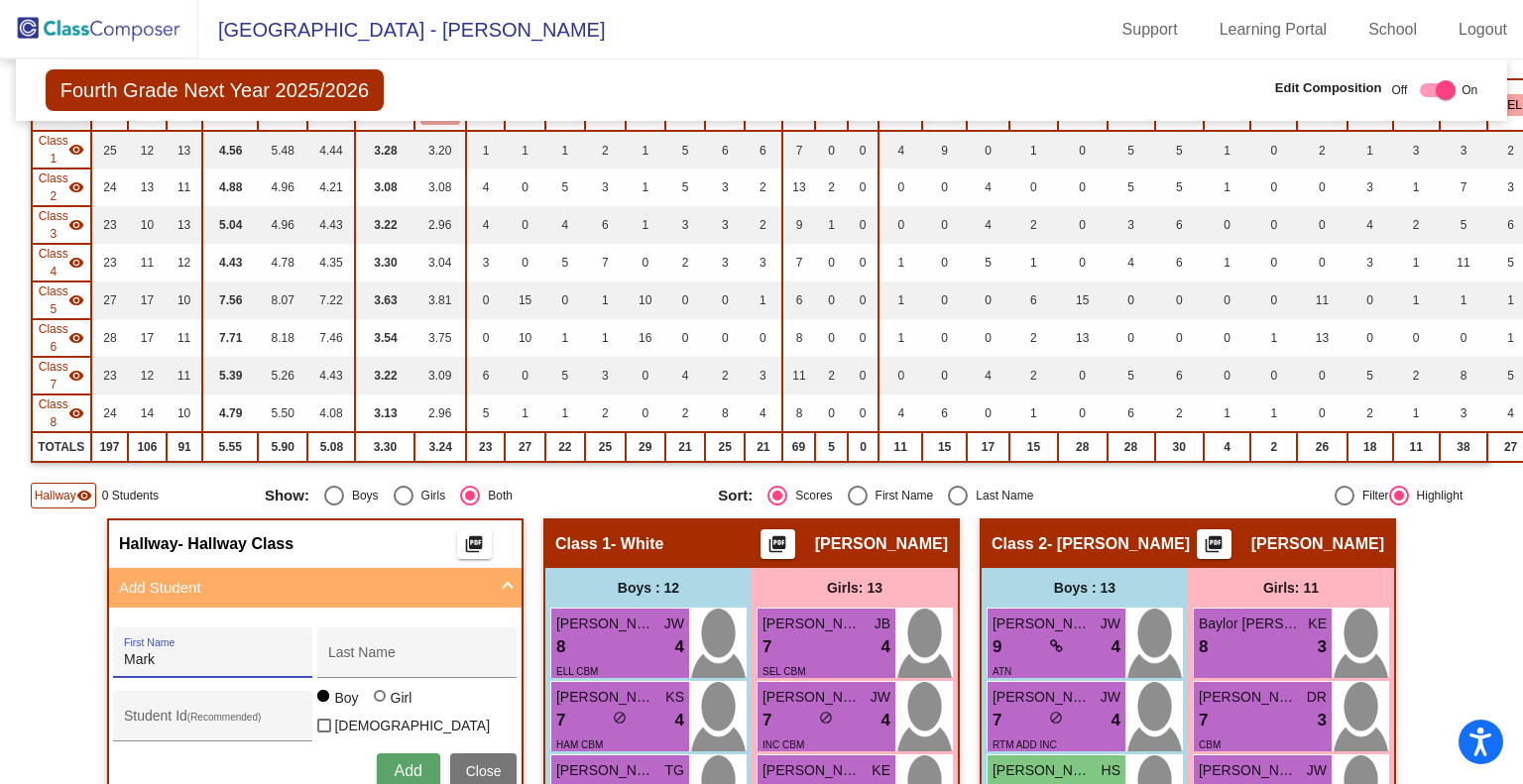 type on "Mark" 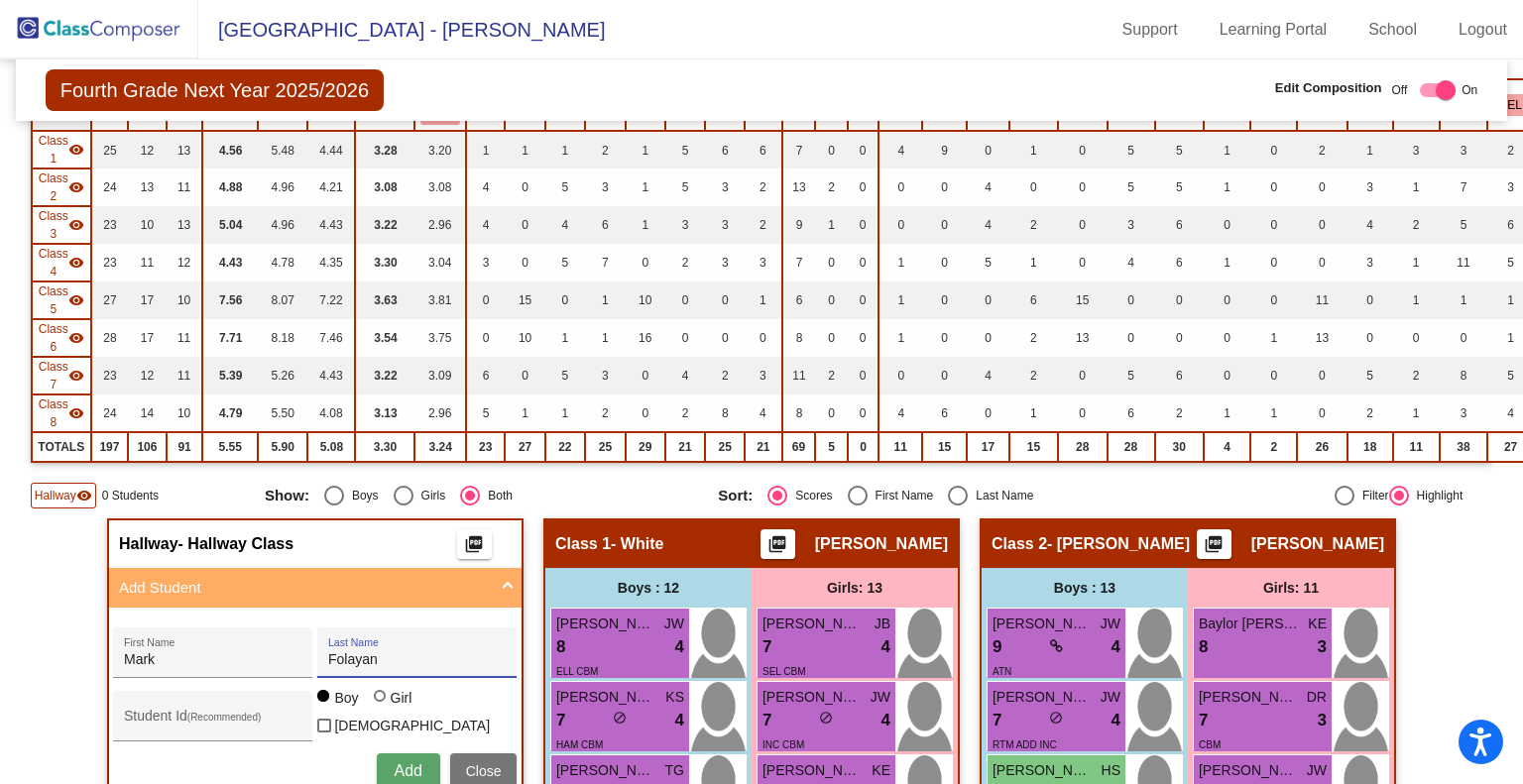 type on "Folayan" 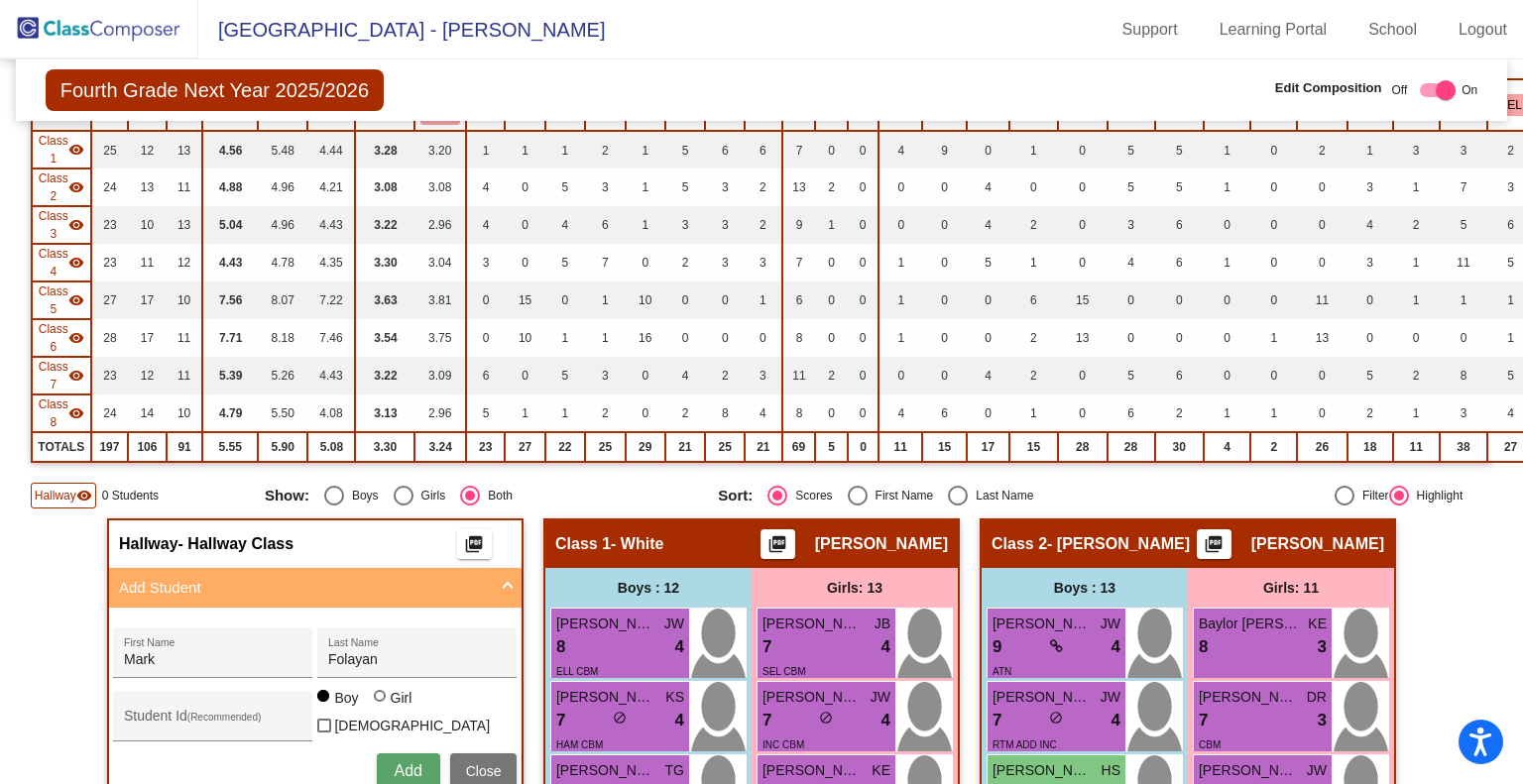 type 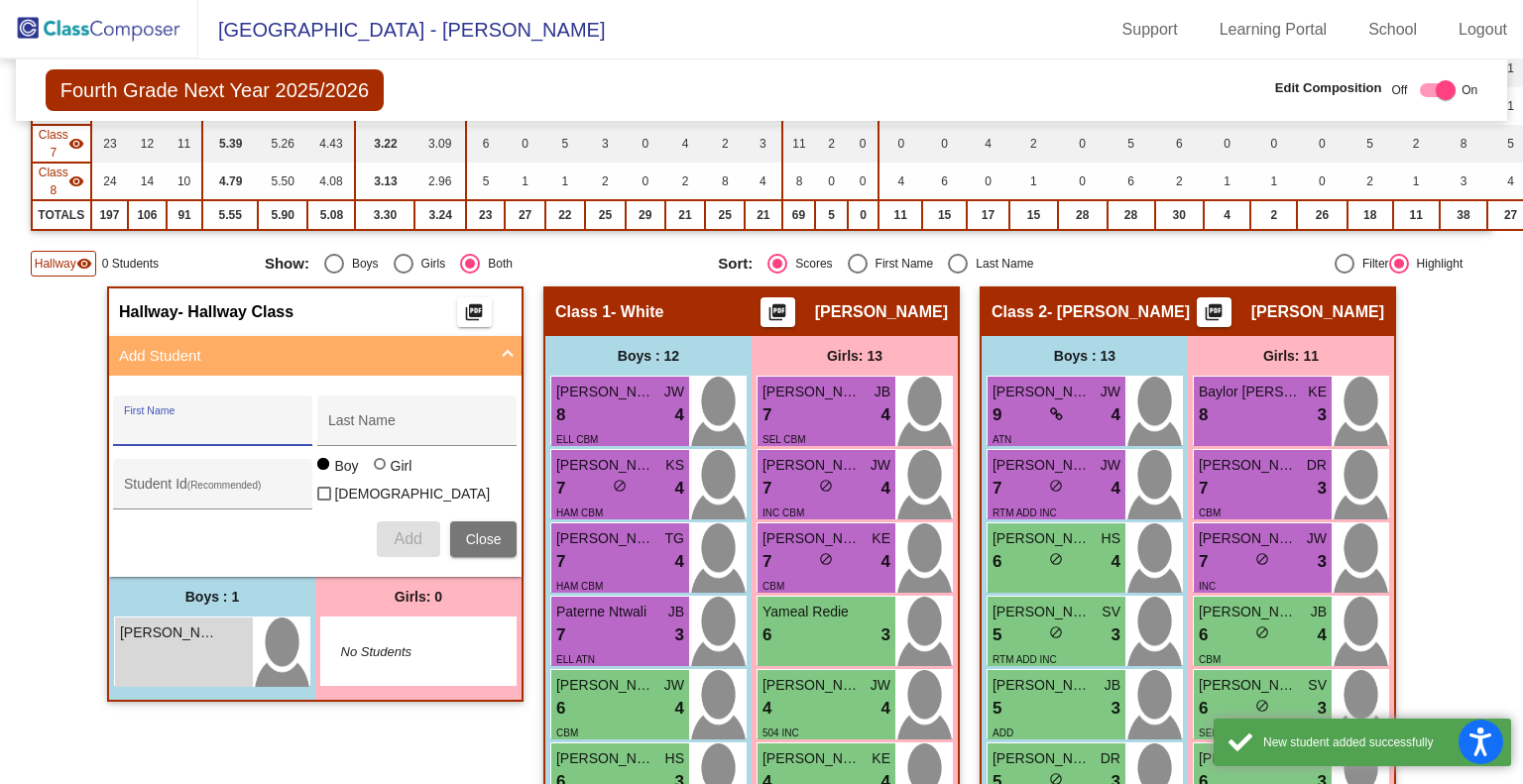 scroll, scrollTop: 496, scrollLeft: 0, axis: vertical 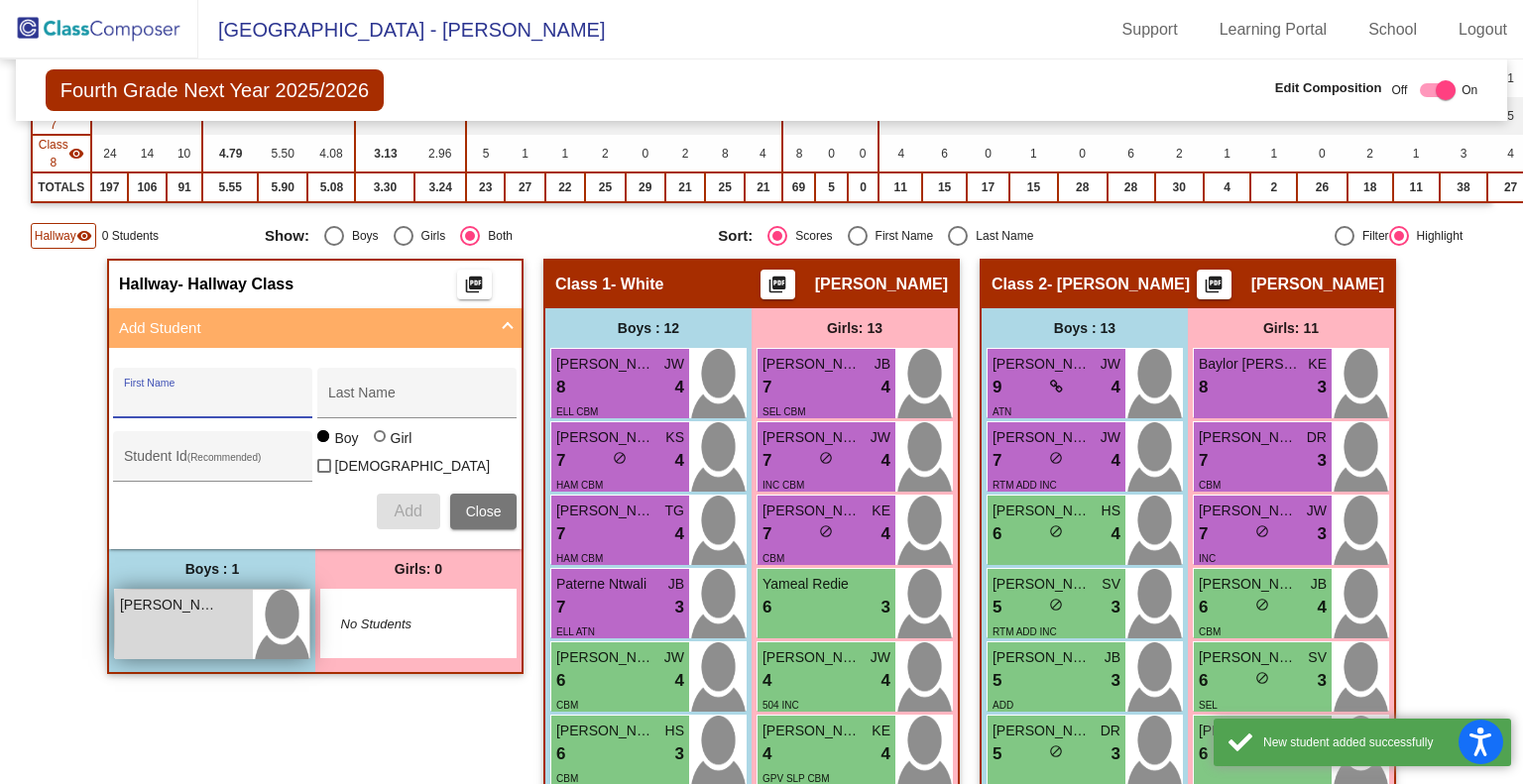 click on "Mark Folayan lock do_not_disturb_alt" at bounding box center (183, 624) 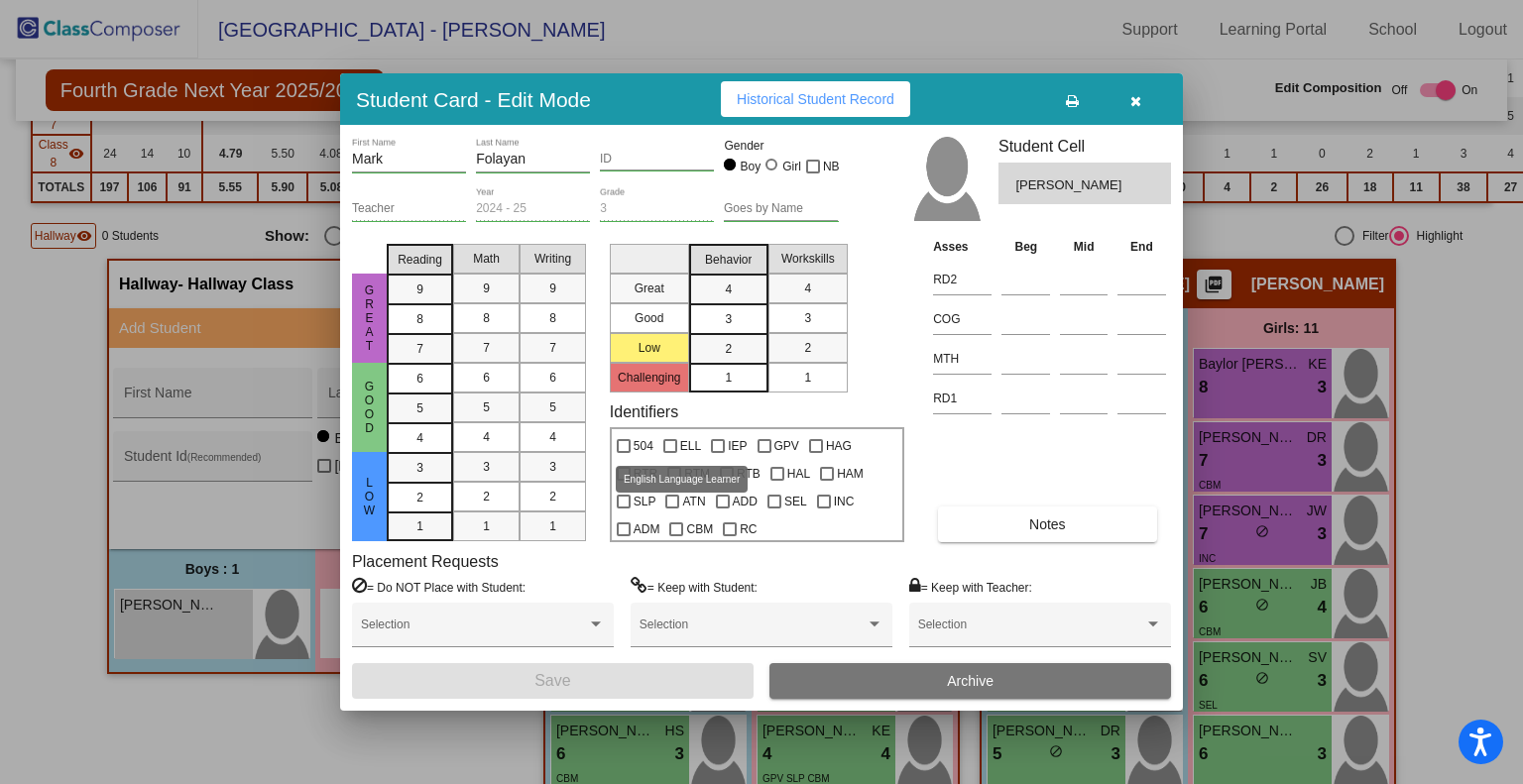 click at bounding box center [670, 446] 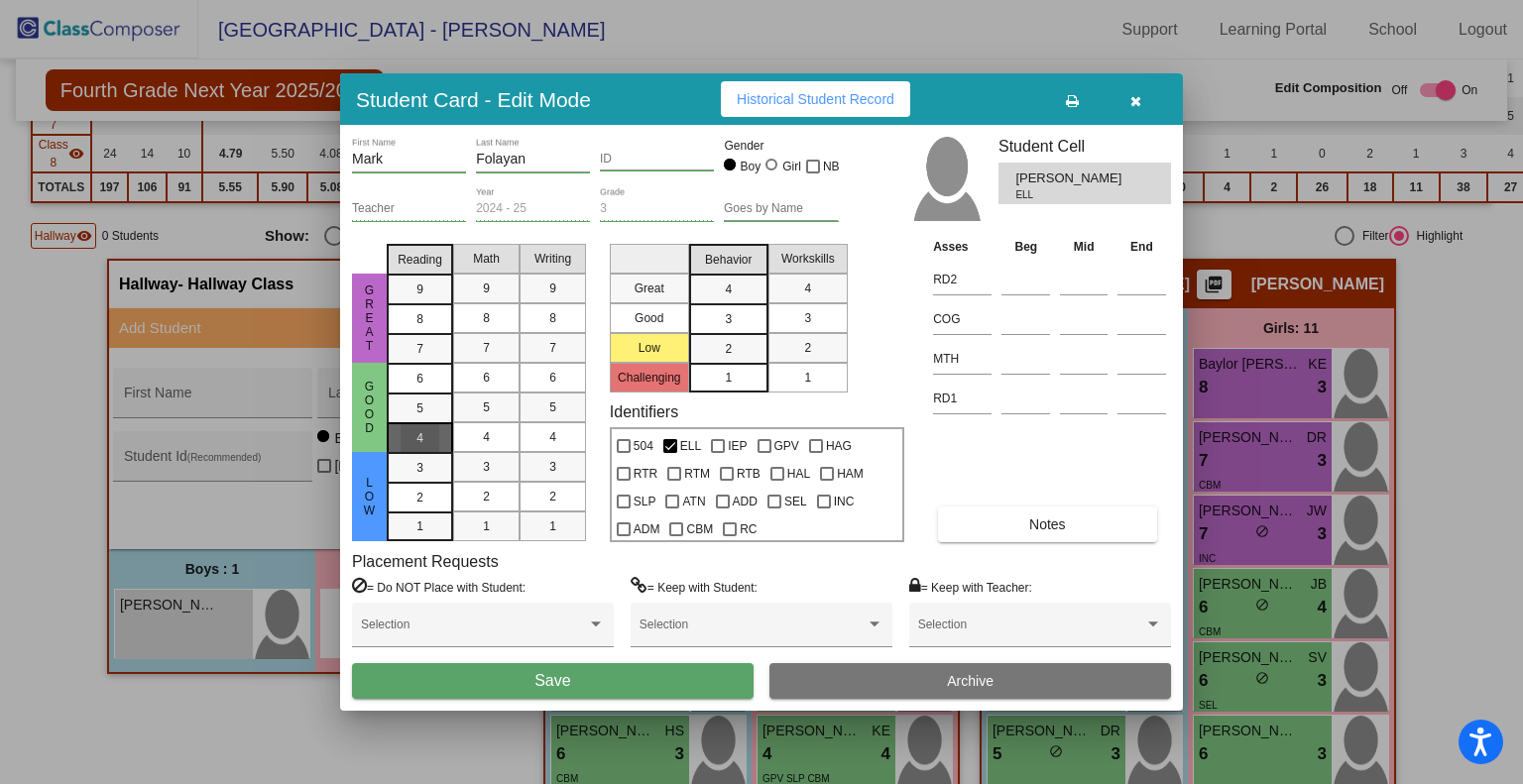 click on "4" at bounding box center (419, 379) 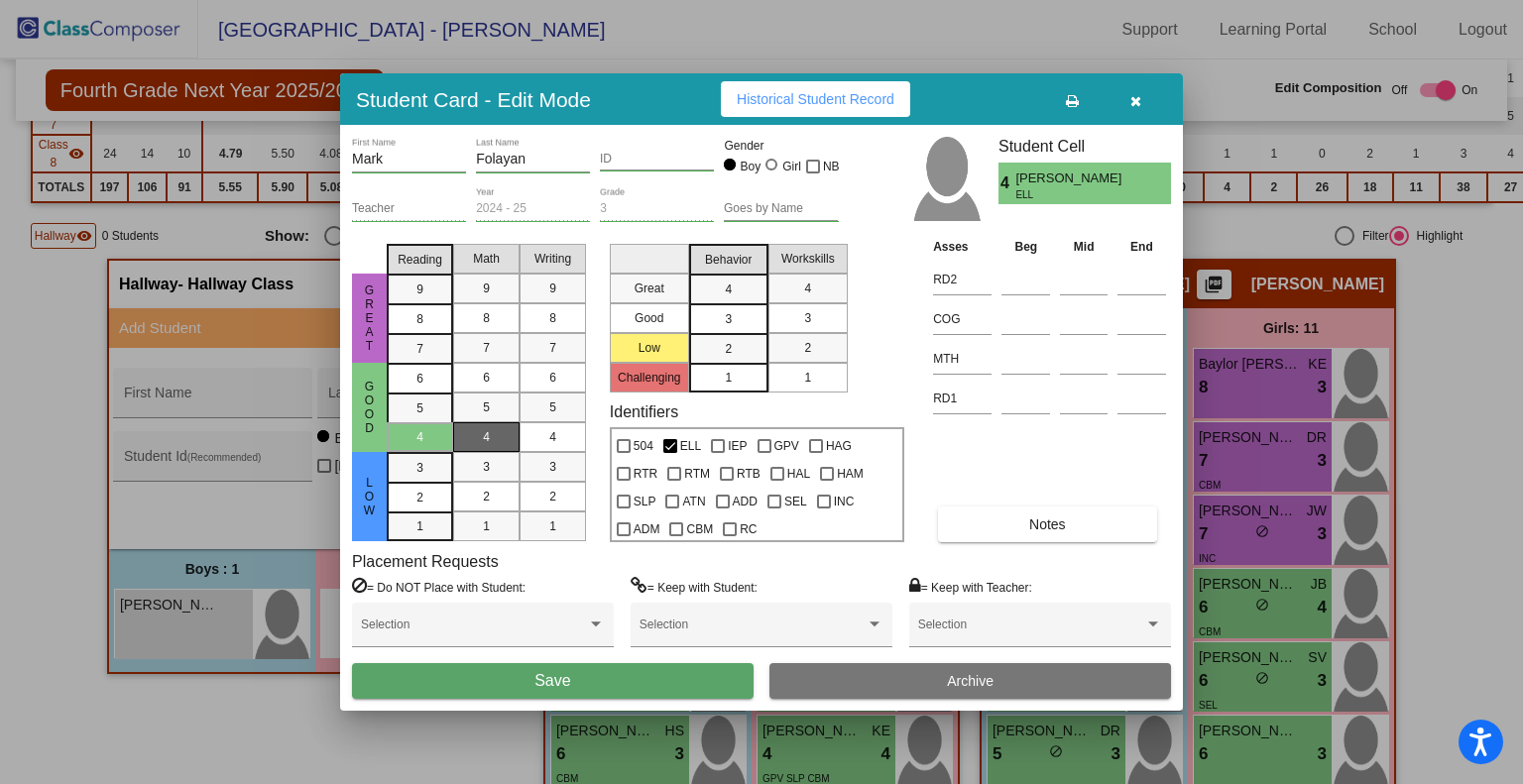 click on "4" at bounding box center [486, 437] 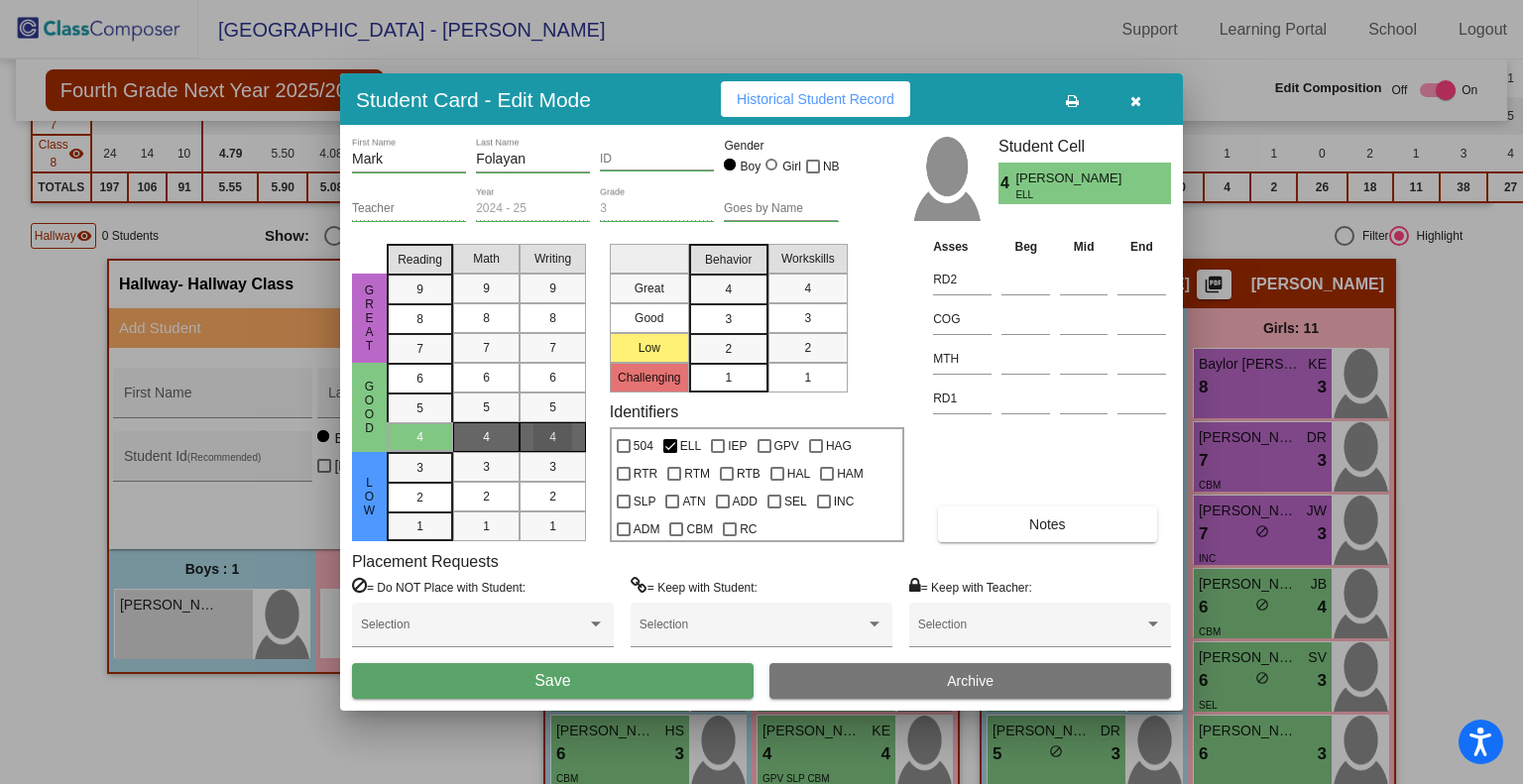 click on "4" at bounding box center (552, 437) 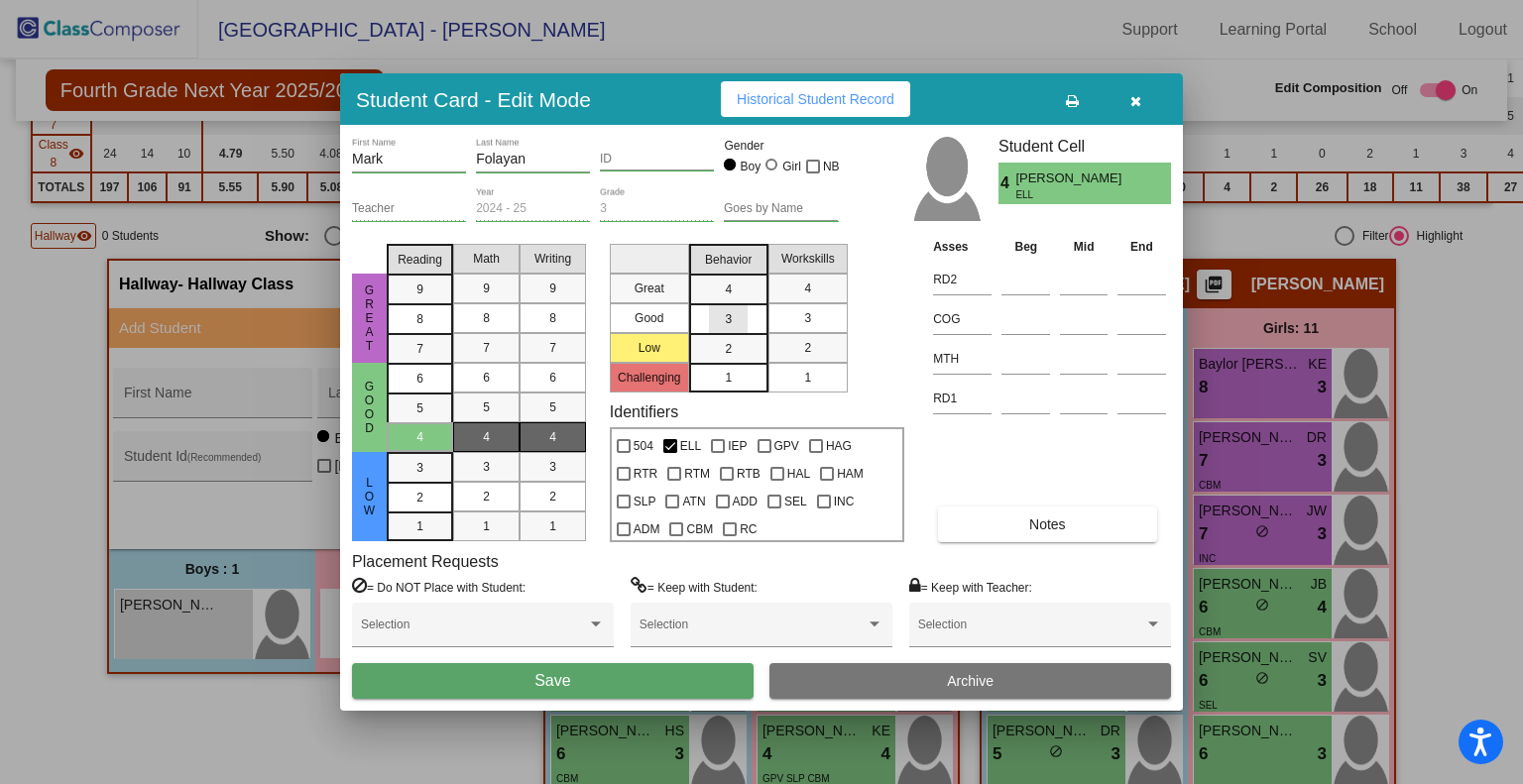 click on "3" at bounding box center (728, 289) 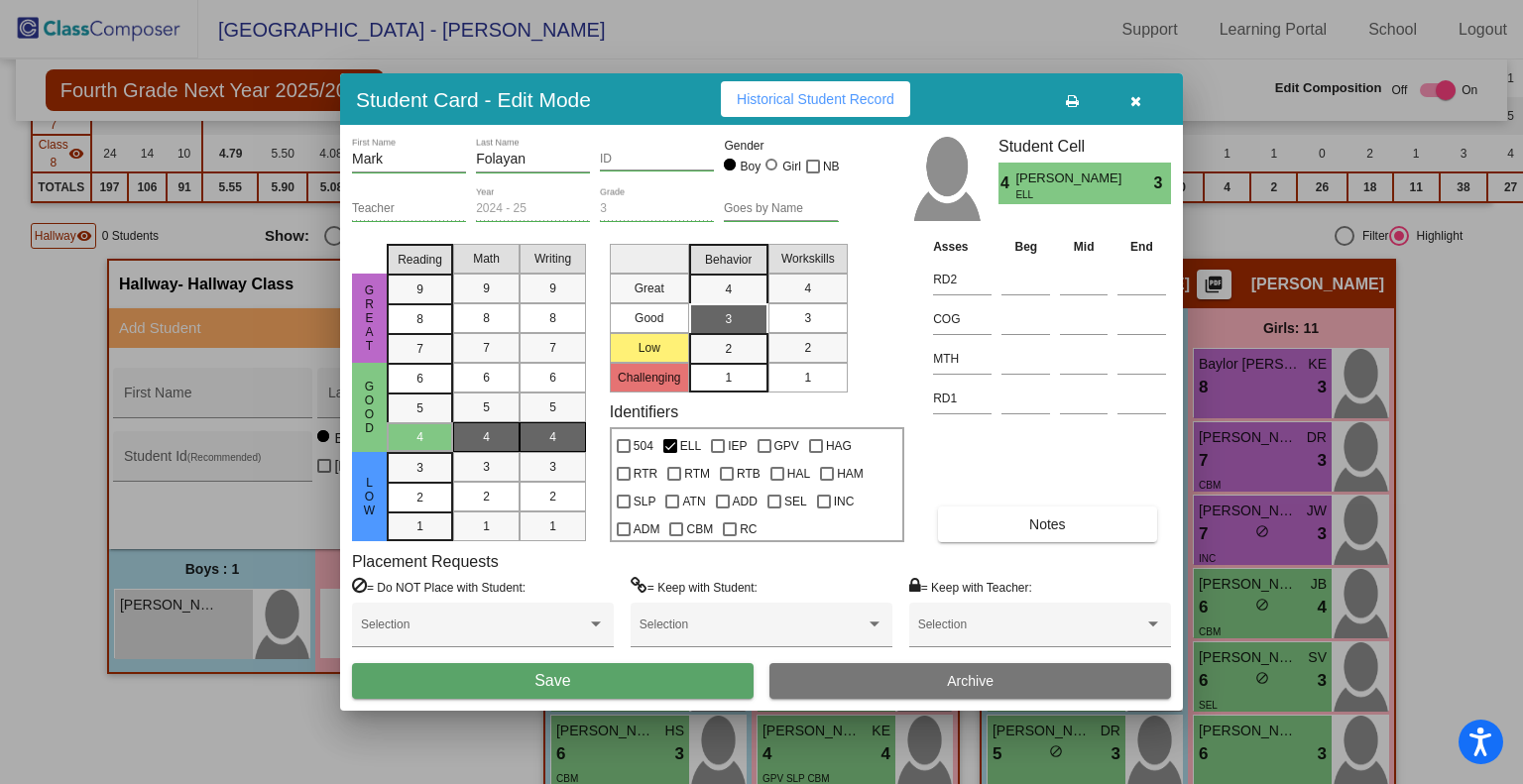 click on "3" at bounding box center [807, 318] 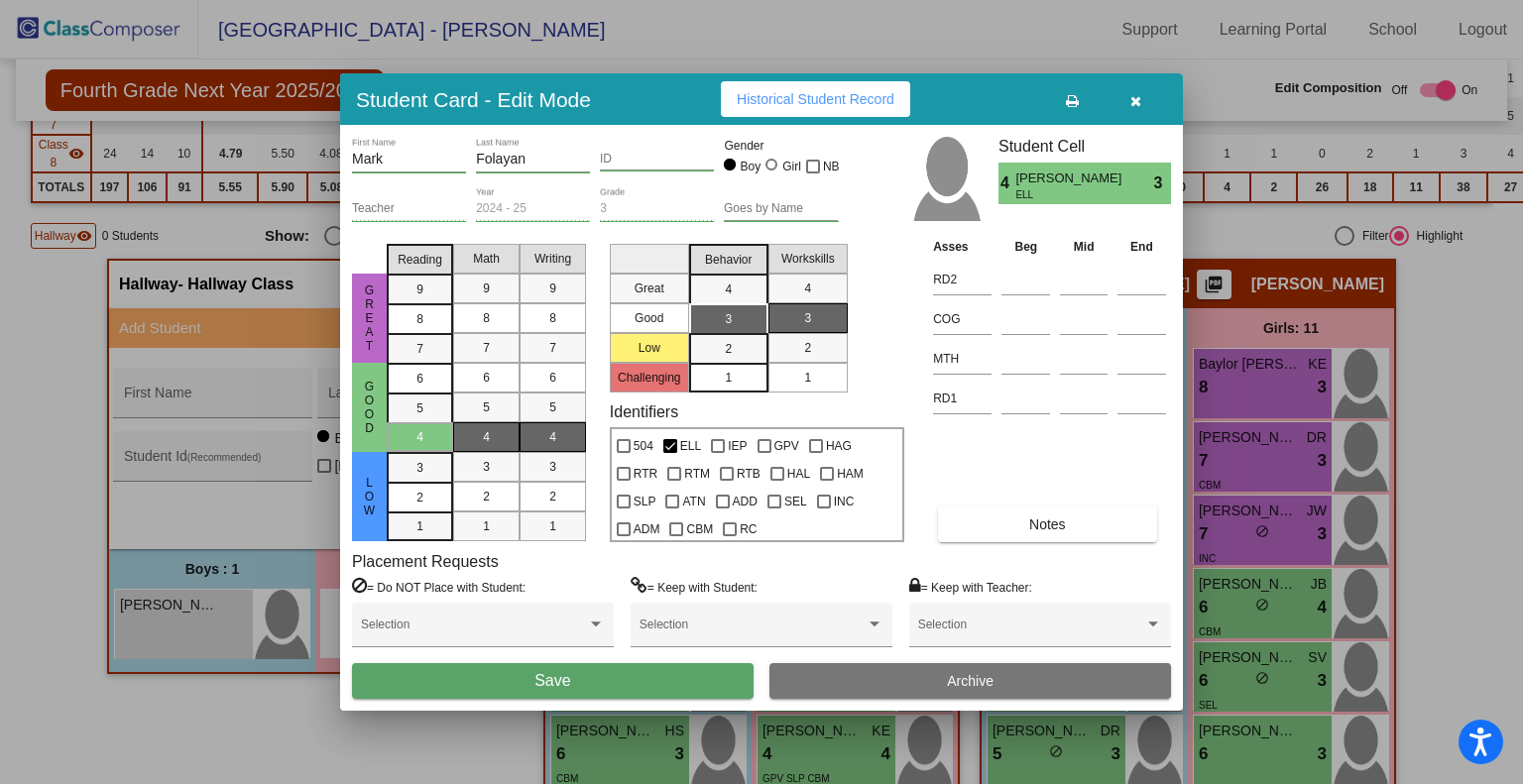 click on "Save" at bounding box center [552, 681] 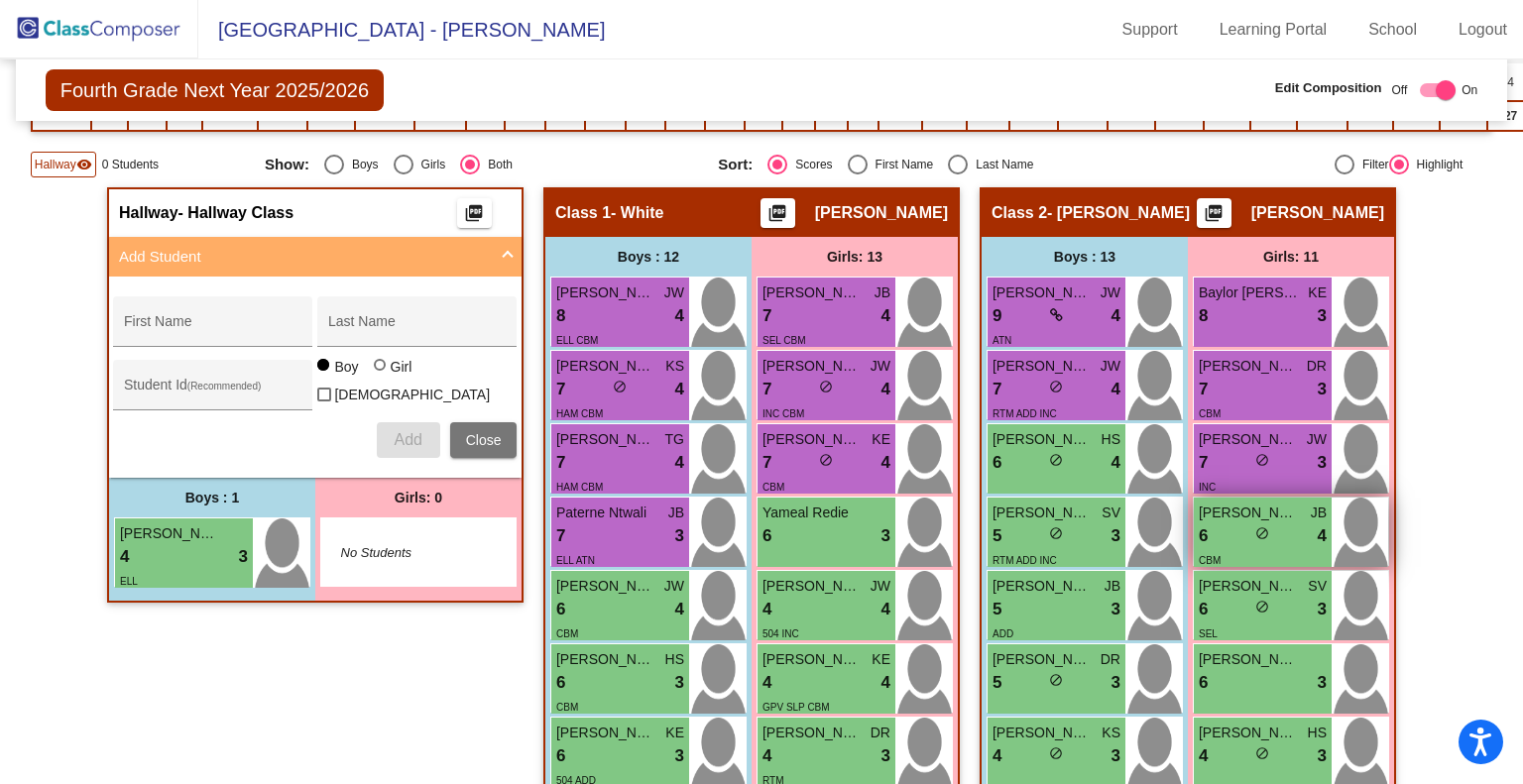 scroll, scrollTop: 641, scrollLeft: 0, axis: vertical 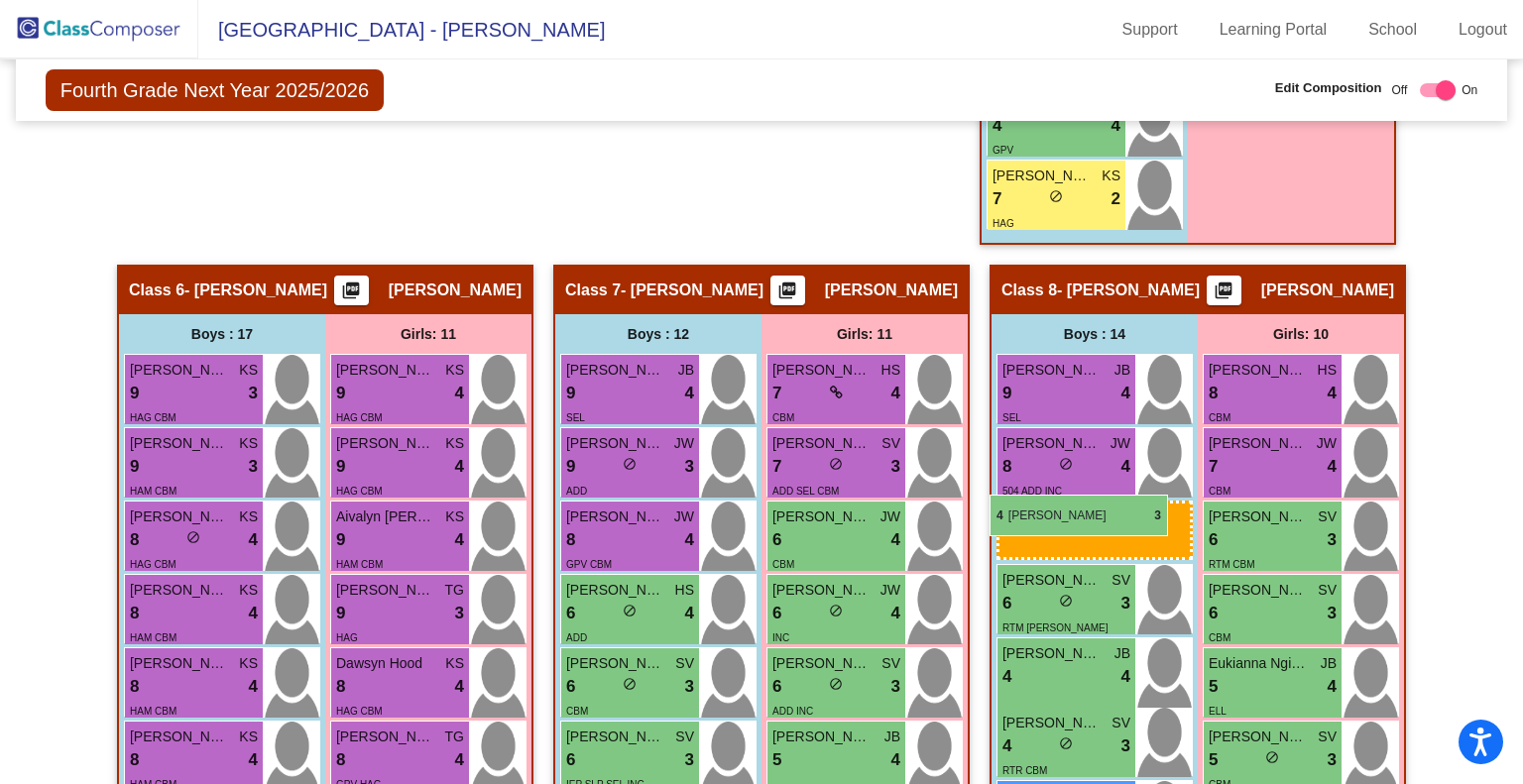 drag, startPoint x: 163, startPoint y: 457, endPoint x: 991, endPoint y: 496, distance: 828.918 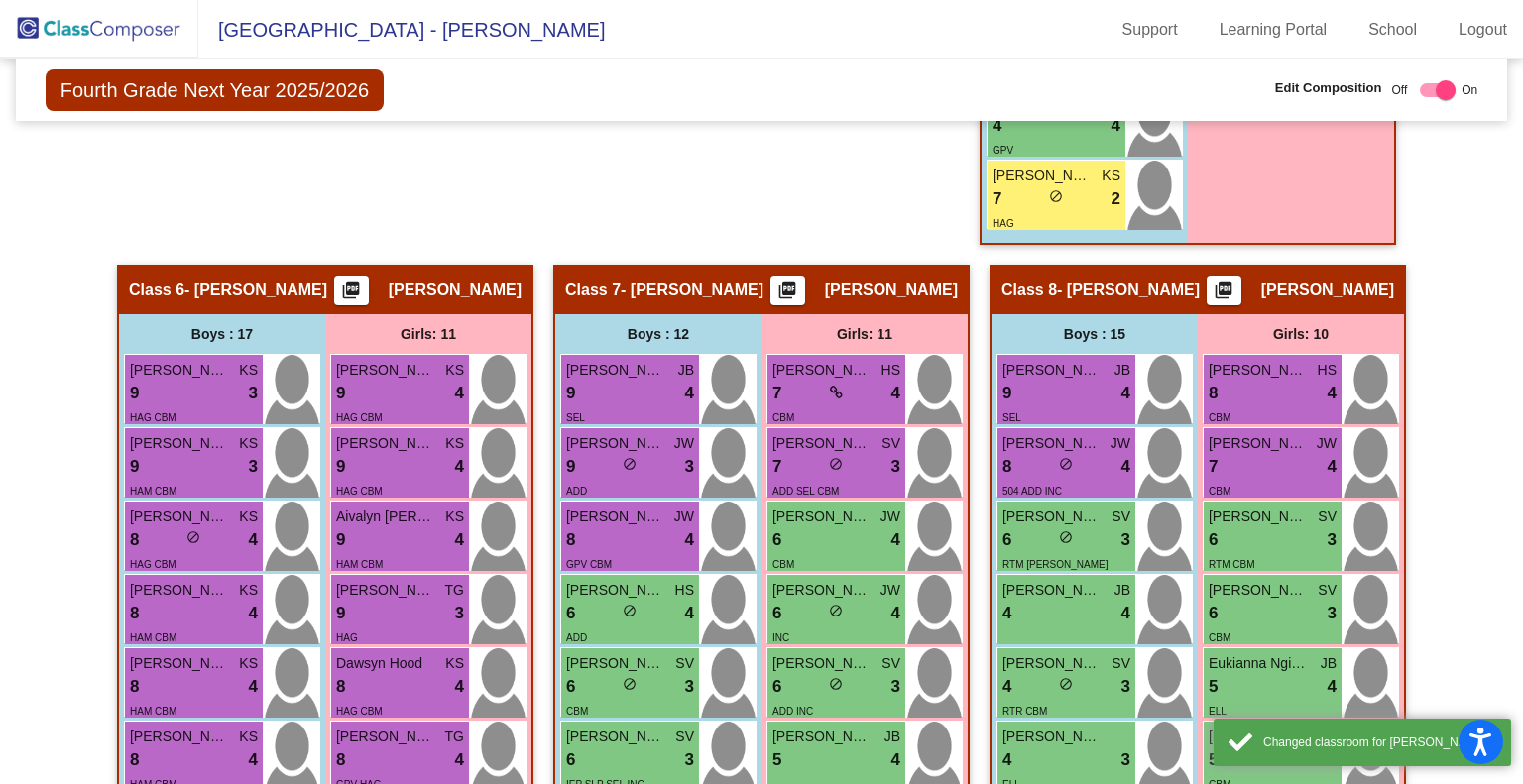 click on "Hallway   - Hallway Class  picture_as_pdf  Add Student  First Name Last Name Student Id  (Recommended)   Boy   Girl   Non Binary Add Close  Boys : 0    No Students   Girls: 0   No Students   Class 1   - White  picture_as_pdf Amy White  Add Student  First Name Last Name Student Id  (Recommended)   Boy   Girl   Non Binary Add Close  Boys : 12  Samuel Olajide JW 8 lock do_not_disturb_alt 4 ELL CBM Emmit Castetter KS 7 lock do_not_disturb_alt 4 HAM CBM Elliott Rock TG 7 lock do_not_disturb_alt 4 HAM CBM Paterne Ntwali JB 7 lock do_not_disturb_alt 3 ELL ATN Hank Southern JW 6 lock do_not_disturb_alt 4 CBM Lucas Land HS 6 lock do_not_disturb_alt 3 CBM Quentin Anderson KE 6 lock do_not_disturb_alt 3 504 ADD Bryant Gonterman JB 3 lock do_not_disturb_alt 4 504 RTR CBM Tobin Crump KE 2 lock do_not_disturb_alt 4 504 RTR RTM ATN INC Fateh Batth JB 2 lock do_not_disturb_alt 3 ELL RTM ATN INC Caleb Conley JB 3 lock do_not_disturb_alt 2 ADD Daniel Ndayishimiye KE 3 lock do_not_disturb_alt 1 ELL RTB Girls: 13 JB 7 lock" 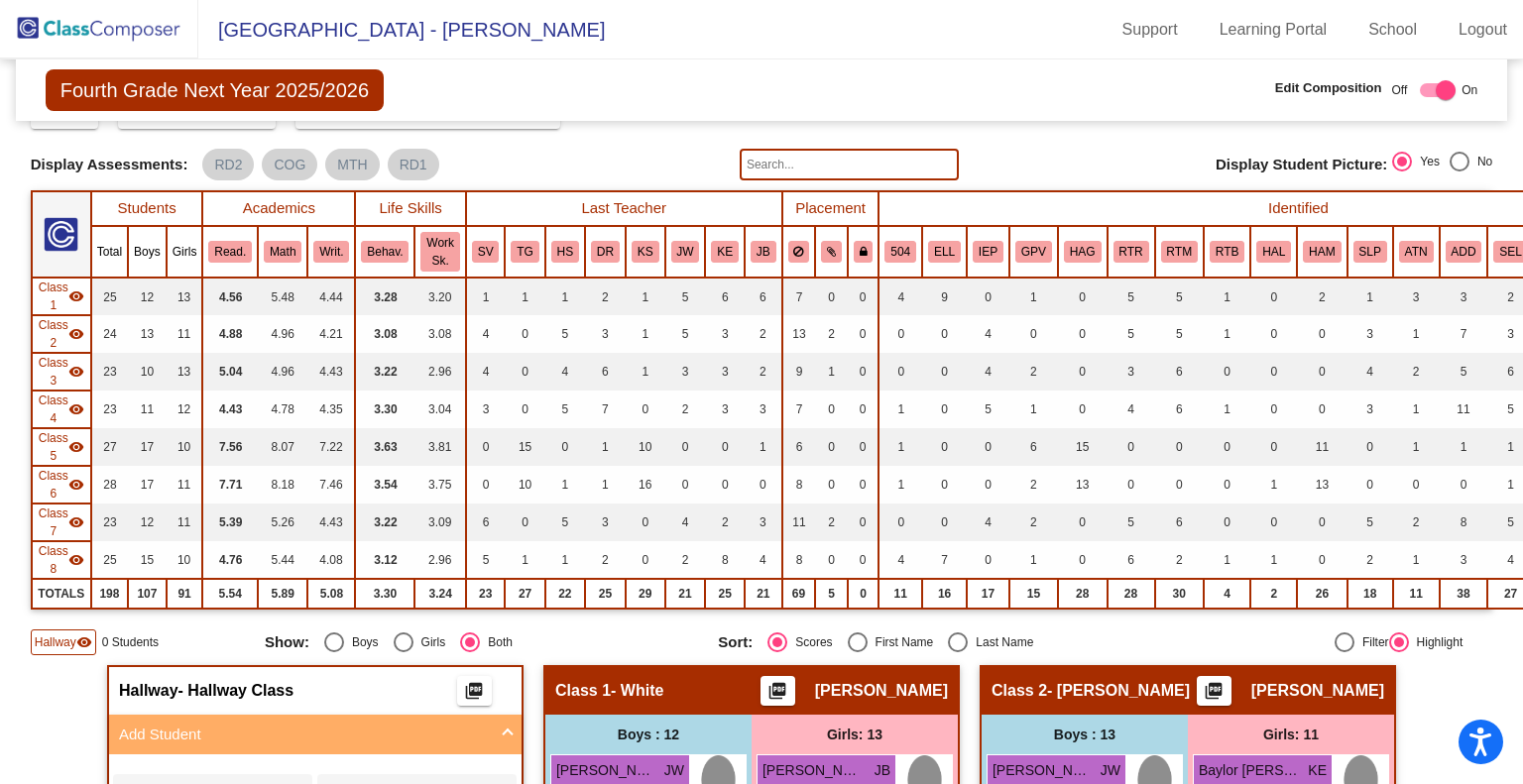 scroll, scrollTop: 0, scrollLeft: 0, axis: both 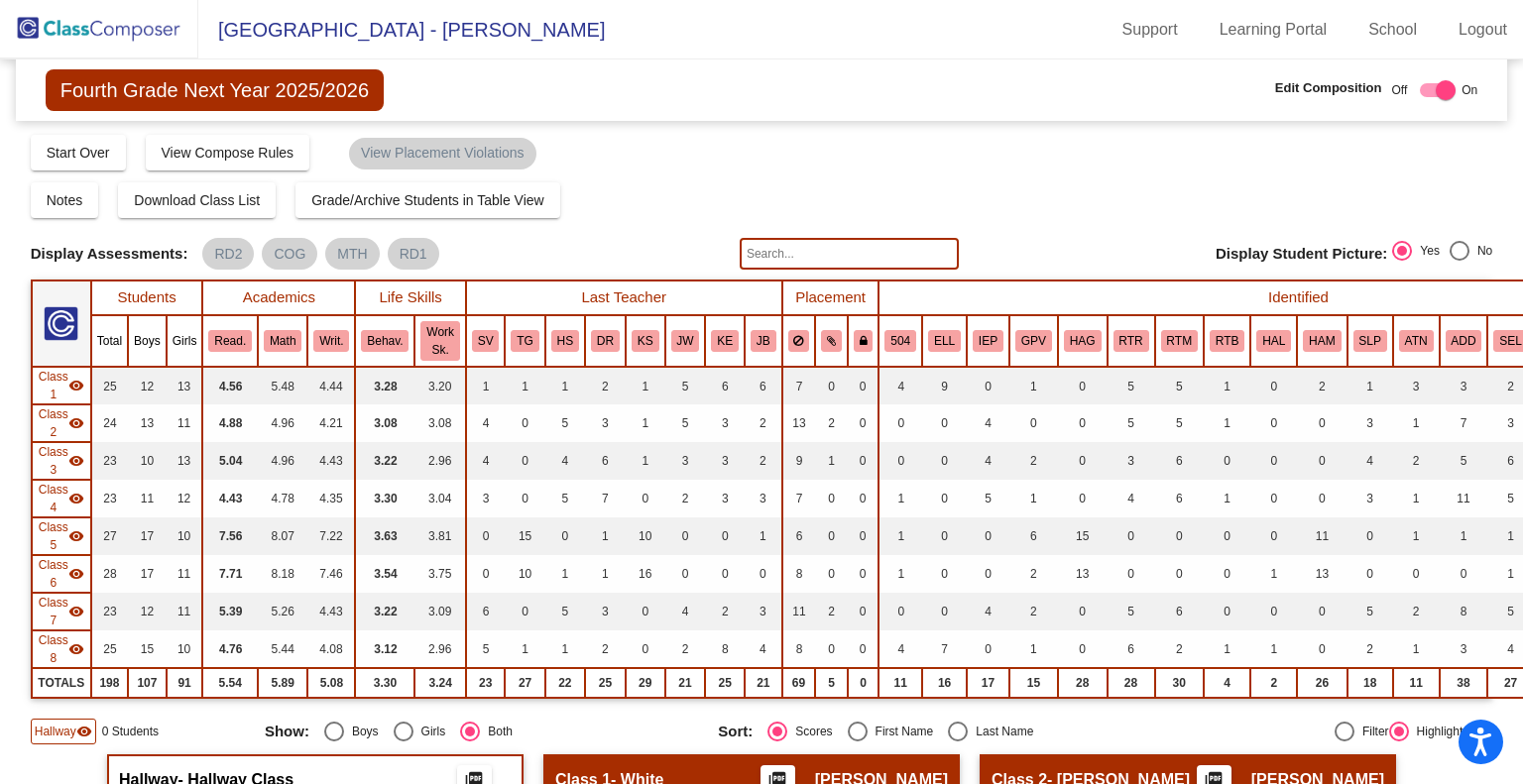click 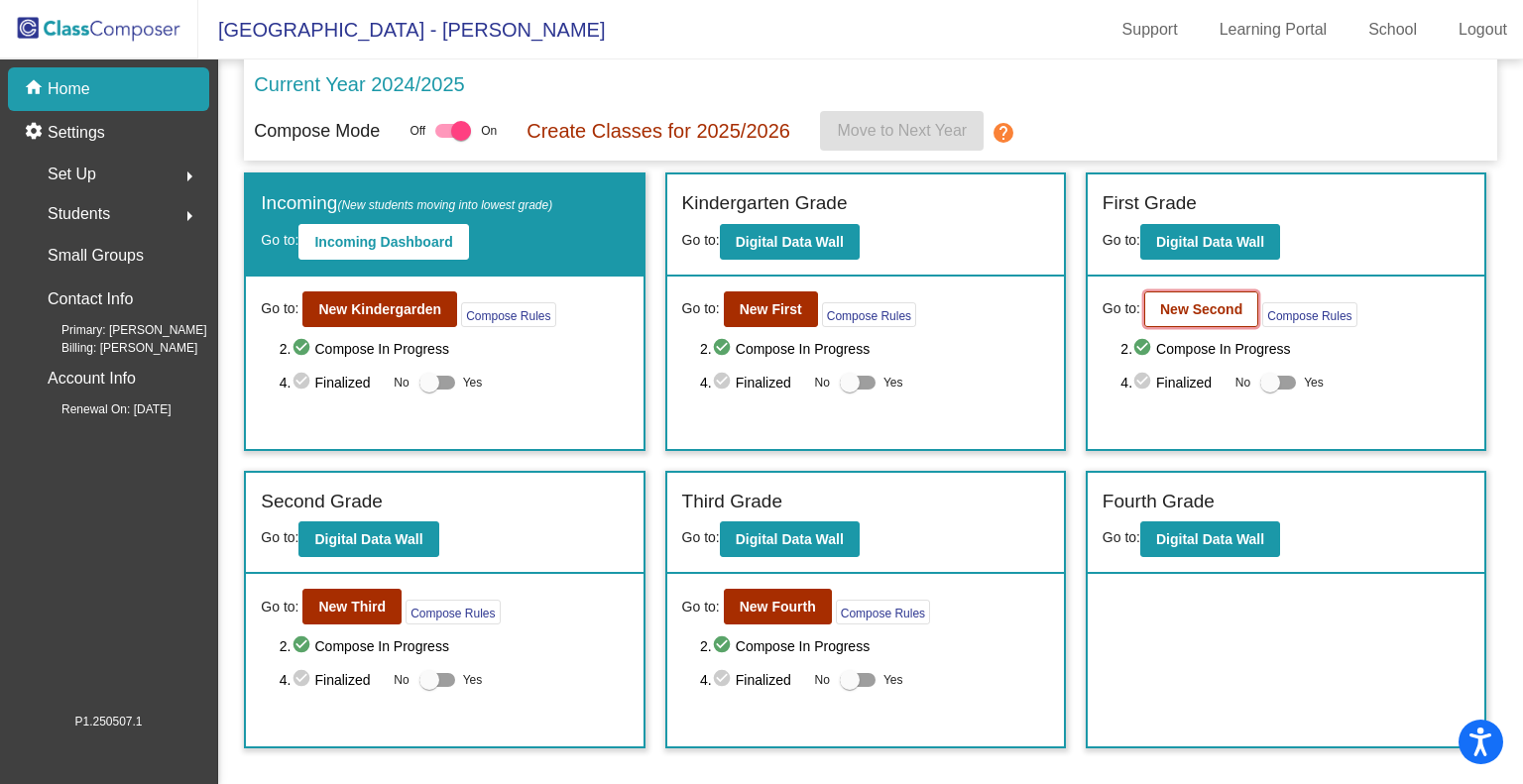 click on "New Second" 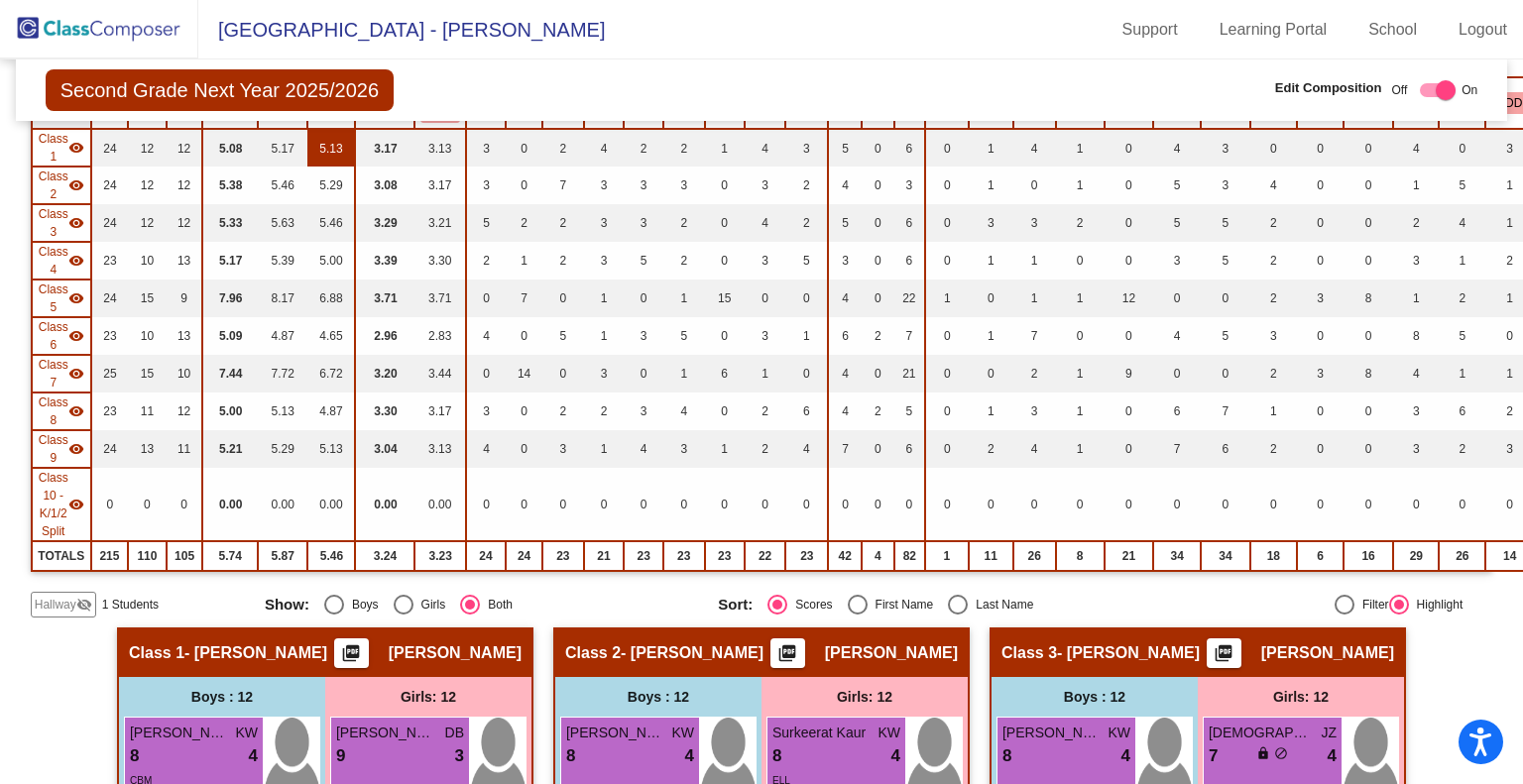 scroll, scrollTop: 222, scrollLeft: 0, axis: vertical 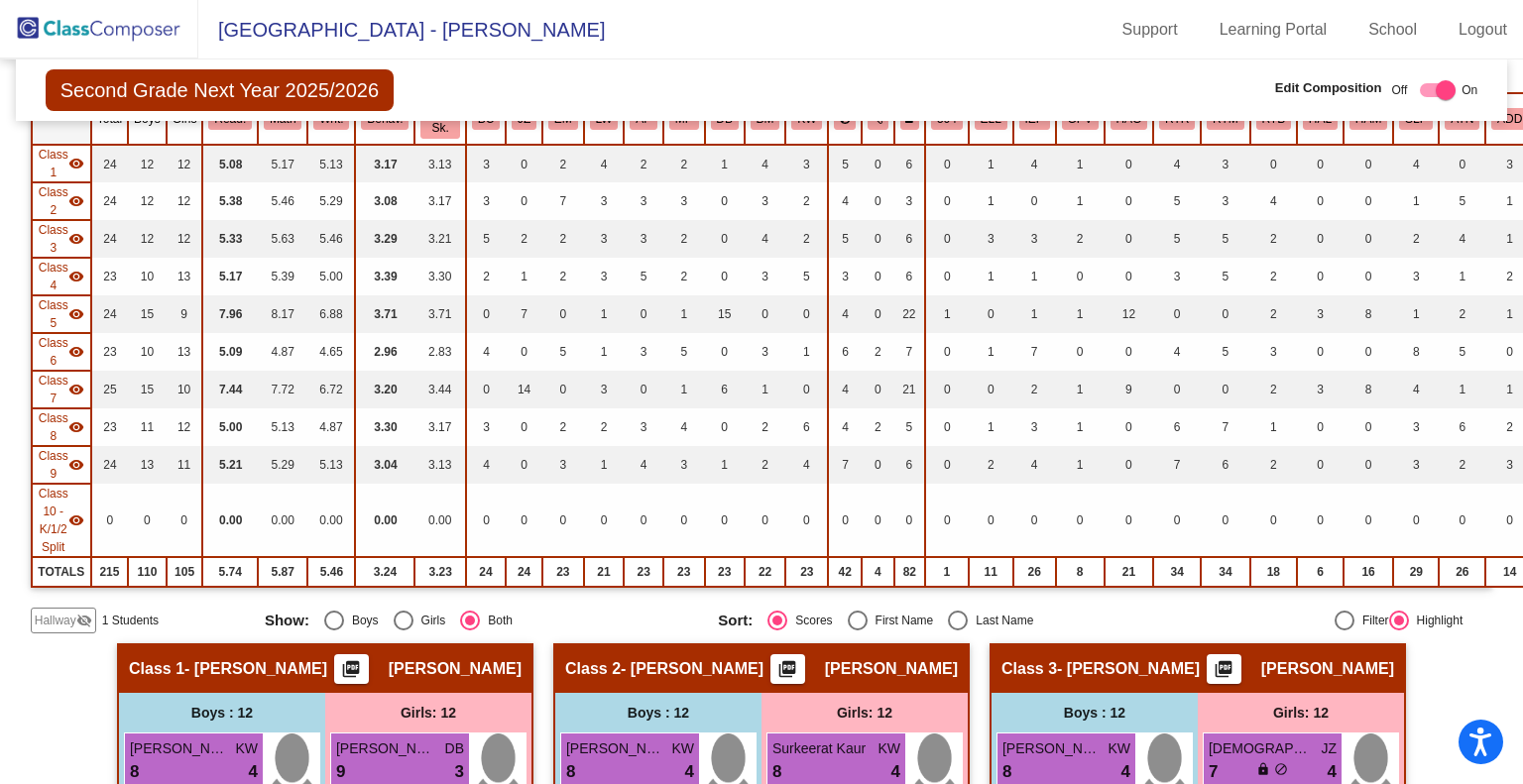 click on "Hallway" 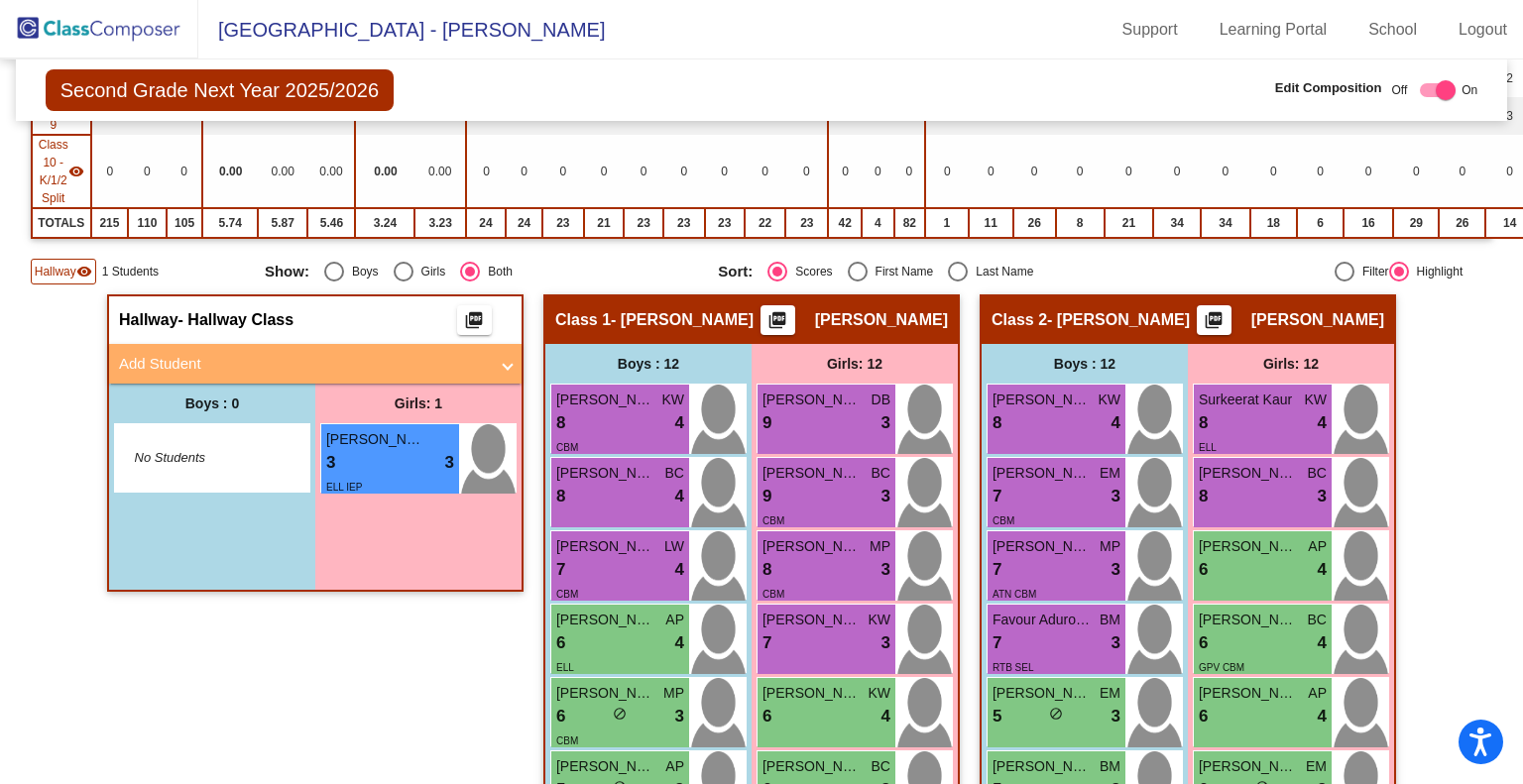 scroll, scrollTop: 571, scrollLeft: 0, axis: vertical 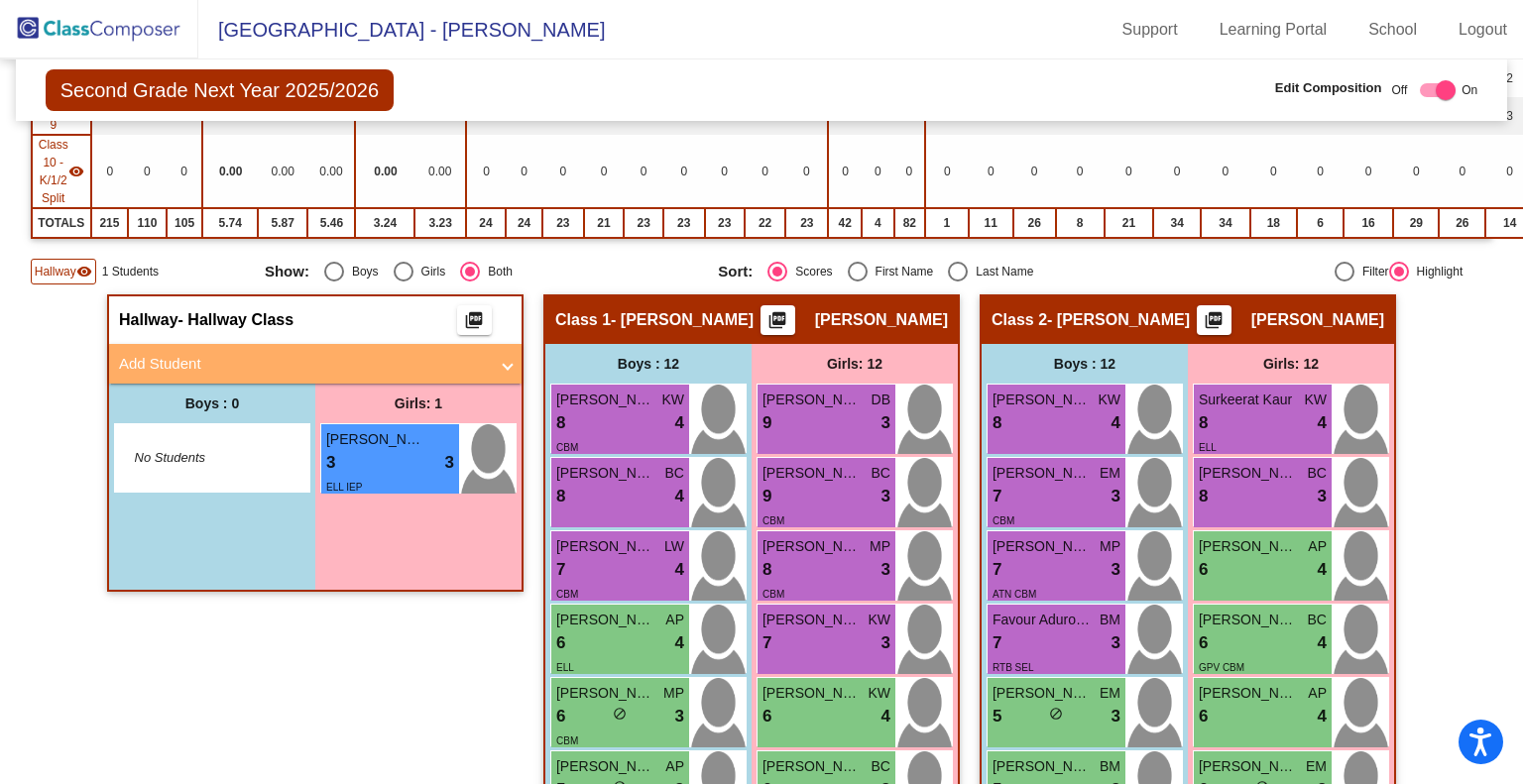 click on "Add Student" at bounding box center [315, 364] 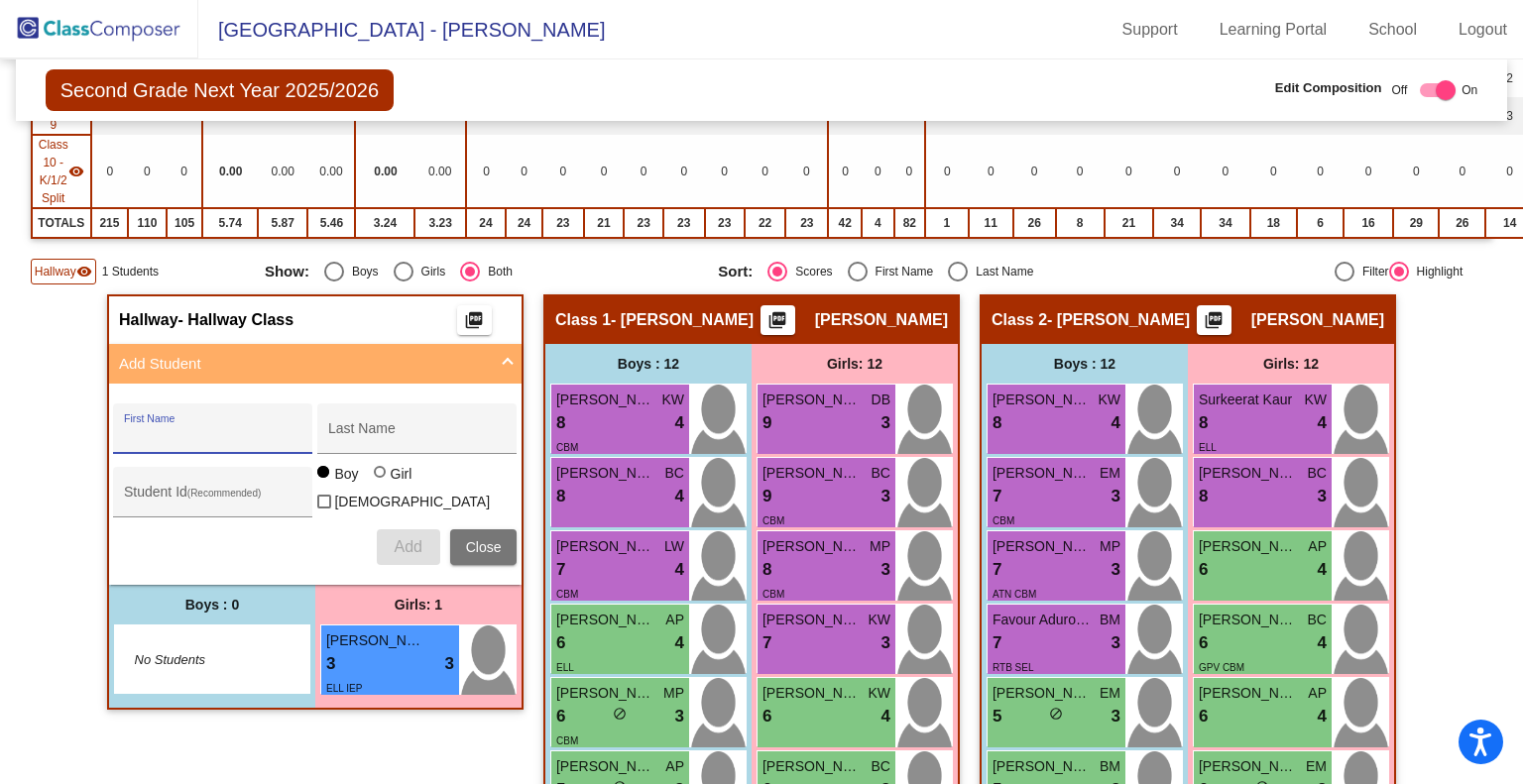 click on "First Name" at bounding box center [213, 436] 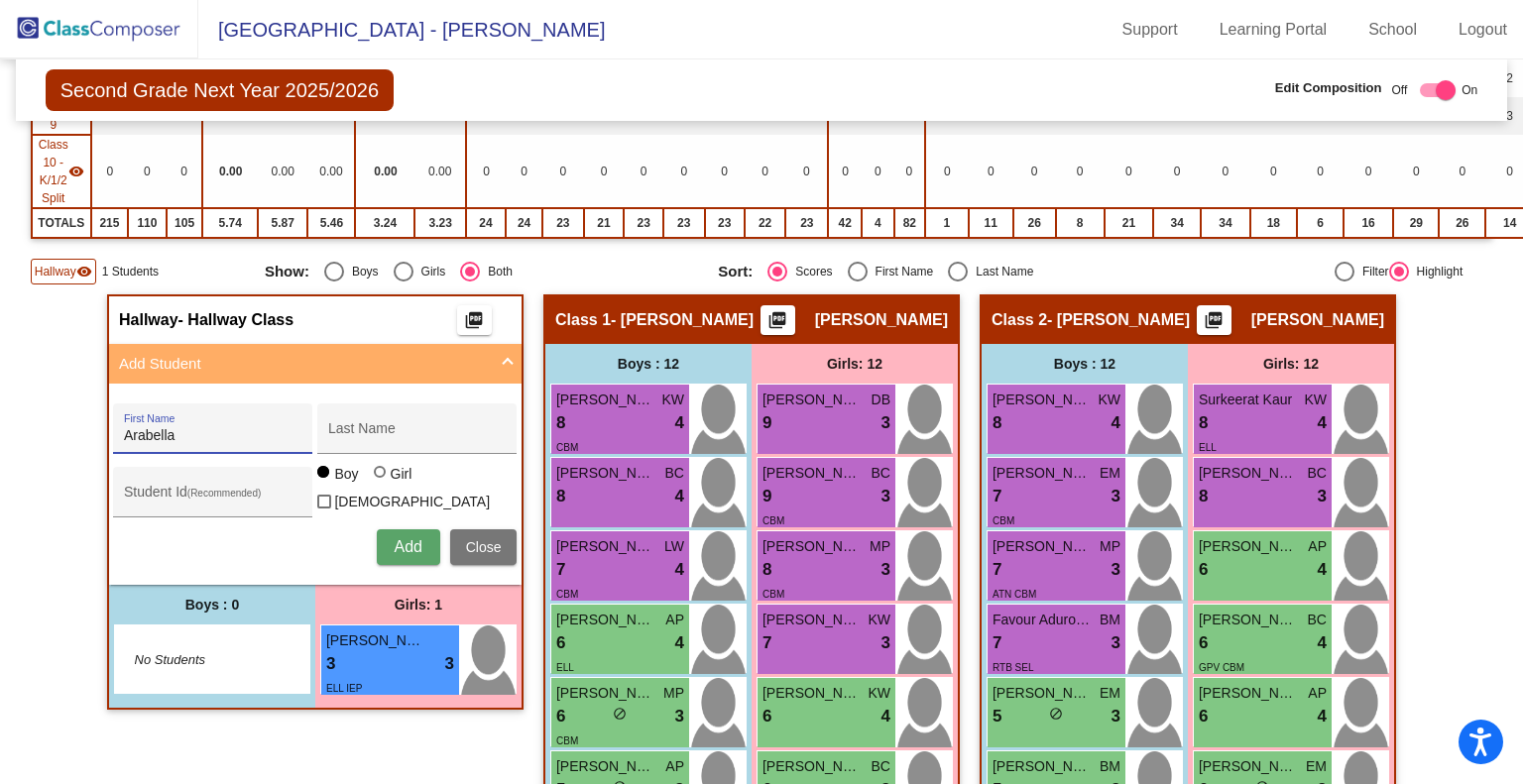 type on "Arabella" 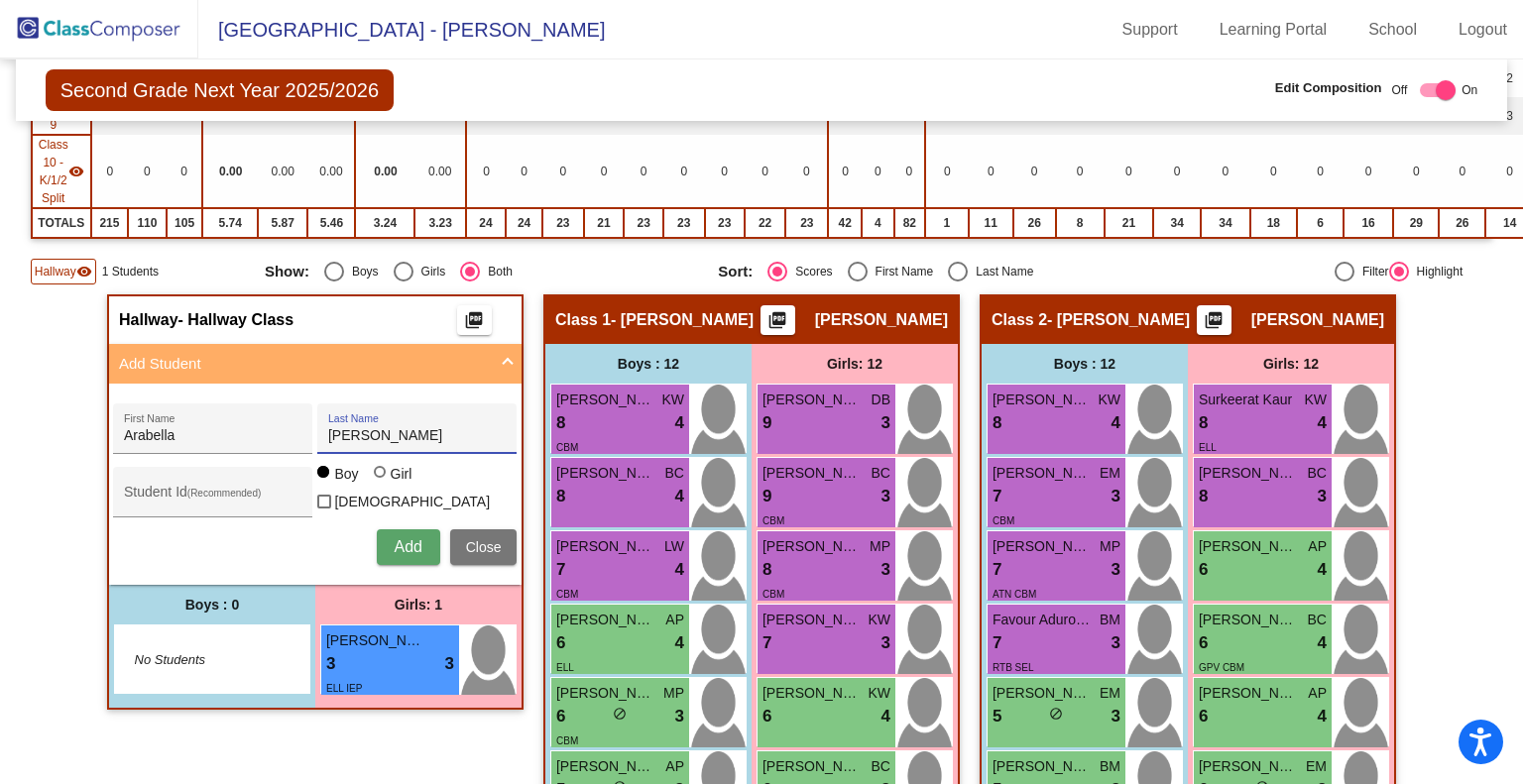 type on "Baker" 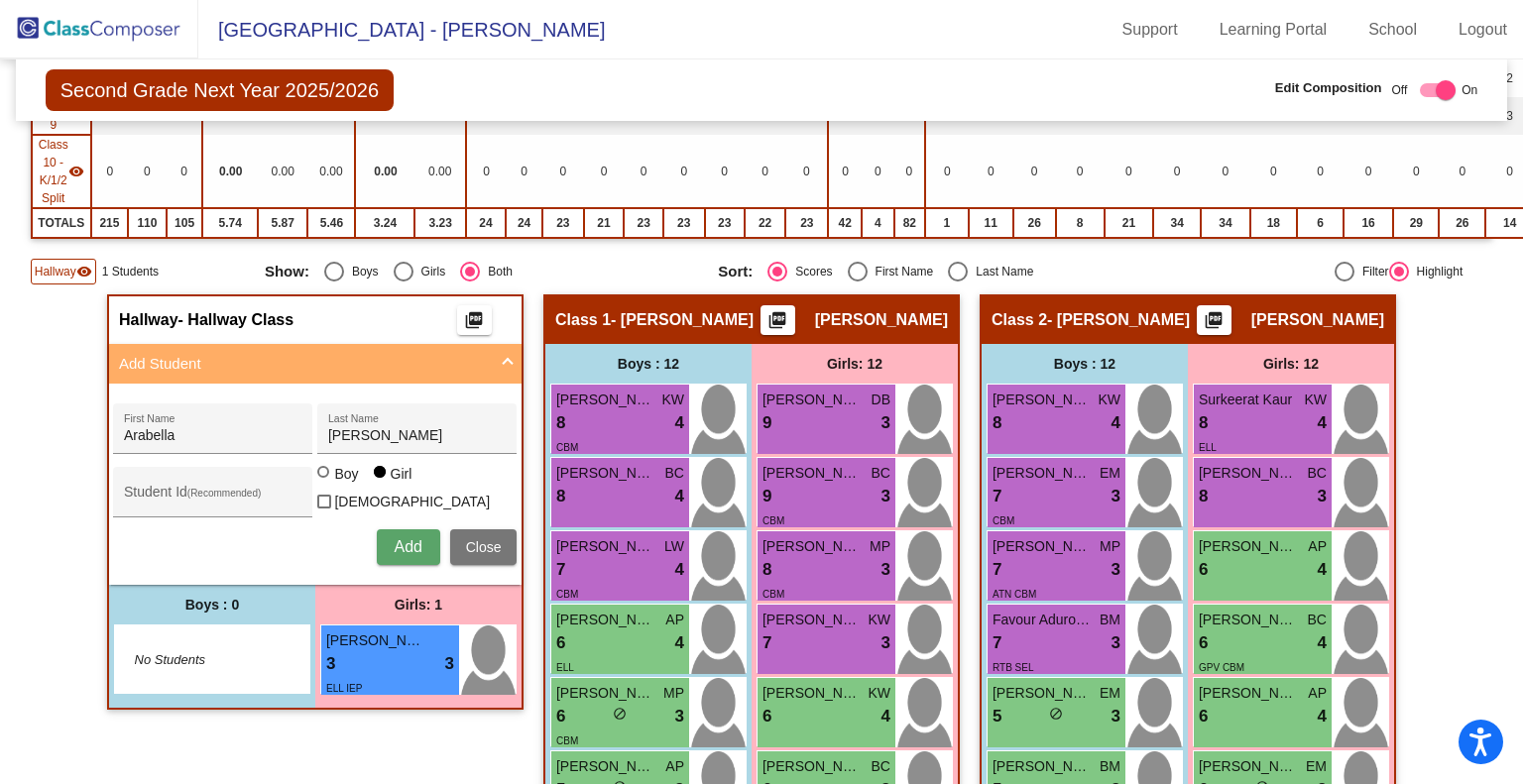 click on "Add" at bounding box center (408, 546) 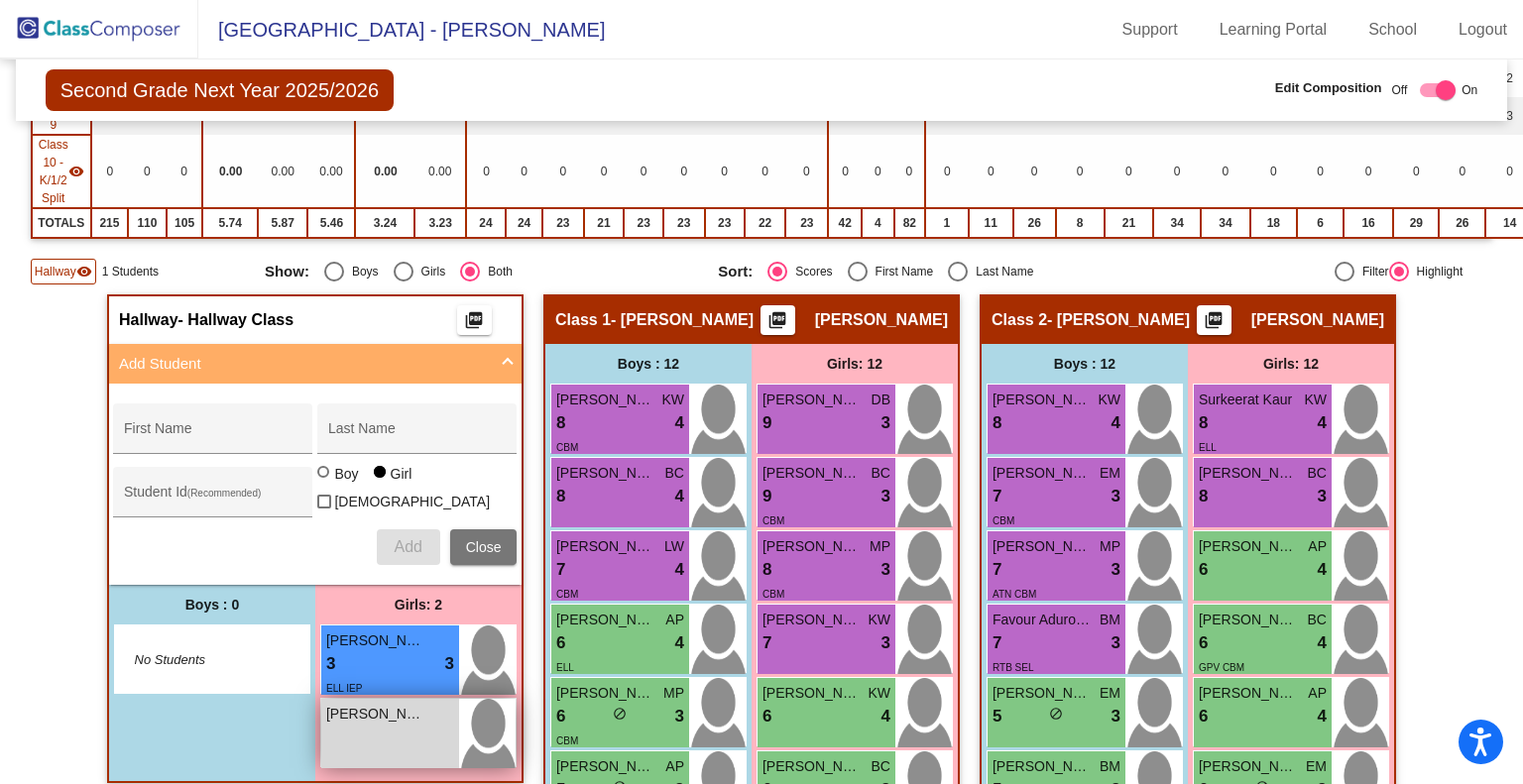 click on "Arabella Baker lock do_not_disturb_alt" at bounding box center [390, 733] 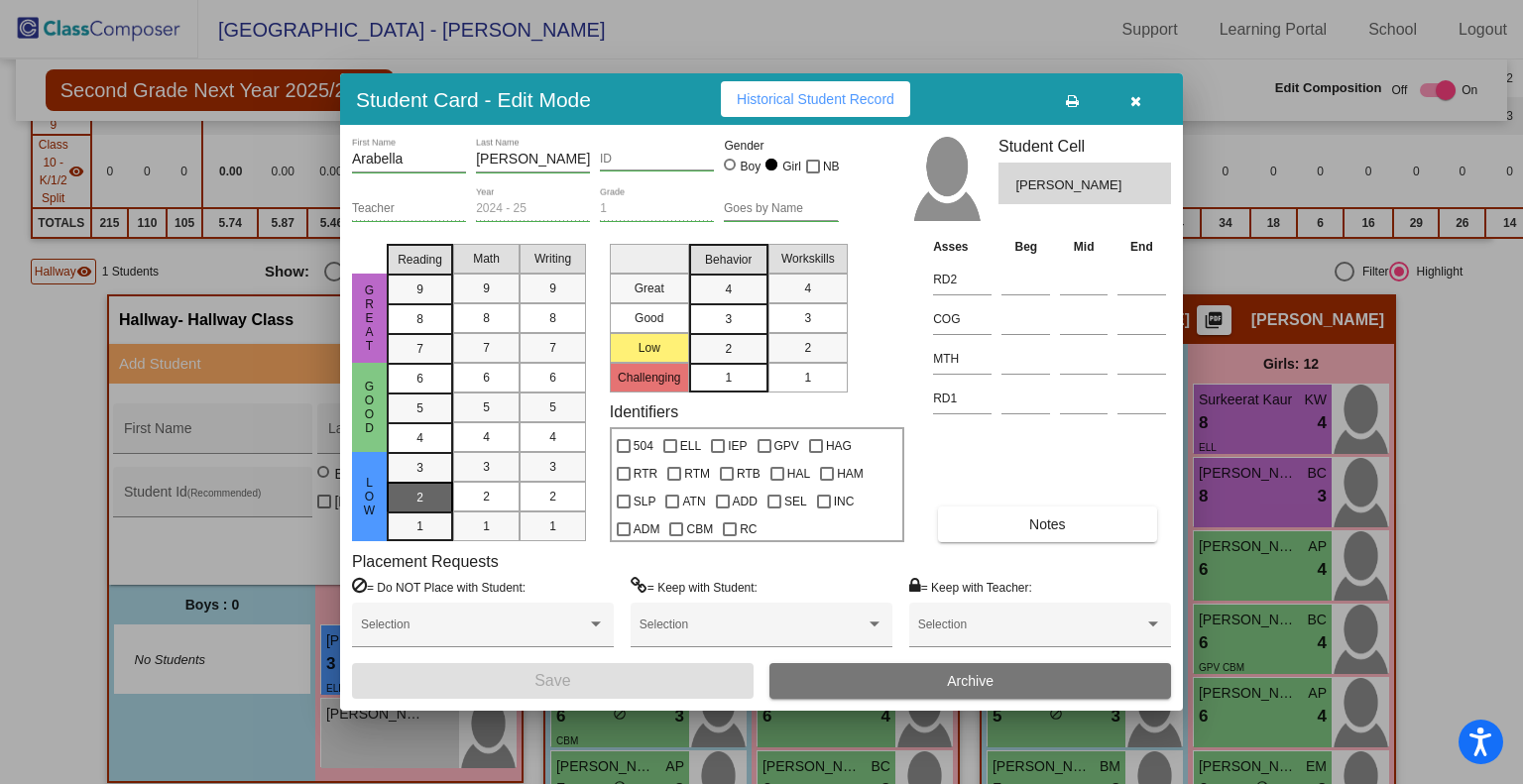 click on "2" at bounding box center [419, 468] 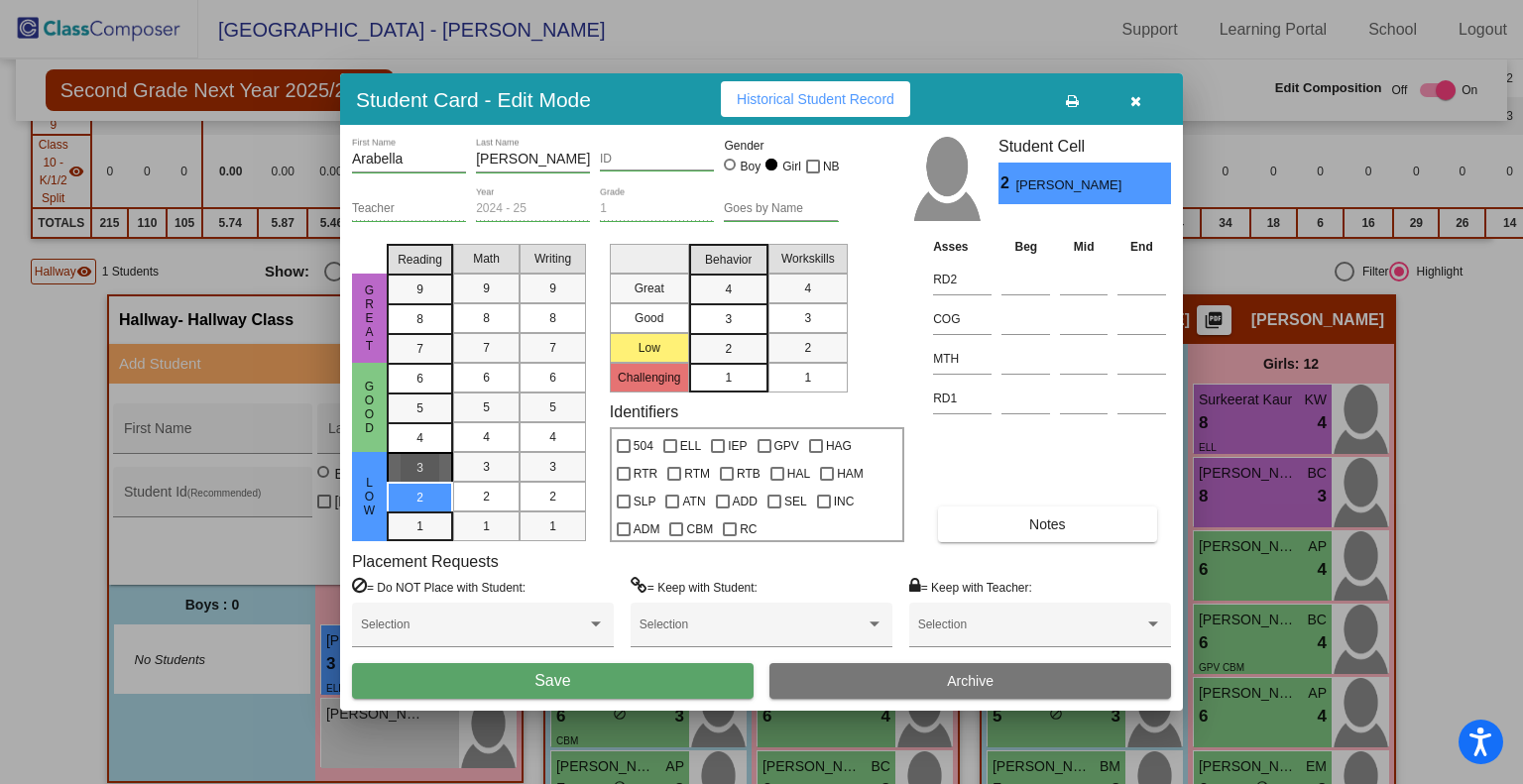 click on "3" at bounding box center (419, 468) 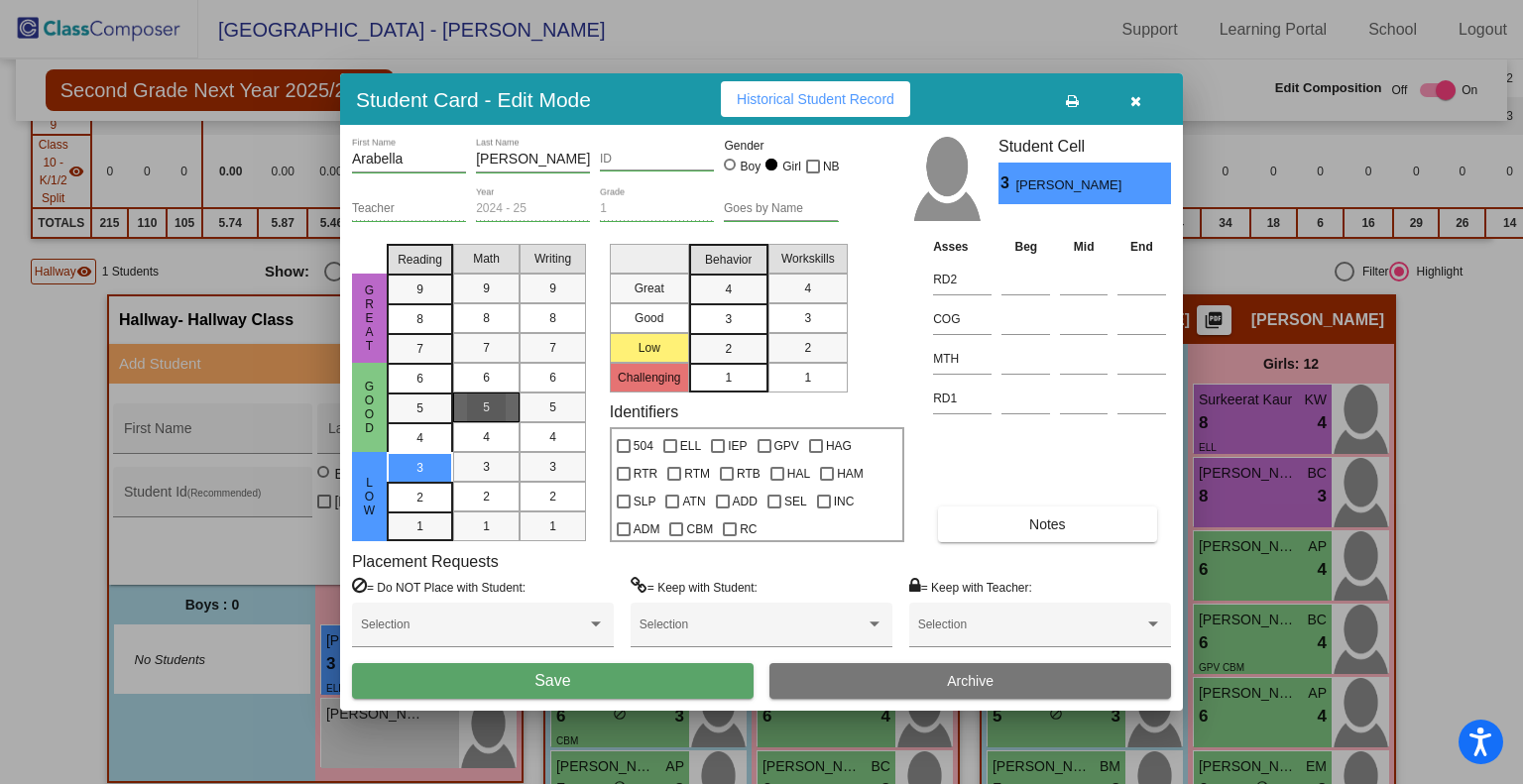 click on "5" at bounding box center [486, 407] 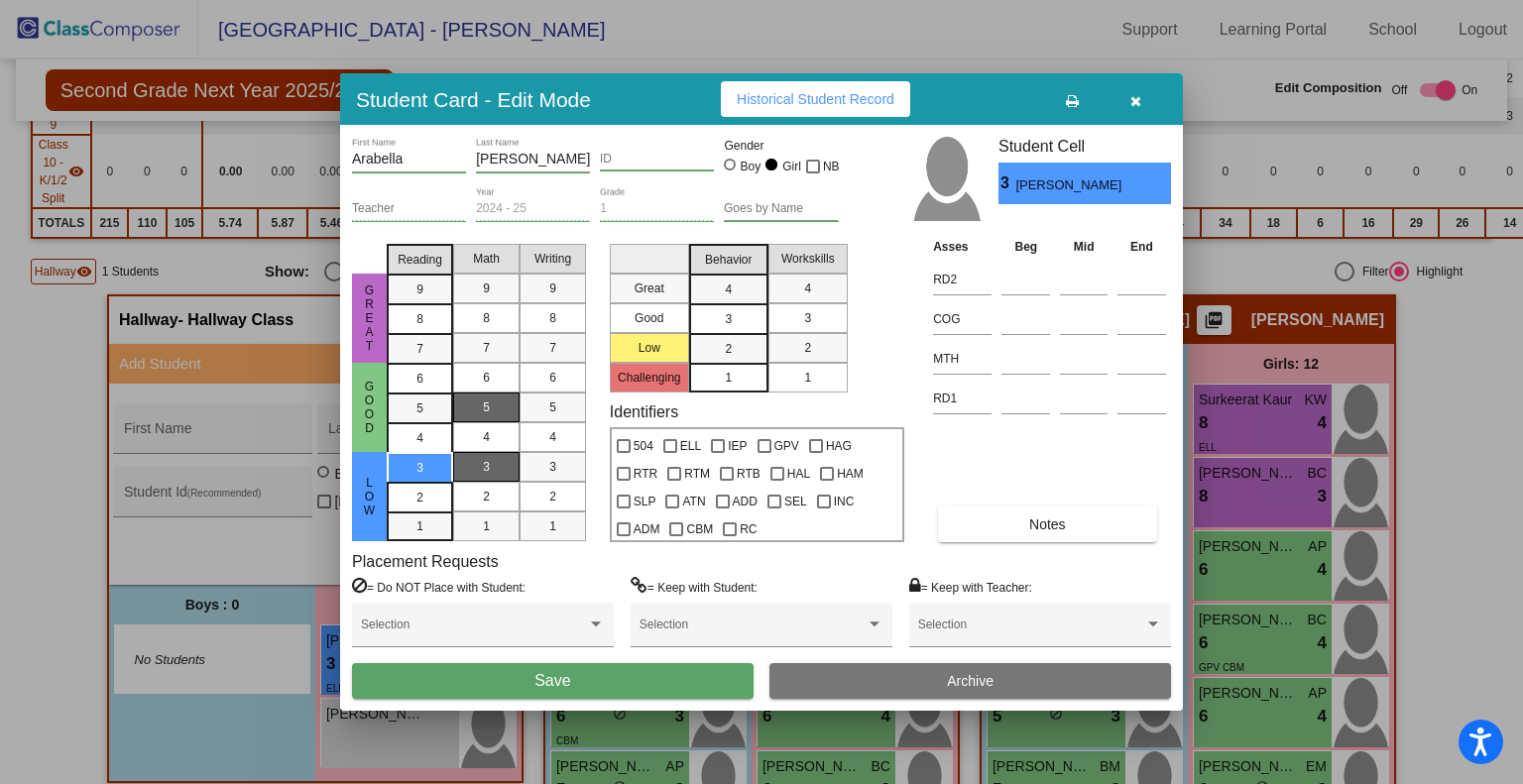 click on "3" at bounding box center (486, 467) 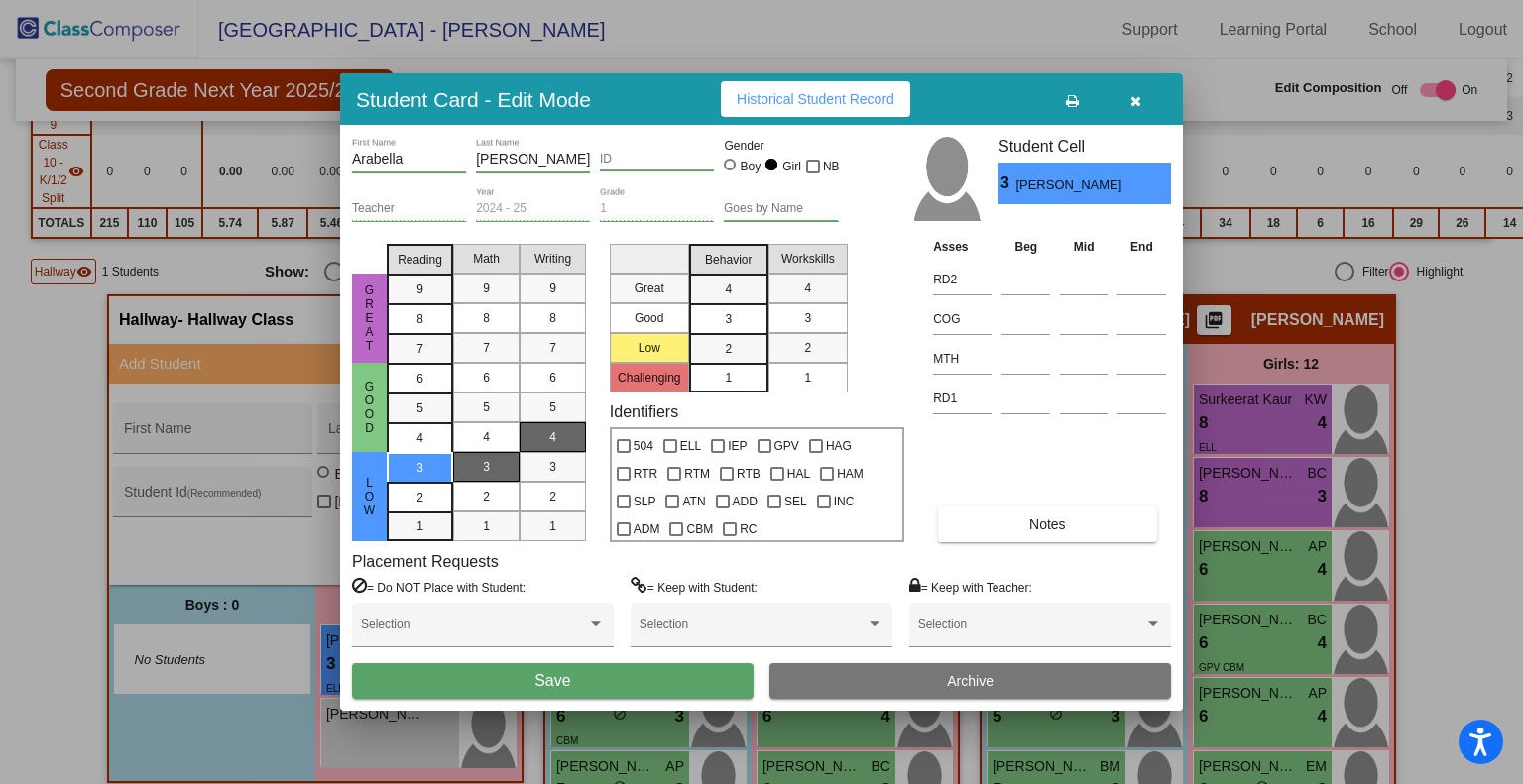 click on "4" at bounding box center [552, 437] 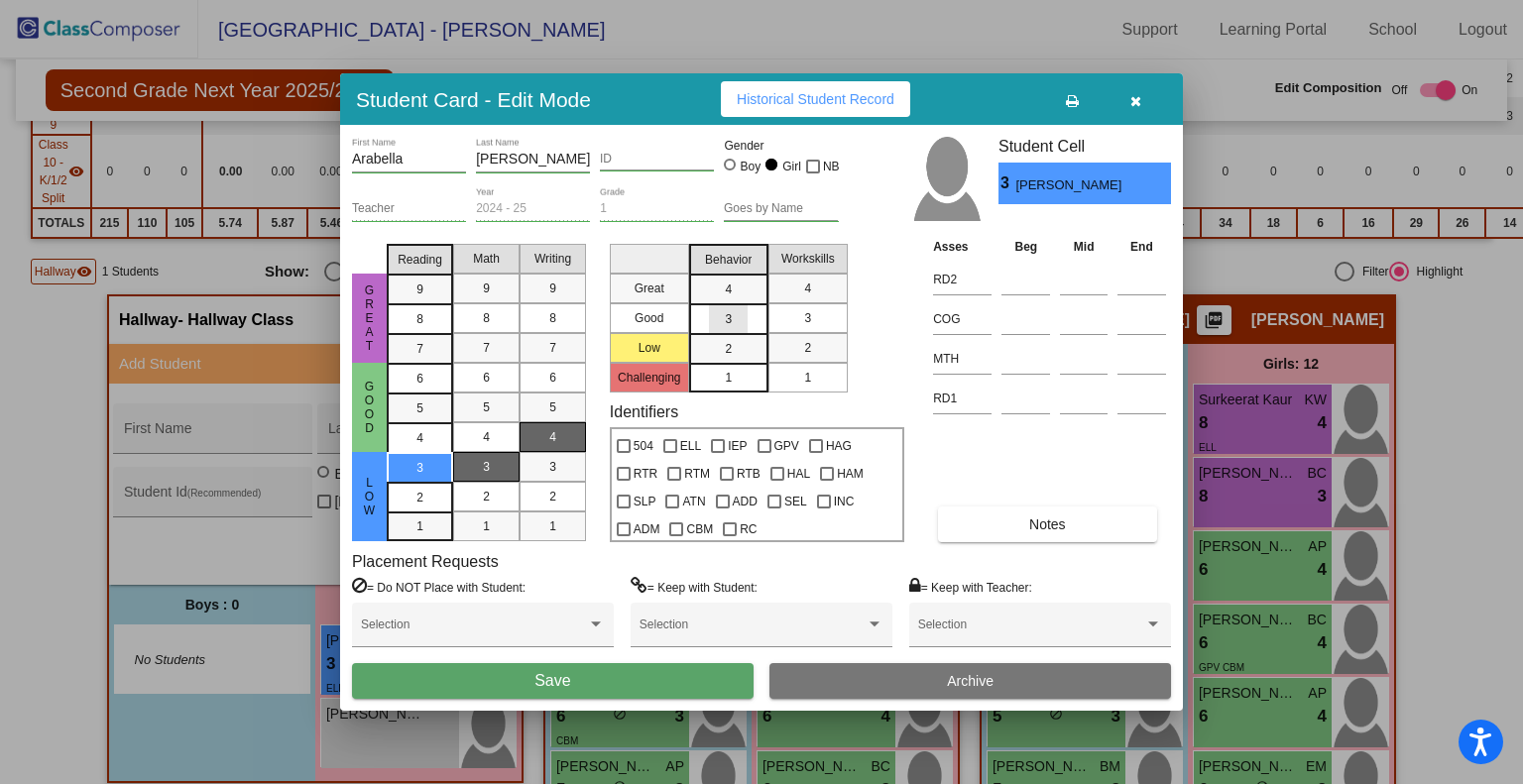 click on "3" at bounding box center (728, 289) 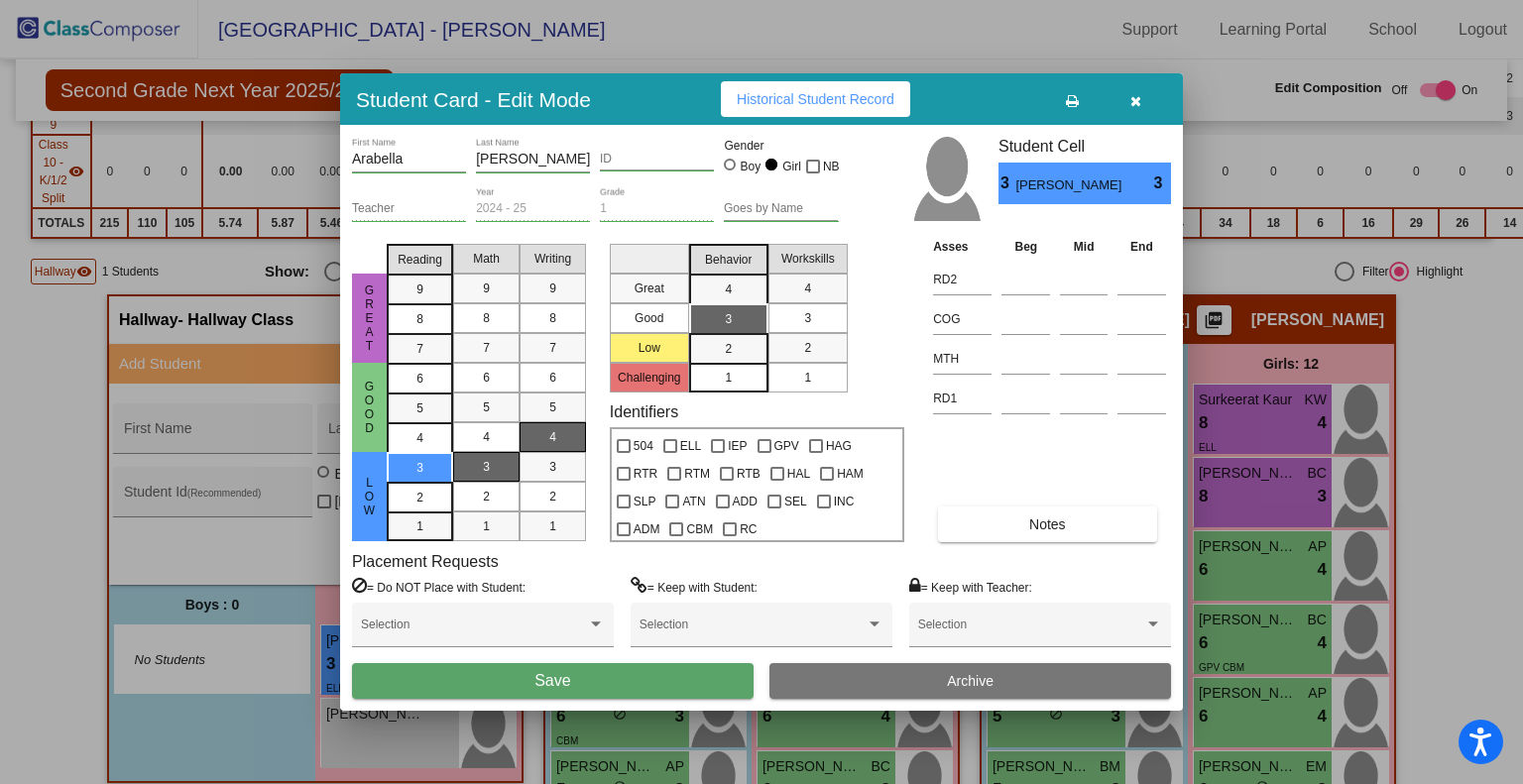 click on "3" at bounding box center (807, 318) 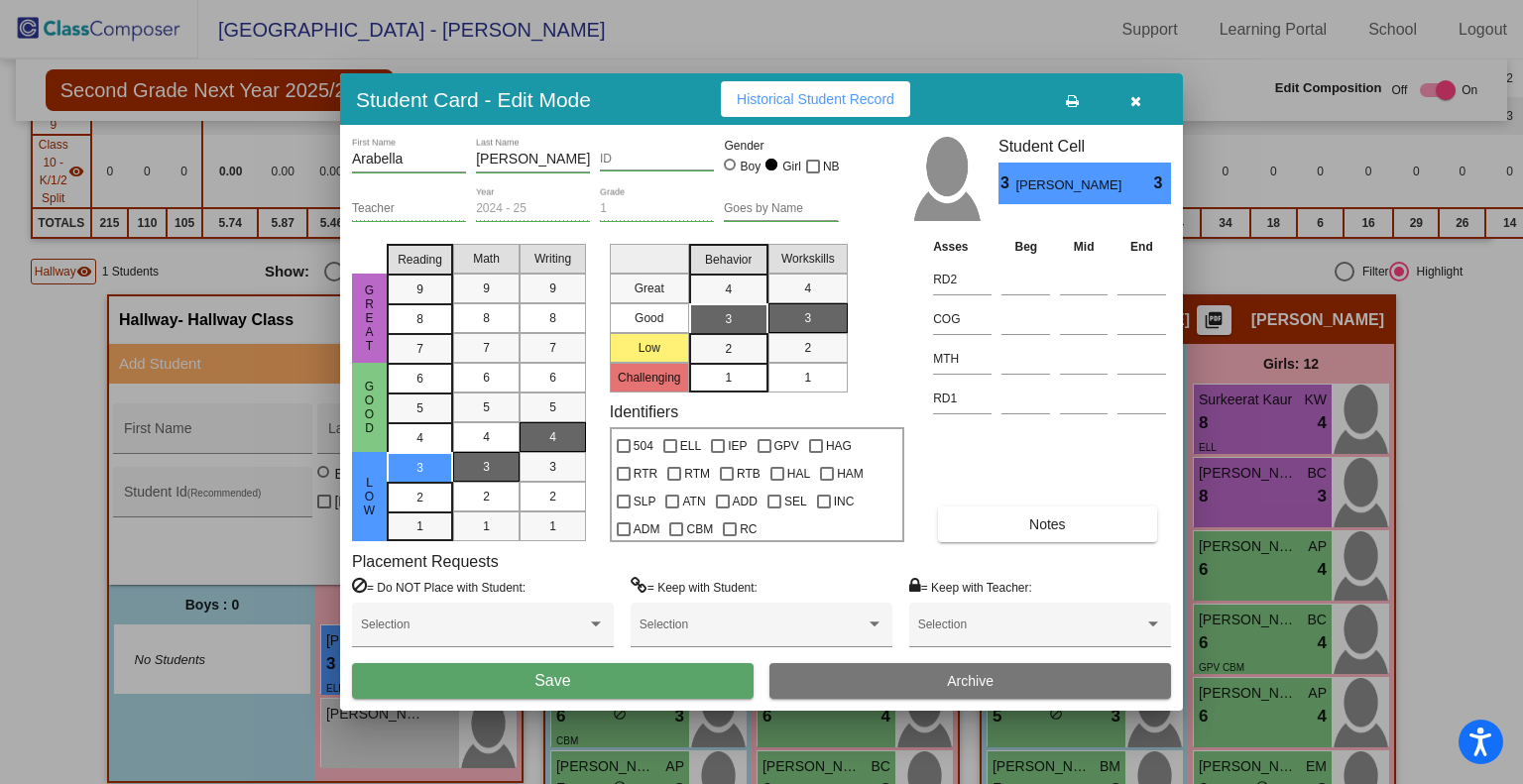 click on "Save" at bounding box center [552, 681] 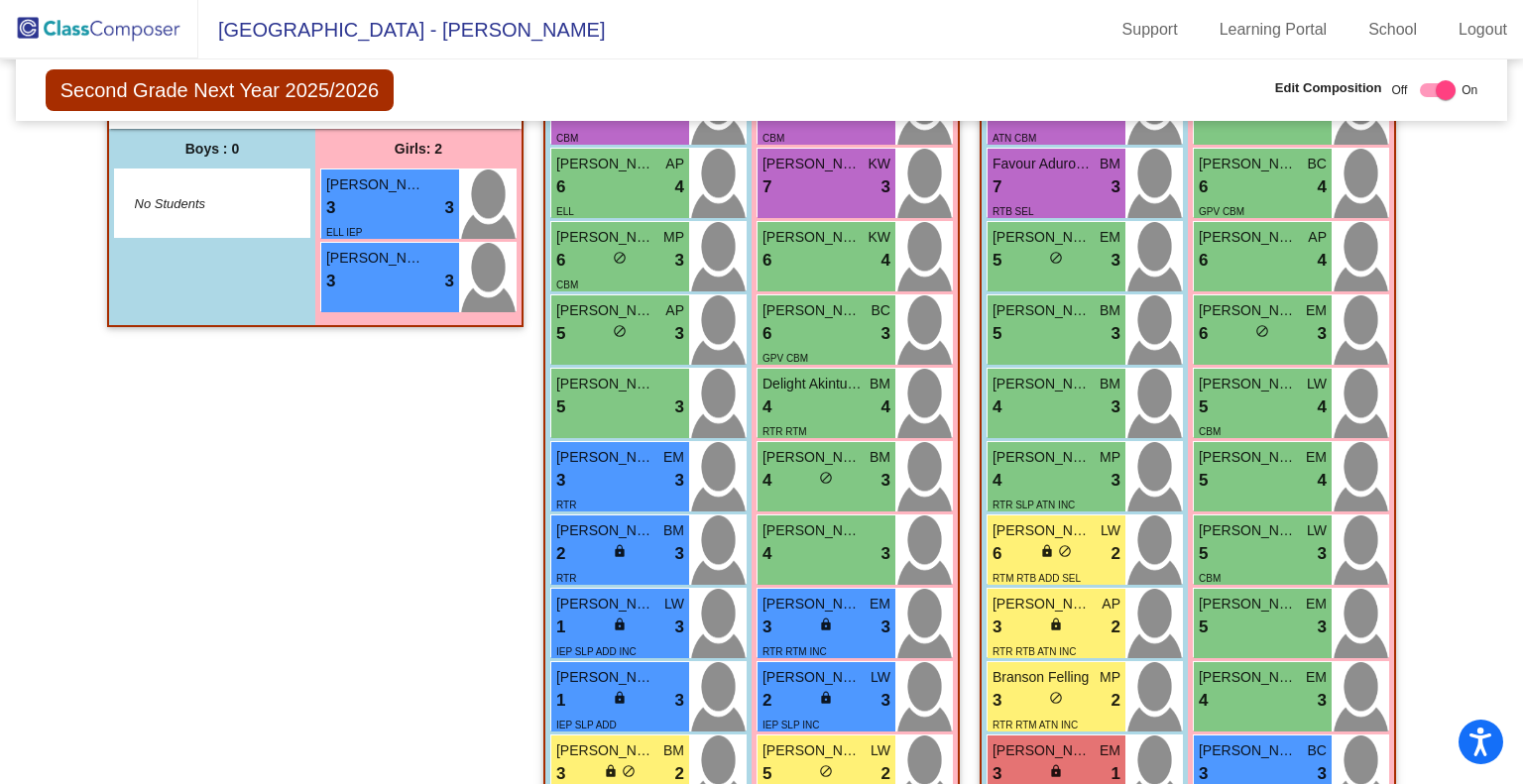 scroll, scrollTop: 658, scrollLeft: 0, axis: vertical 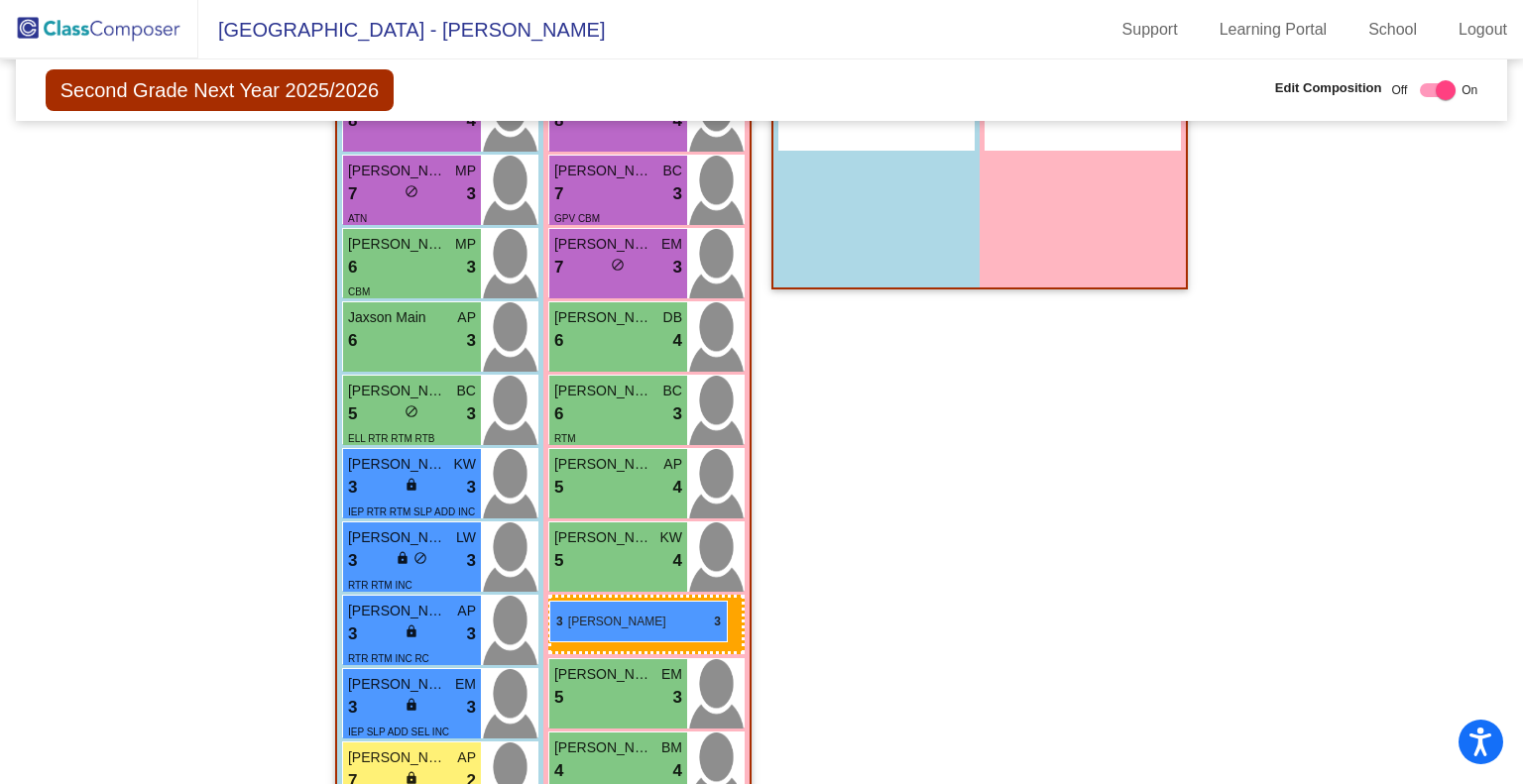 drag, startPoint x: 434, startPoint y: 636, endPoint x: 549, endPoint y: 601, distance: 120.20815 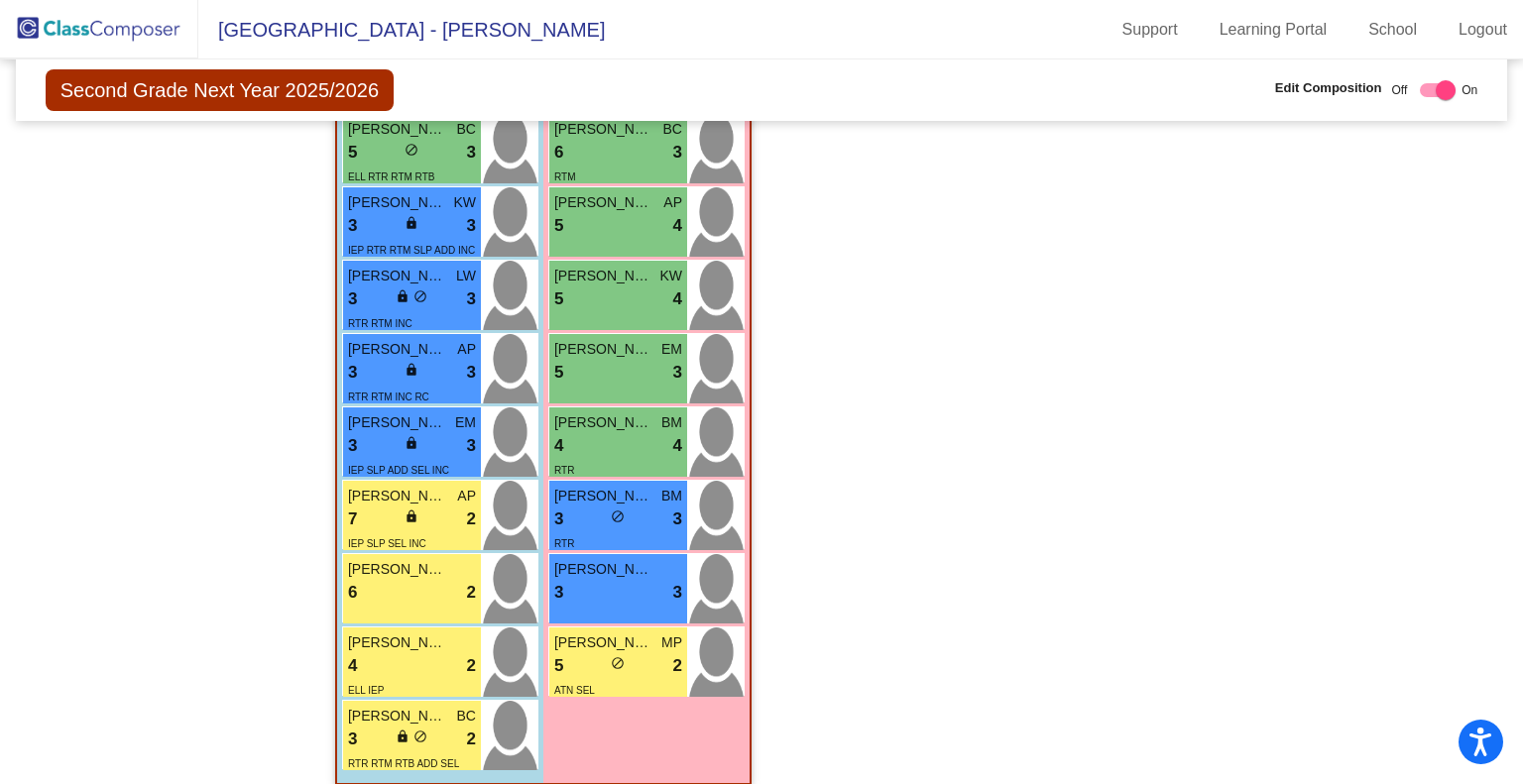 scroll, scrollTop: 4579, scrollLeft: 0, axis: vertical 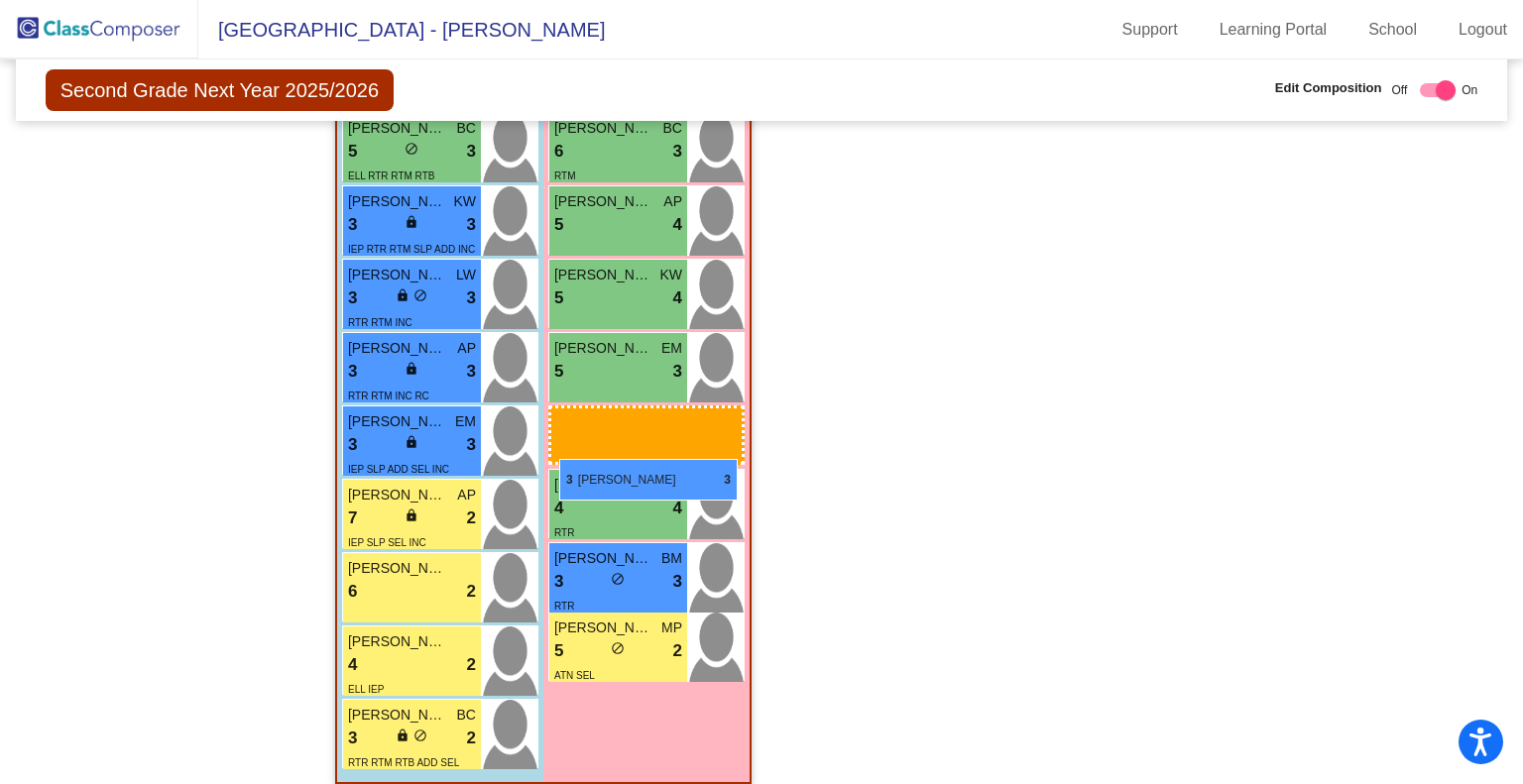 drag, startPoint x: 551, startPoint y: 586, endPoint x: 559, endPoint y: 459, distance: 127.25172 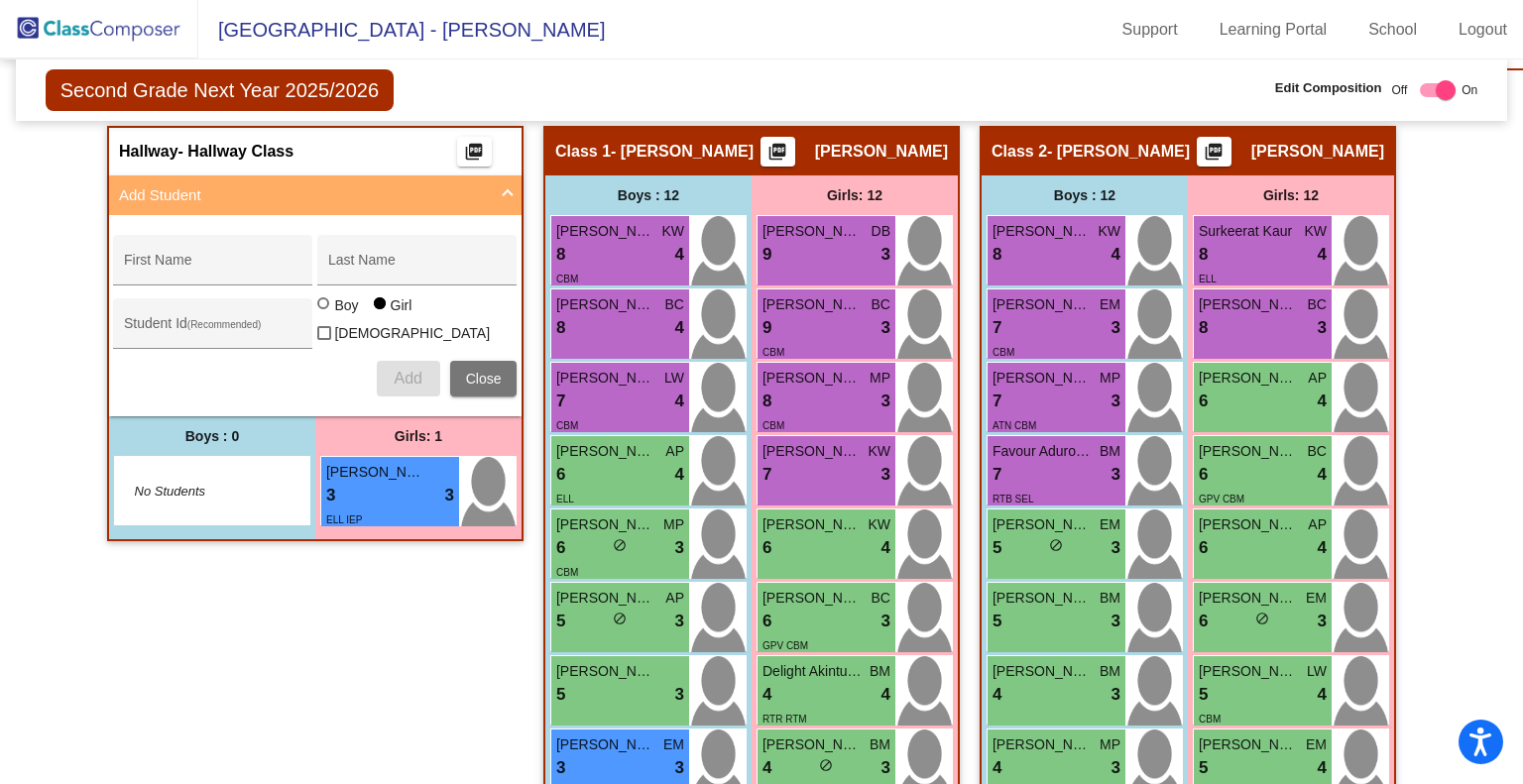 scroll, scrollTop: 737, scrollLeft: 0, axis: vertical 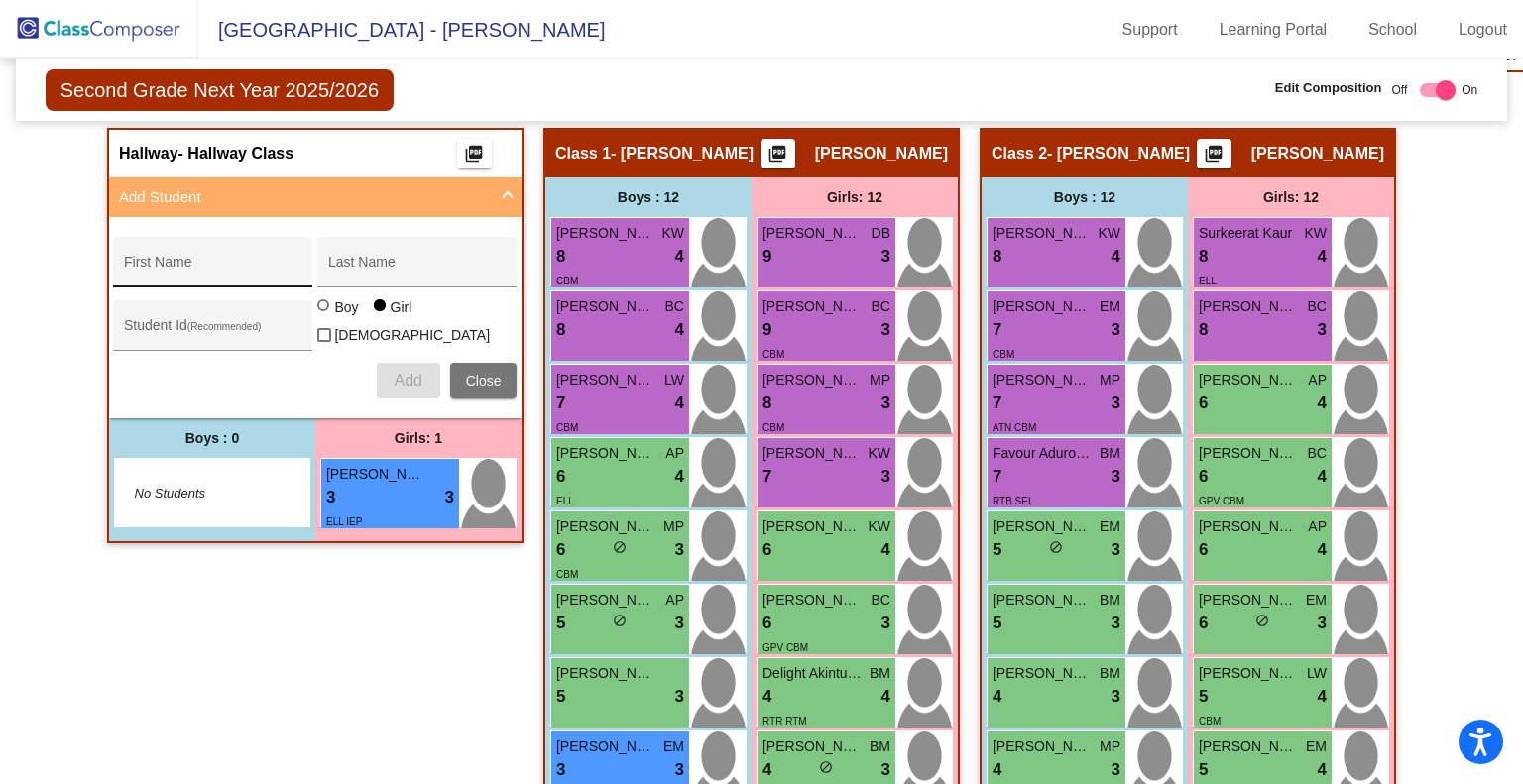 click on "First Name" at bounding box center (212, 262) 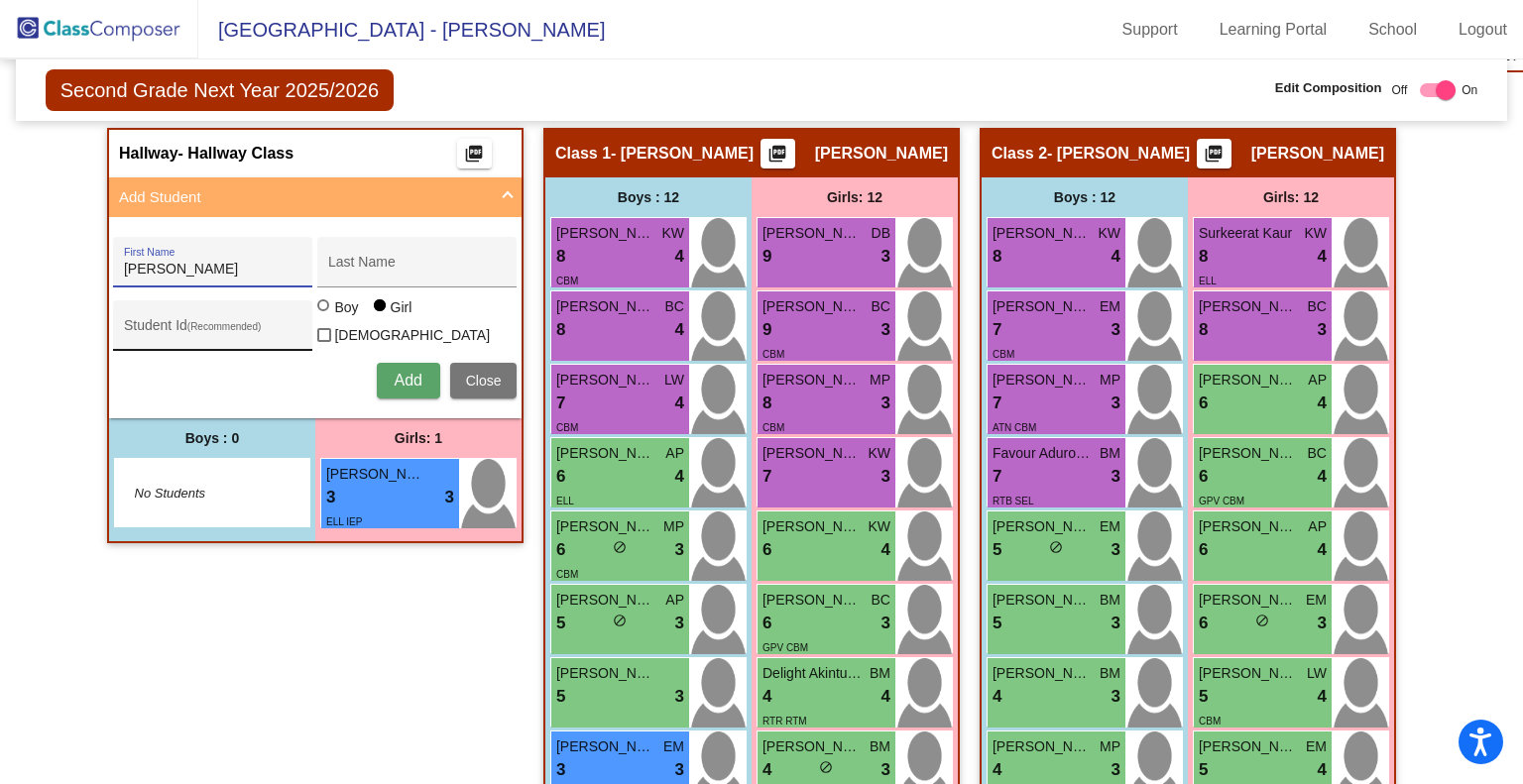 type on "Carter" 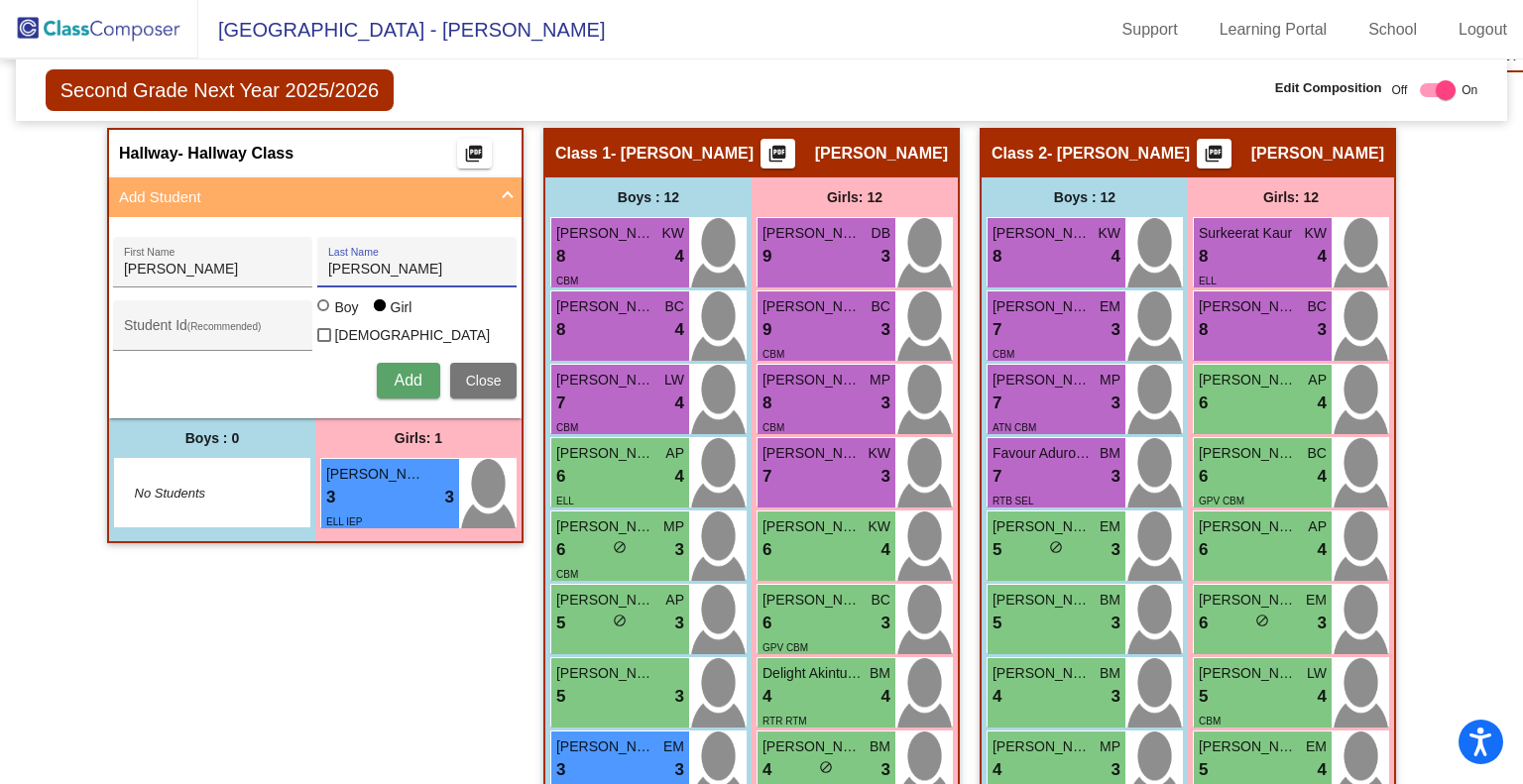 type on "Dunivent" 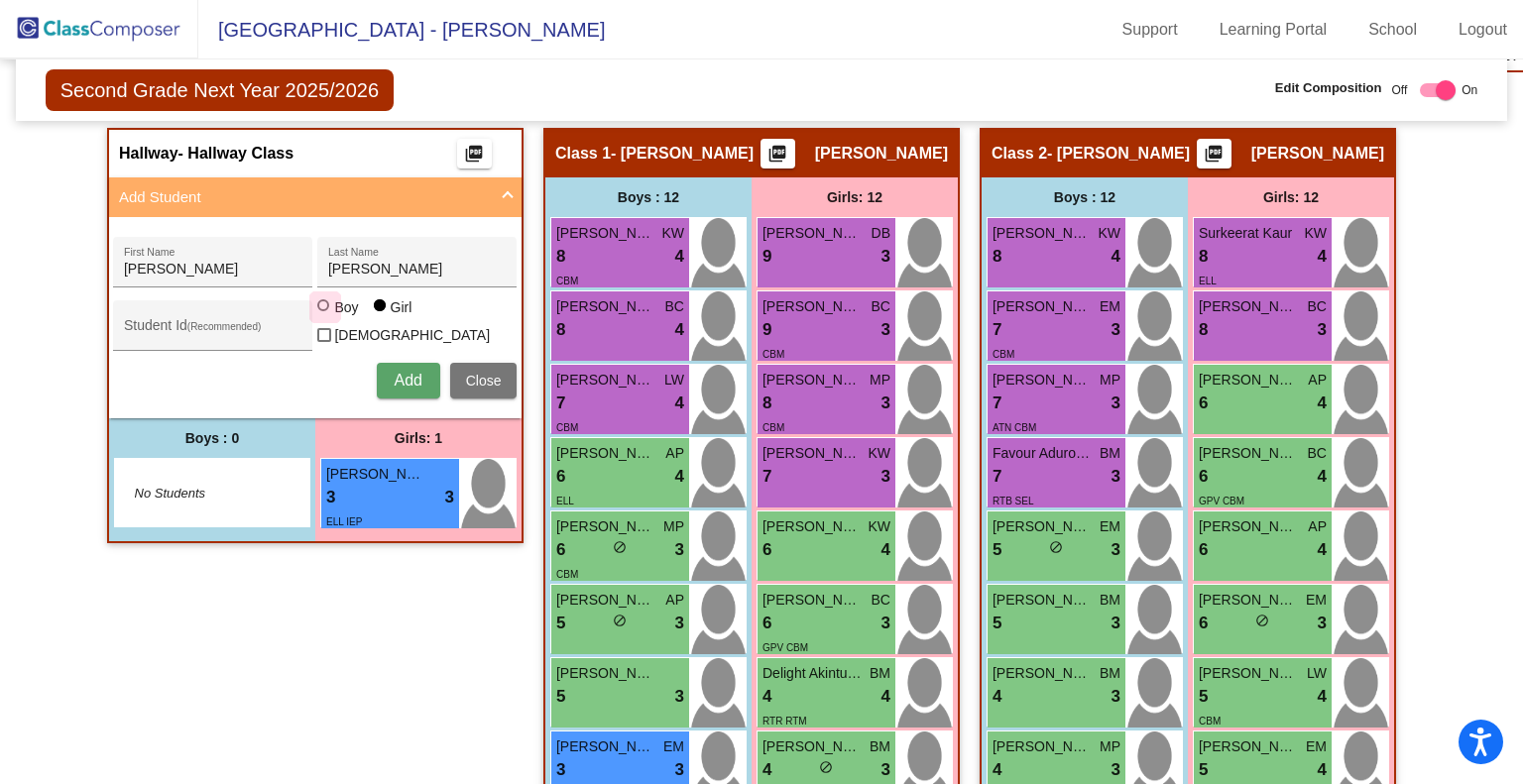 click at bounding box center [325, 307] 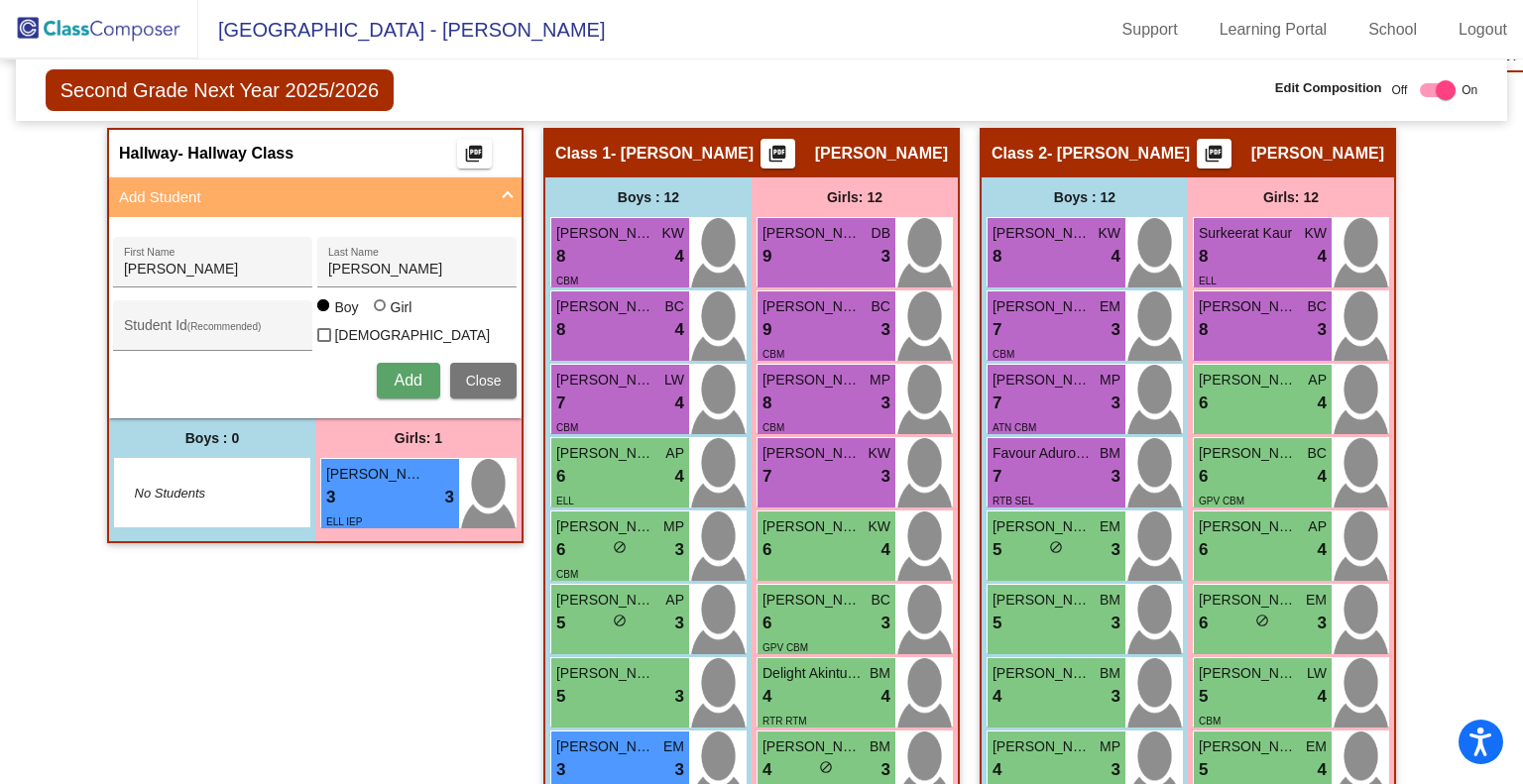 click on "Add" at bounding box center [409, 381] 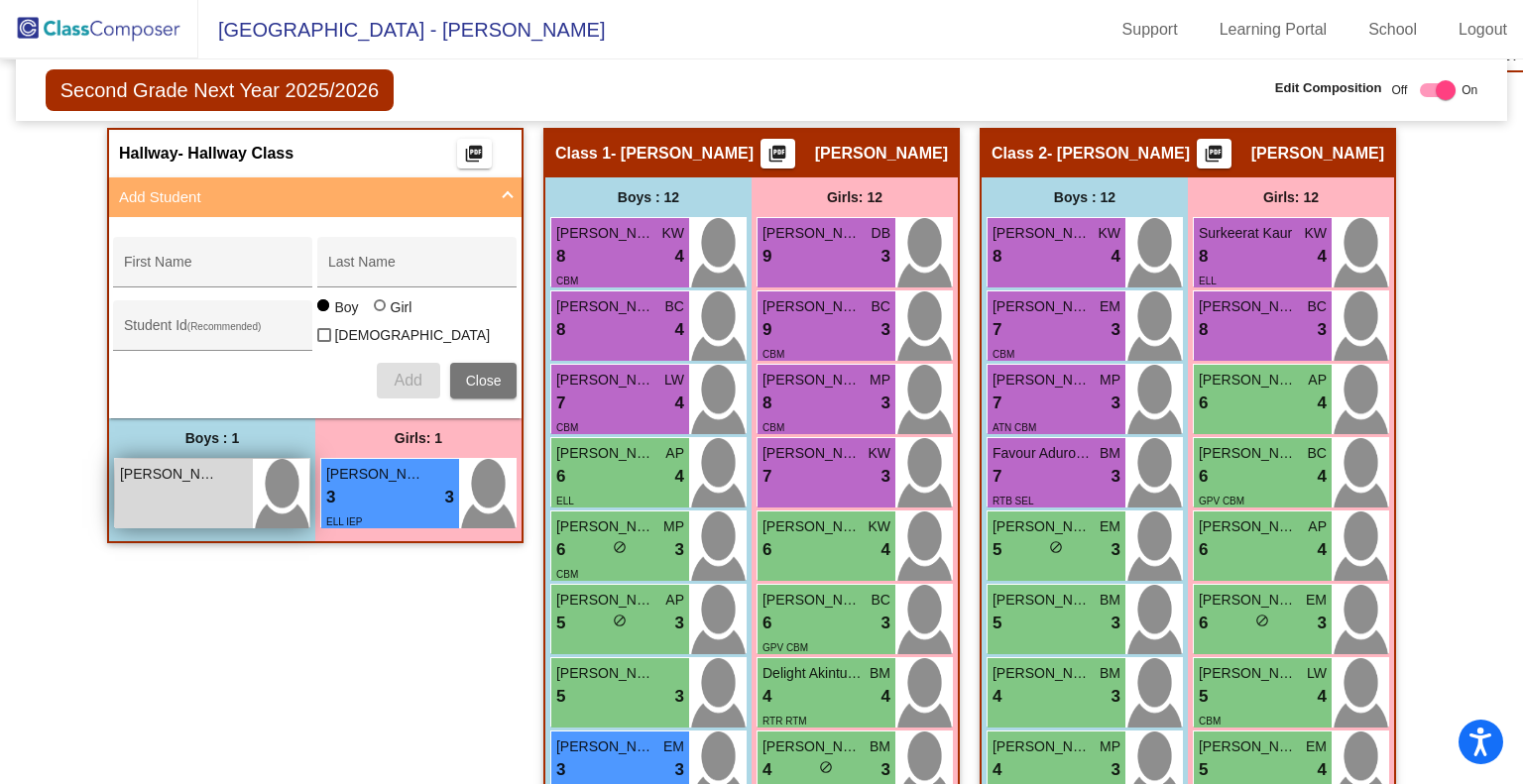 click on "Carter Dunivent lock do_not_disturb_alt" at bounding box center (183, 494) 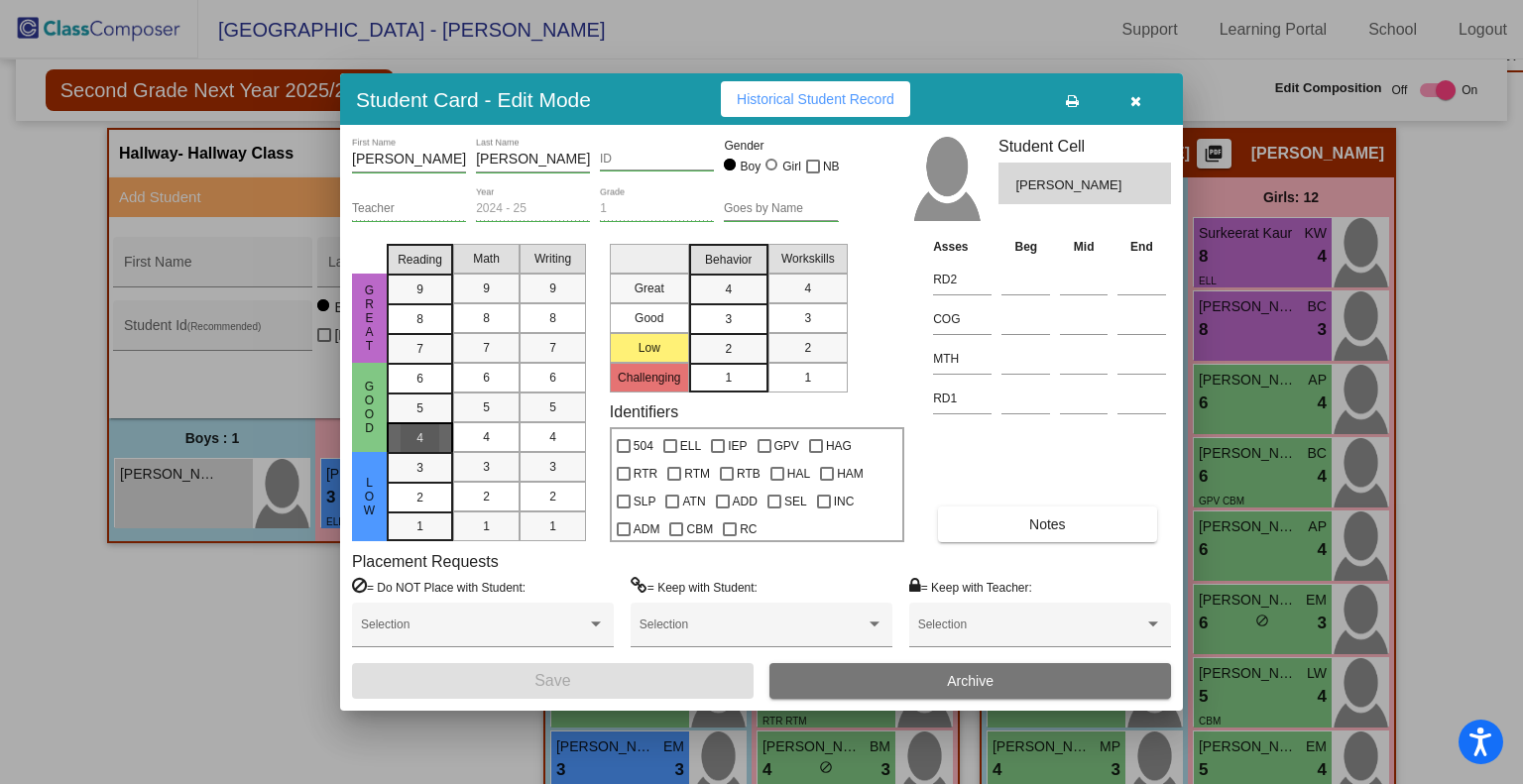 click on "4" at bounding box center [419, 437] 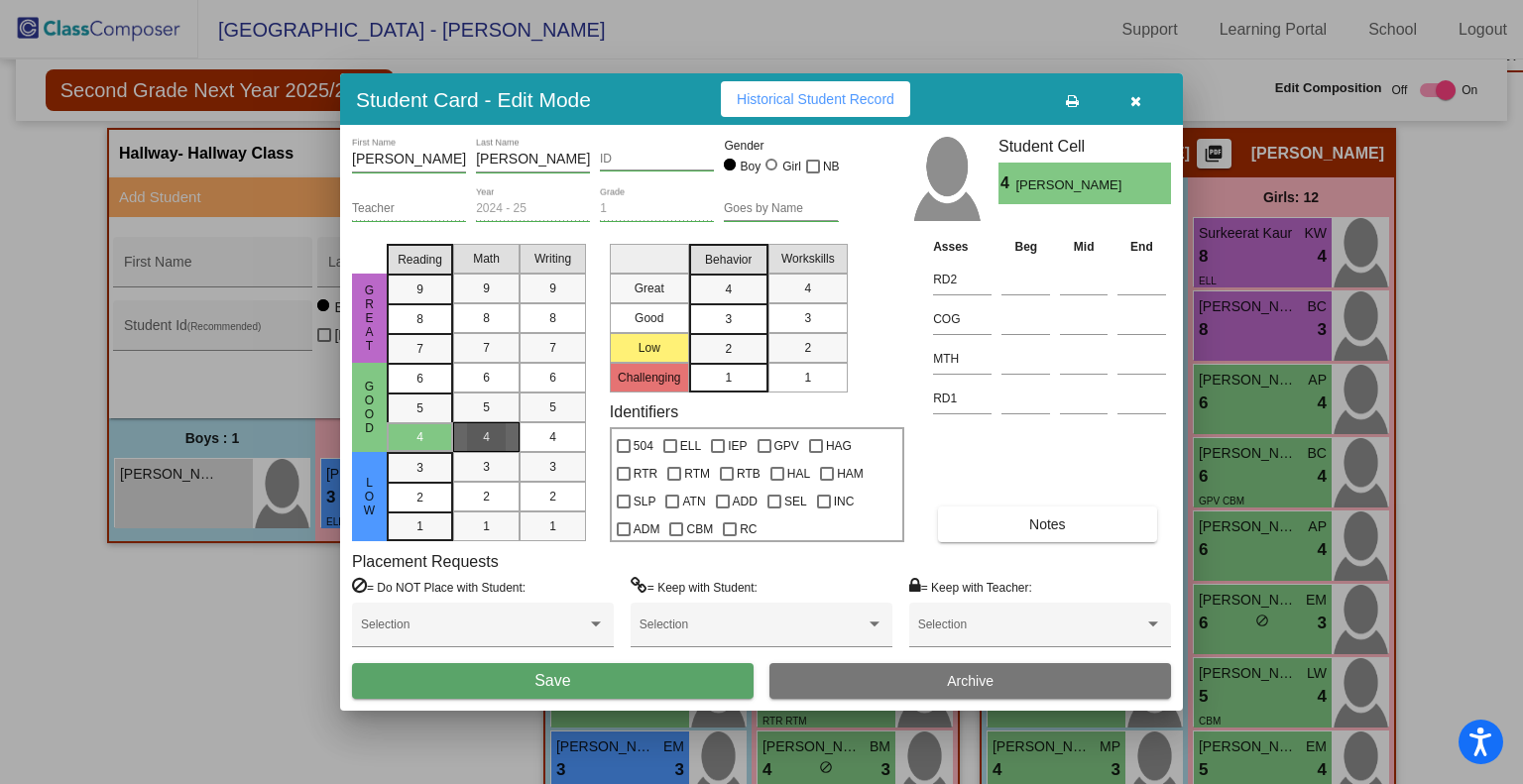 click on "4" at bounding box center [486, 437] 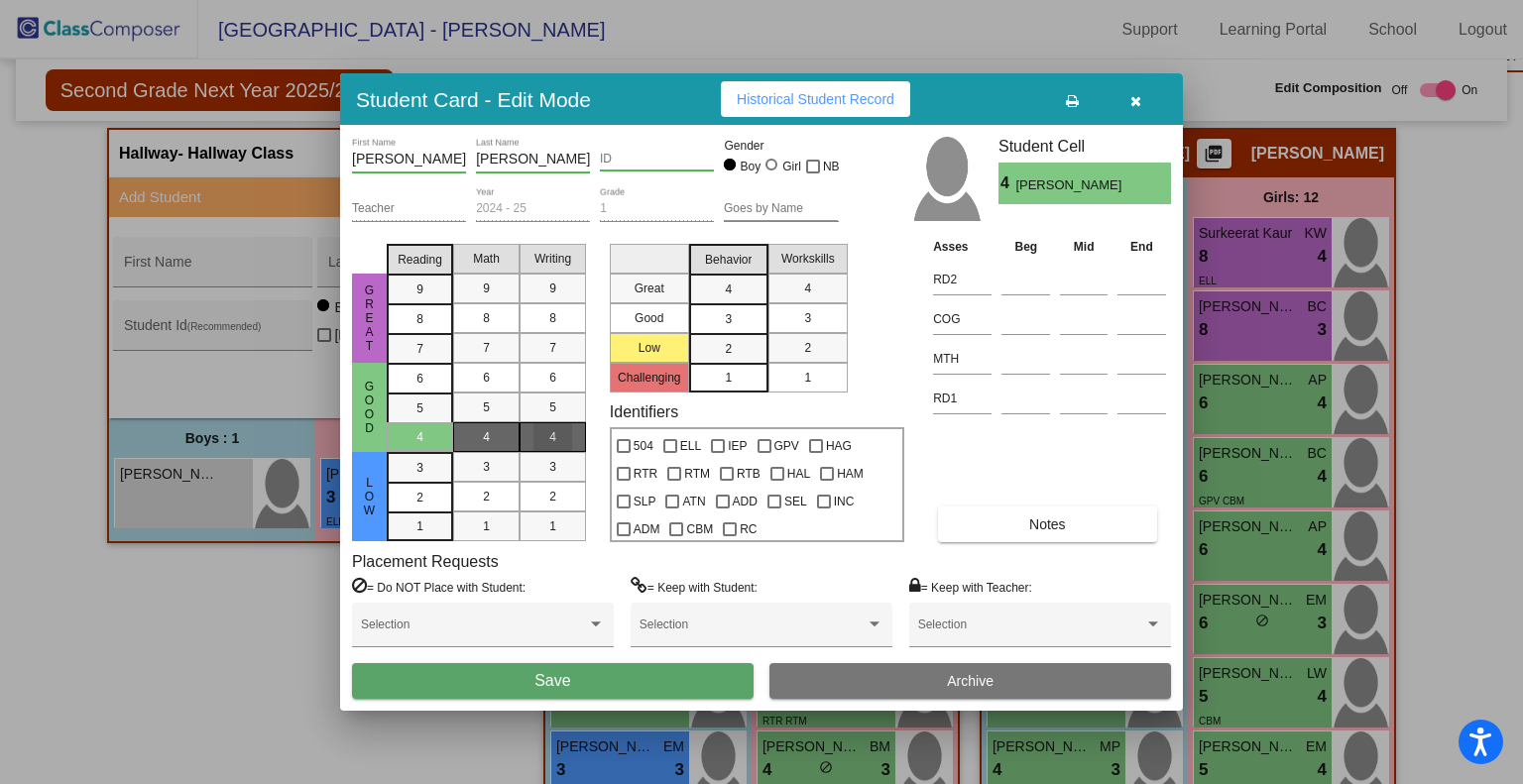 click on "4" at bounding box center (552, 437) 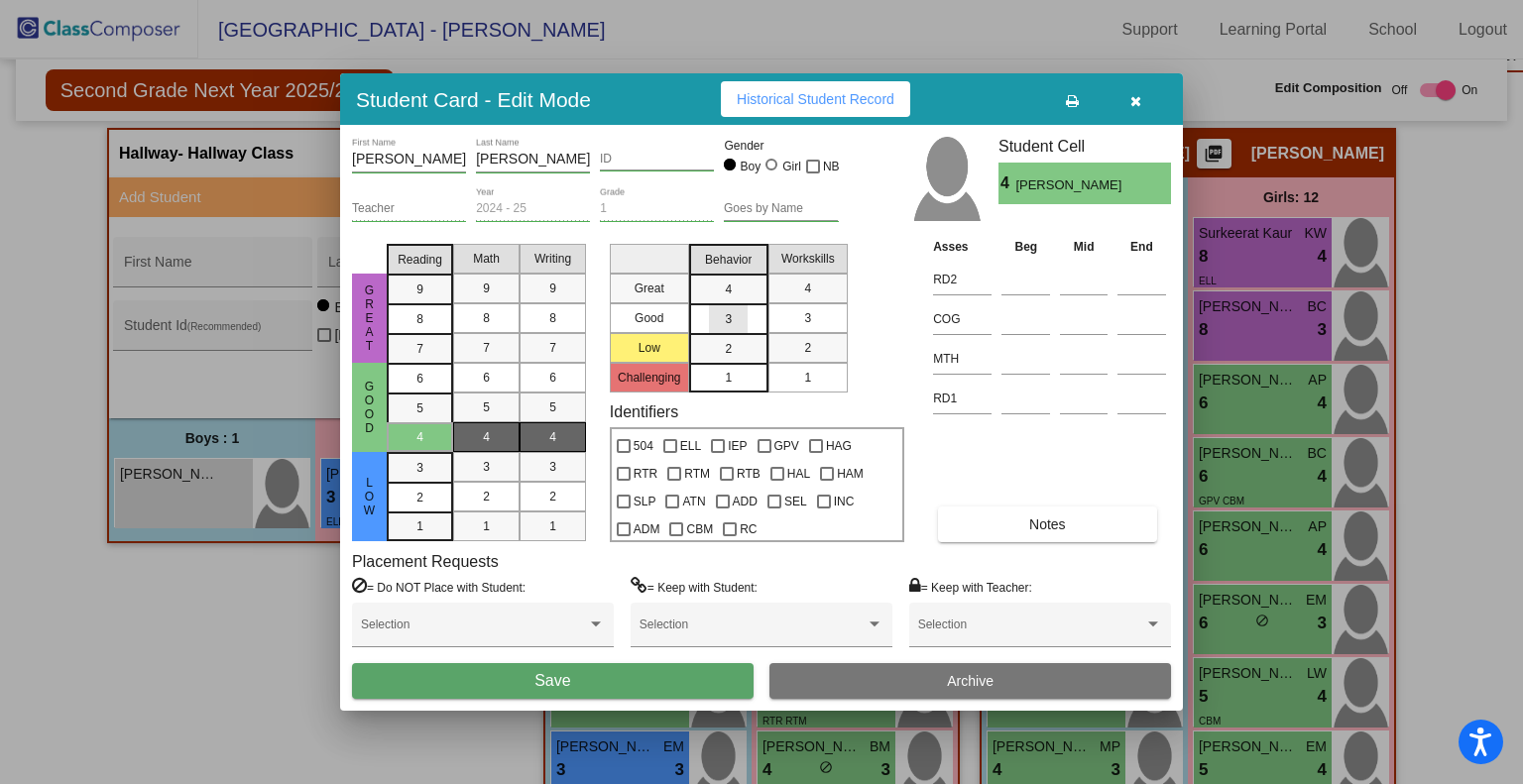 click on "3" at bounding box center (728, 289) 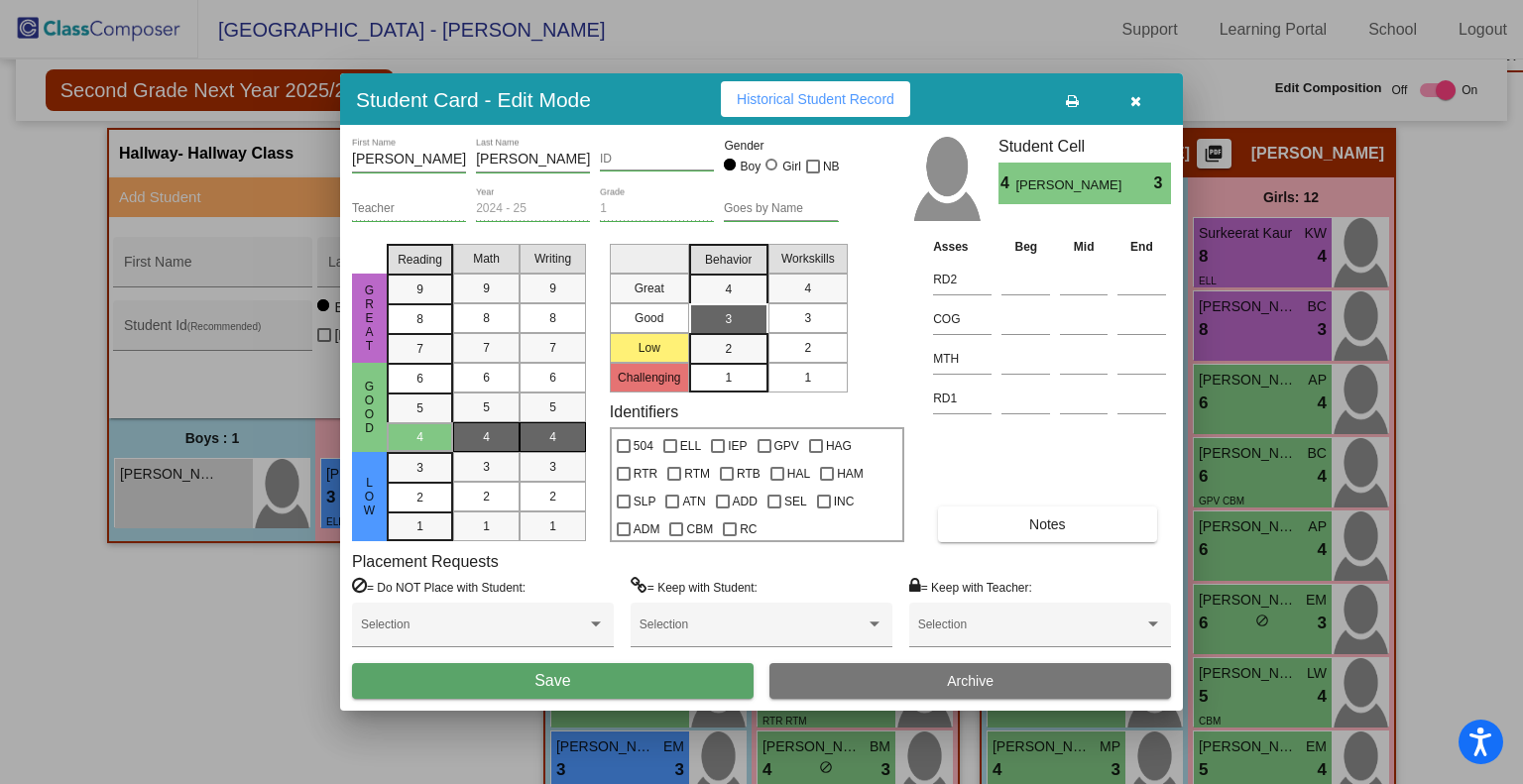 click on "2" at bounding box center (807, 348) 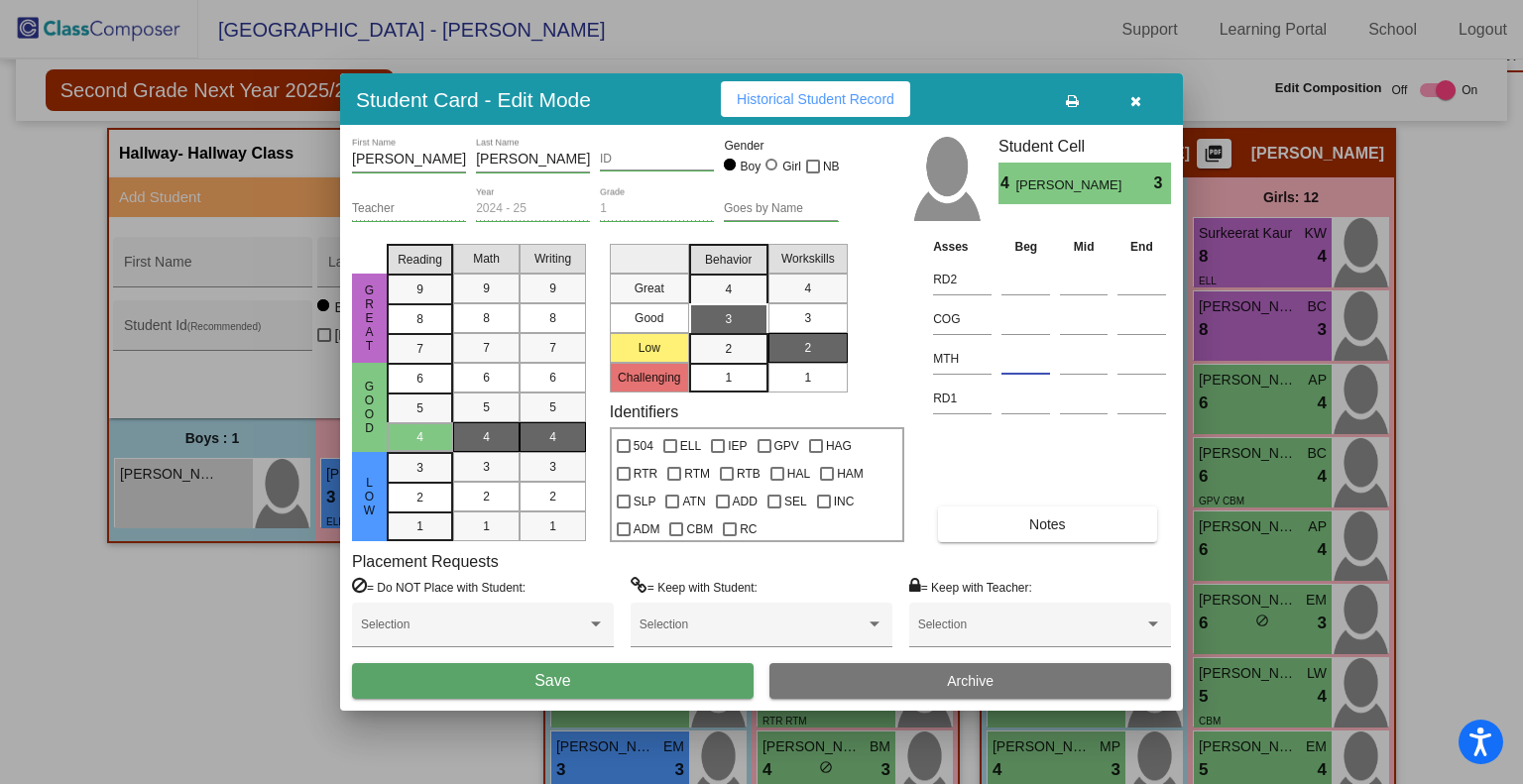click at bounding box center (1025, 359) 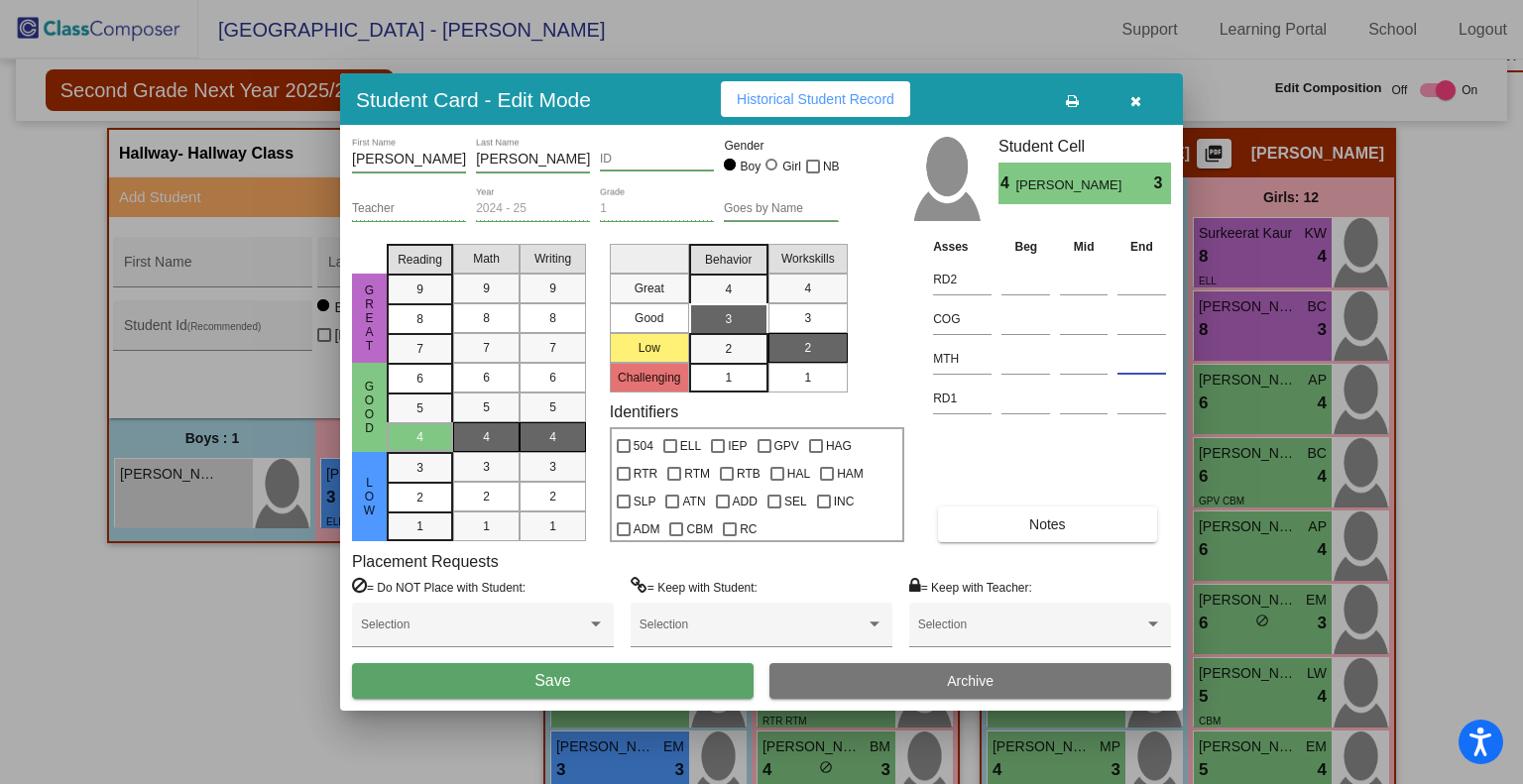 click at bounding box center (1141, 359) 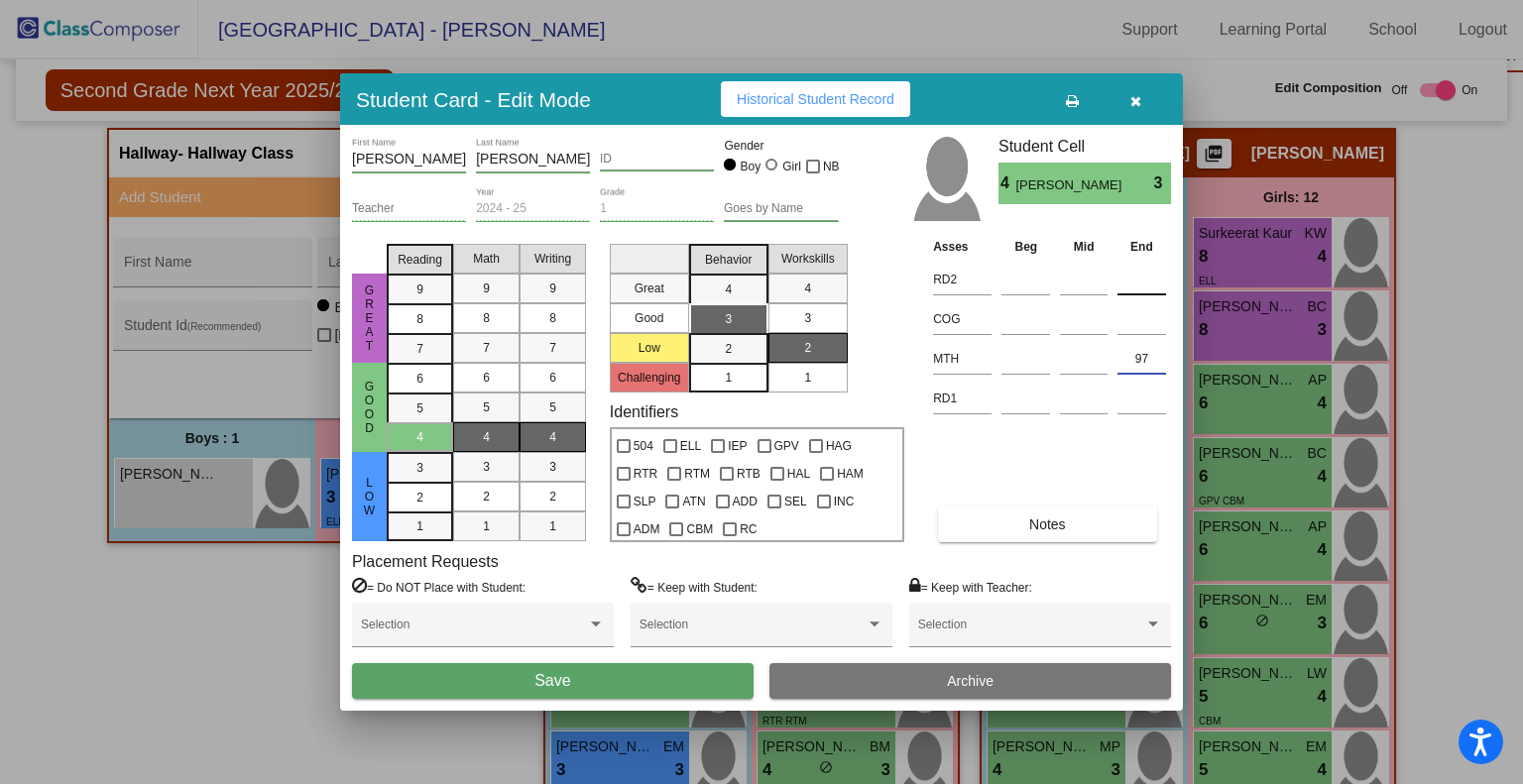 type on "97" 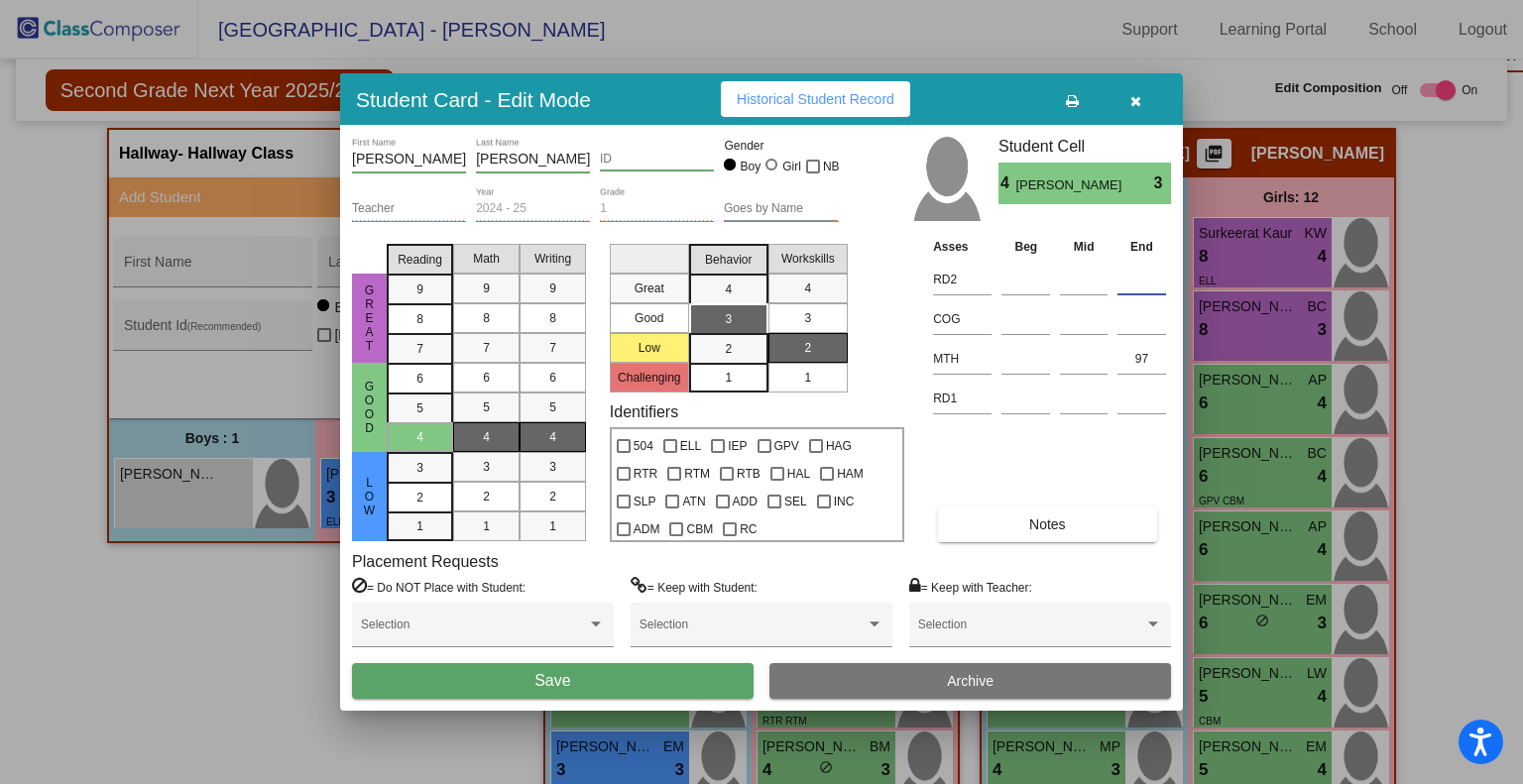 click at bounding box center [1141, 280] 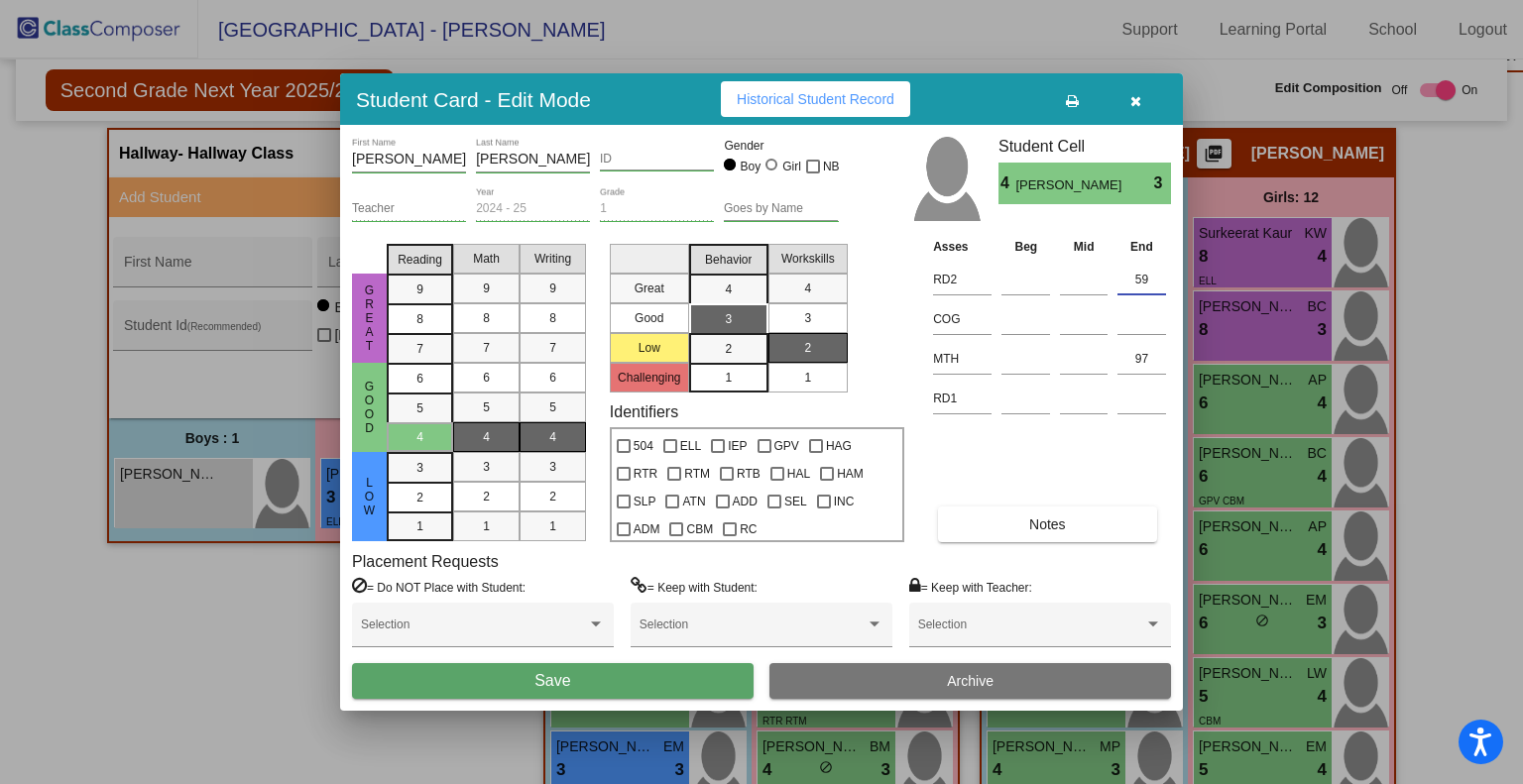 type on "59" 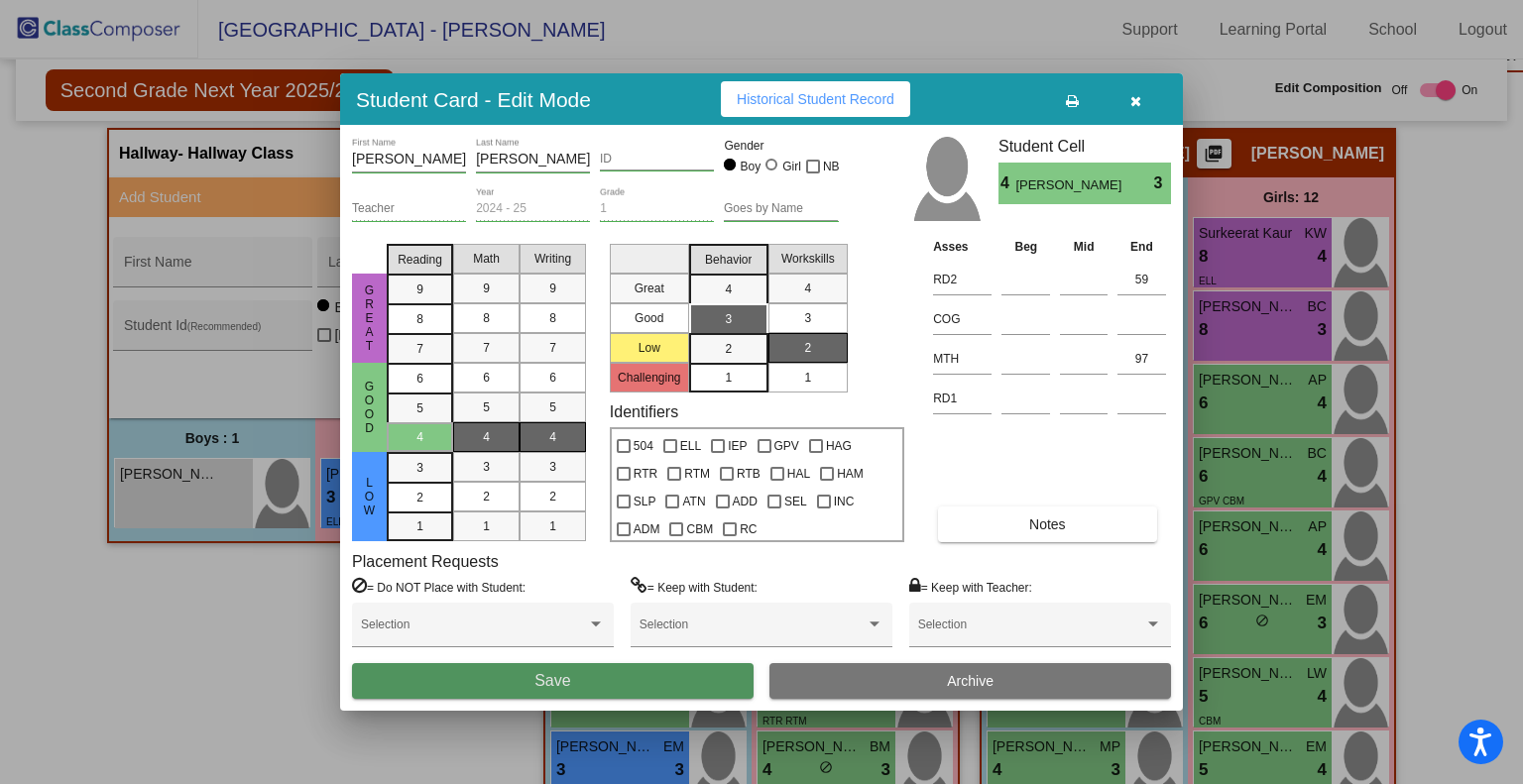 click on "Save" at bounding box center [552, 681] 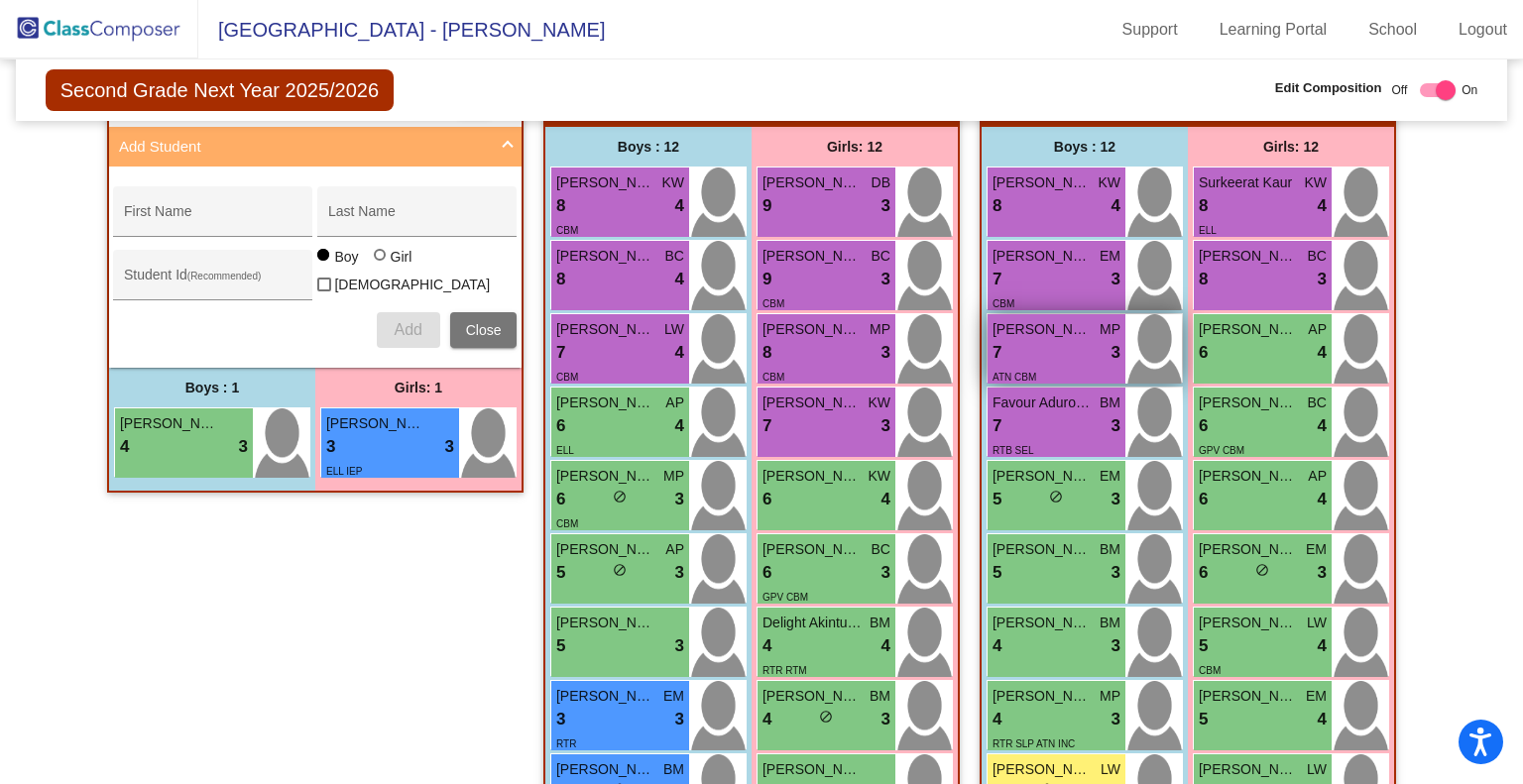 scroll, scrollTop: 785, scrollLeft: 0, axis: vertical 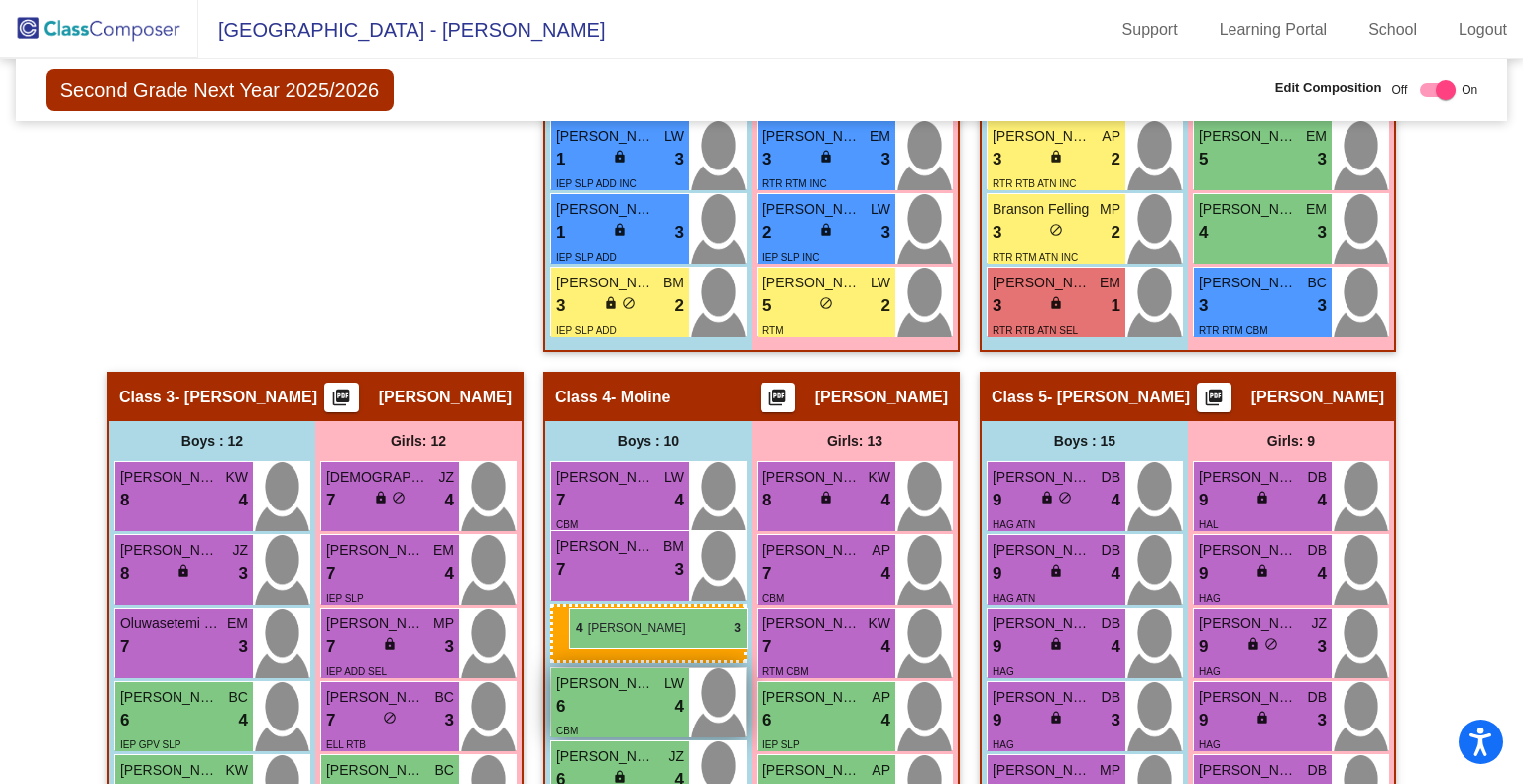 drag, startPoint x: 208, startPoint y: 444, endPoint x: 566, endPoint y: 608, distance: 393.77659 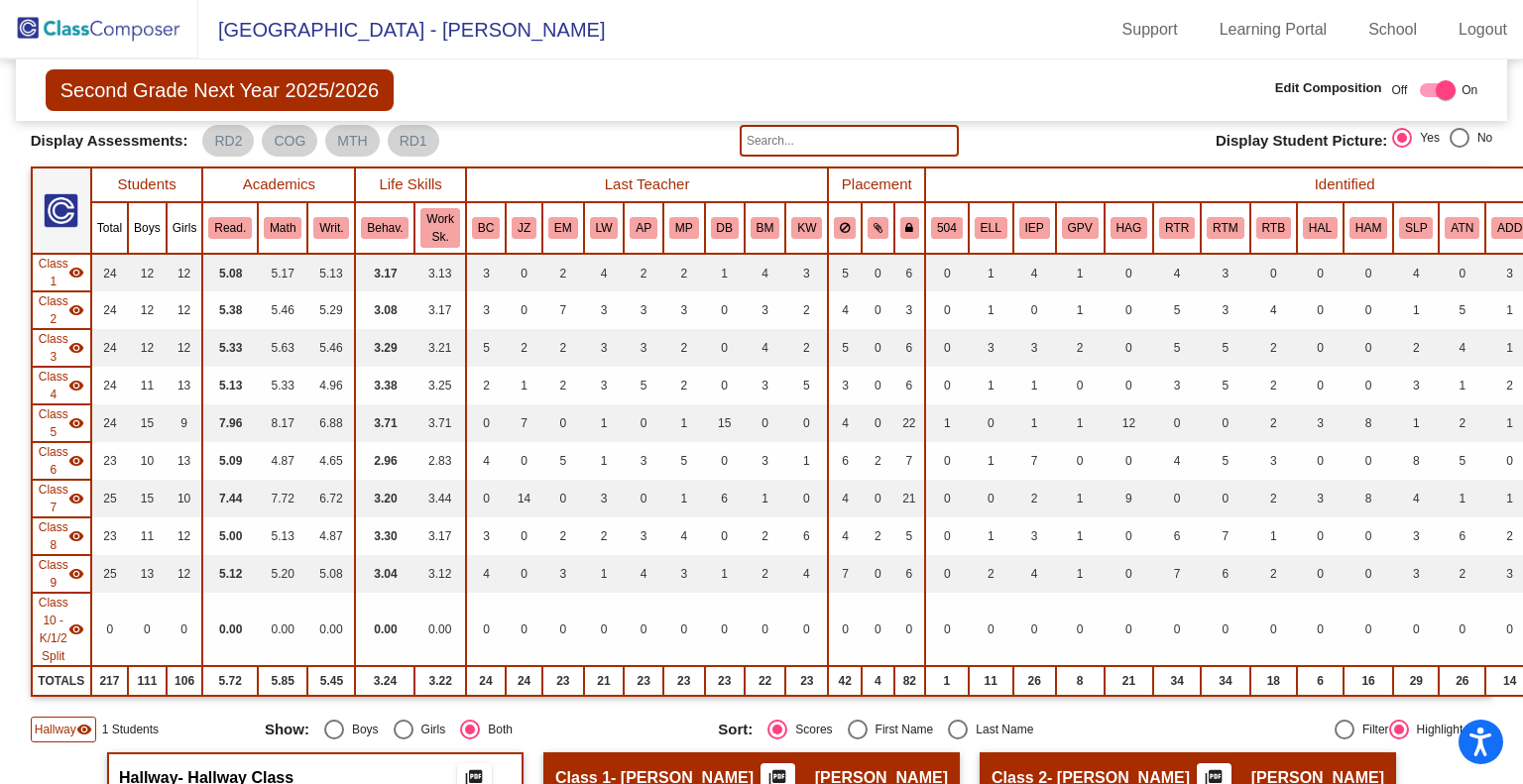 scroll, scrollTop: 0, scrollLeft: 0, axis: both 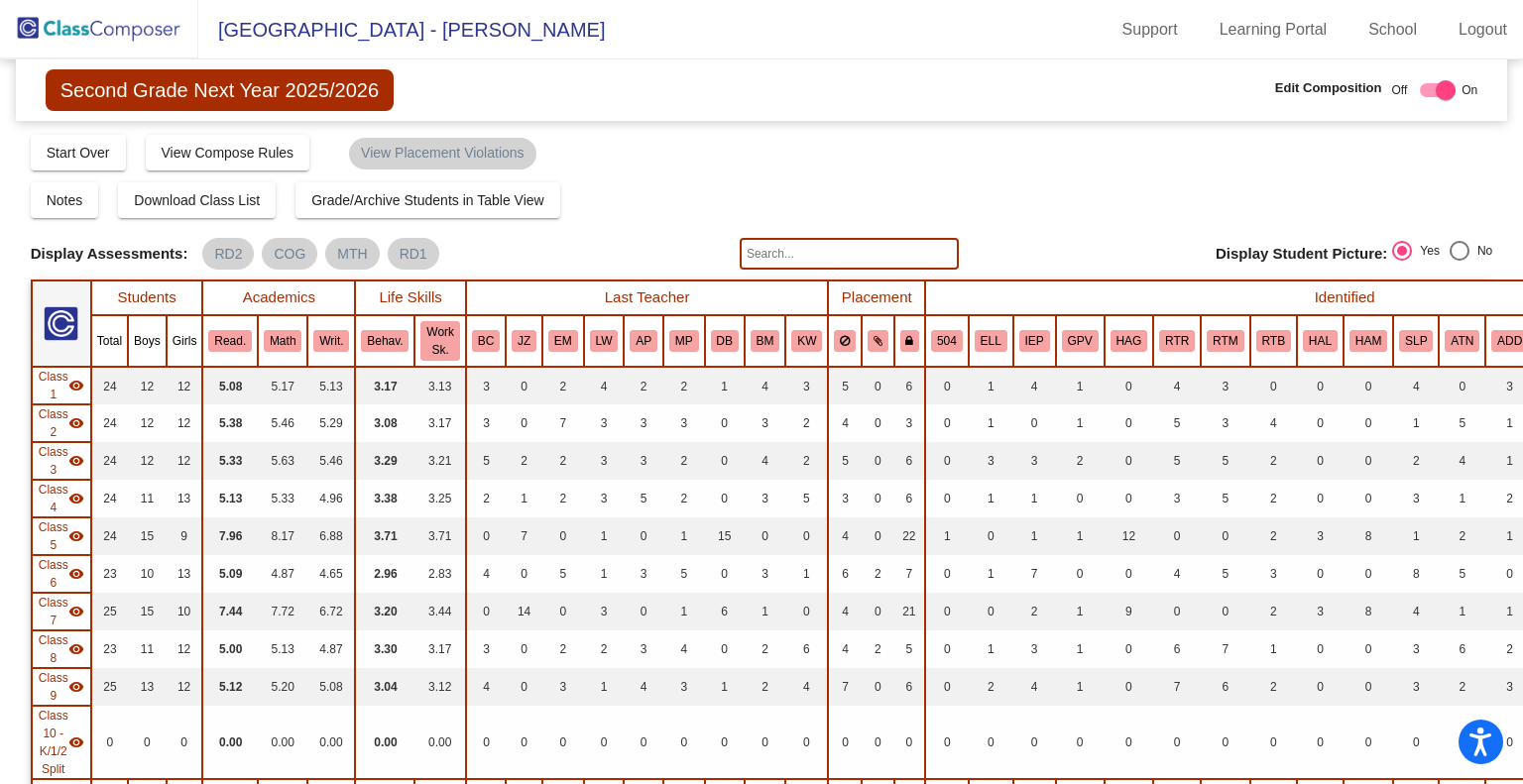 click 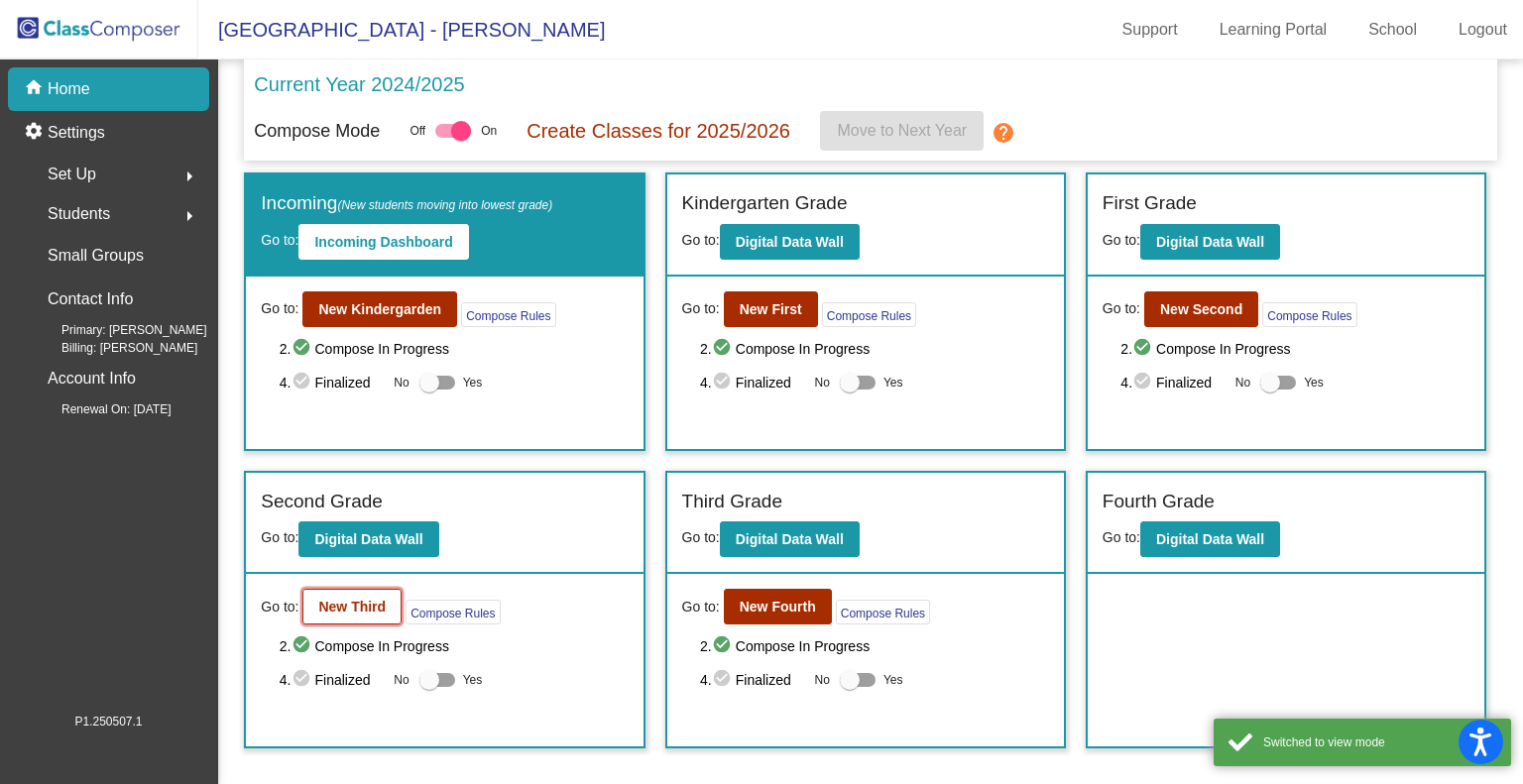 click on "New Third" 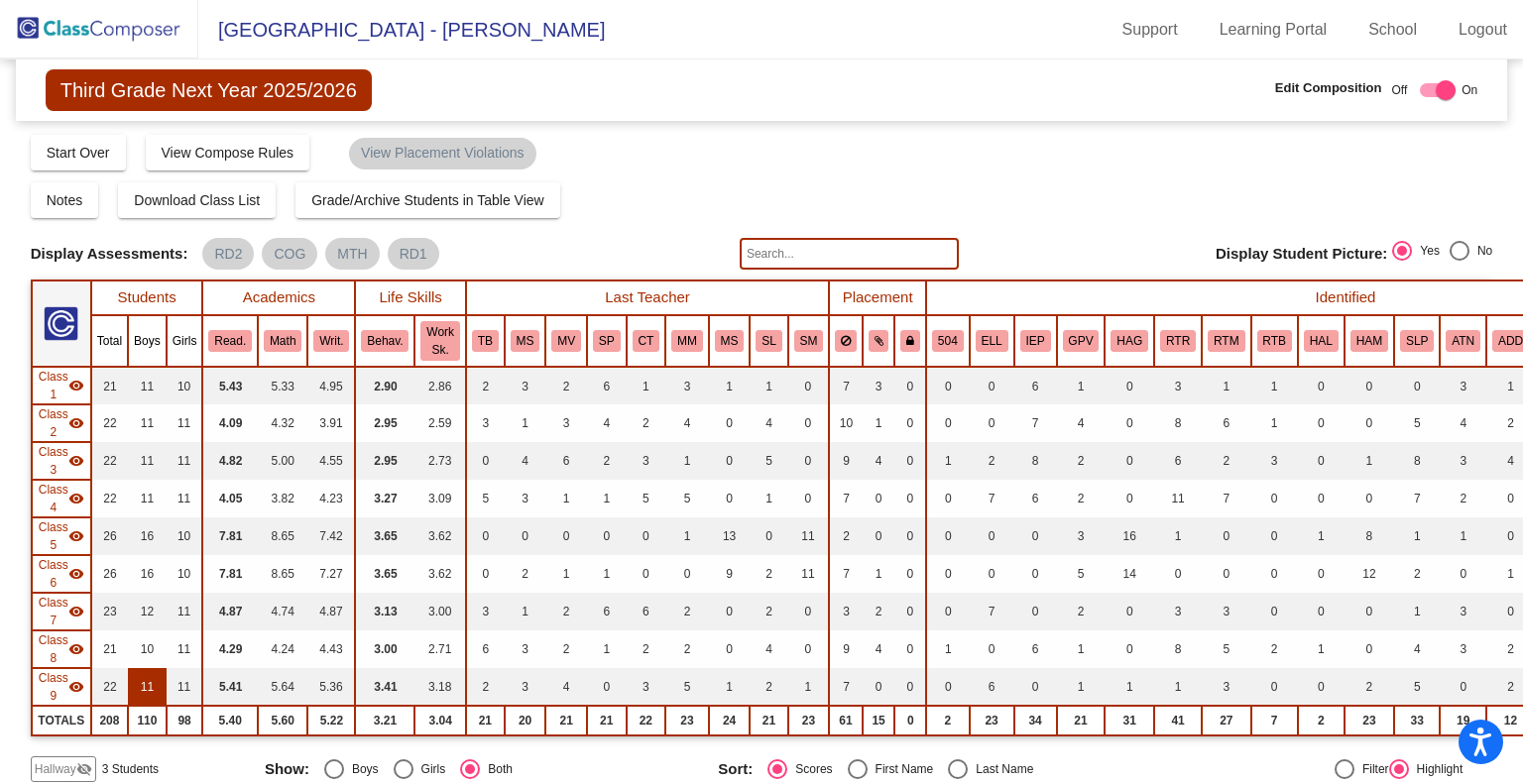 scroll, scrollTop: 155, scrollLeft: 0, axis: vertical 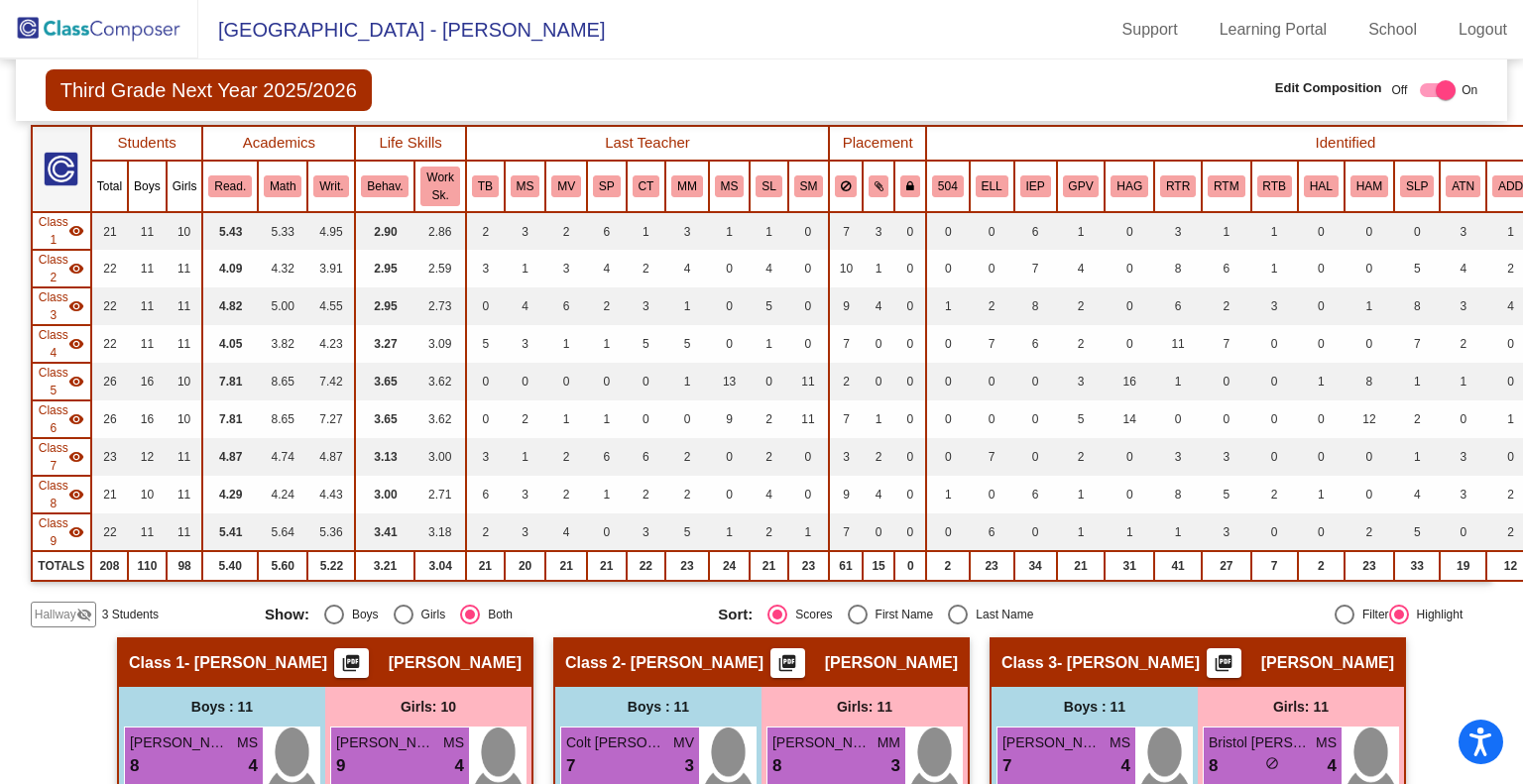 click on "Hallway" 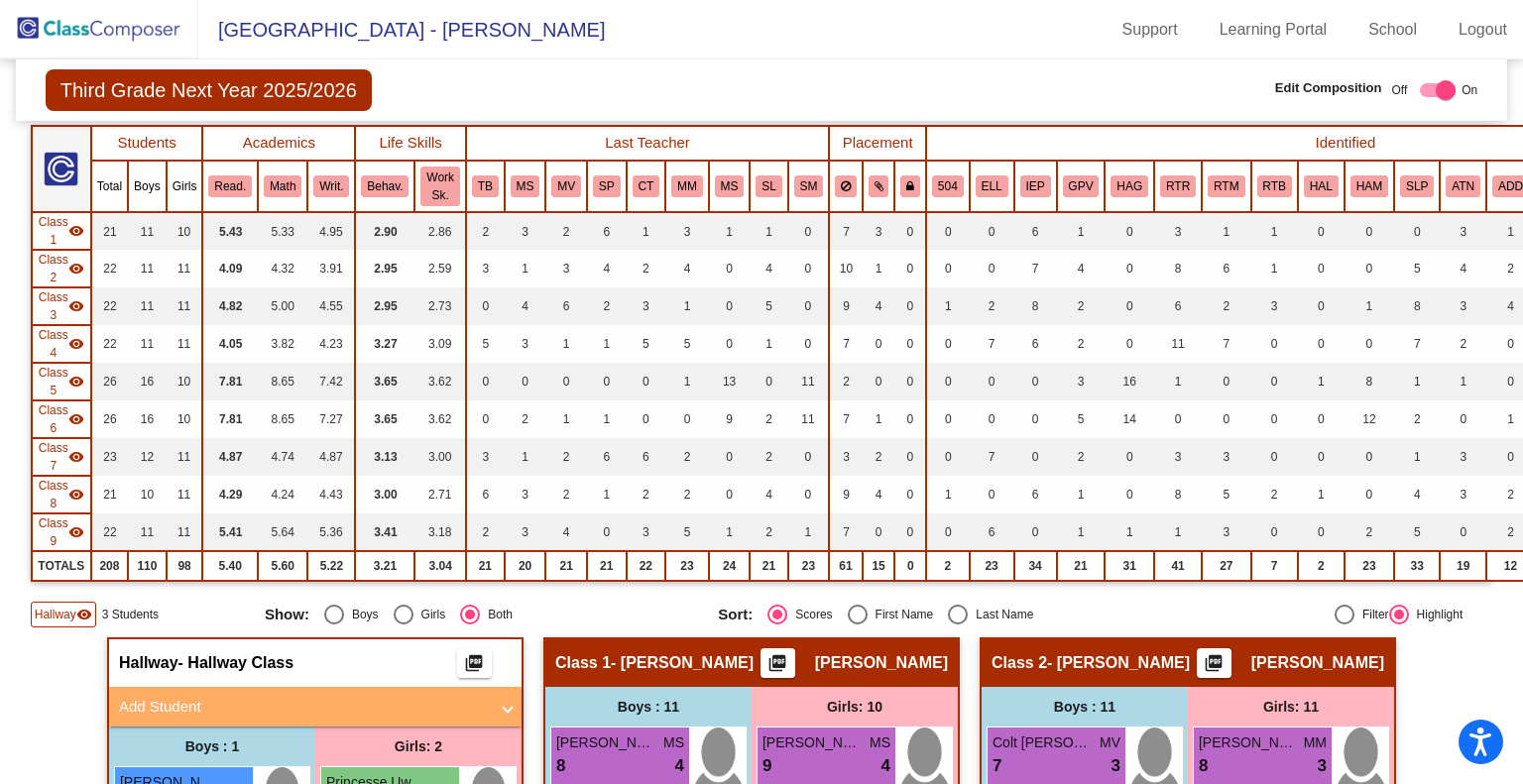 scroll, scrollTop: 519, scrollLeft: 0, axis: vertical 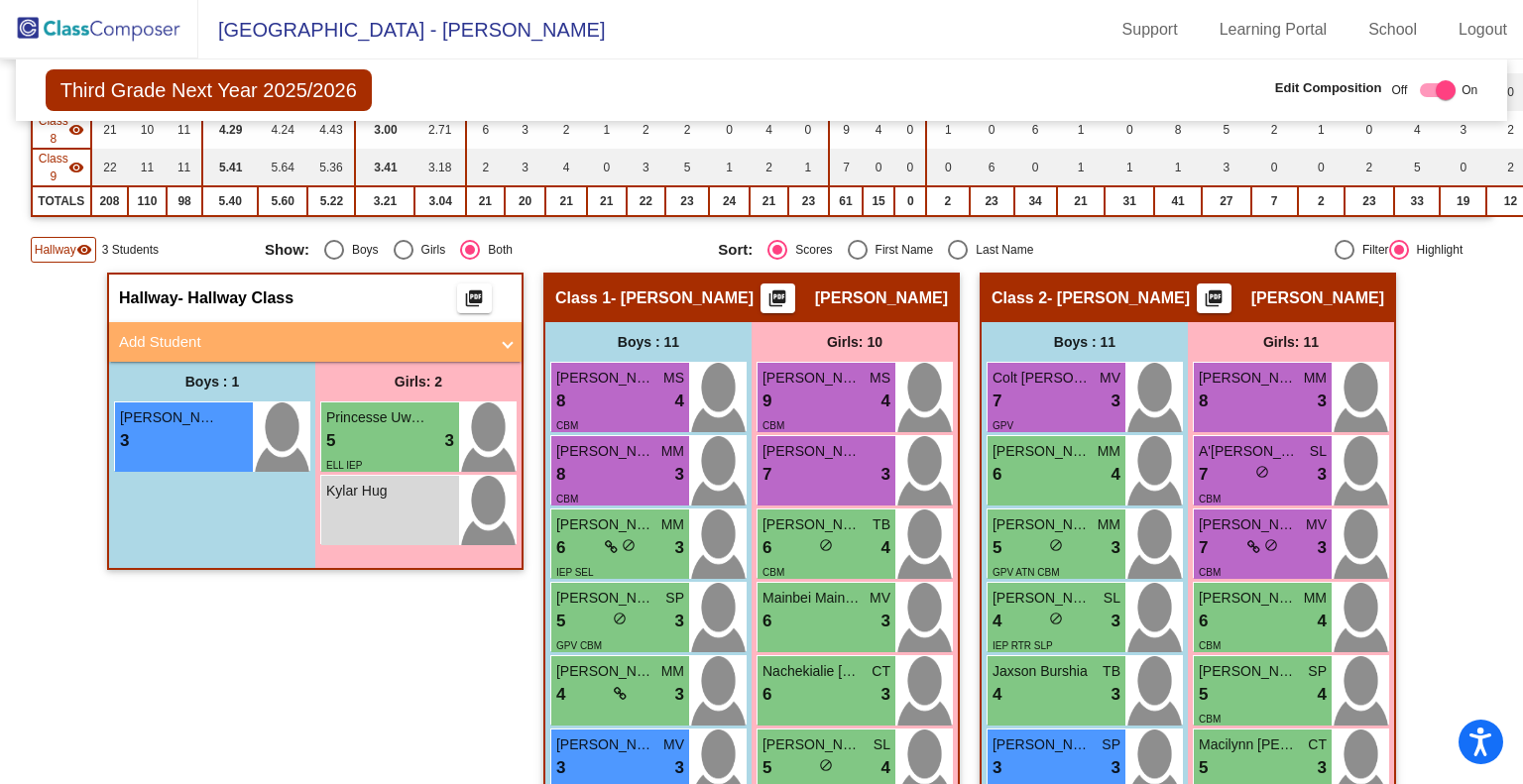 click on "Add Student" at bounding box center [303, 342] 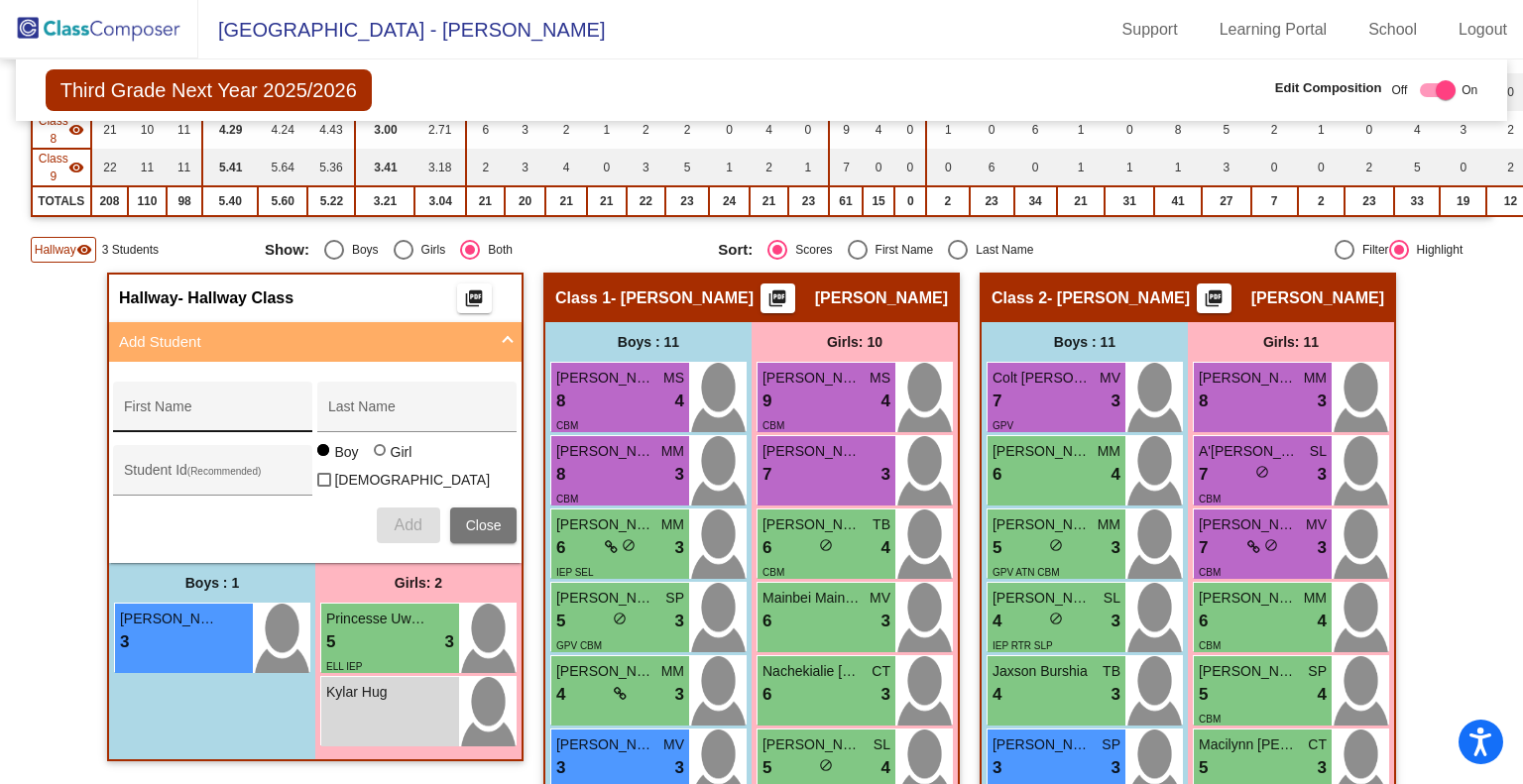 click on "First Name" at bounding box center (213, 414) 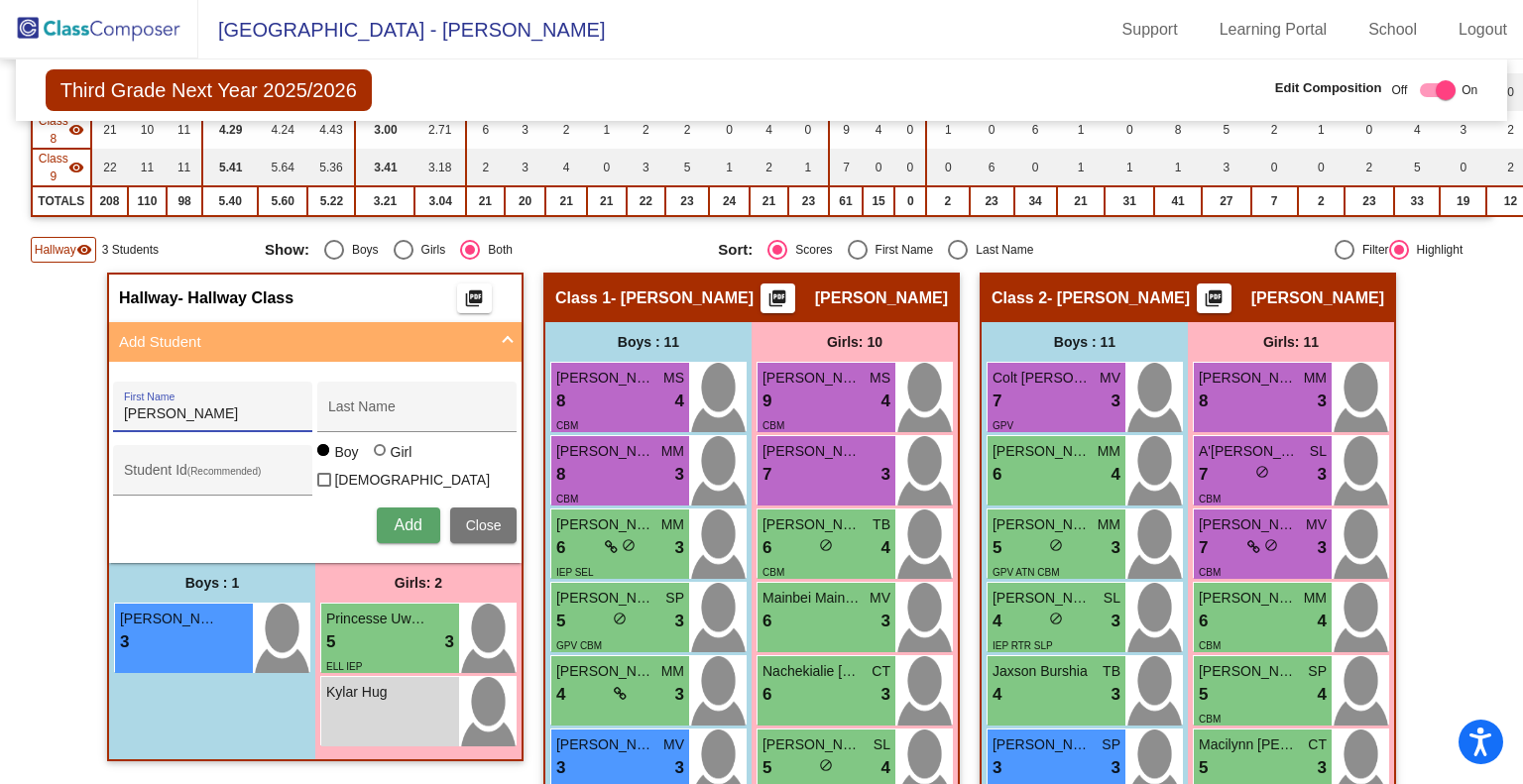 type on "Aleksander" 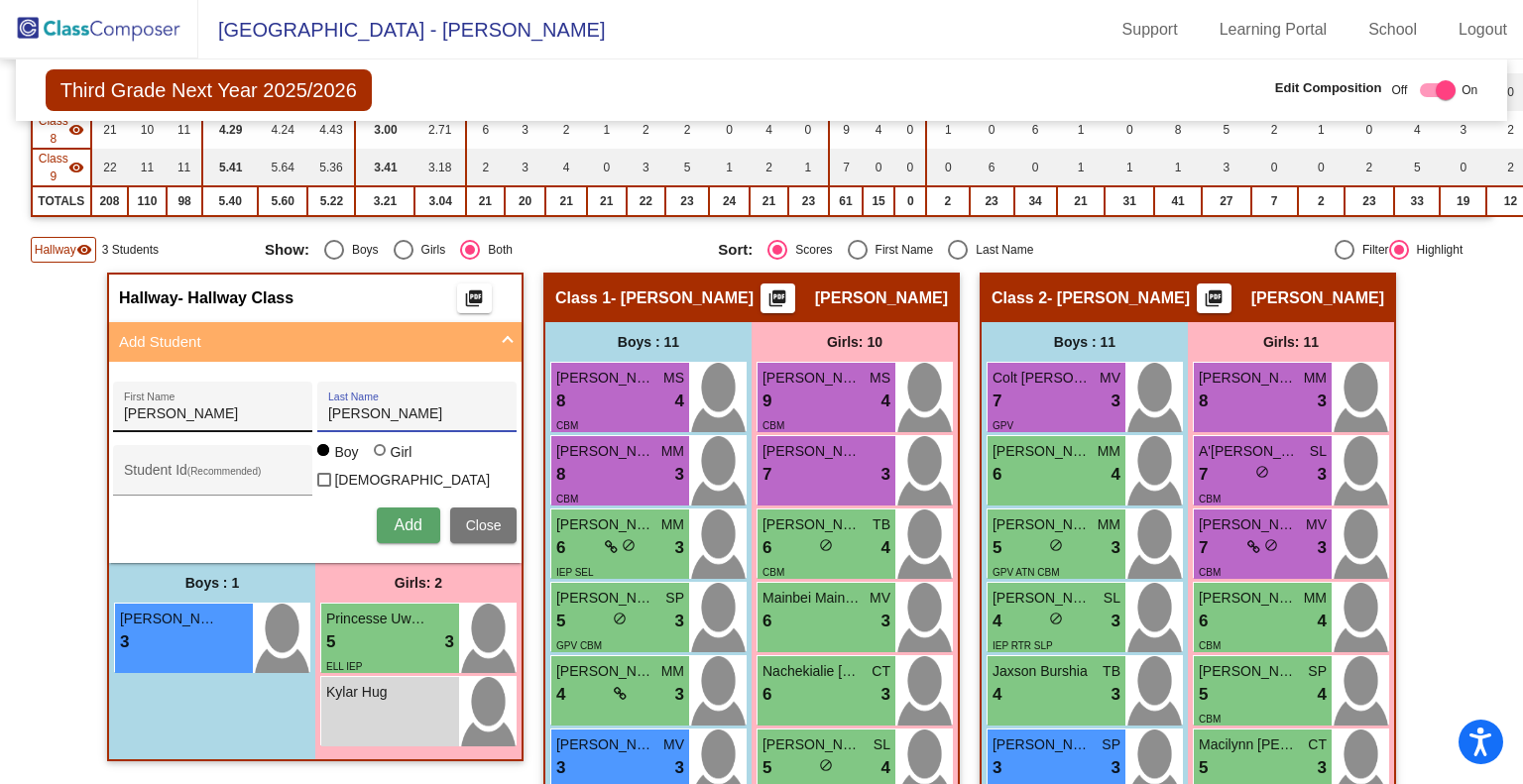 type on "Jensen" 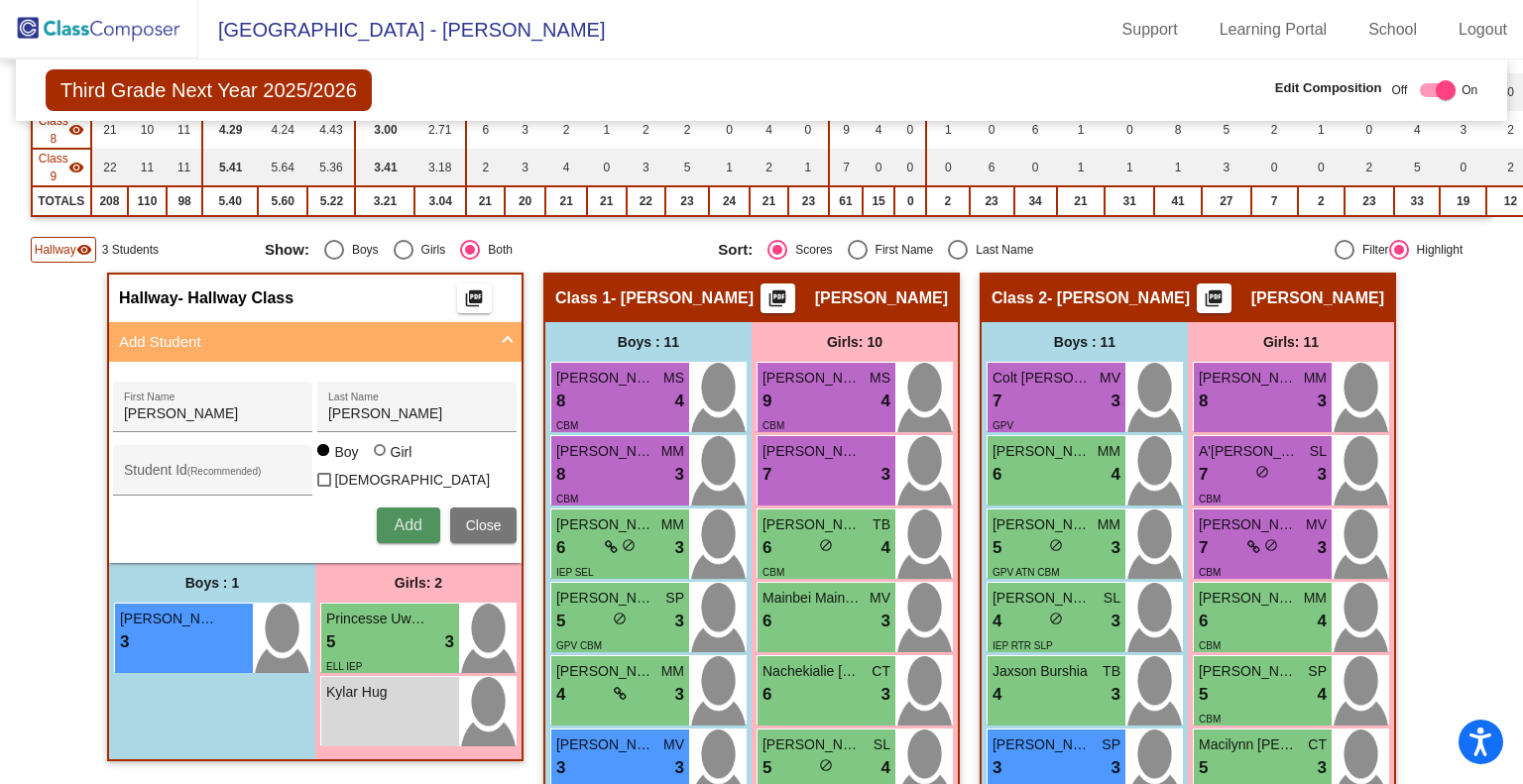 click on "Add" at bounding box center [409, 525] 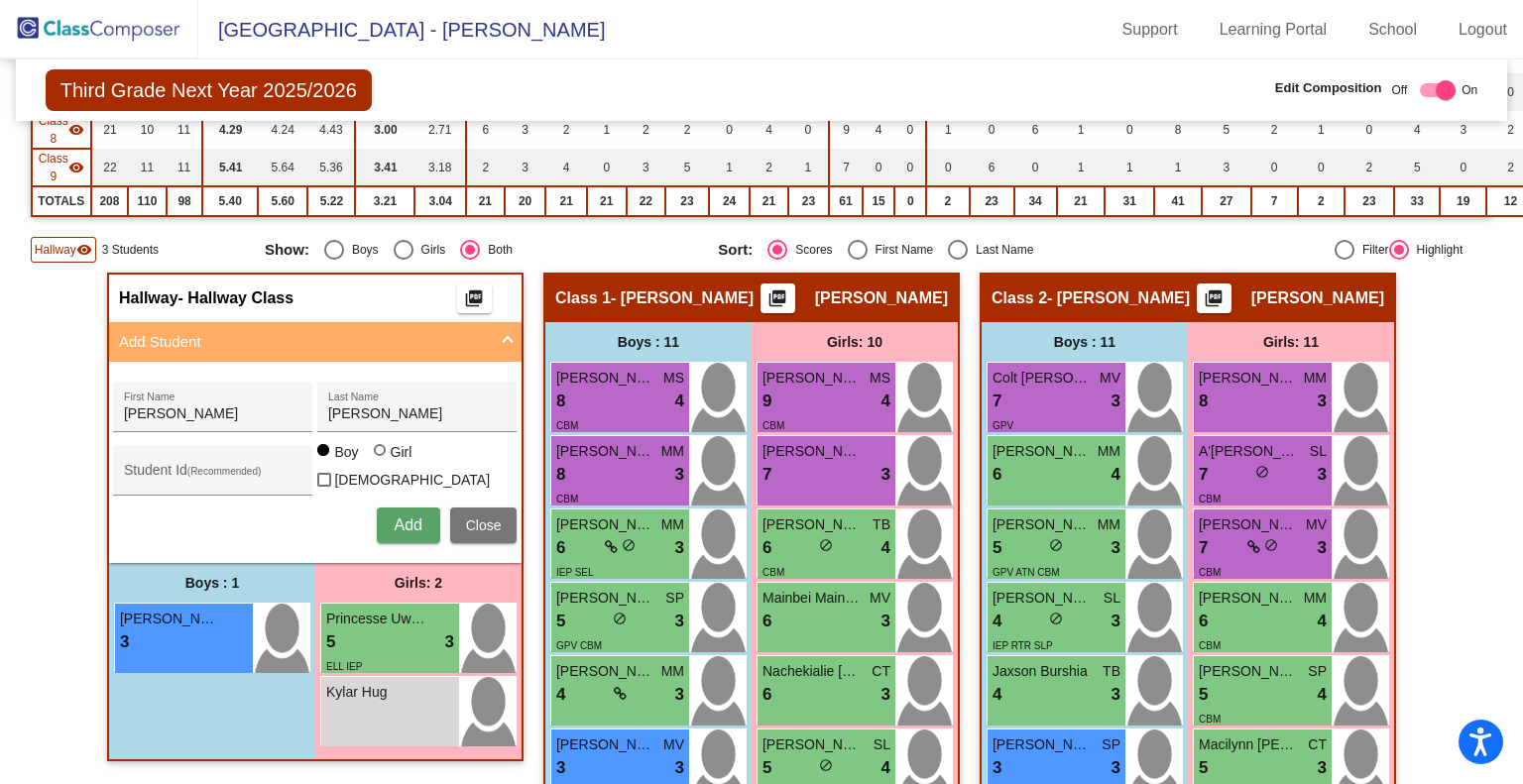 type 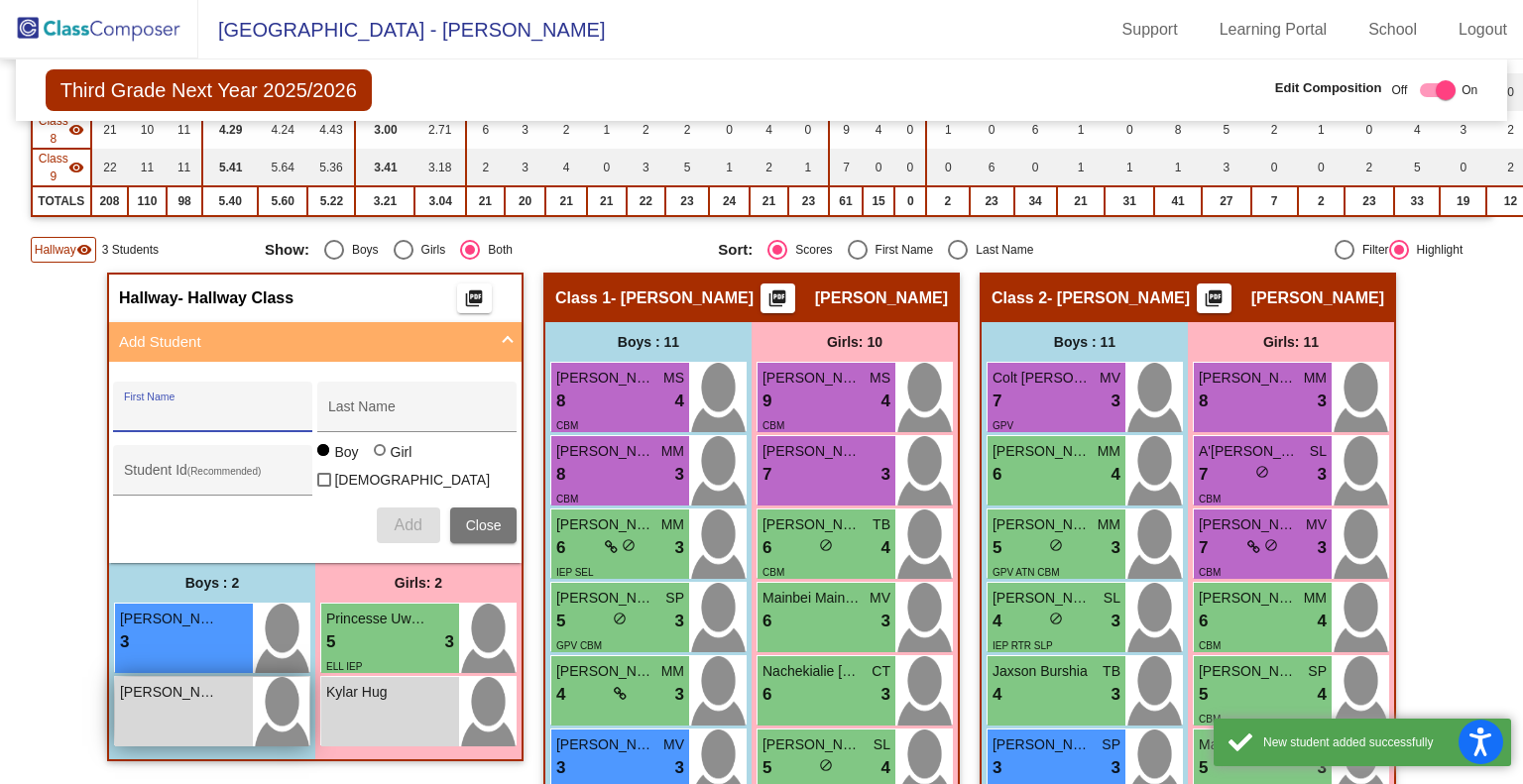 click at bounding box center [281, 712] 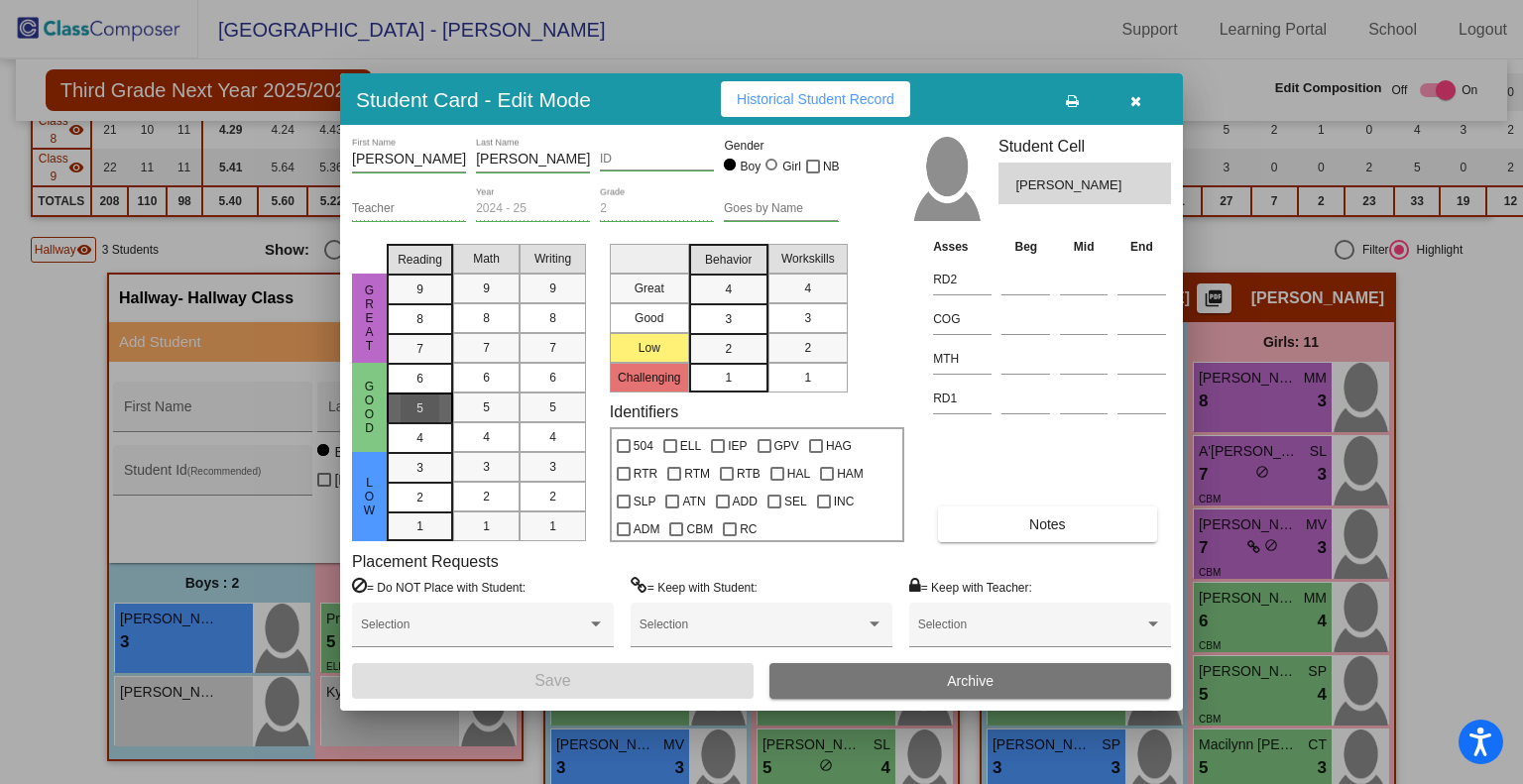 click on "5" at bounding box center [419, 379] 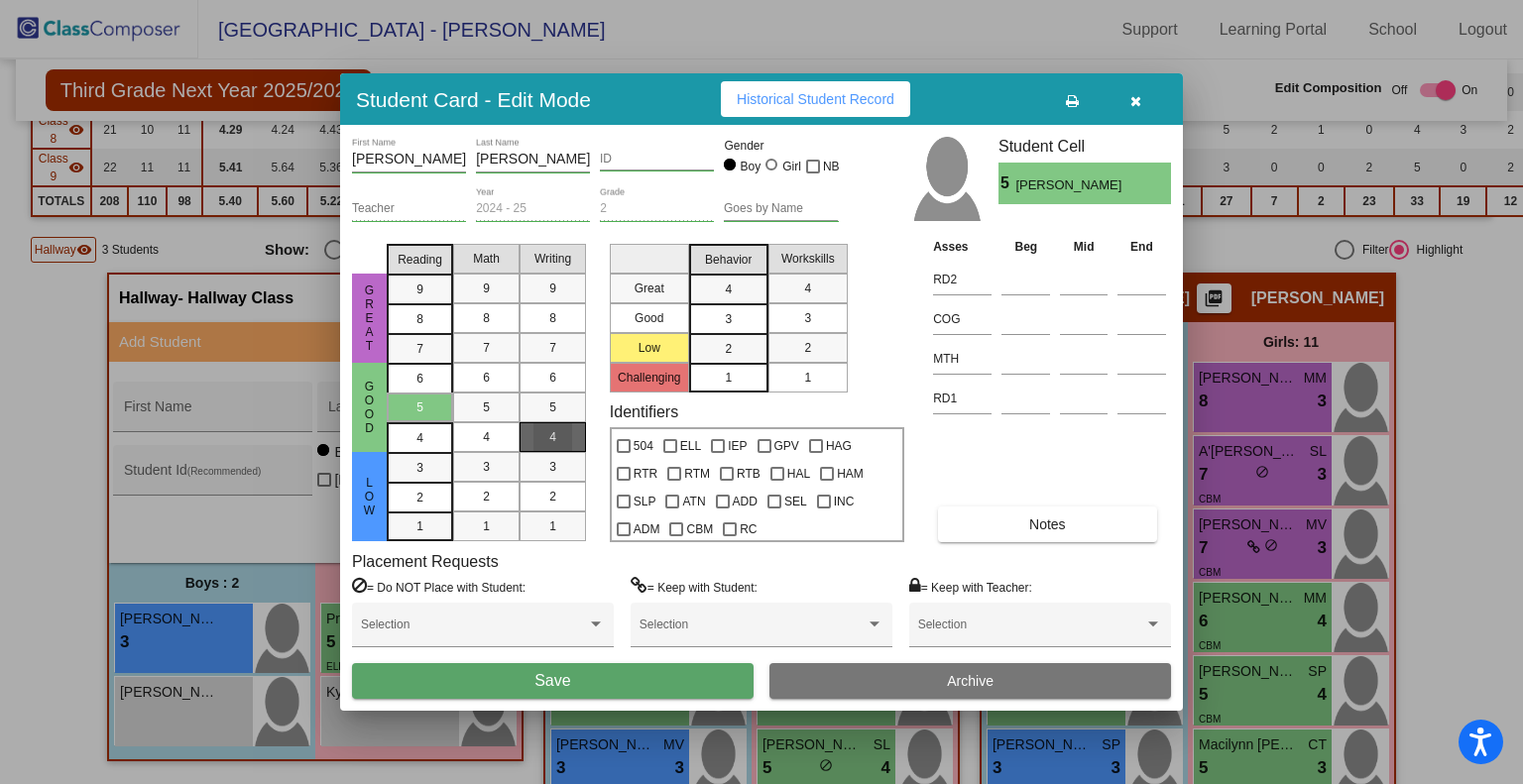 click on "4" at bounding box center (552, 437) 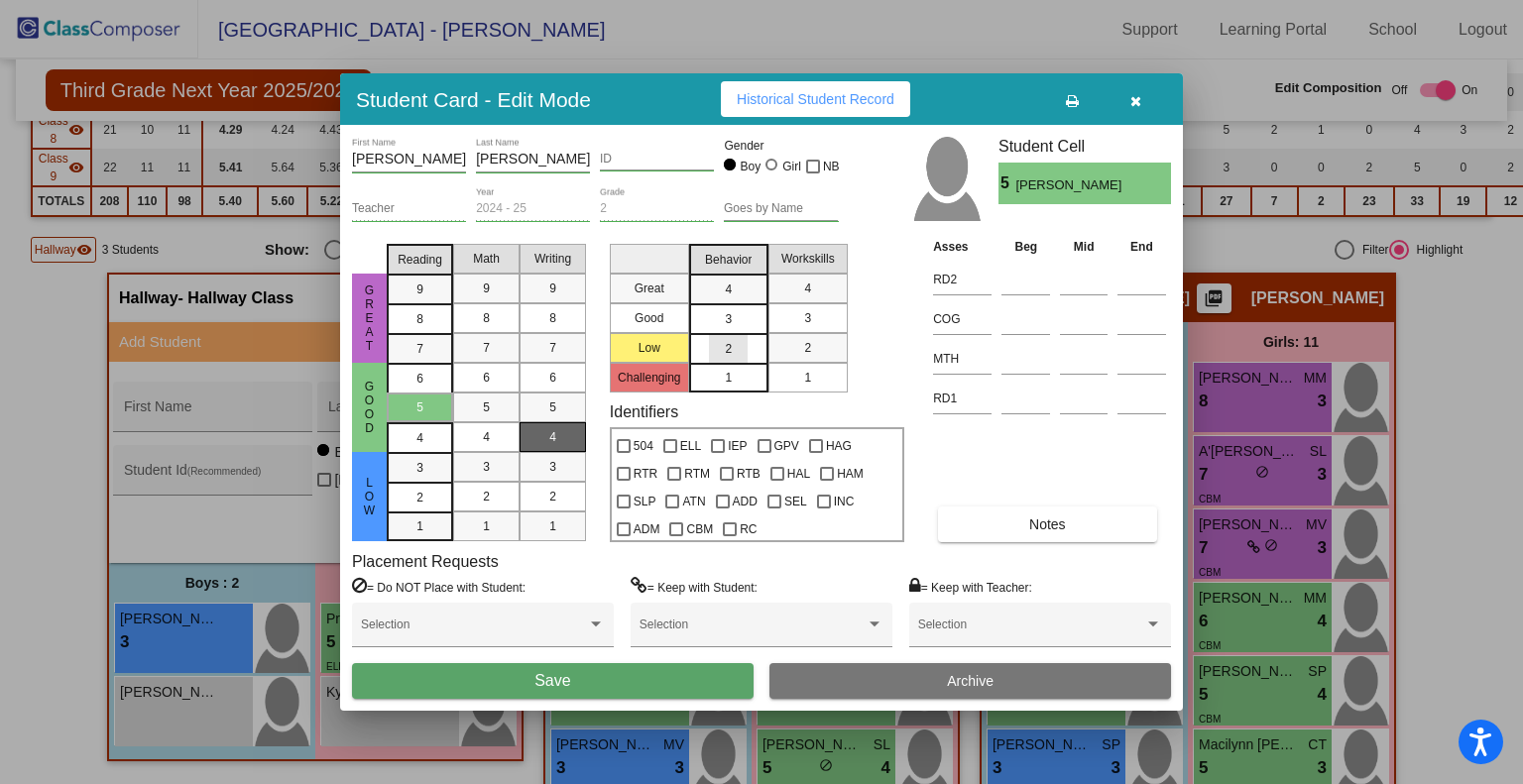 click on "2" at bounding box center [728, 349] 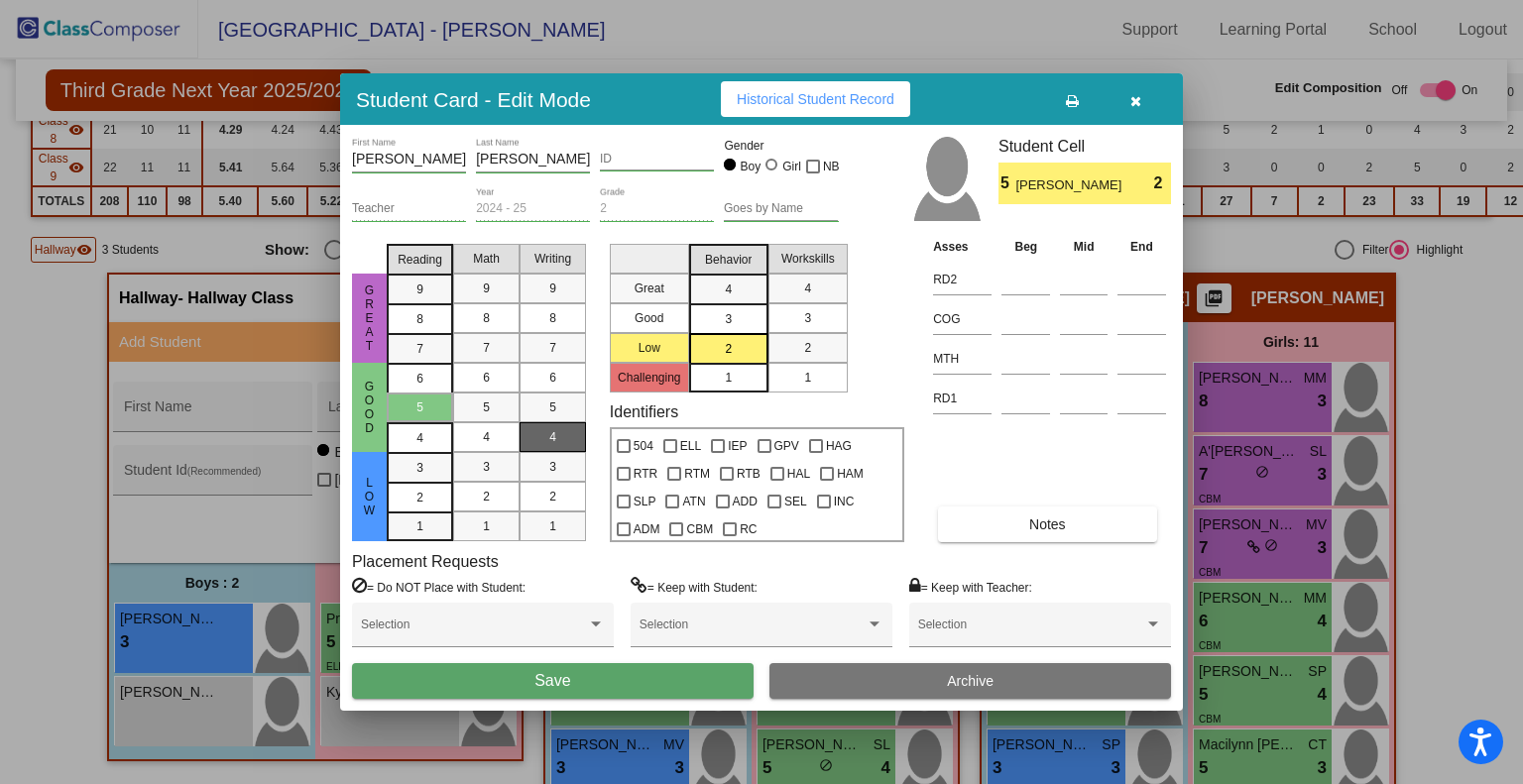click on "Notes" at bounding box center (1047, 524) 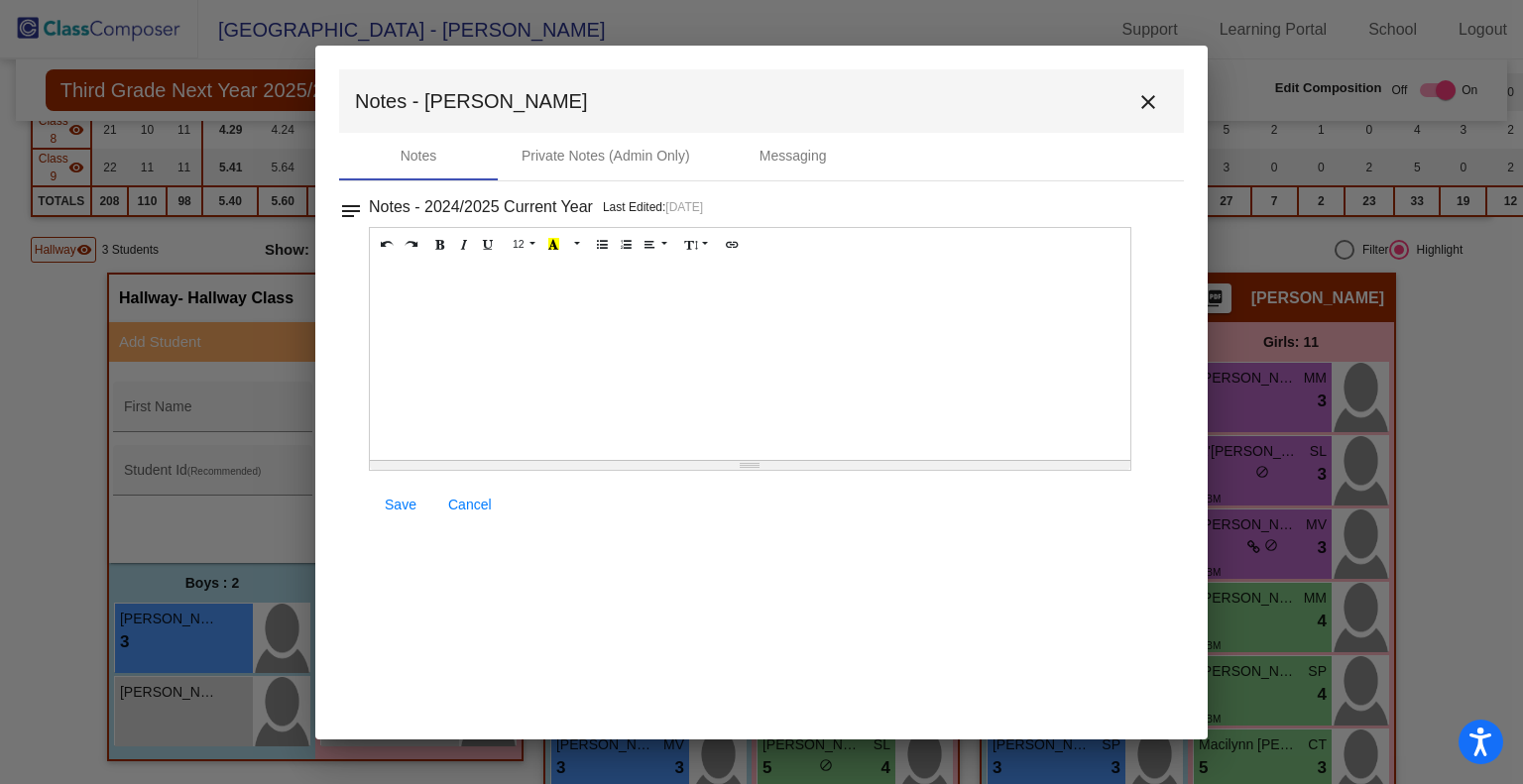 click at bounding box center [750, 361] 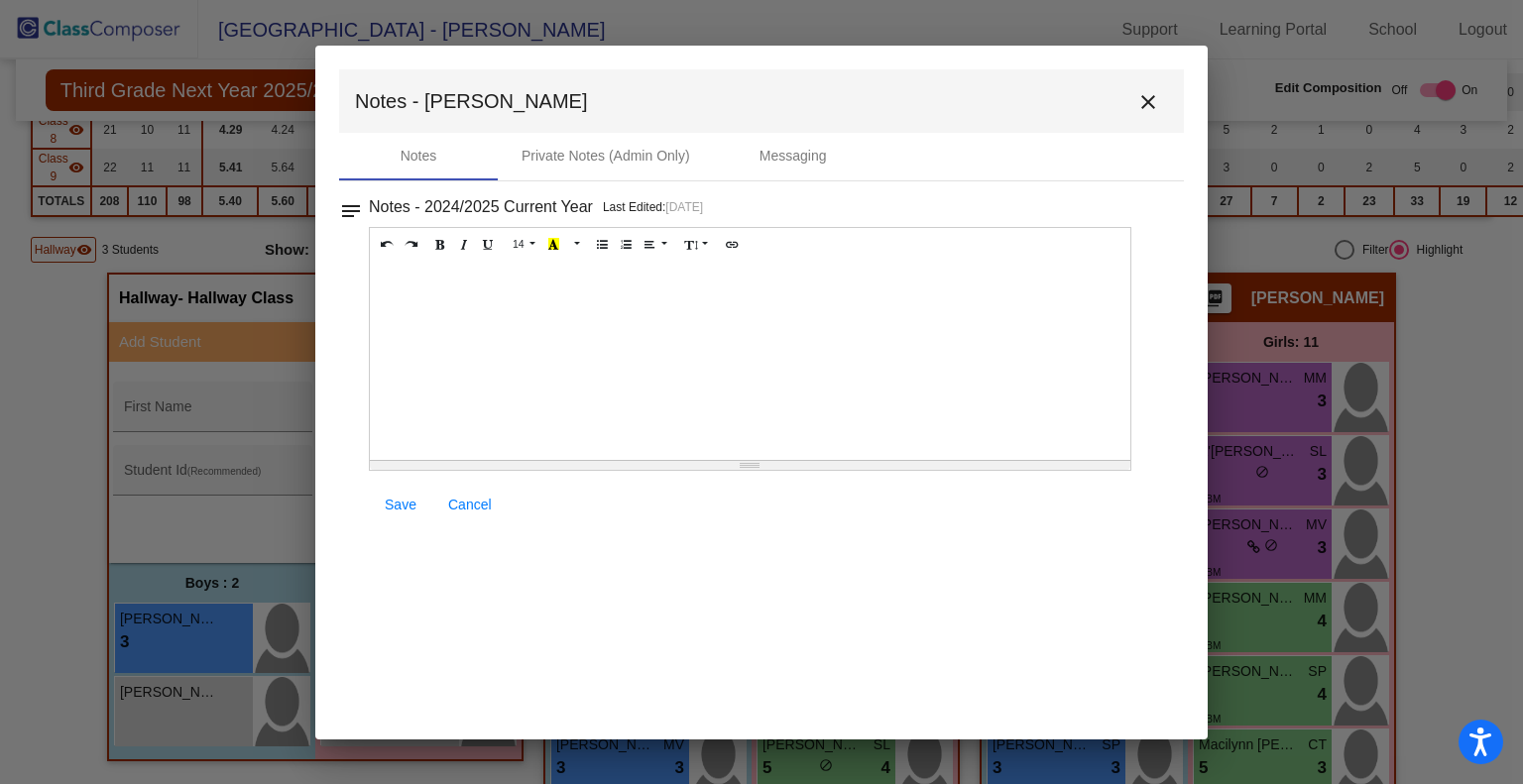 type 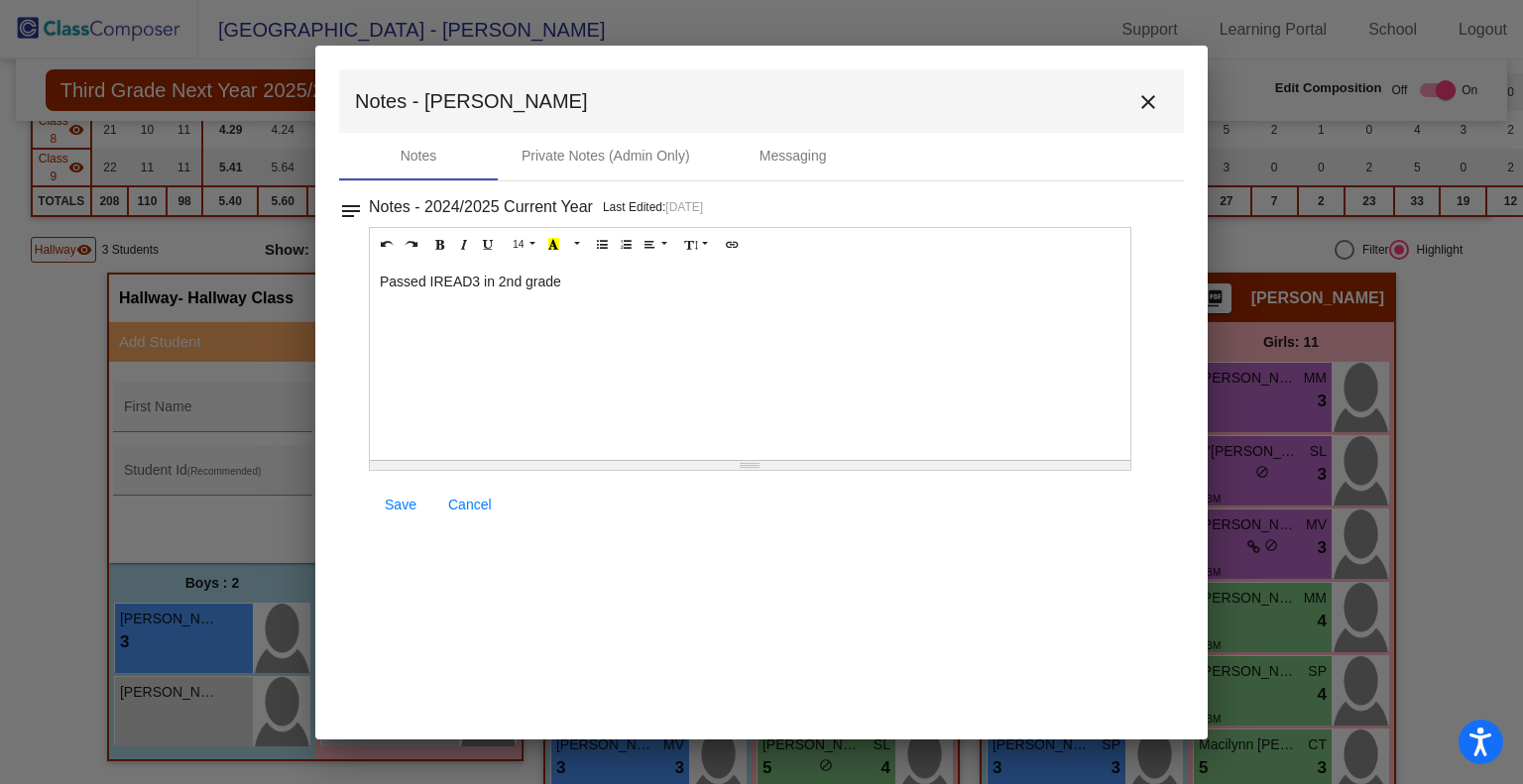 click on "Save" at bounding box center (401, 504) 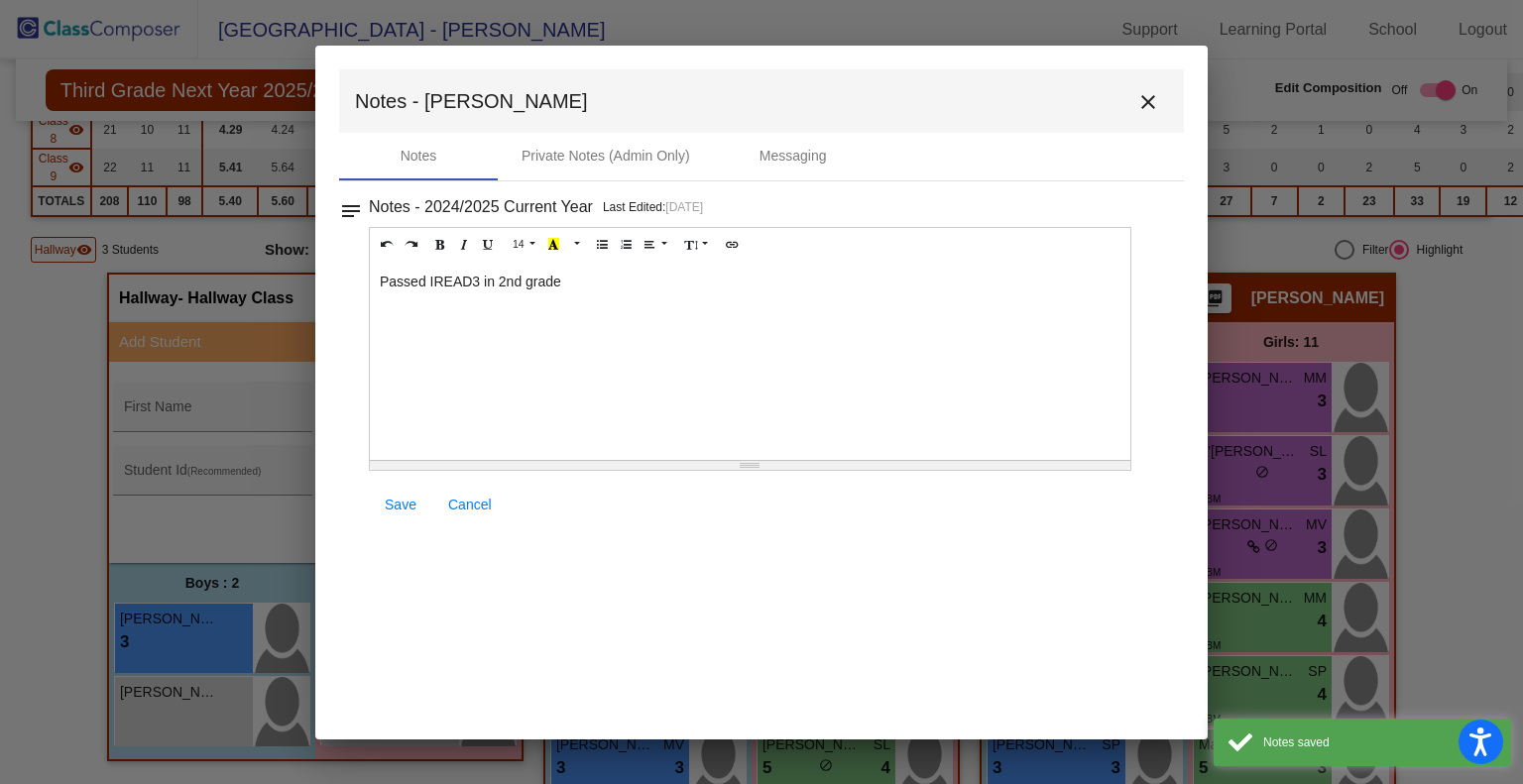 click on "close" at bounding box center (1148, 101) 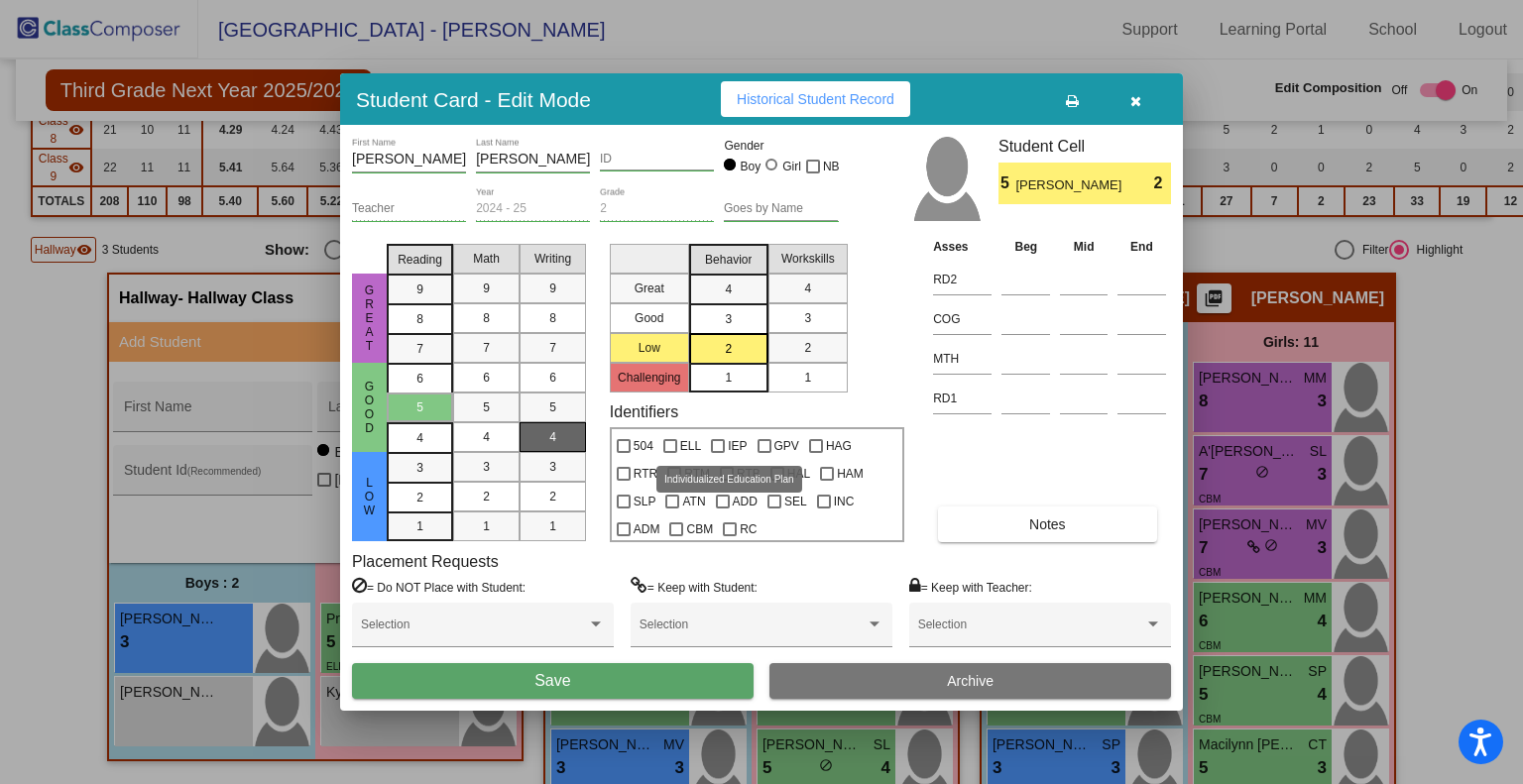 click at bounding box center (718, 446) 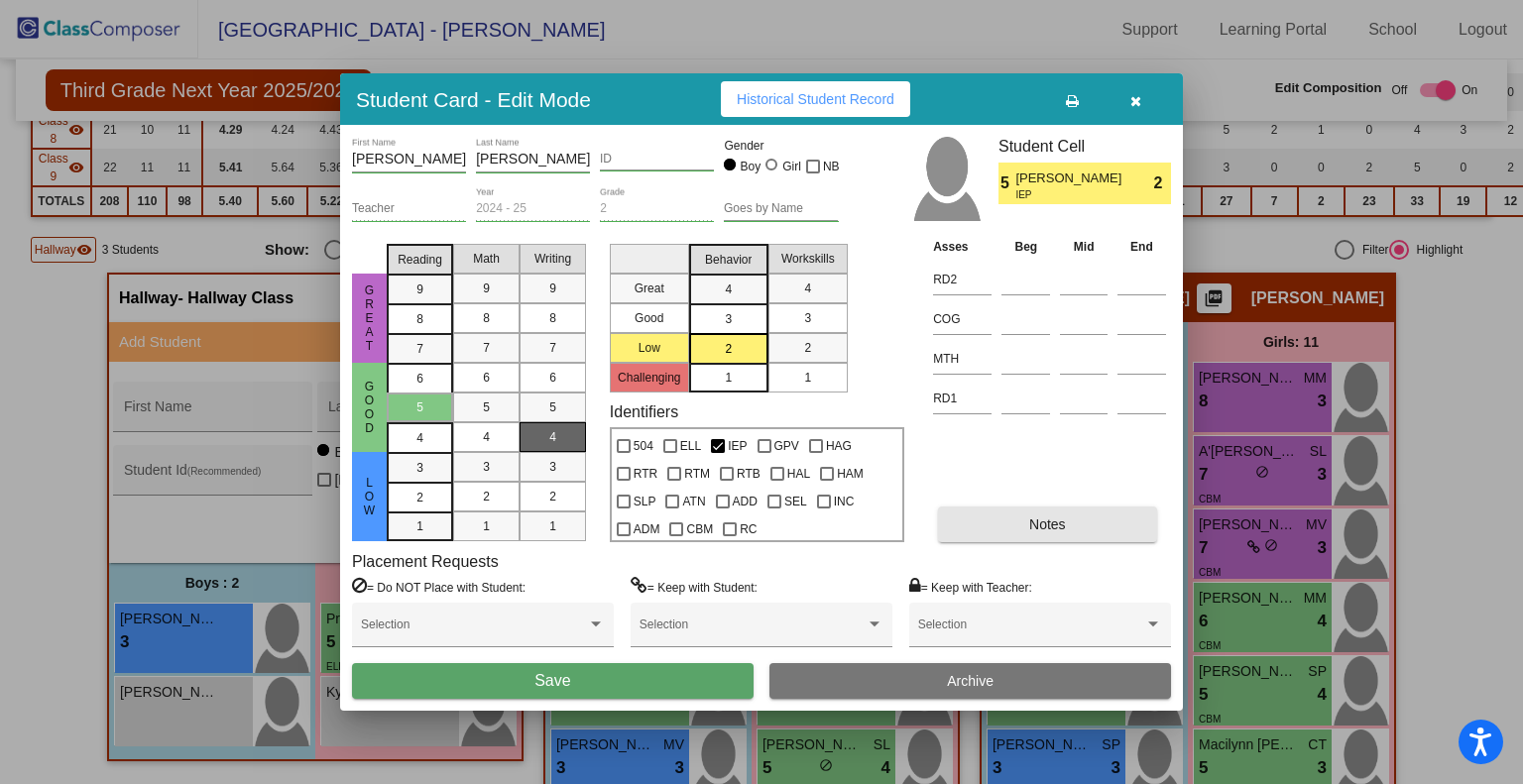 click on "Notes" at bounding box center (1047, 524) 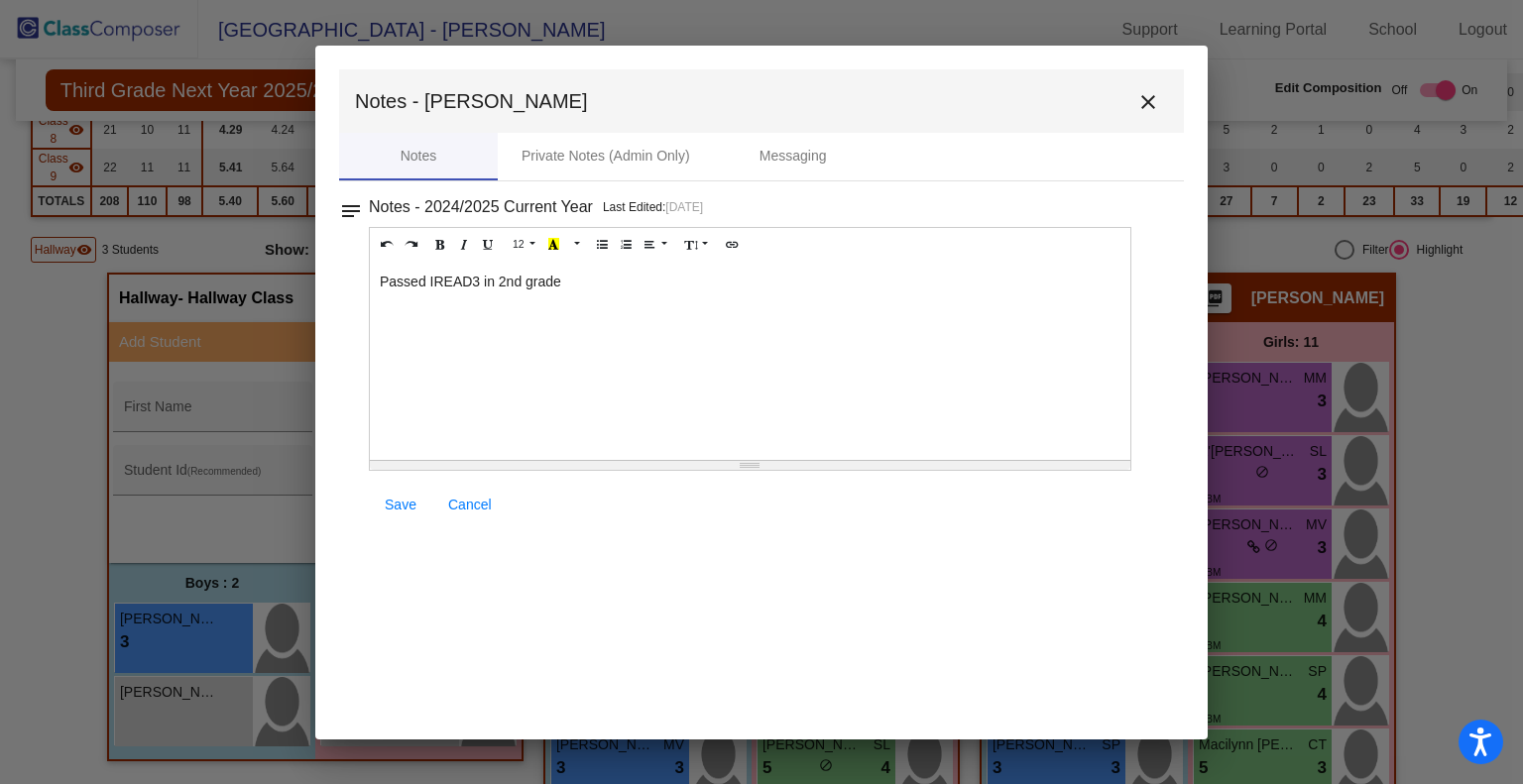 click on "Passed IREAD3 in 2nd grade" at bounding box center (750, 361) 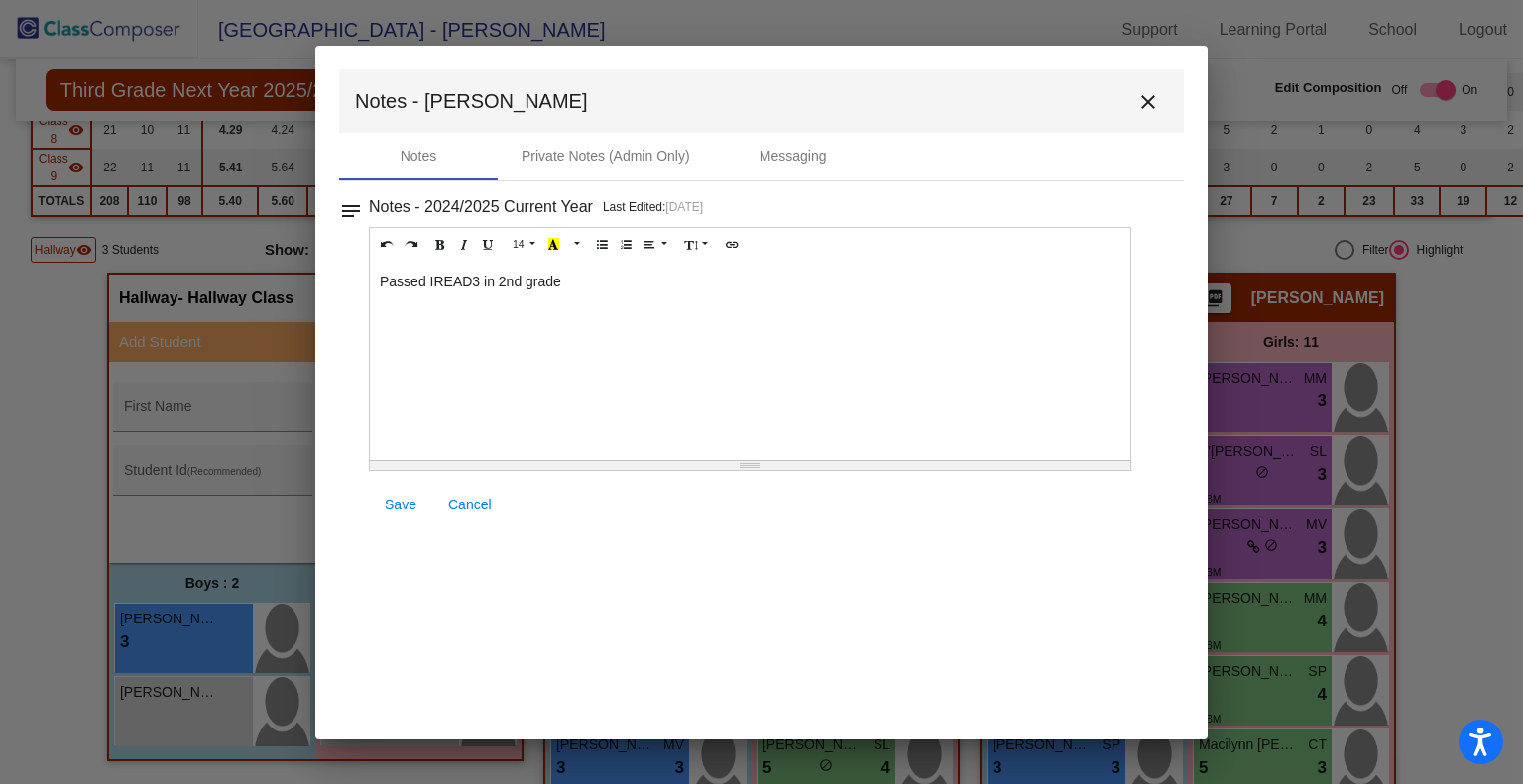 type 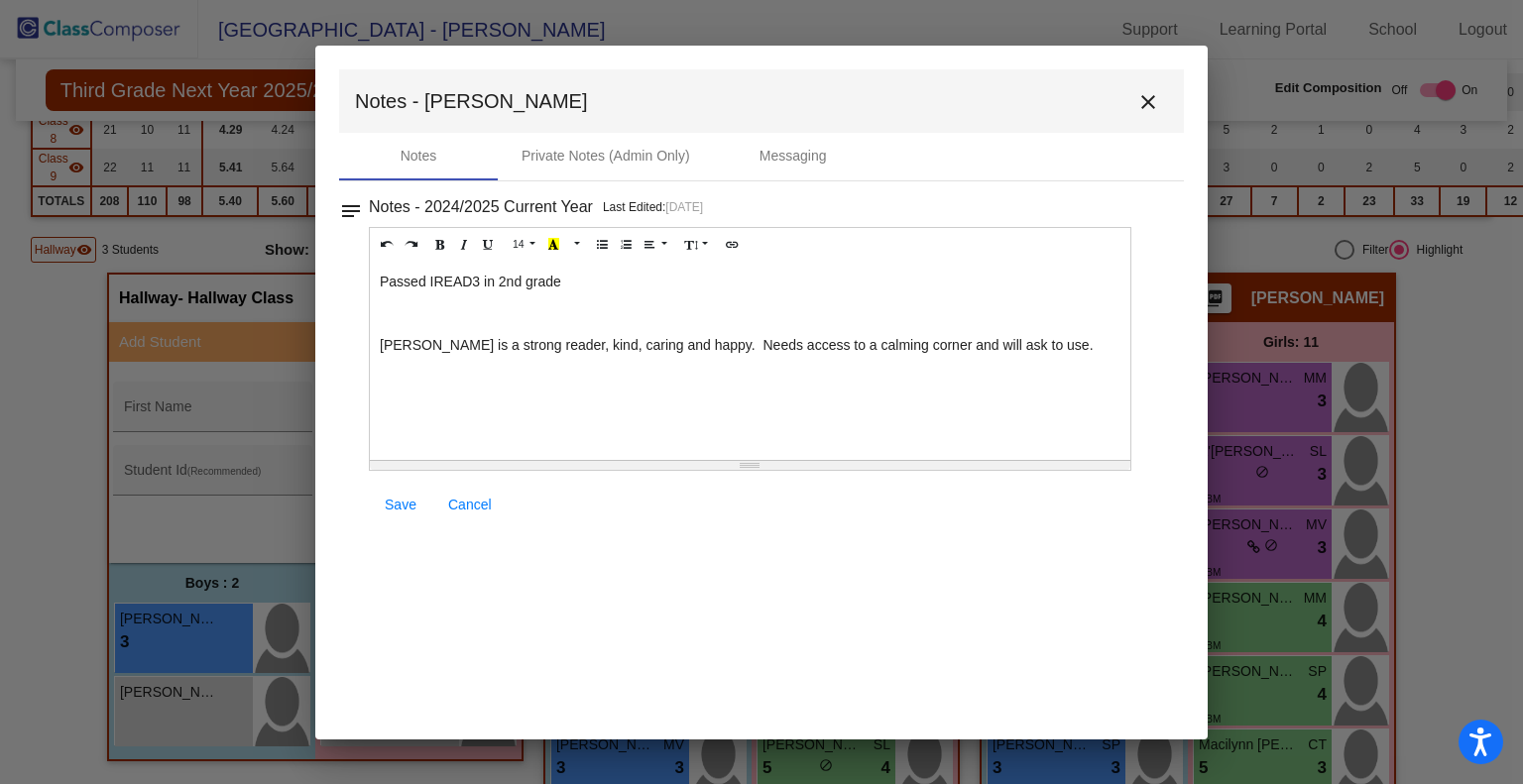 click on "Save" at bounding box center (401, 504) 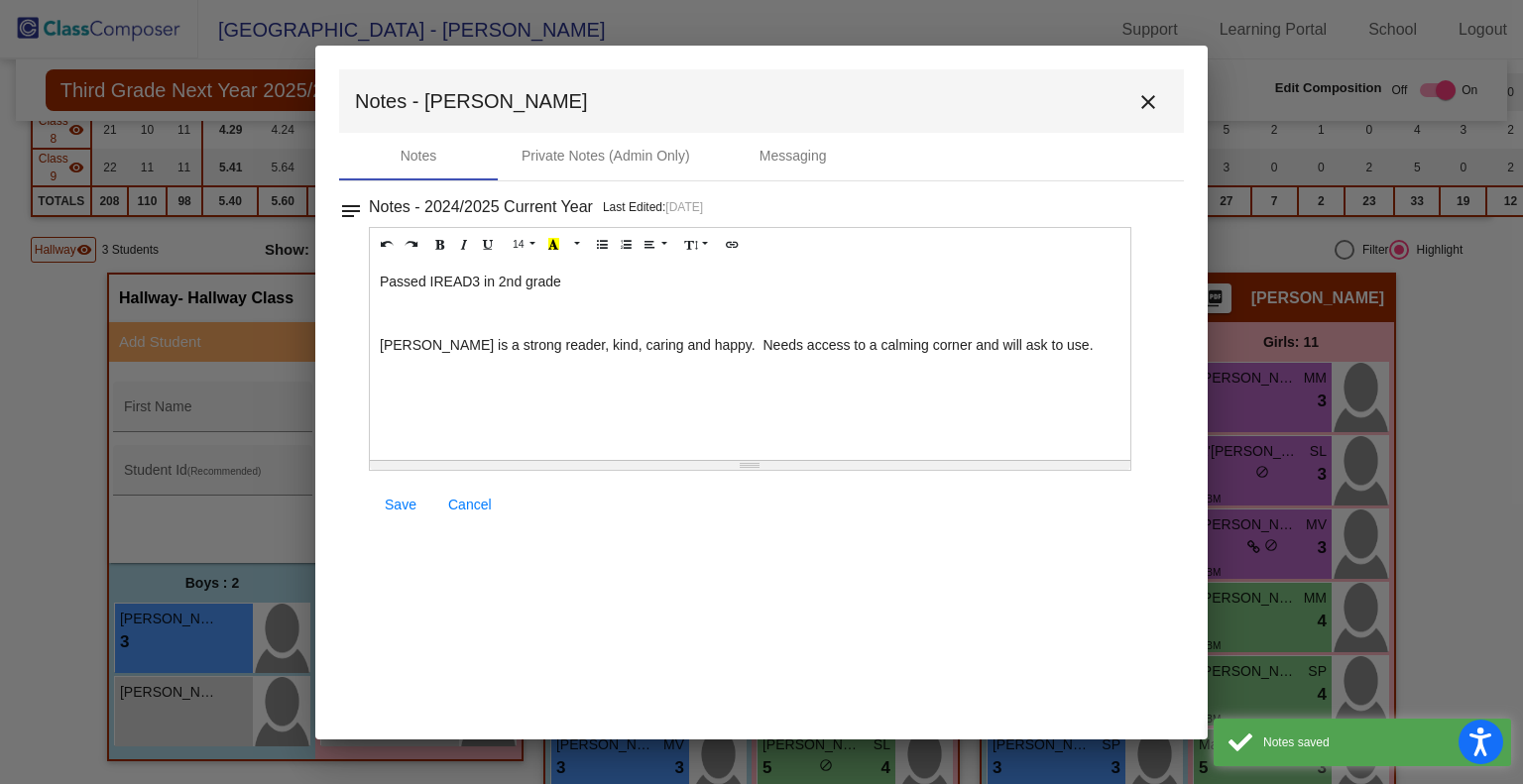 click on "close" at bounding box center [1148, 102] 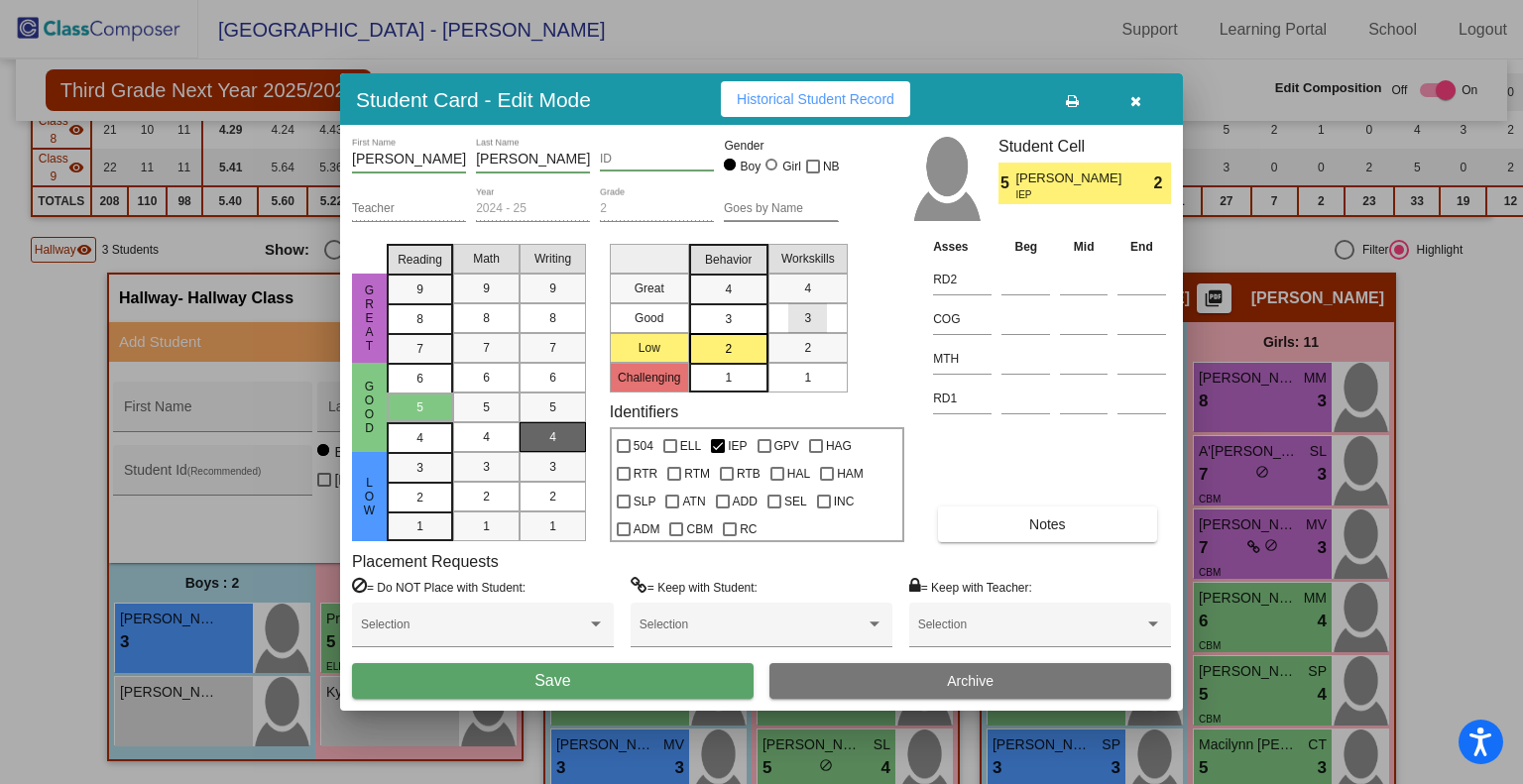 click on "3" at bounding box center [807, 318] 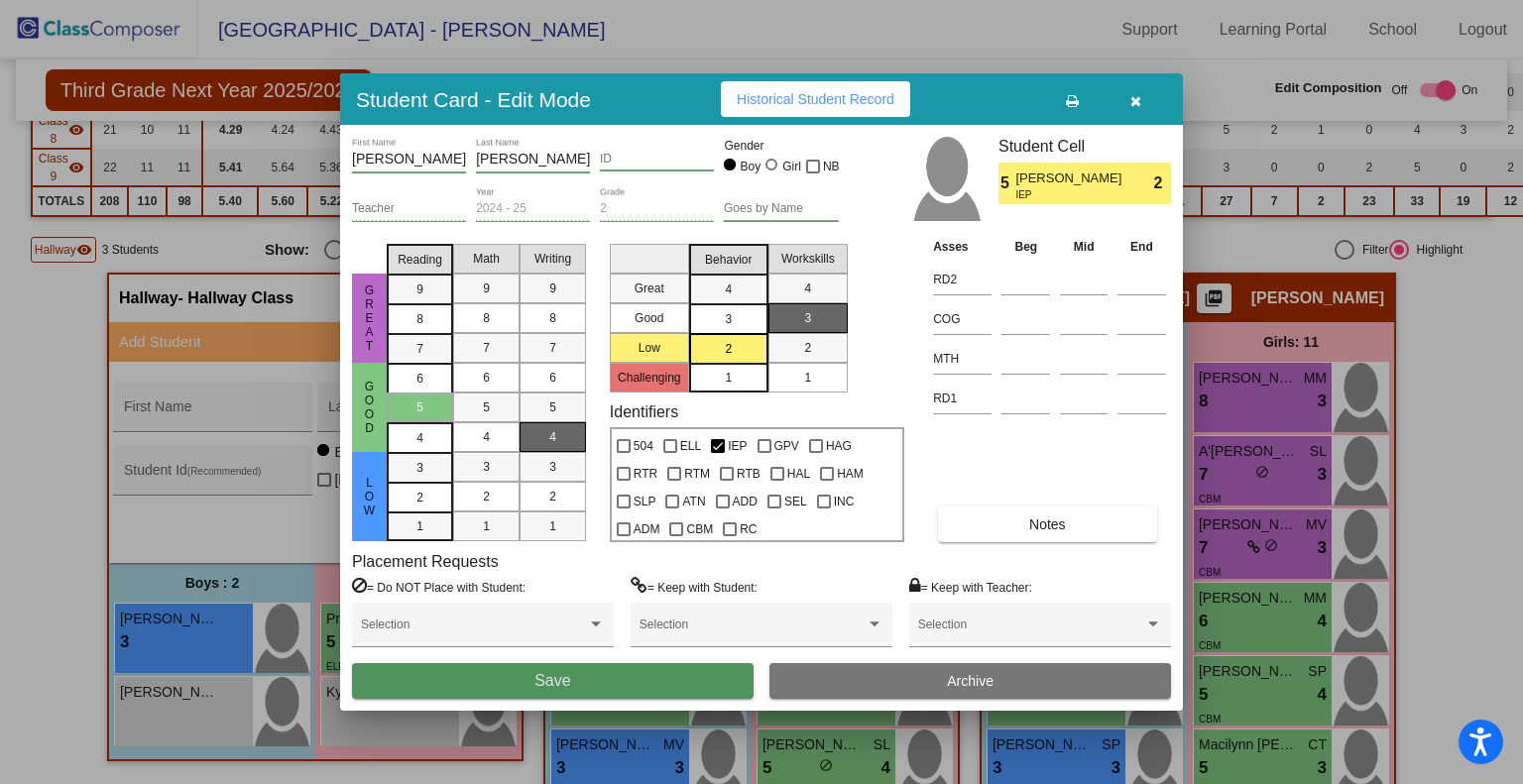 click on "Save" at bounding box center (552, 681) 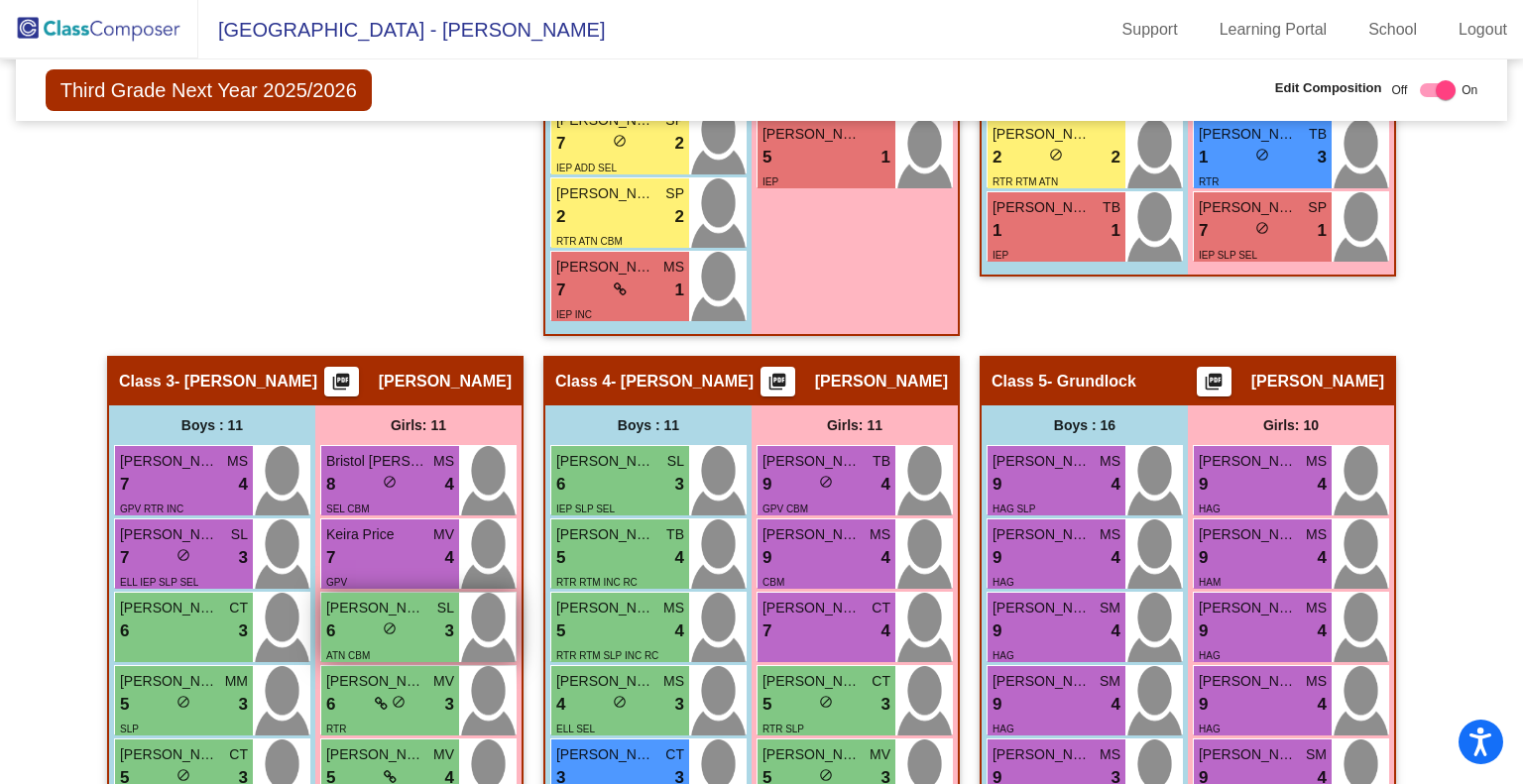 scroll, scrollTop: 1442, scrollLeft: 0, axis: vertical 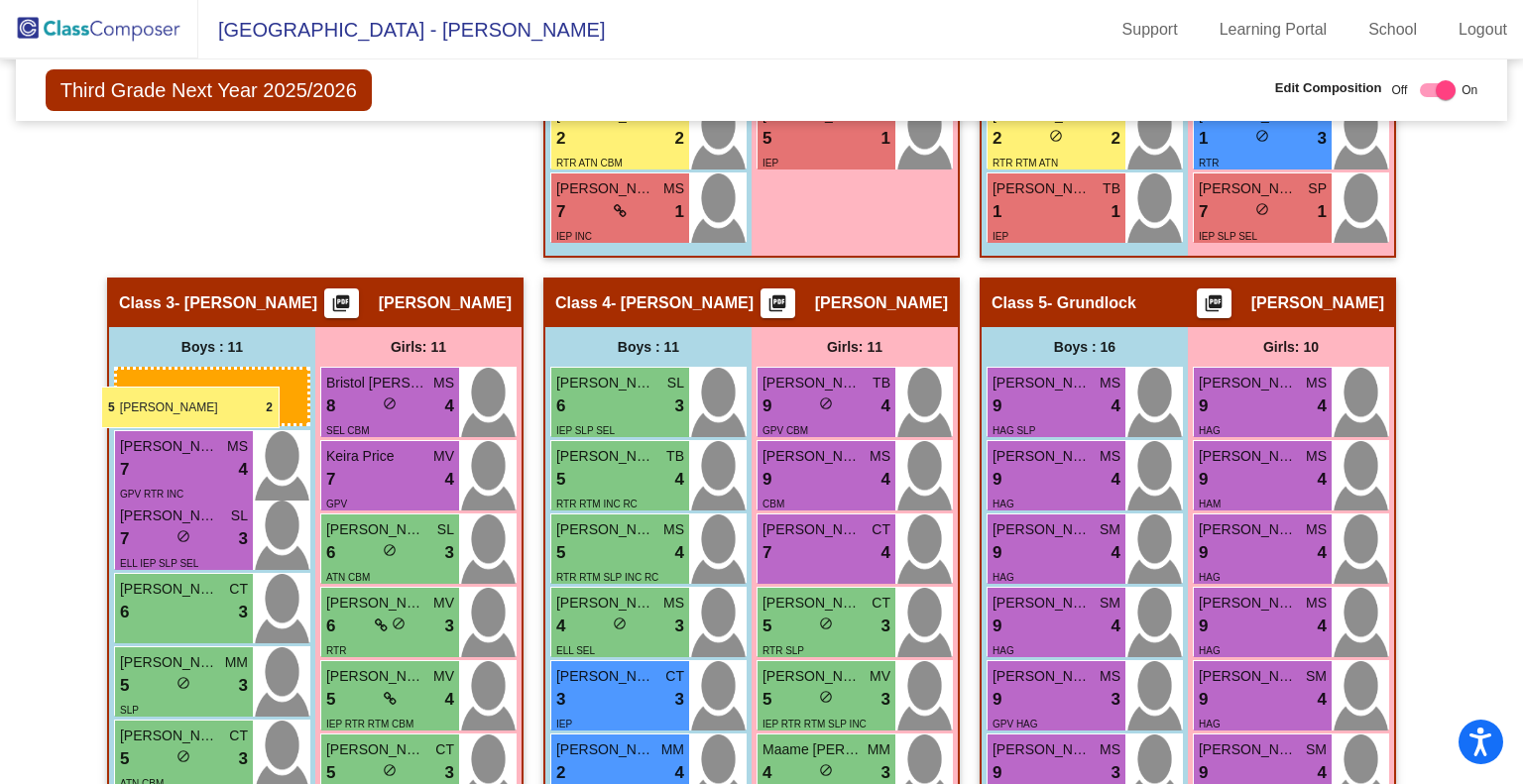 drag, startPoint x: 166, startPoint y: 625, endPoint x: 101, endPoint y: 387, distance: 246.7164 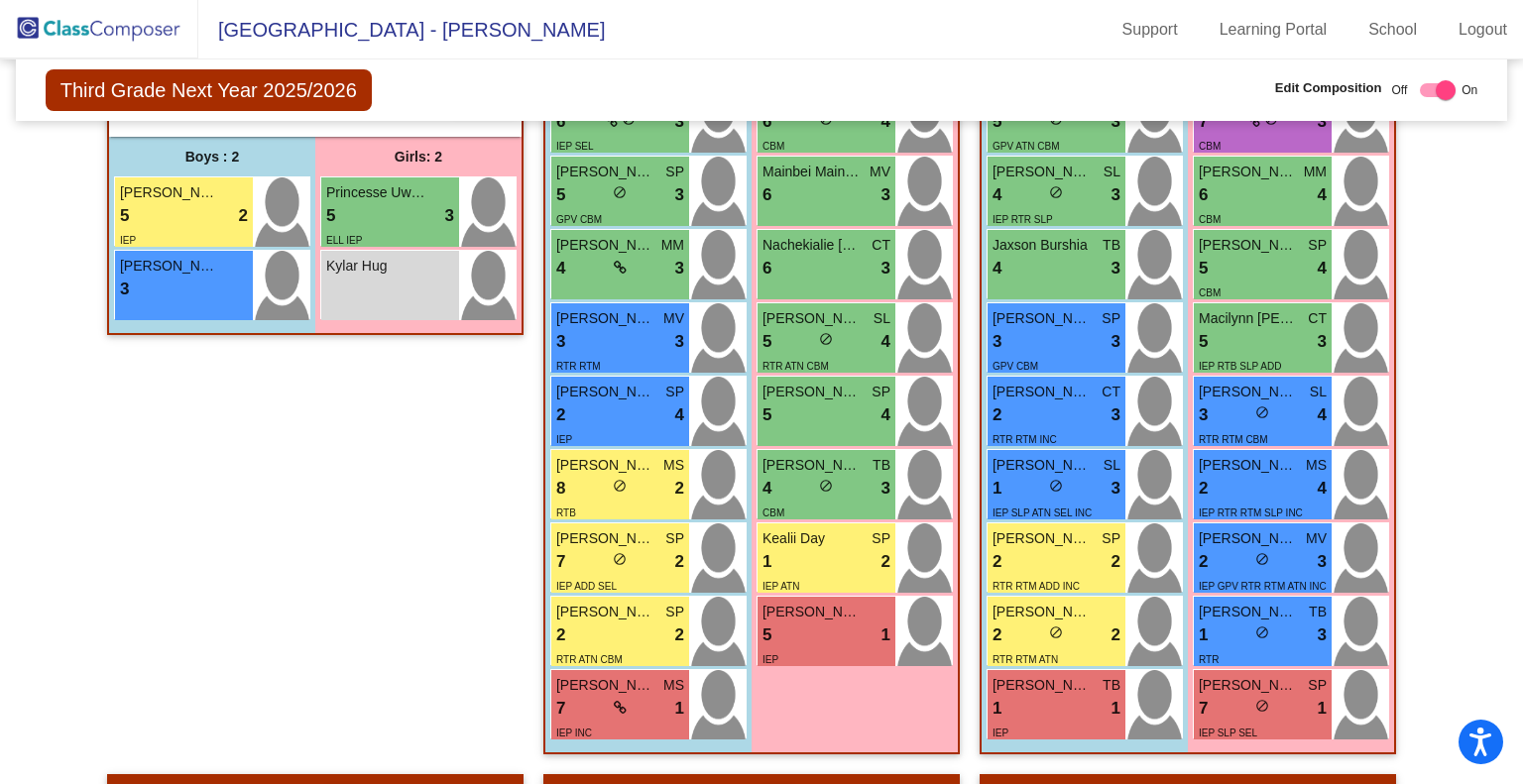 scroll, scrollTop: 944, scrollLeft: 0, axis: vertical 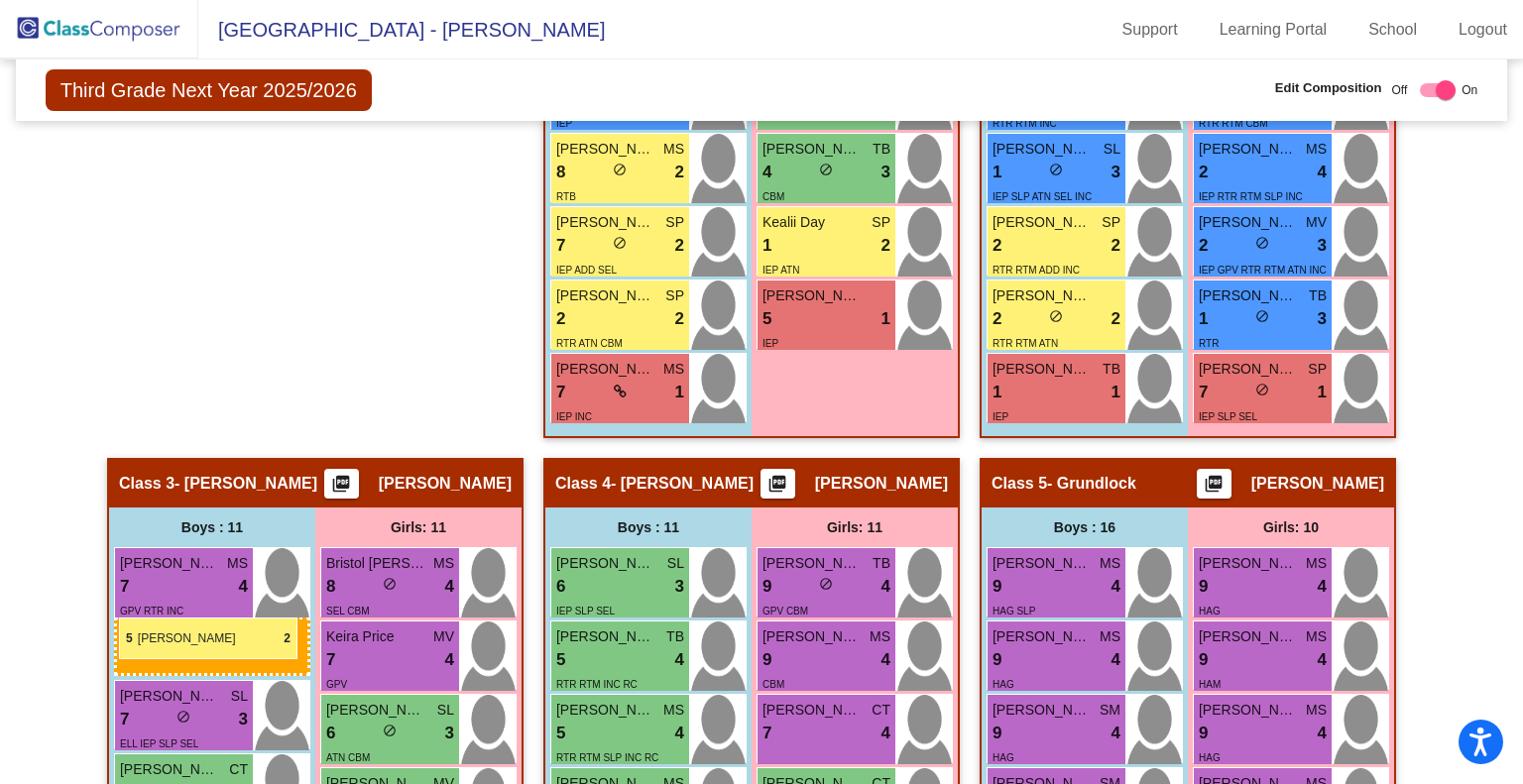 drag, startPoint x: 210, startPoint y: 199, endPoint x: 118, endPoint y: 615, distance: 426.05164 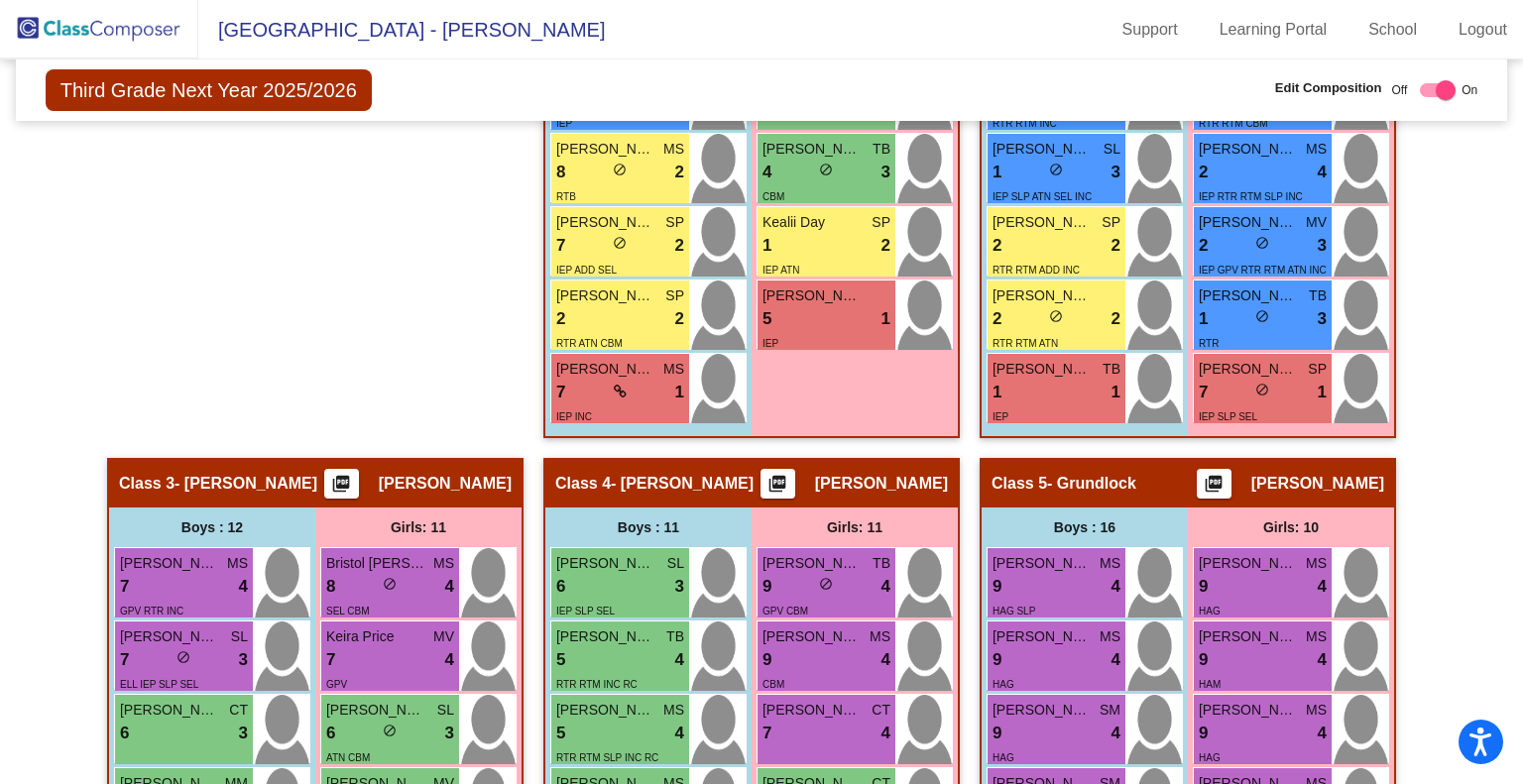 click 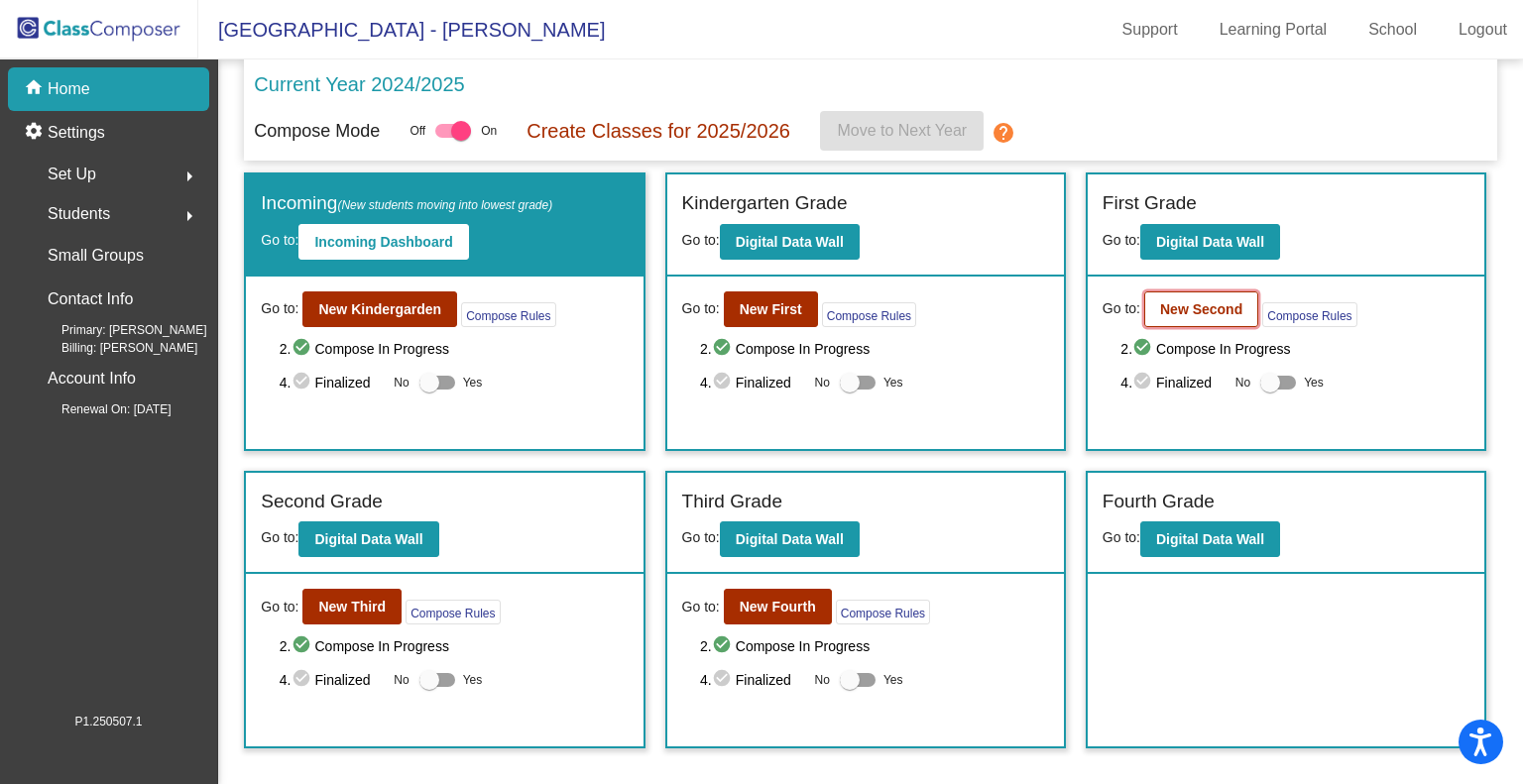 click on "New Second" 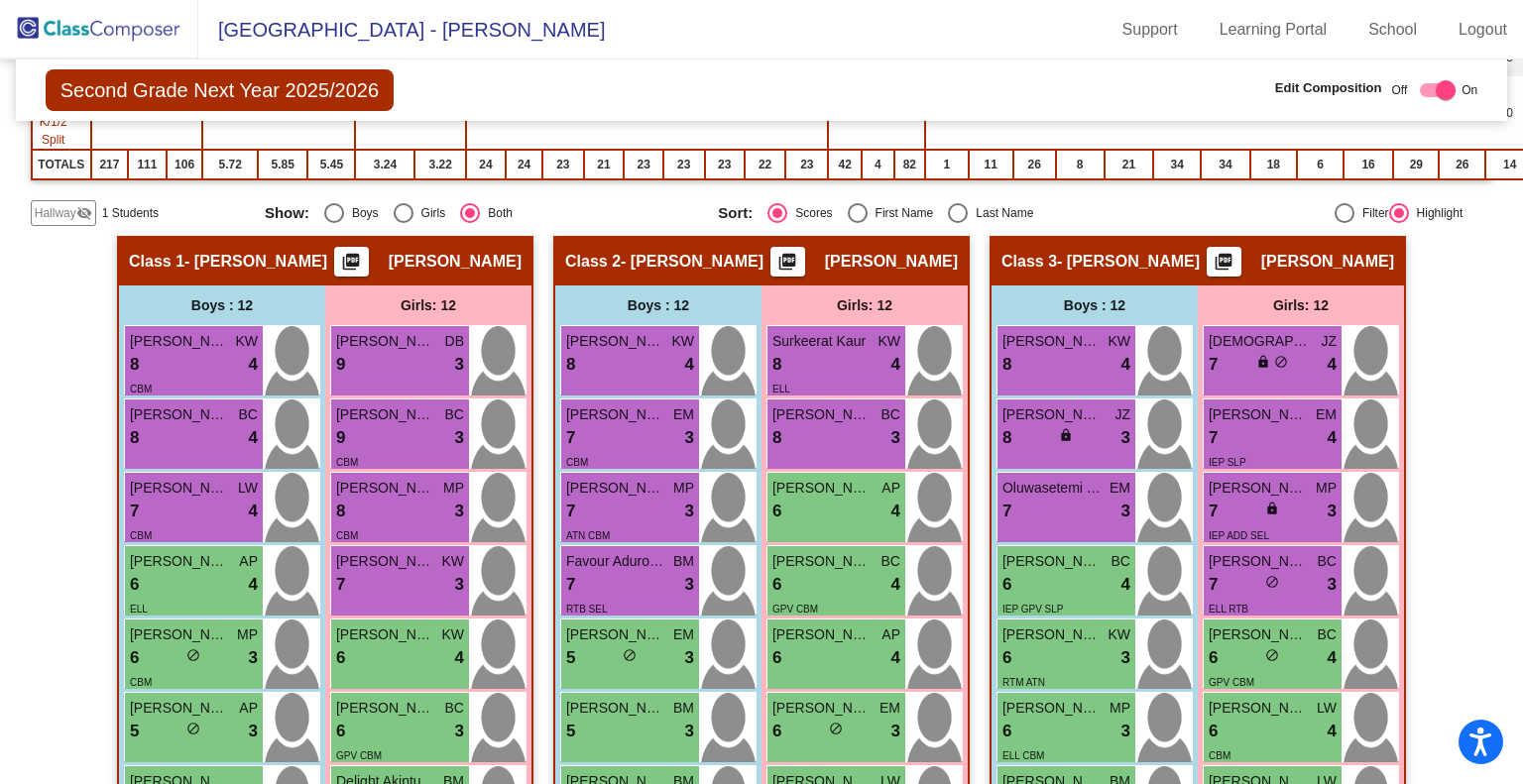 scroll, scrollTop: 628, scrollLeft: 0, axis: vertical 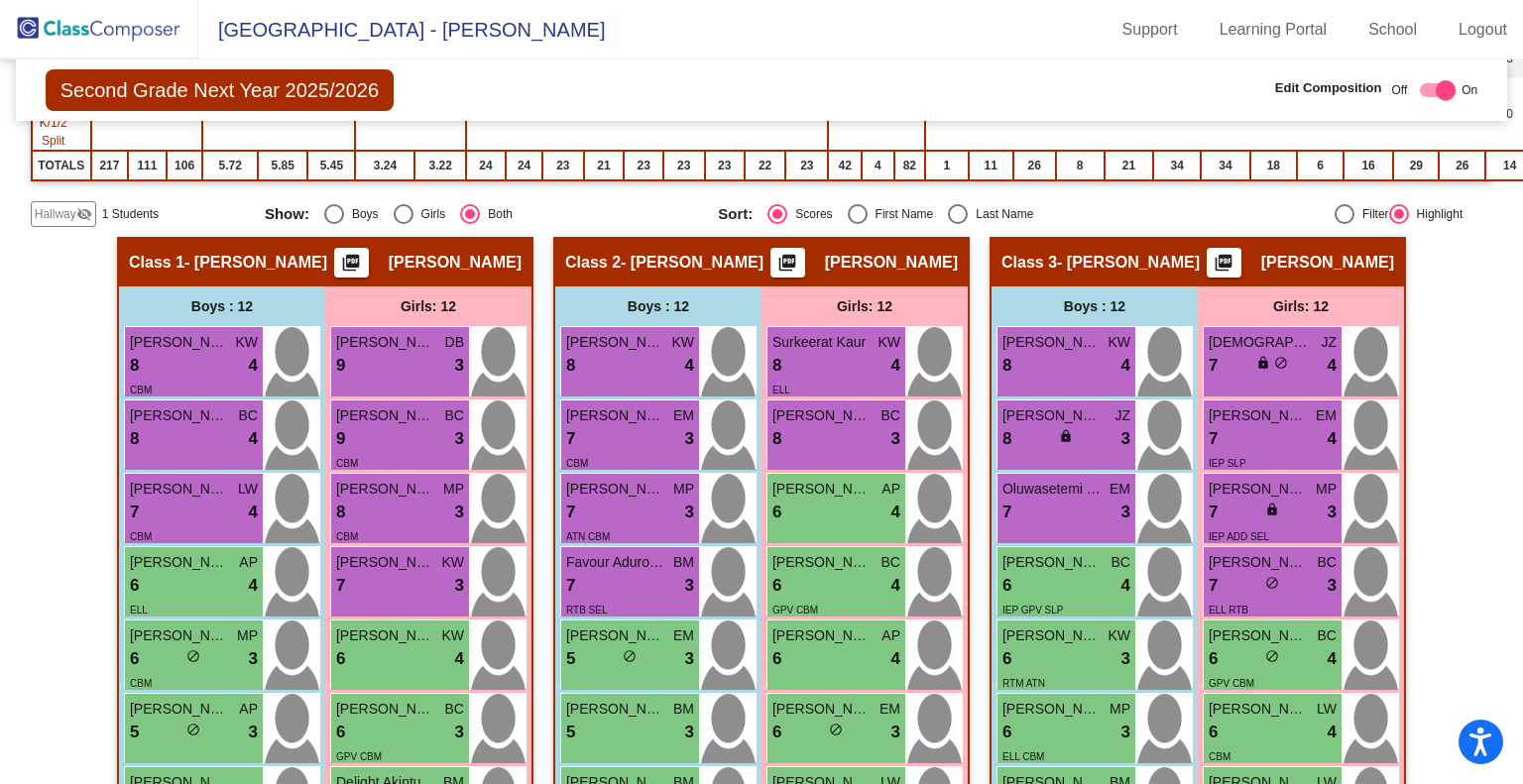click on "Hallway" 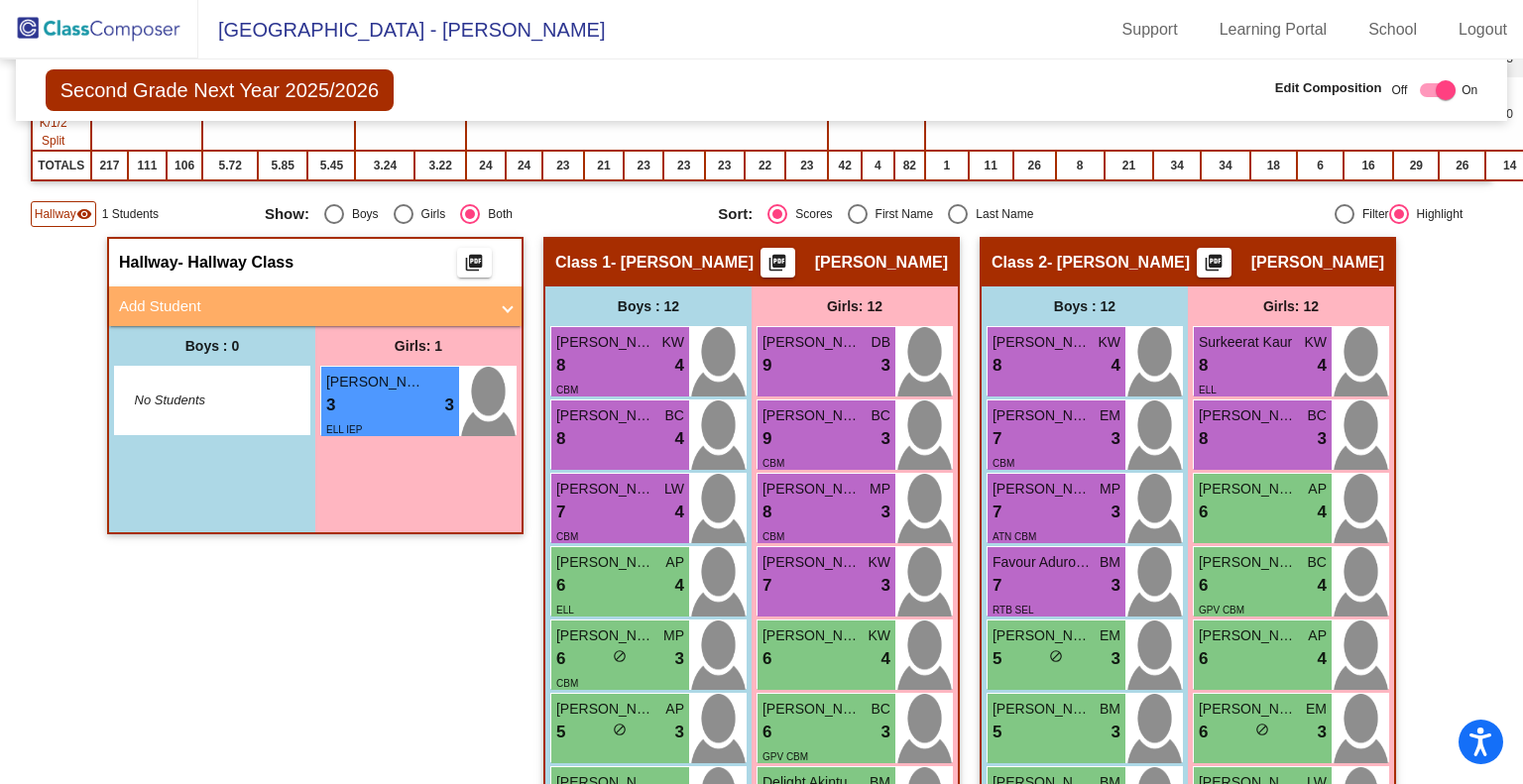 click on "Add Student" at bounding box center (315, 306) 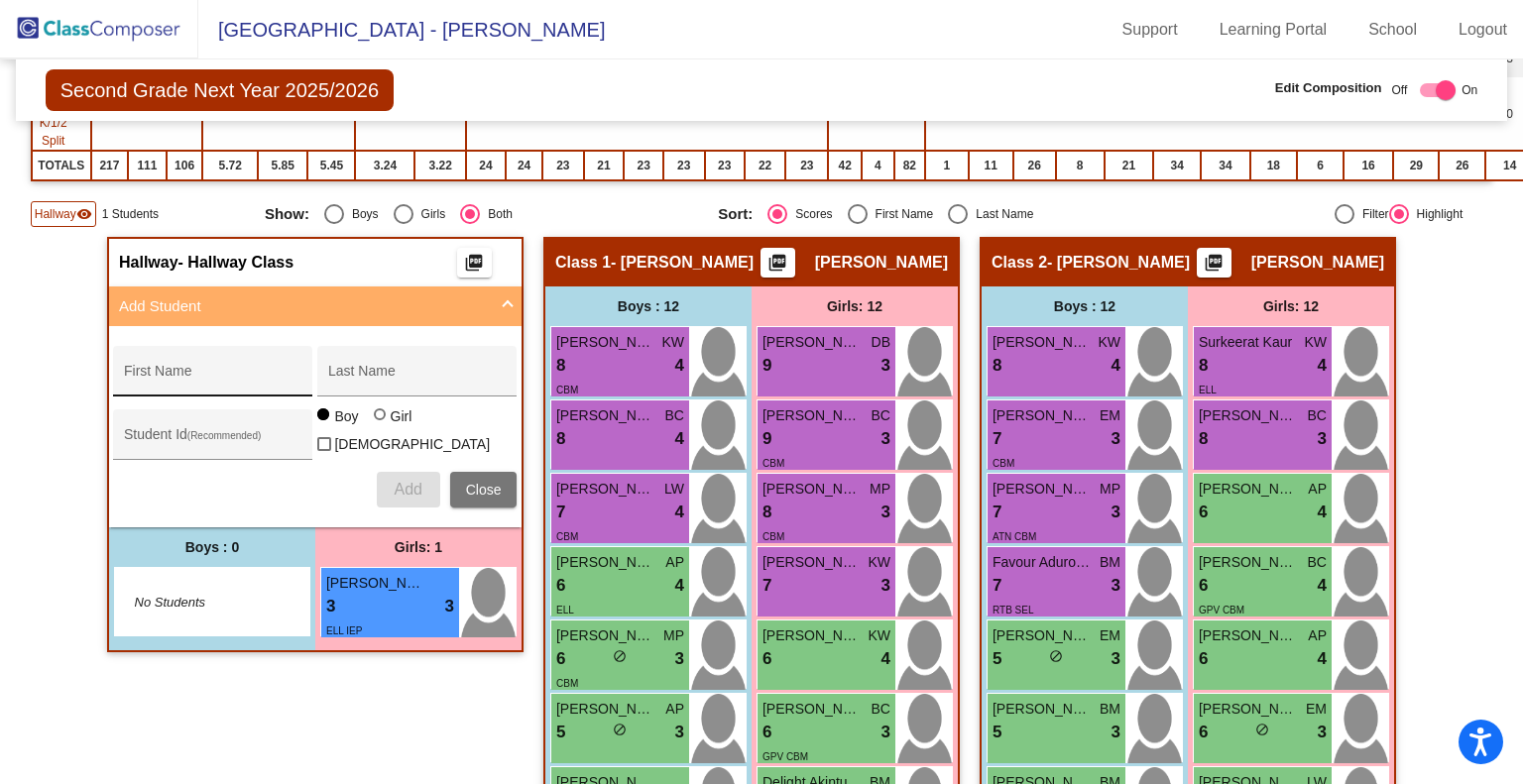 click on "First Name" at bounding box center (213, 379) 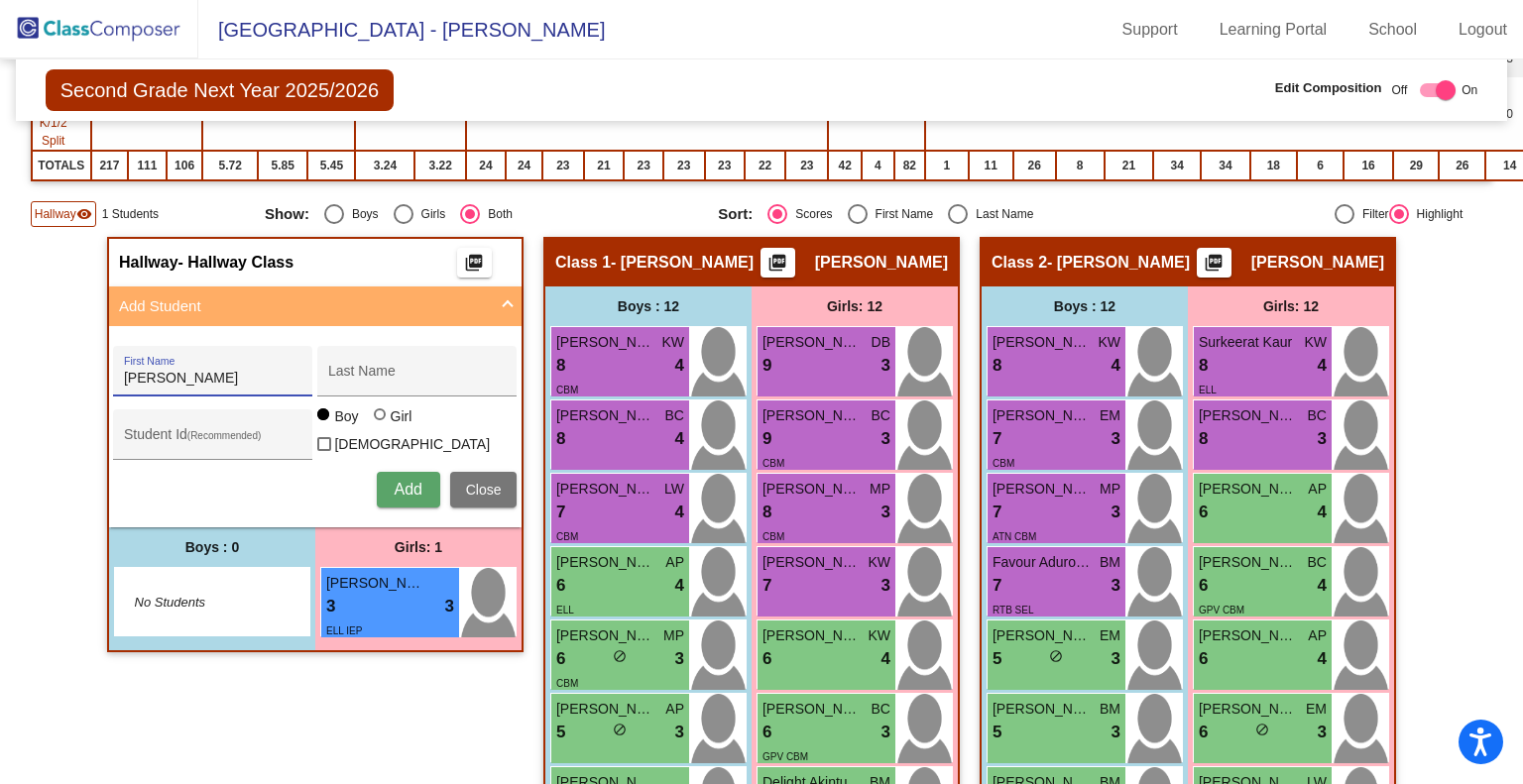 type on "Grayson" 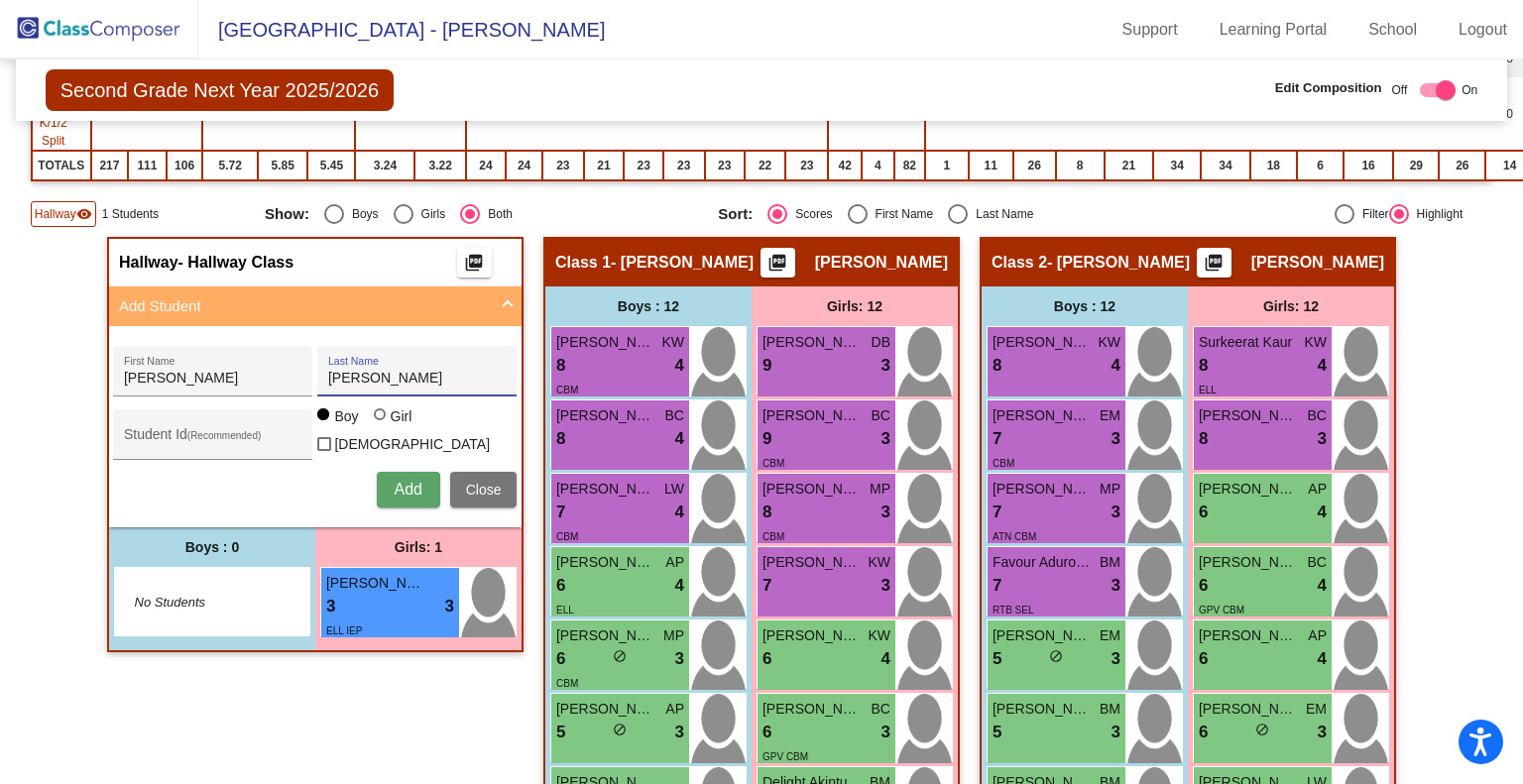 type on "Barber" 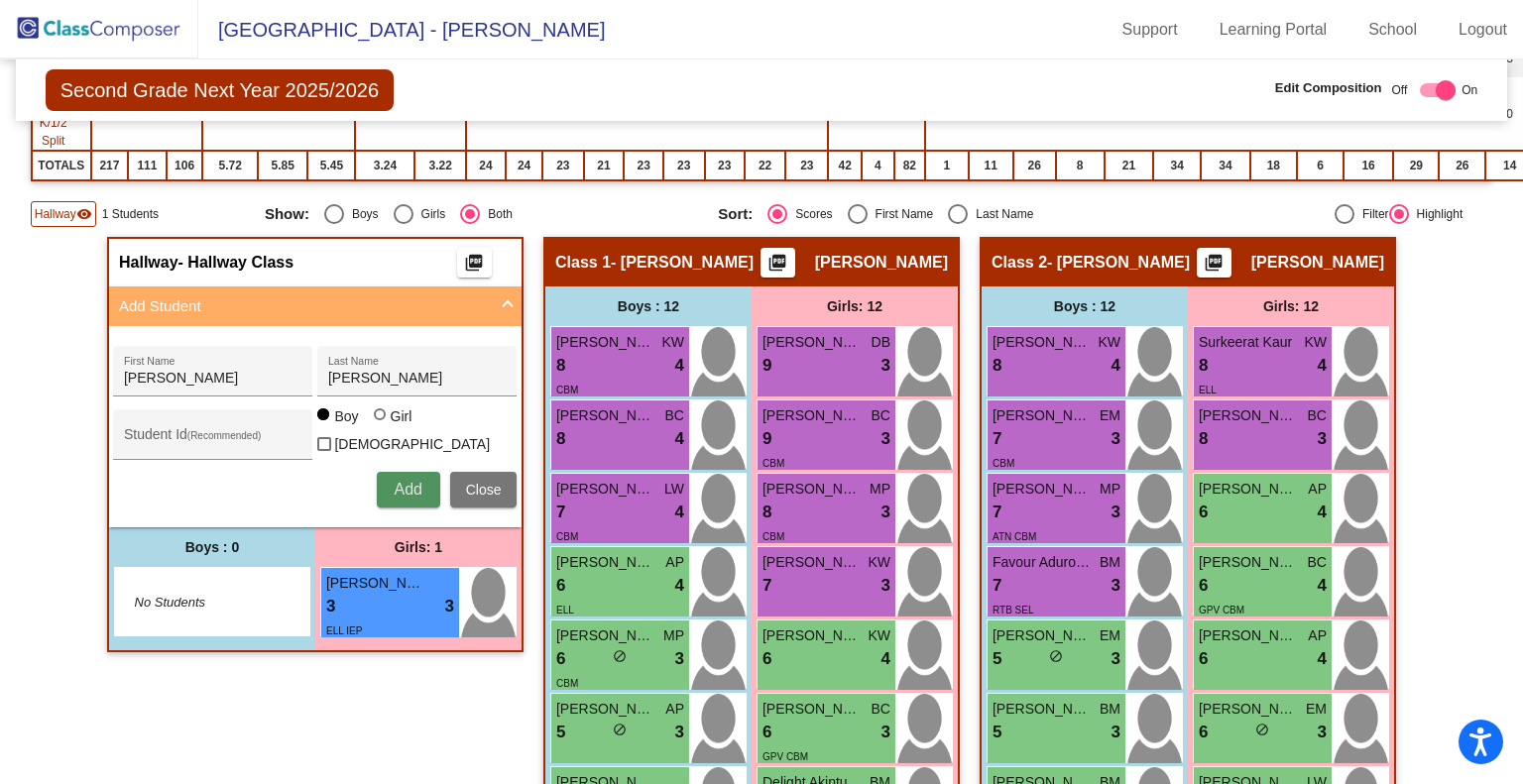 type 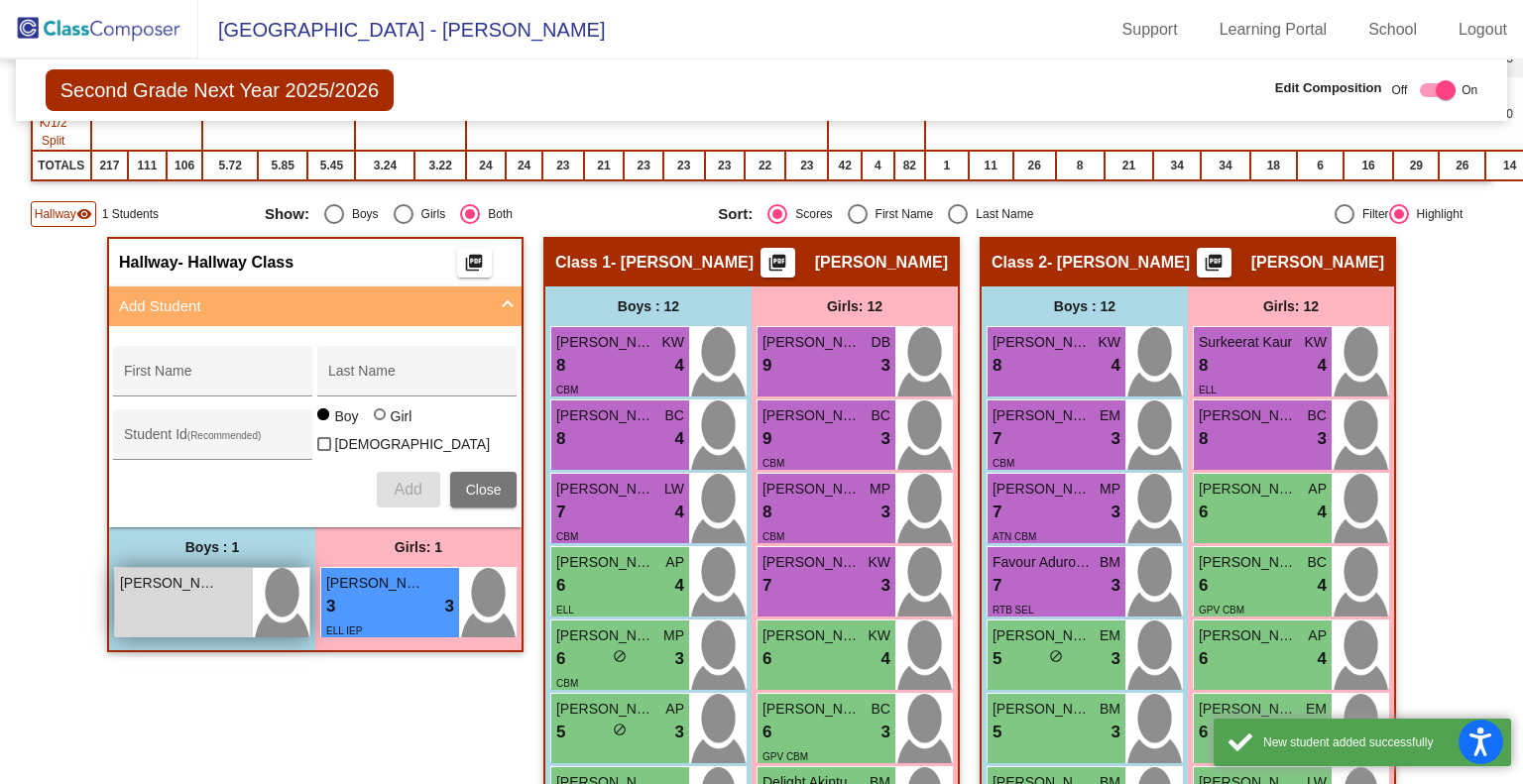 click on "Grayson Barber lock do_not_disturb_alt" at bounding box center [183, 603] 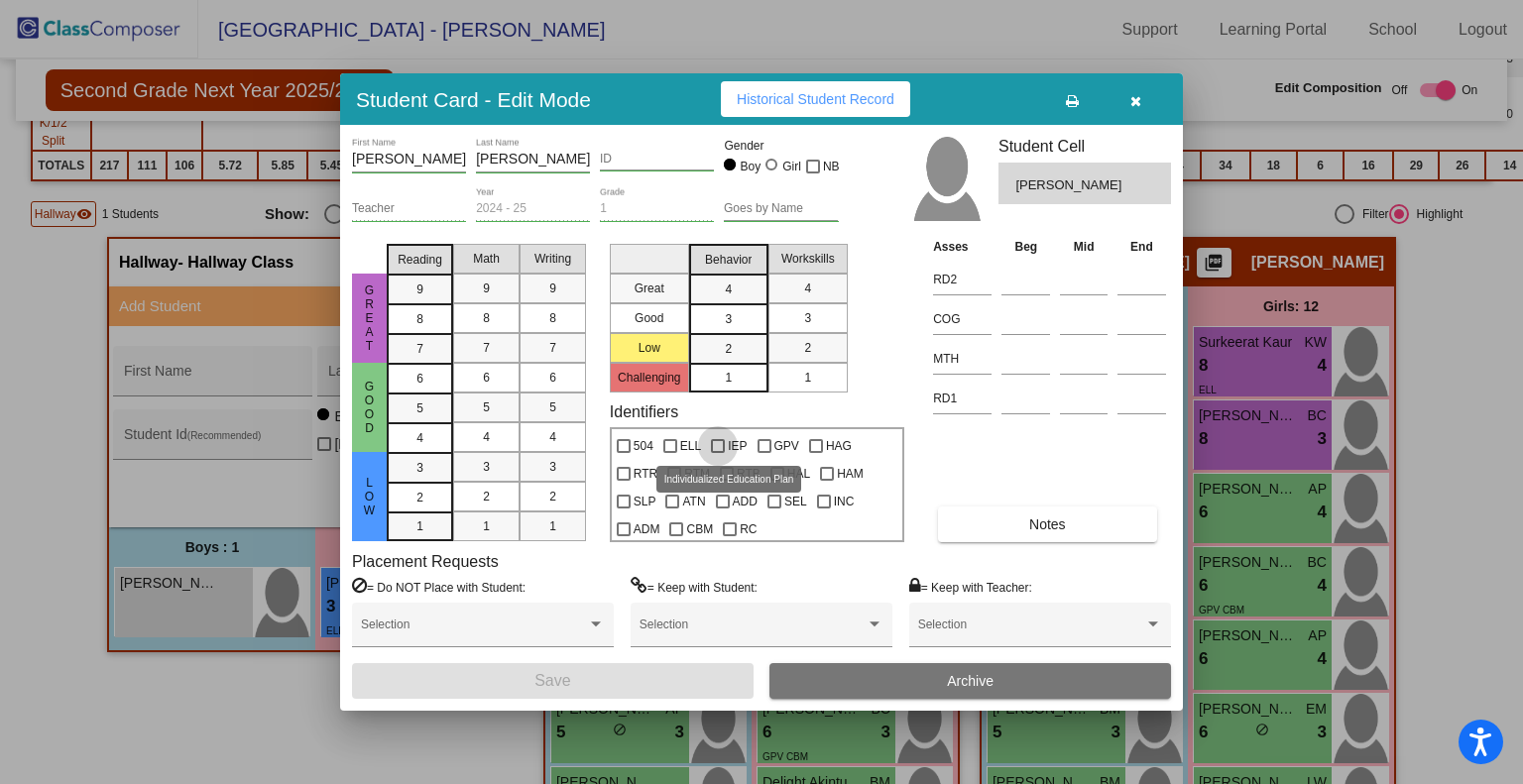 click at bounding box center (718, 446) 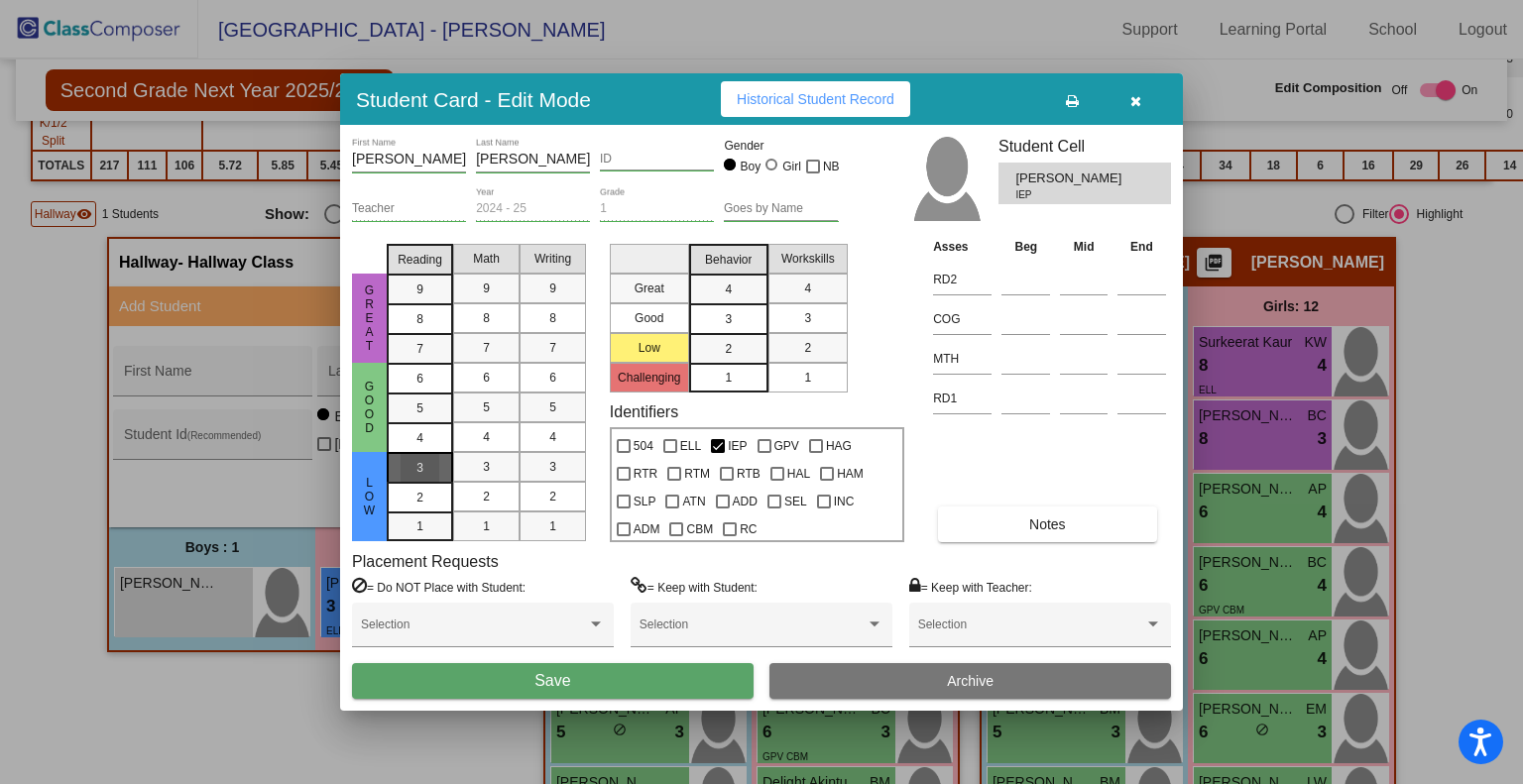 click on "3" at bounding box center (419, 468) 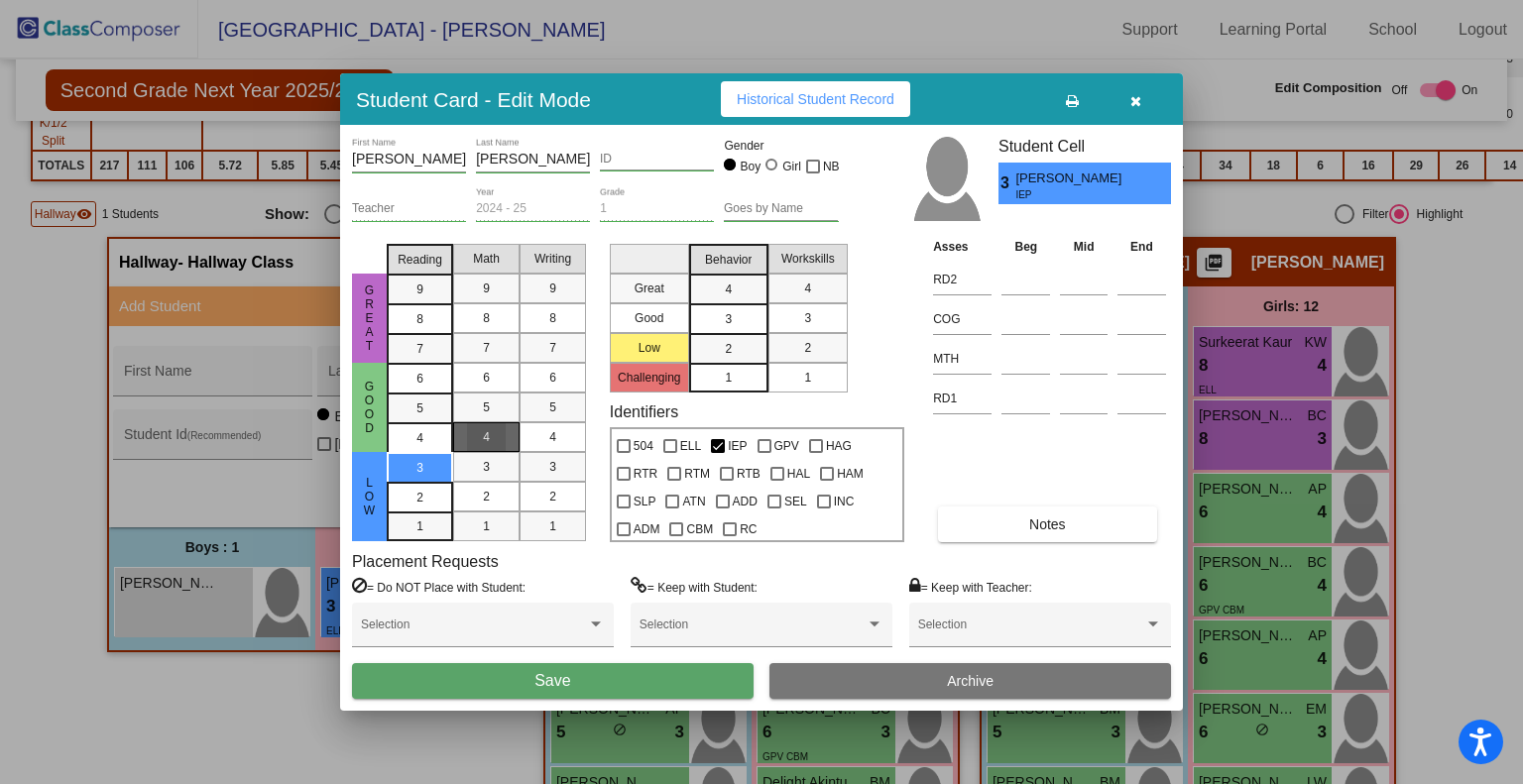 click on "4" at bounding box center [486, 437] 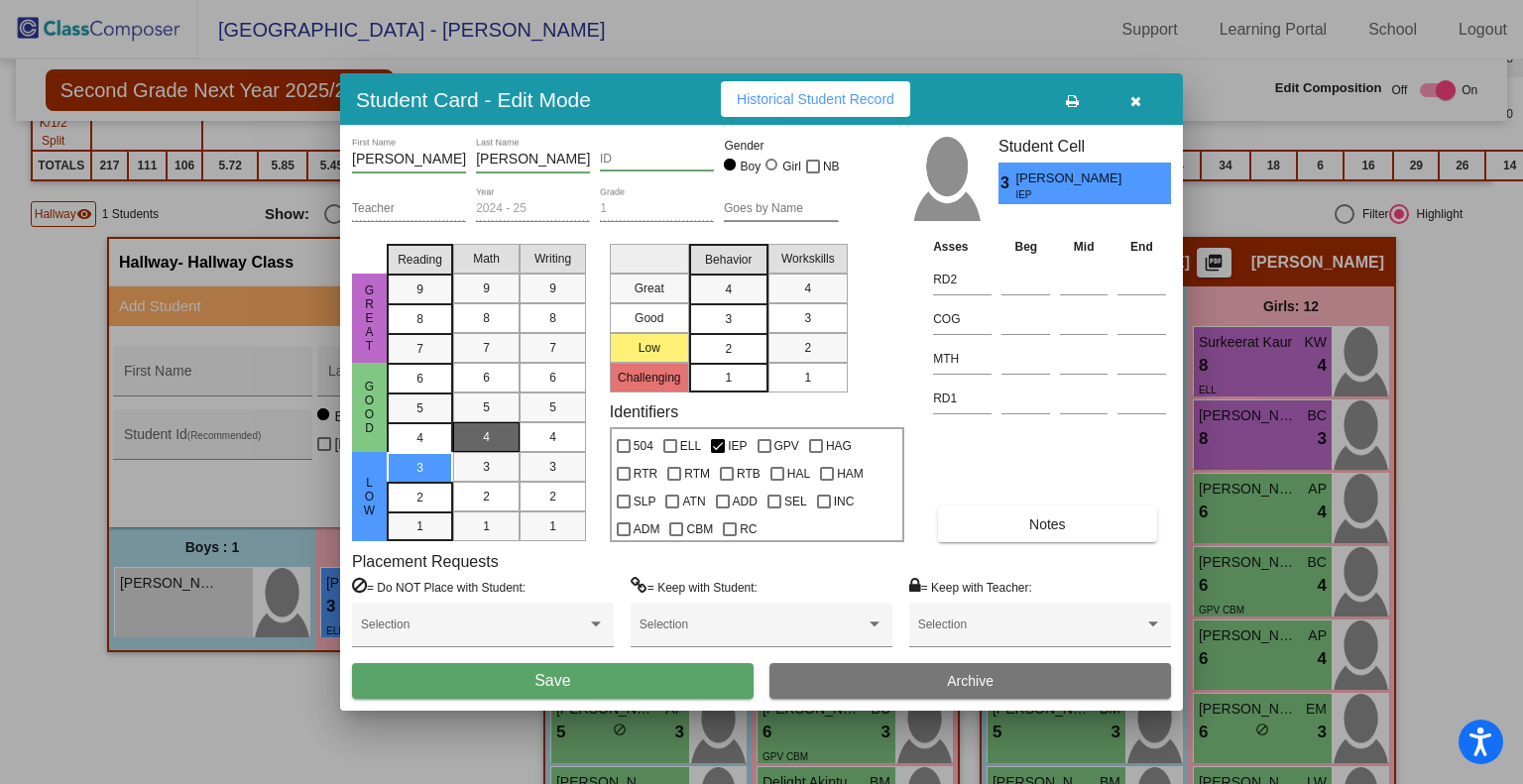 click on "2" at bounding box center [728, 349] 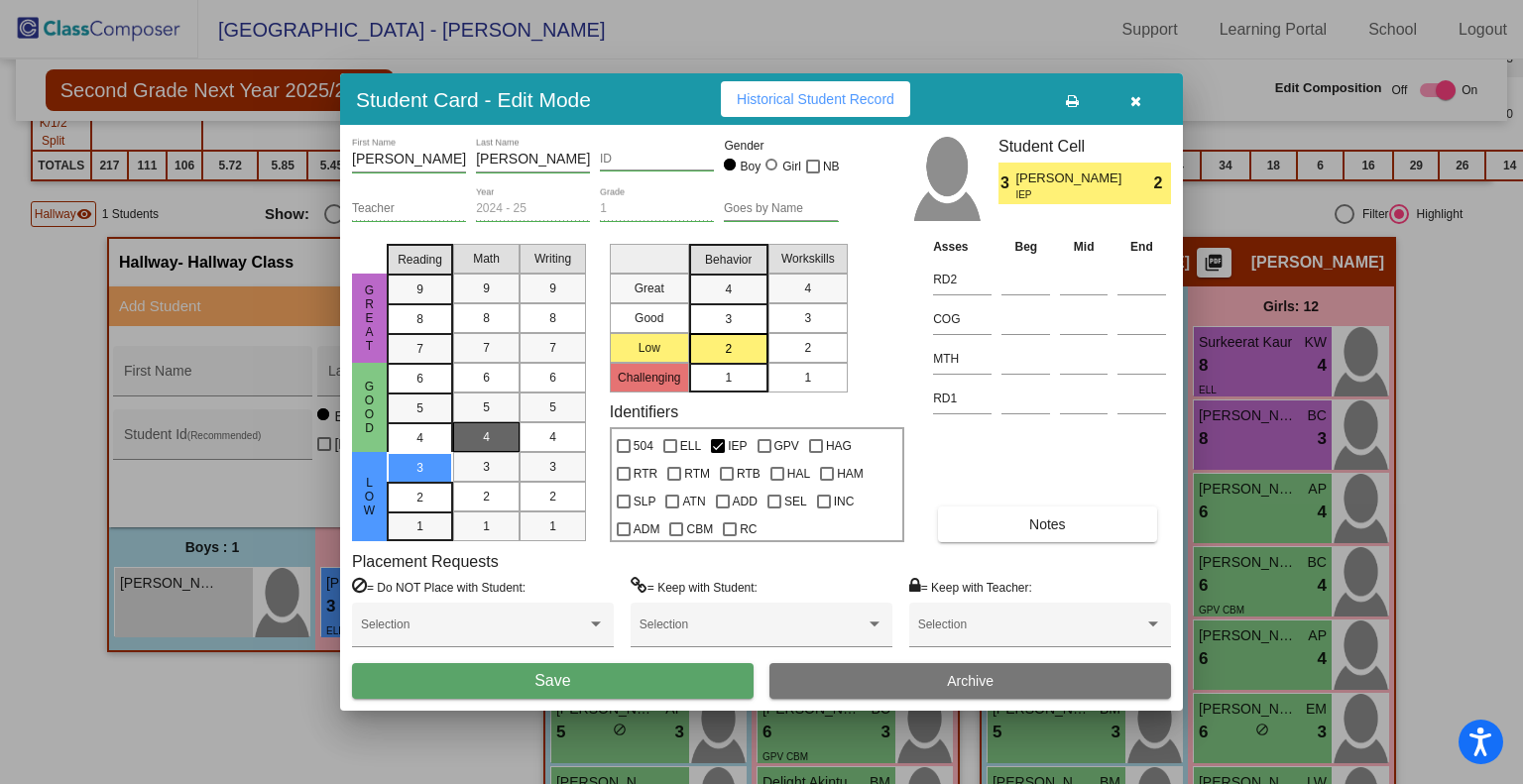 click on "2" at bounding box center [807, 348] 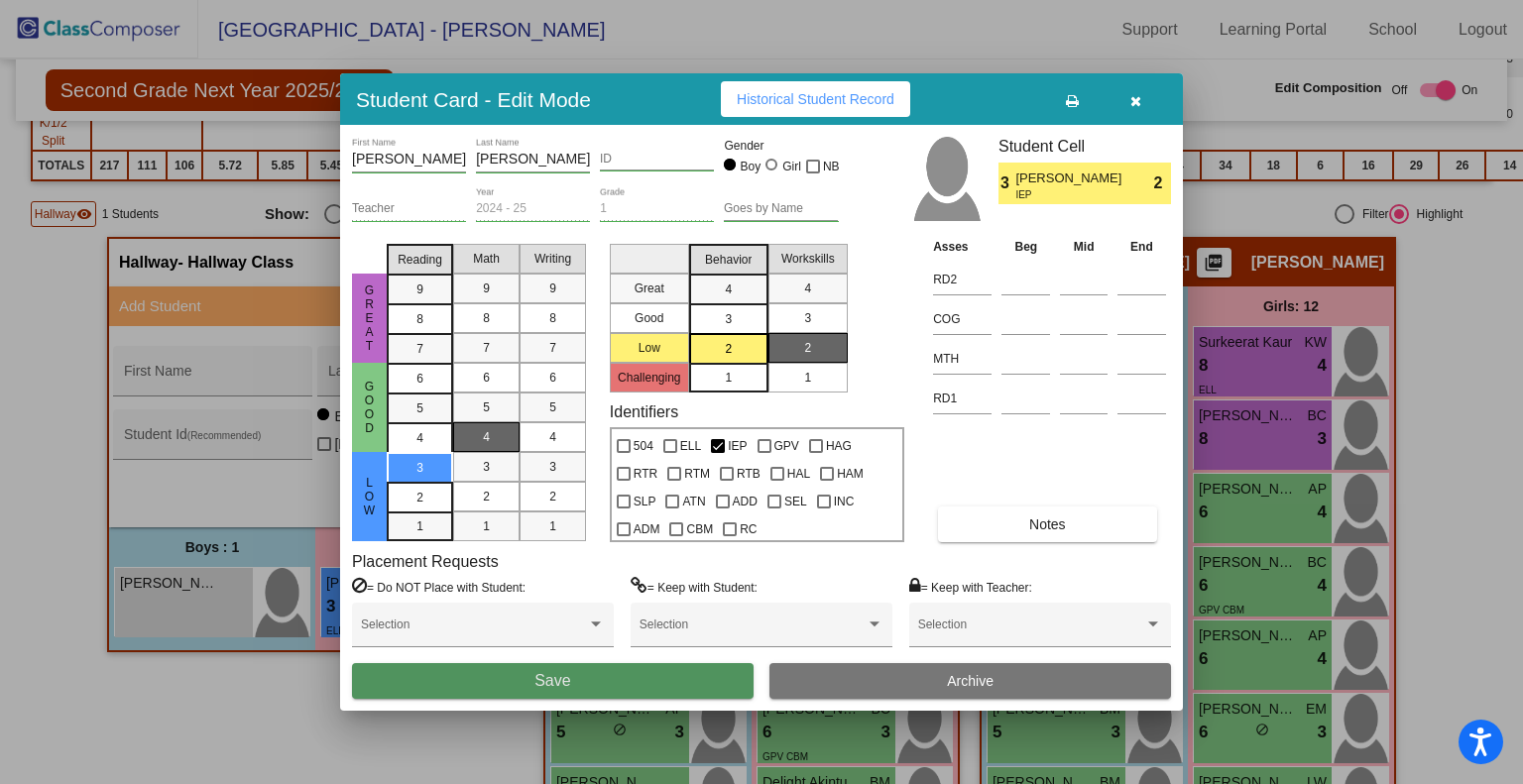 click on "Save" at bounding box center (552, 681) 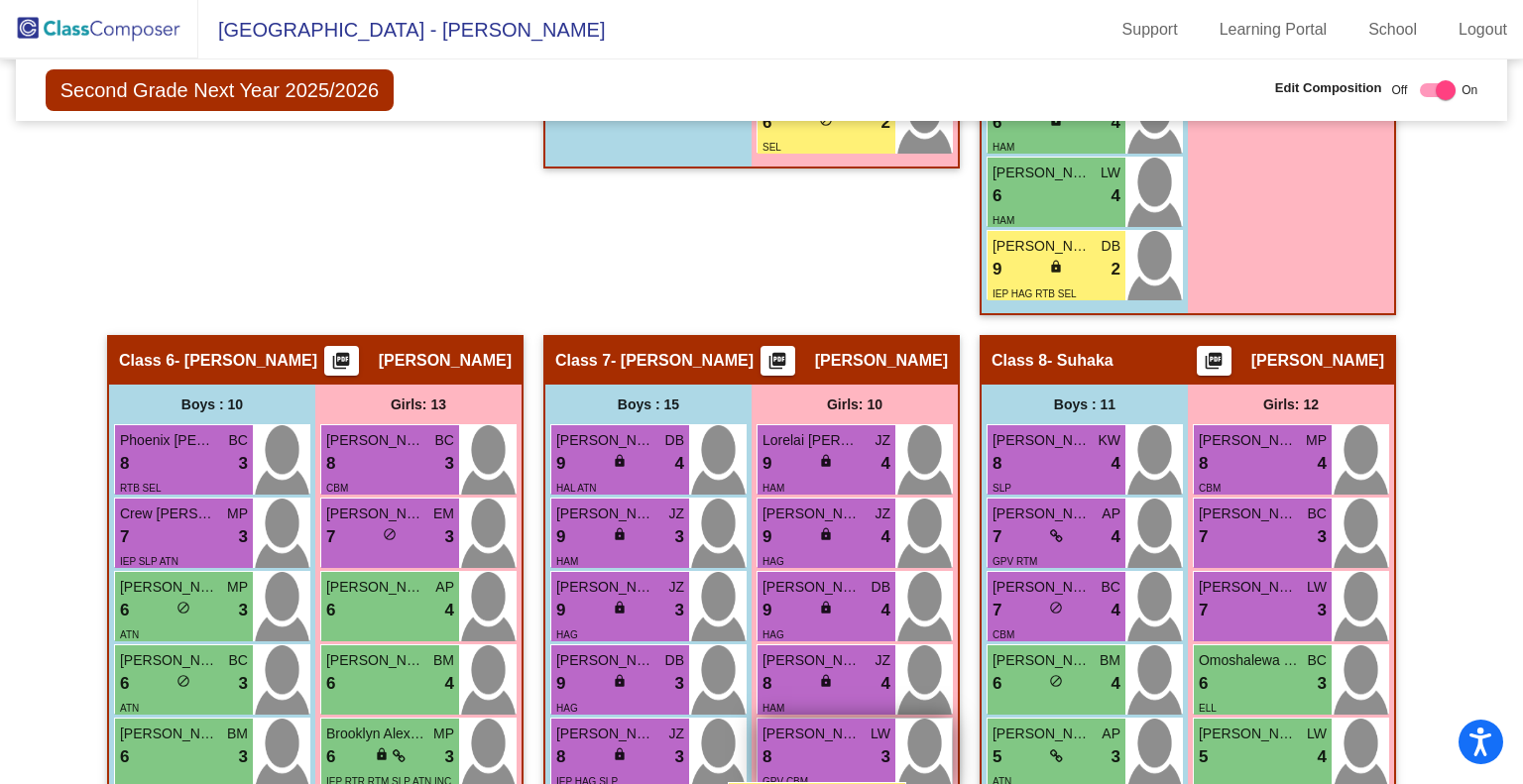 scroll, scrollTop: 2776, scrollLeft: 0, axis: vertical 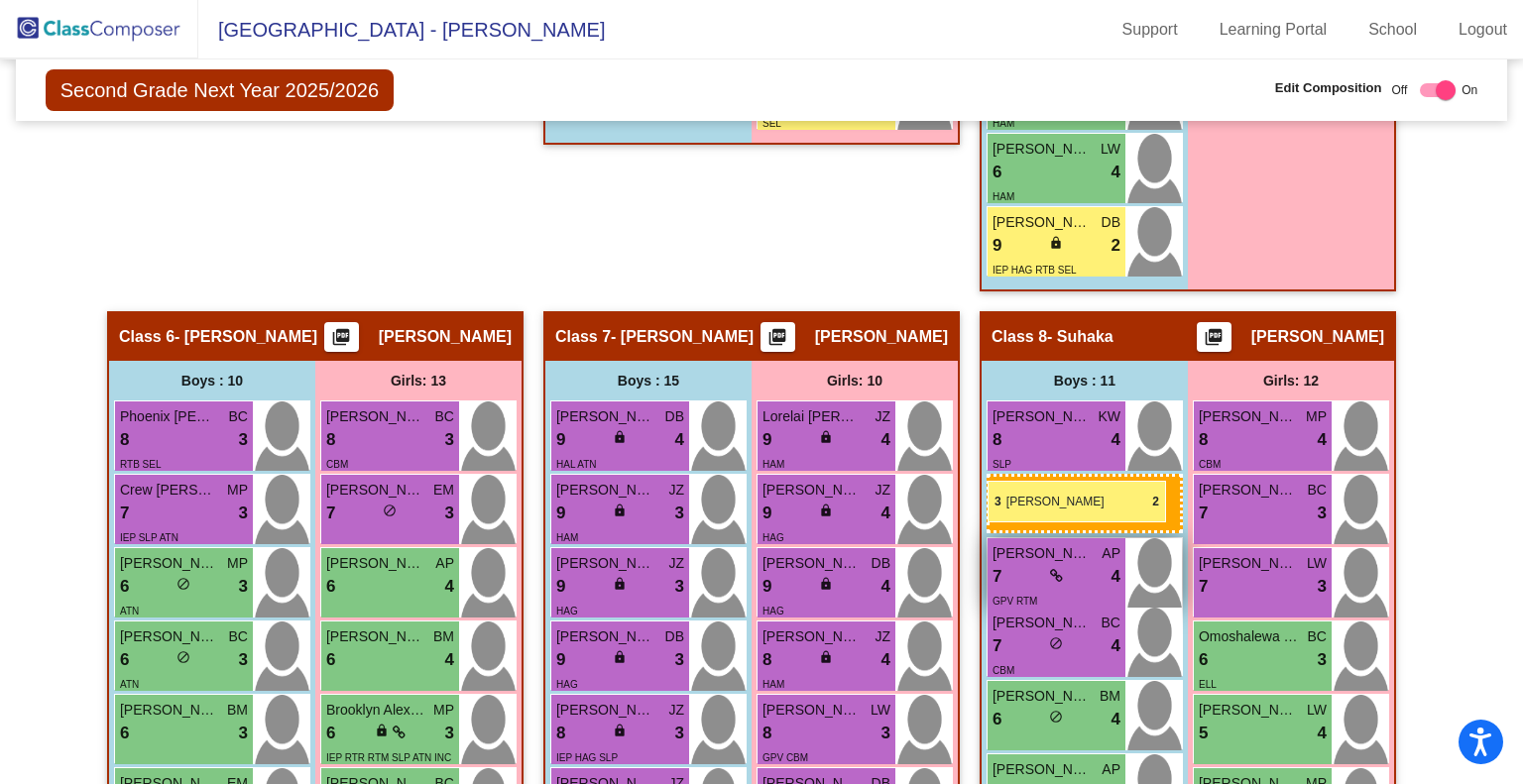 drag, startPoint x: 188, startPoint y: 591, endPoint x: 988, endPoint y: 479, distance: 807.802 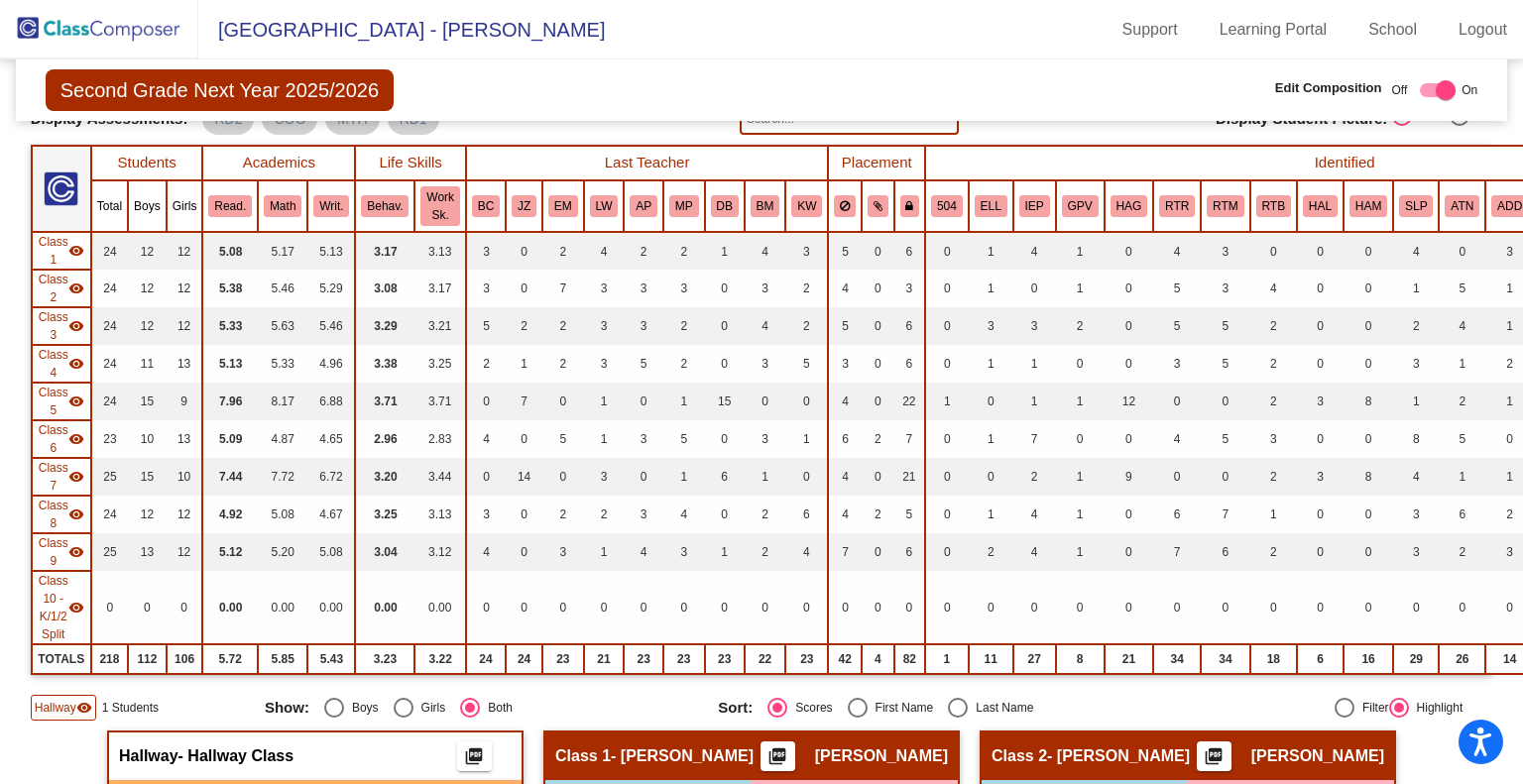 scroll, scrollTop: 134, scrollLeft: 0, axis: vertical 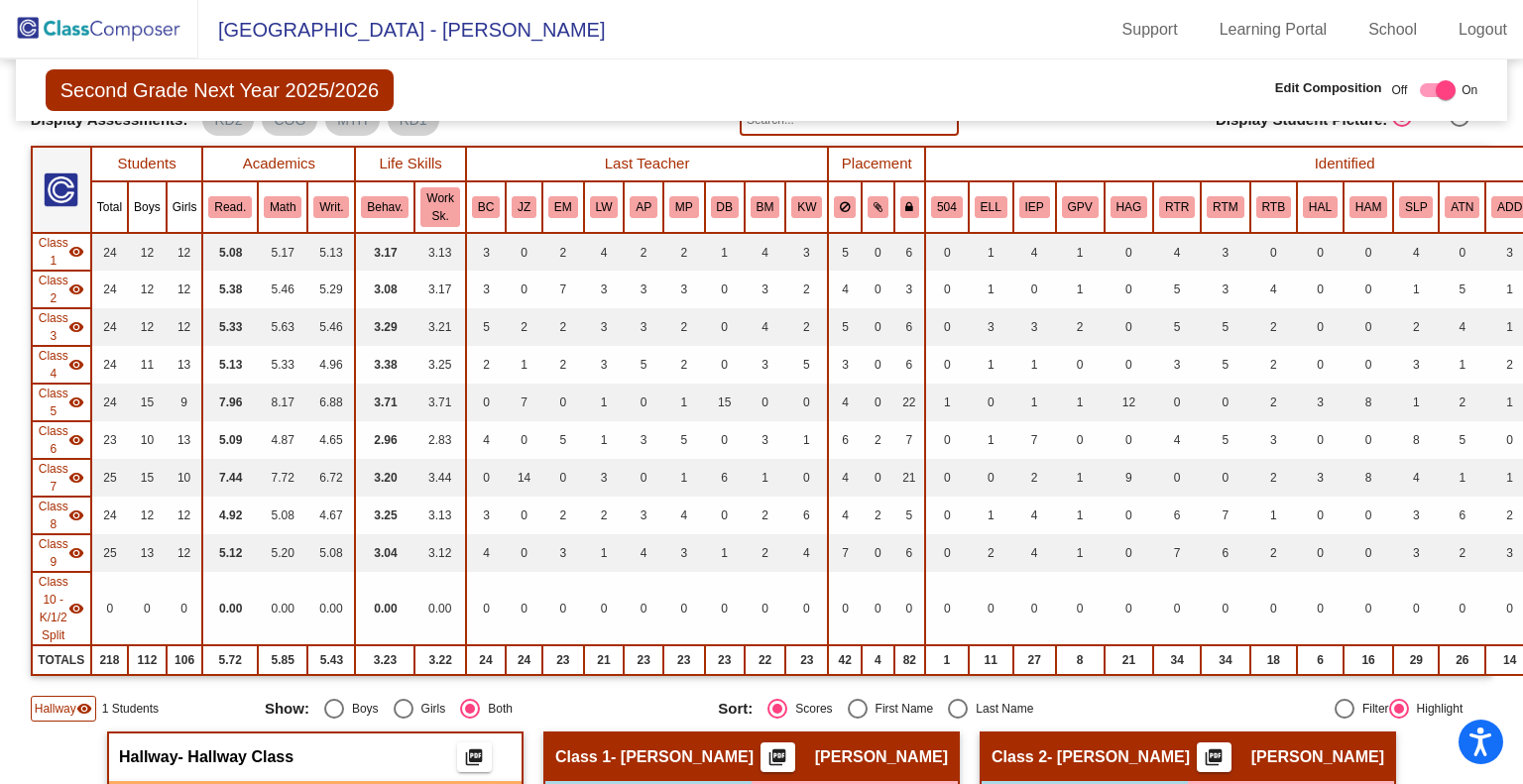 click 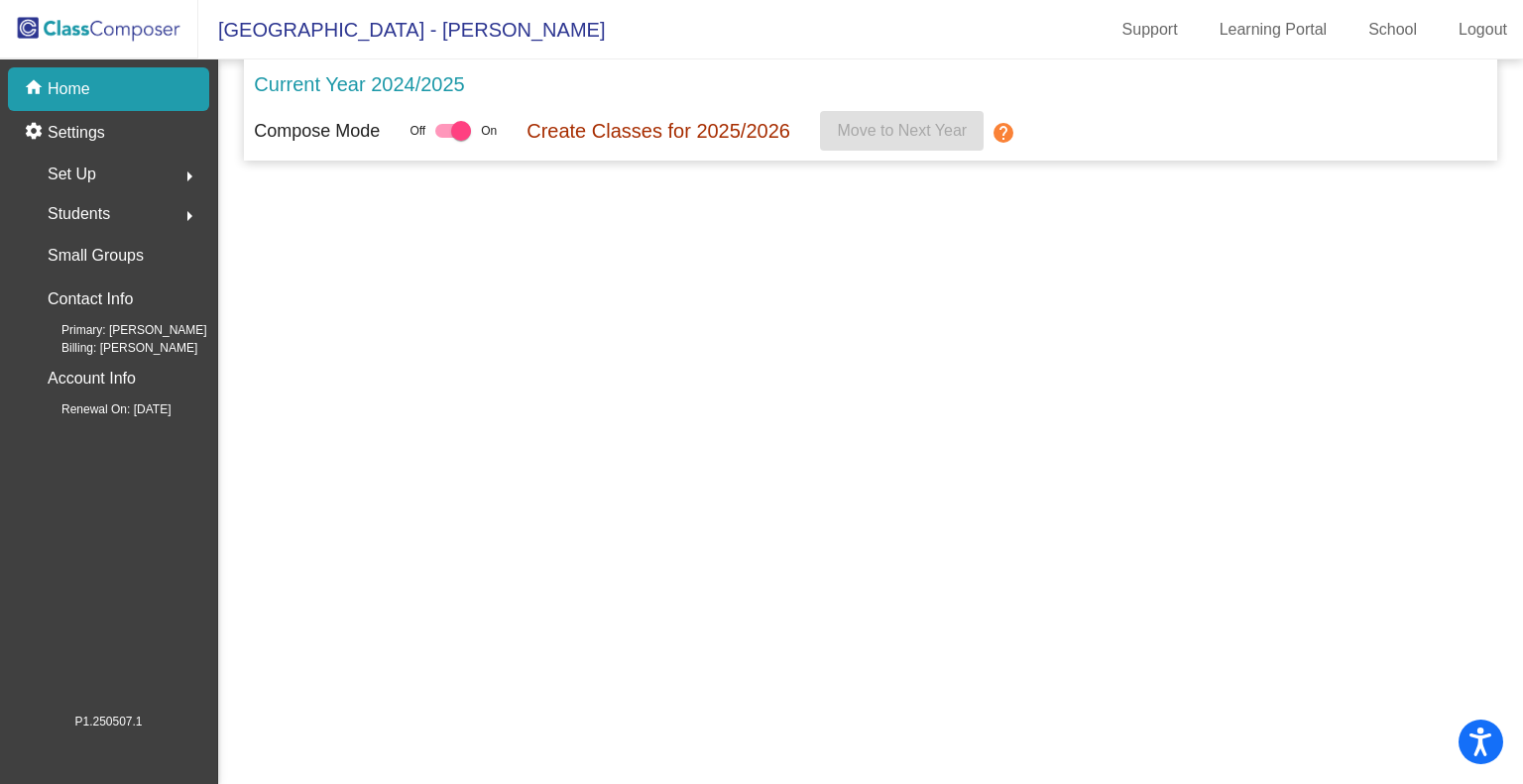 scroll, scrollTop: 0, scrollLeft: 0, axis: both 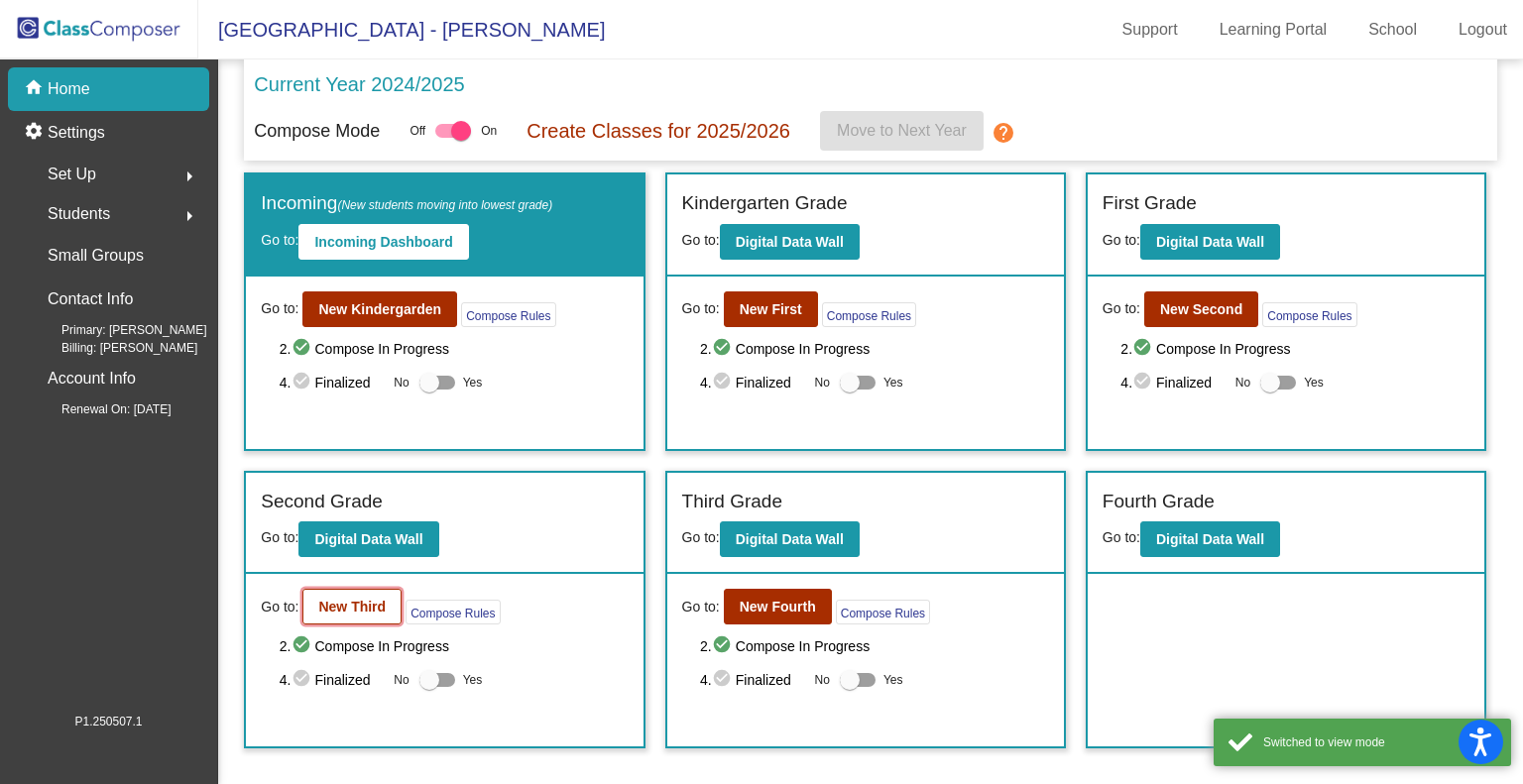 click on "New Third" 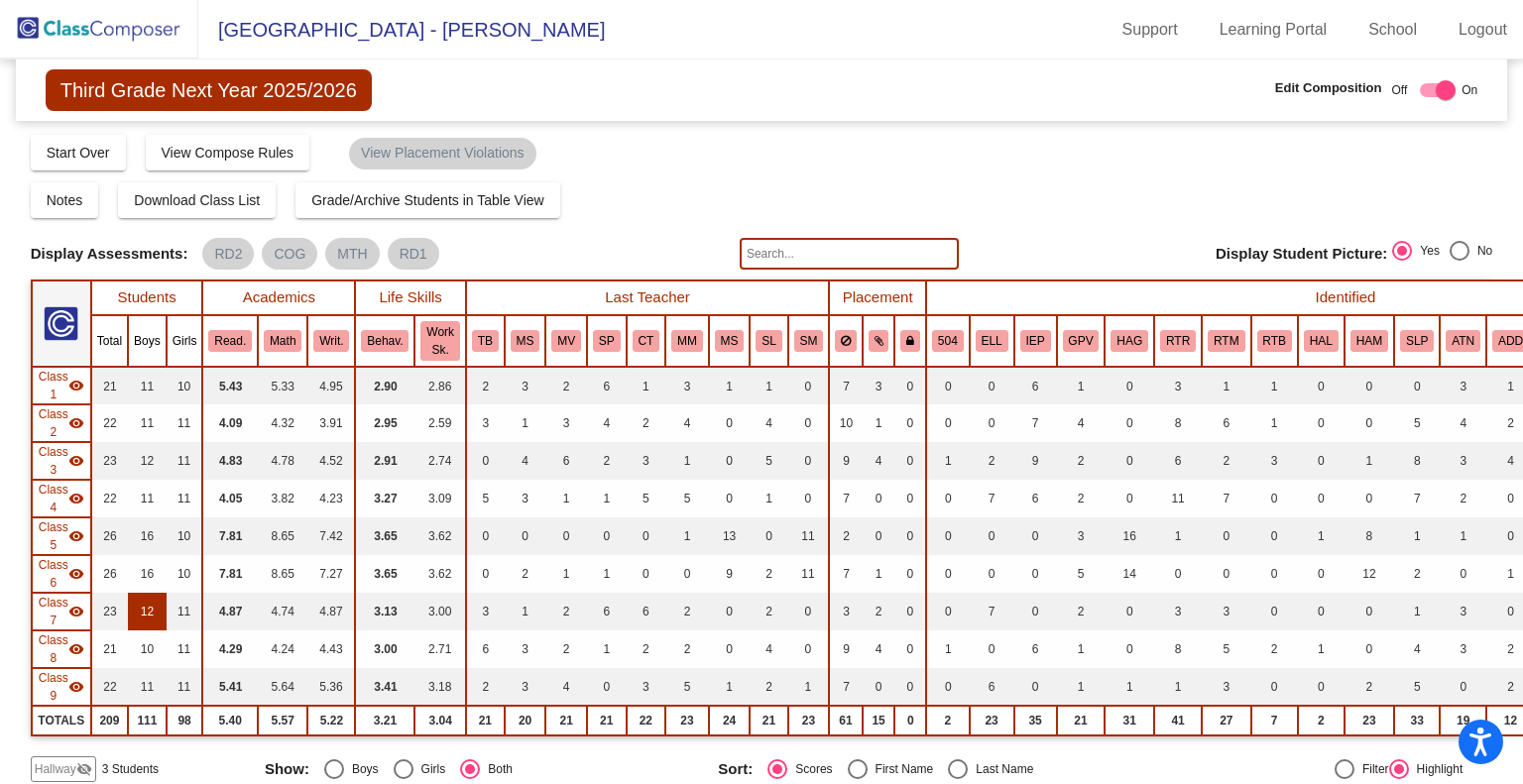 scroll, scrollTop: 408, scrollLeft: 0, axis: vertical 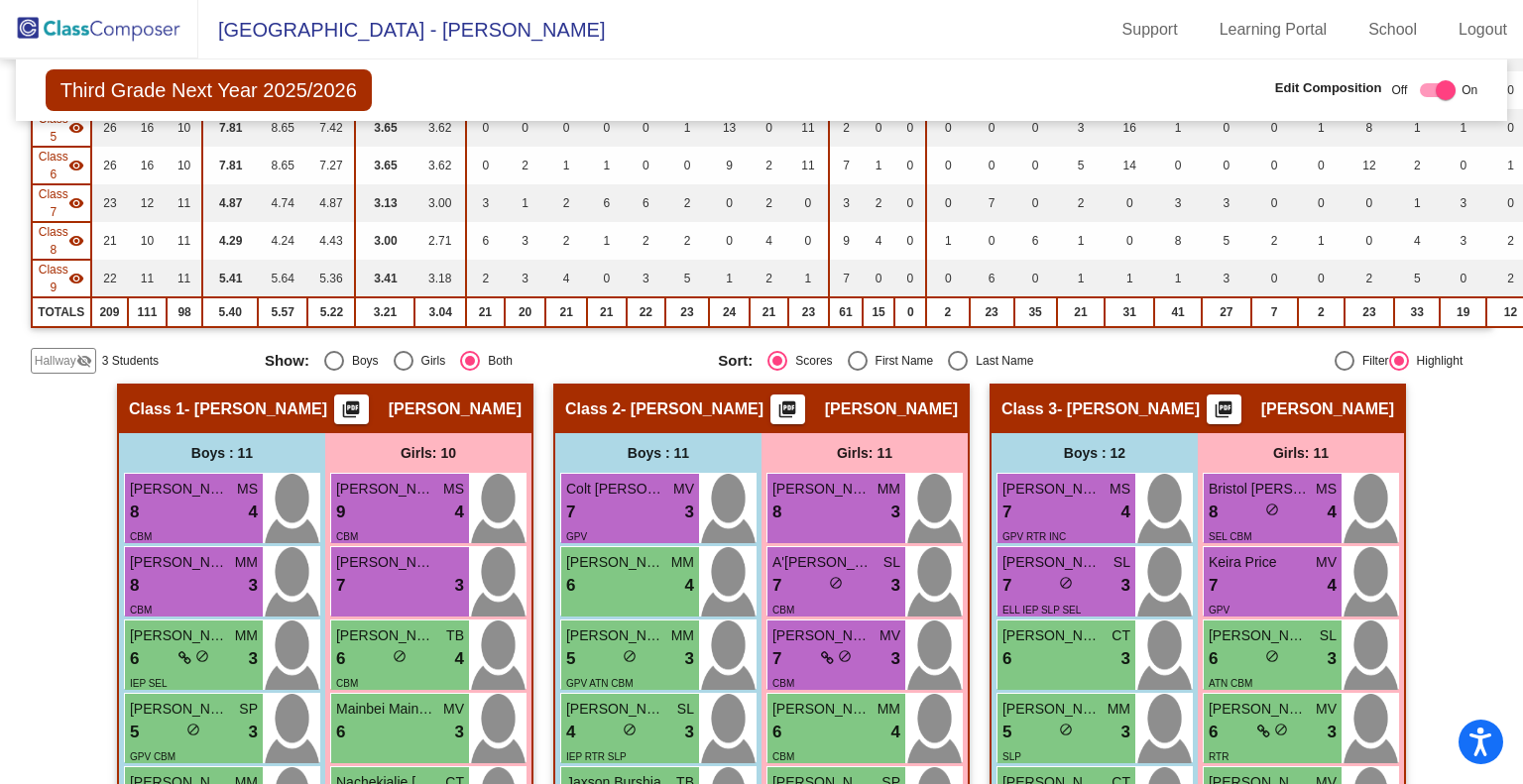 click on "Hallway" 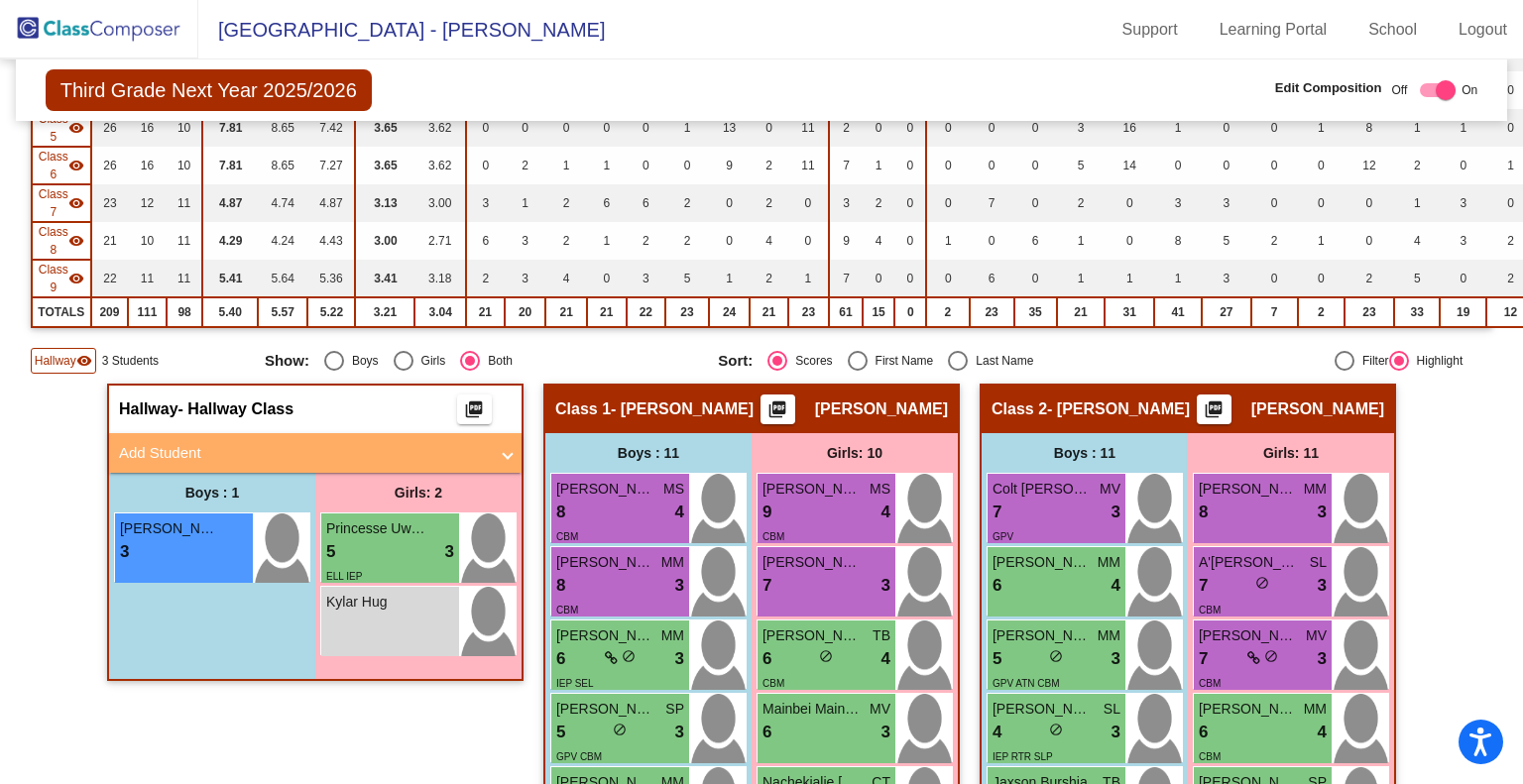 click on "Add Student" at bounding box center (303, 453) 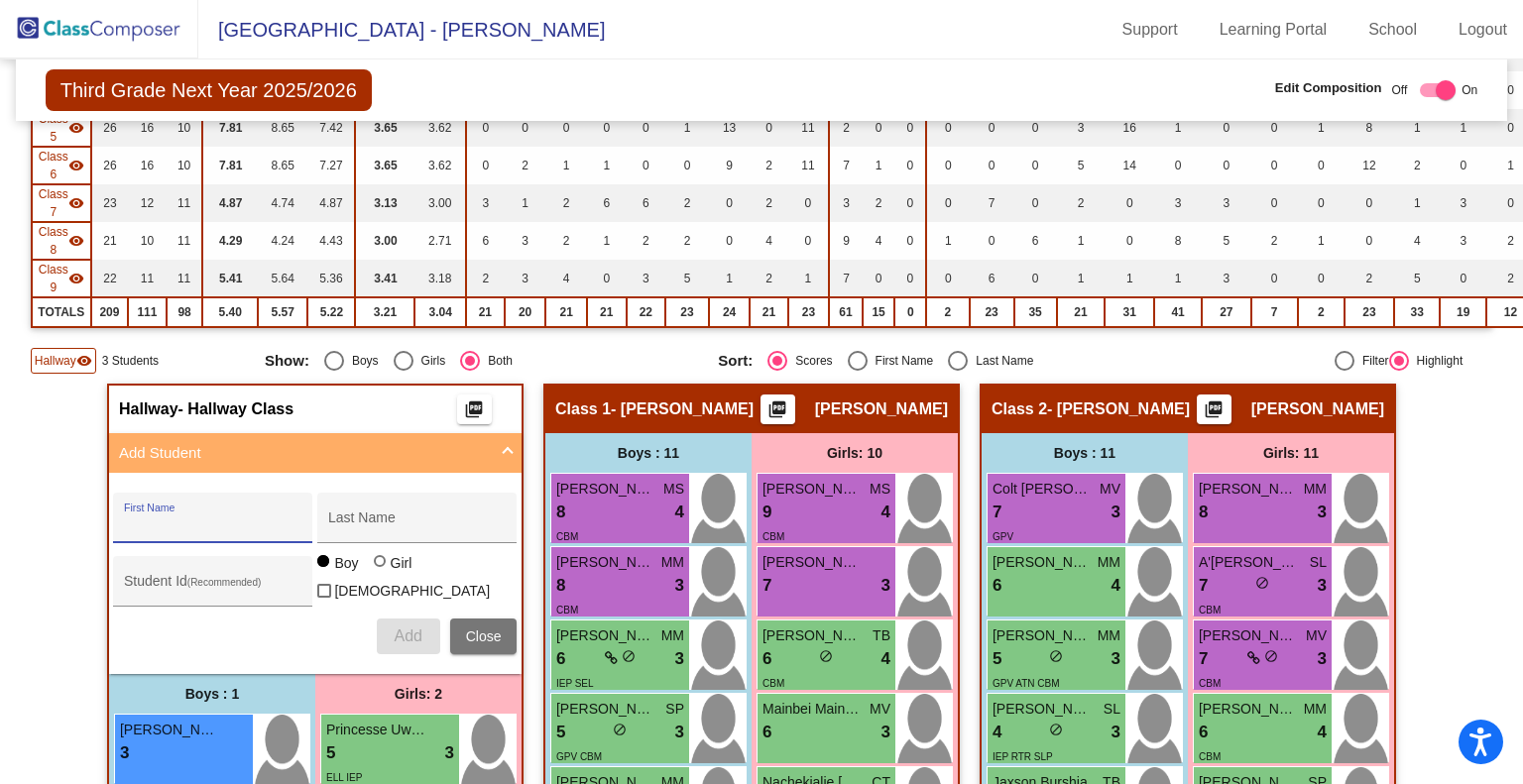 click on "First Name" at bounding box center (213, 525) 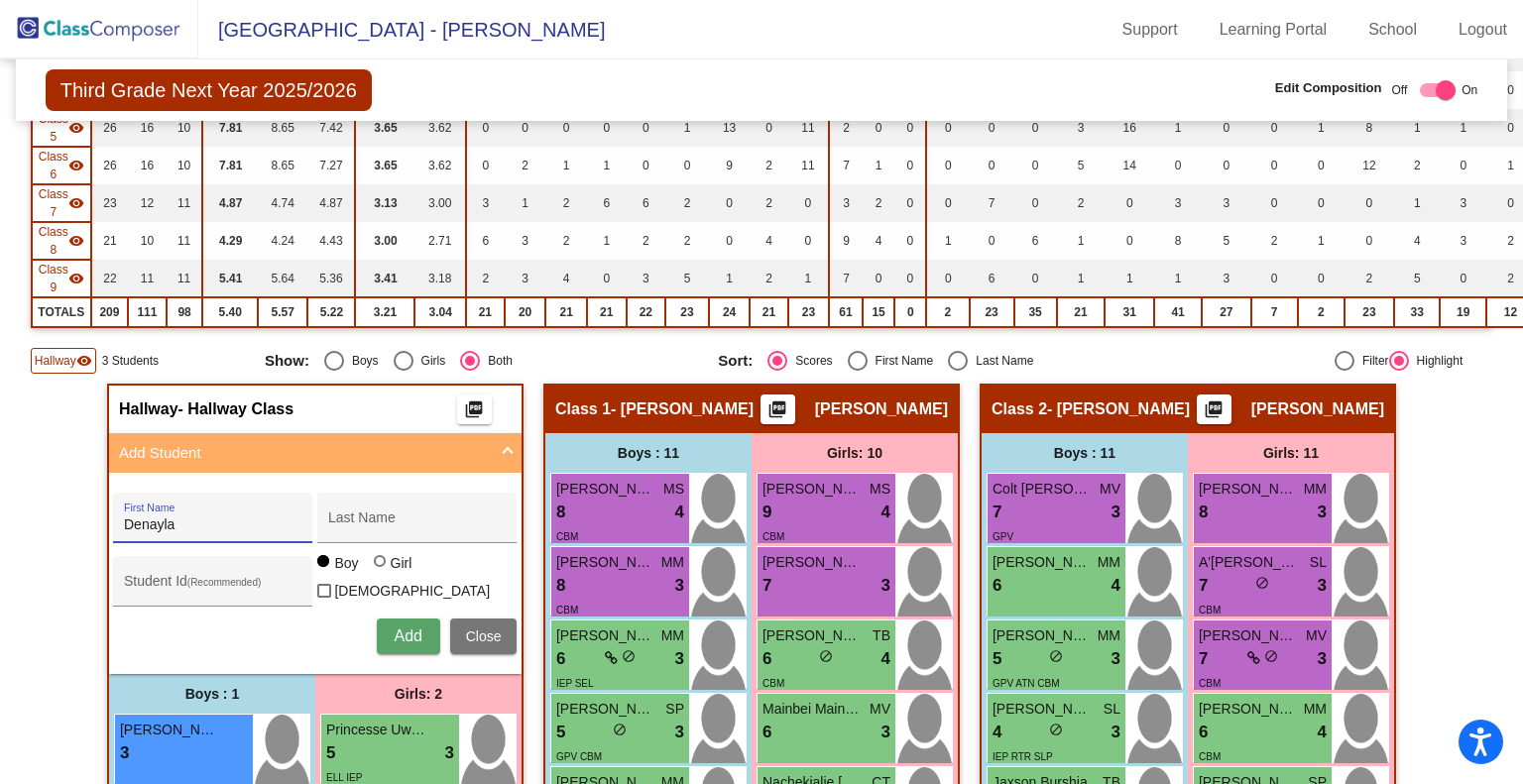 type on "Denayla" 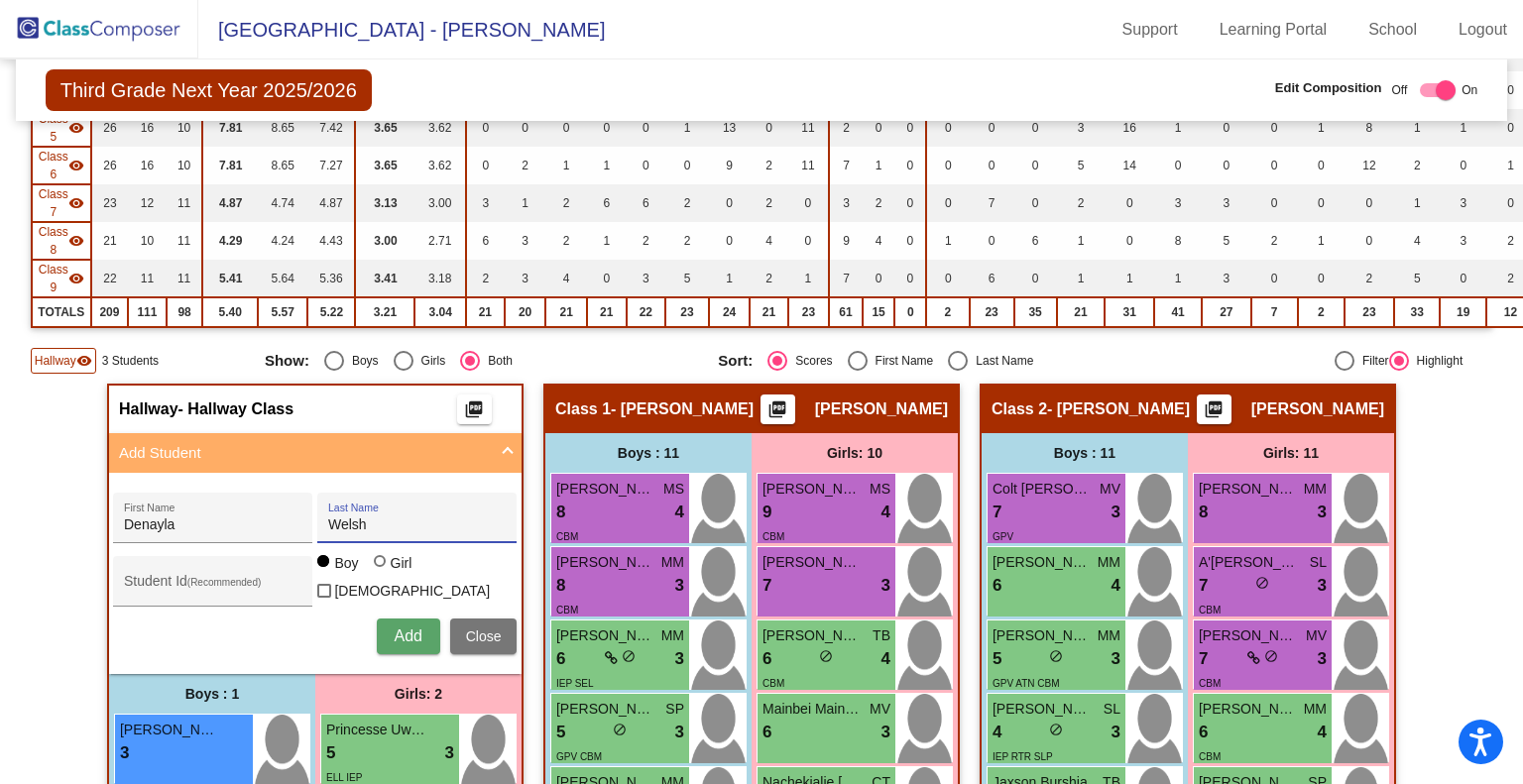type on "Welsh" 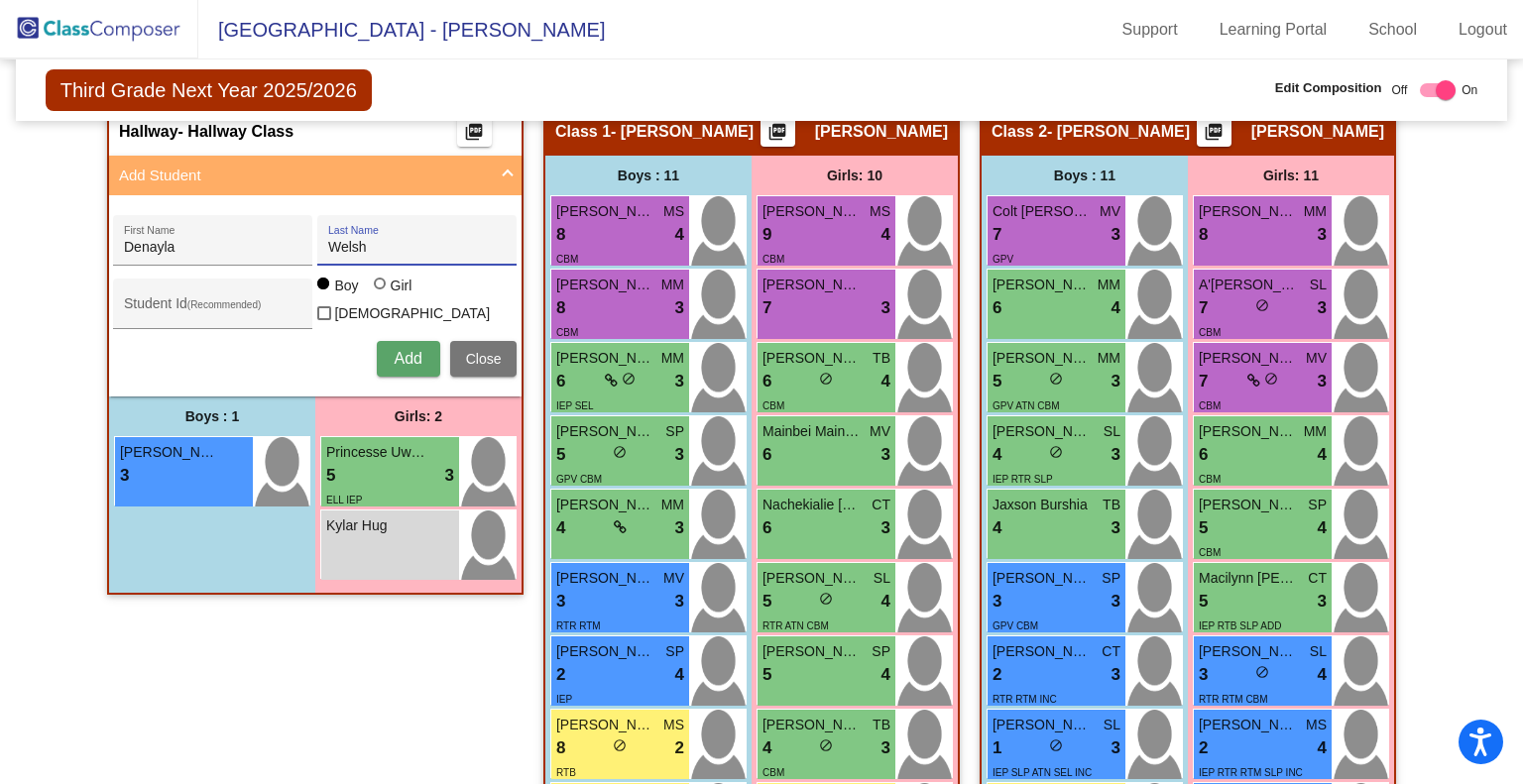 scroll, scrollTop: 686, scrollLeft: 0, axis: vertical 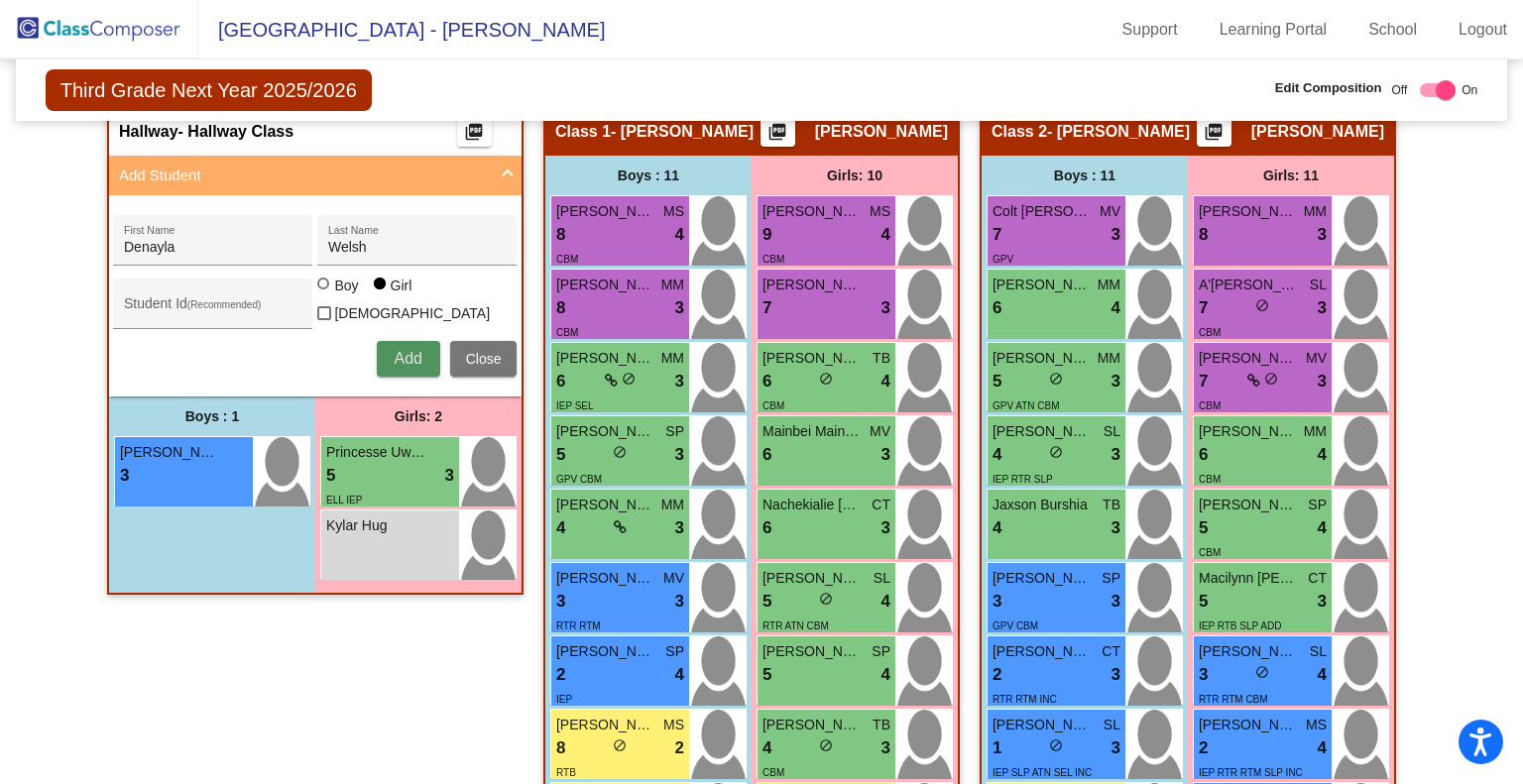 click on "Add" at bounding box center (408, 358) 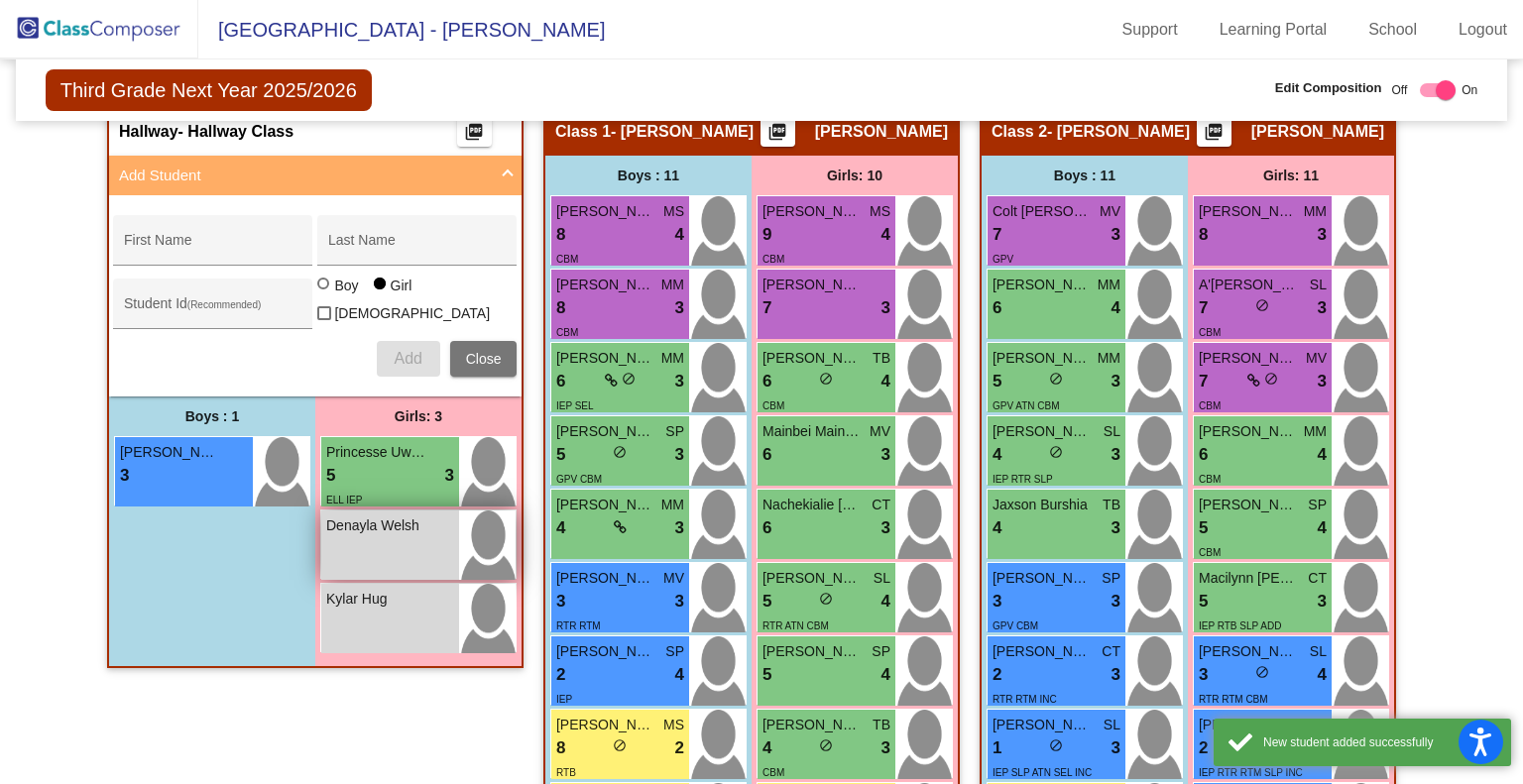 click on "Denayla Welsh lock do_not_disturb_alt" at bounding box center (390, 545) 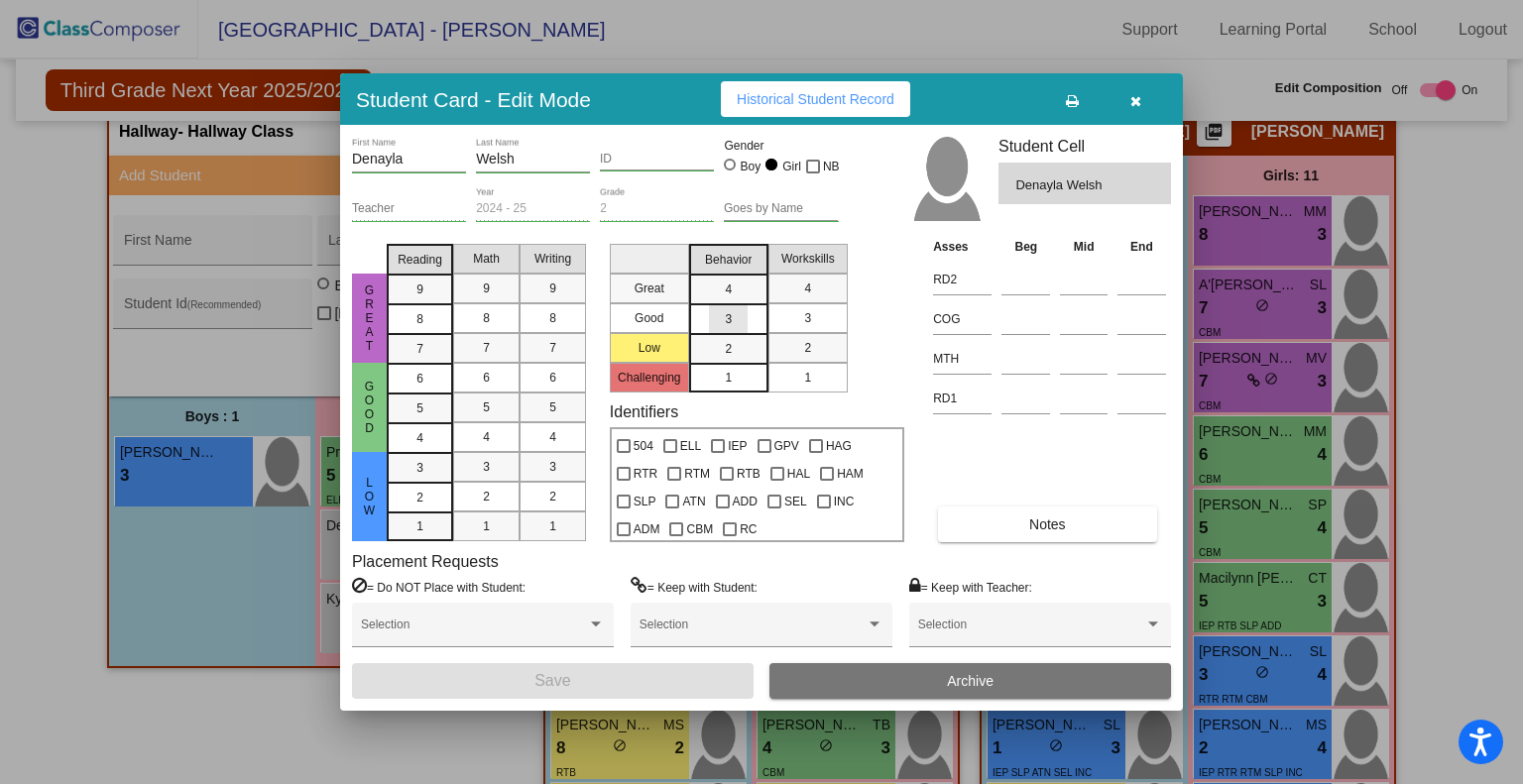 click on "3" at bounding box center [729, 318] 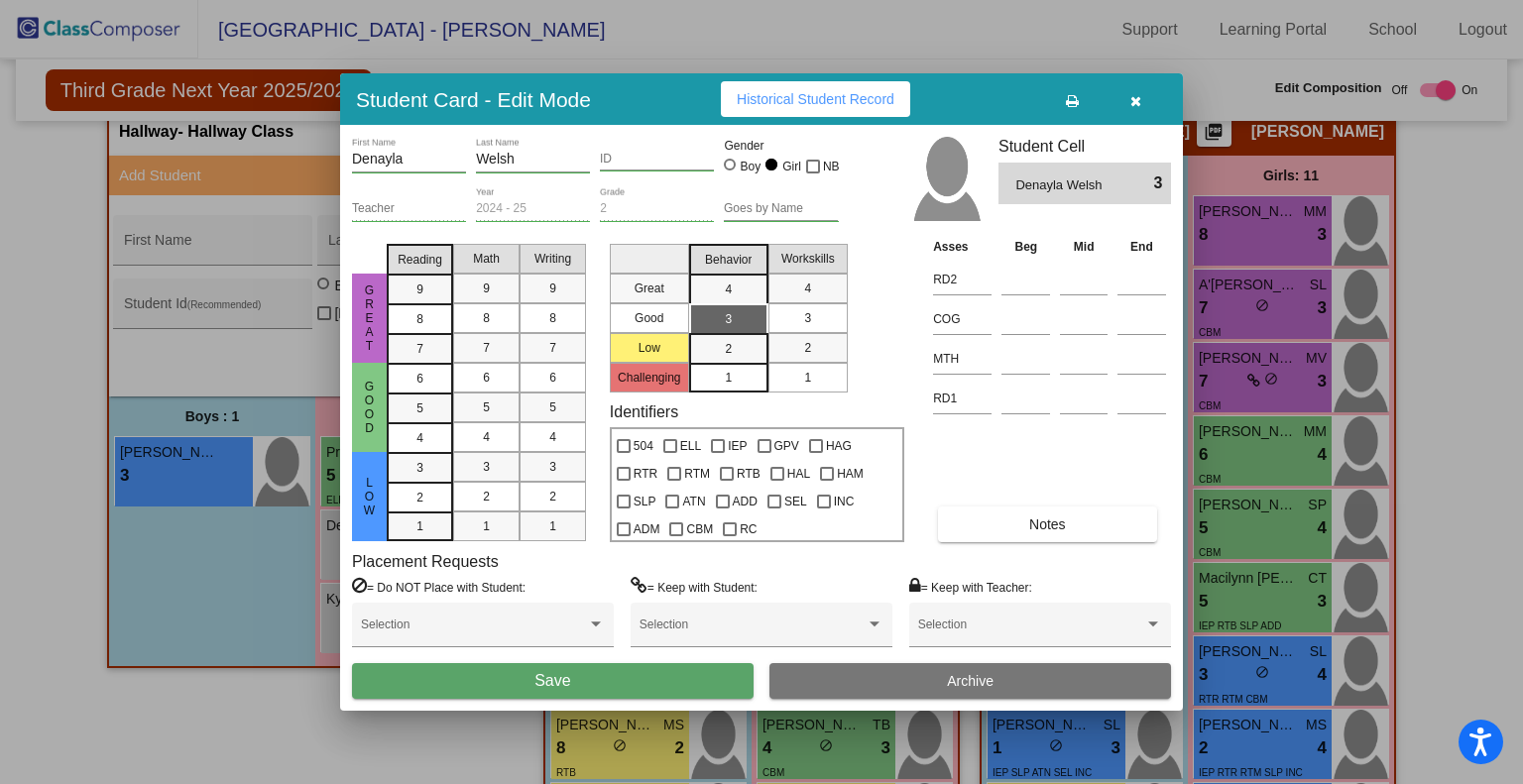 click on "3" at bounding box center [807, 318] 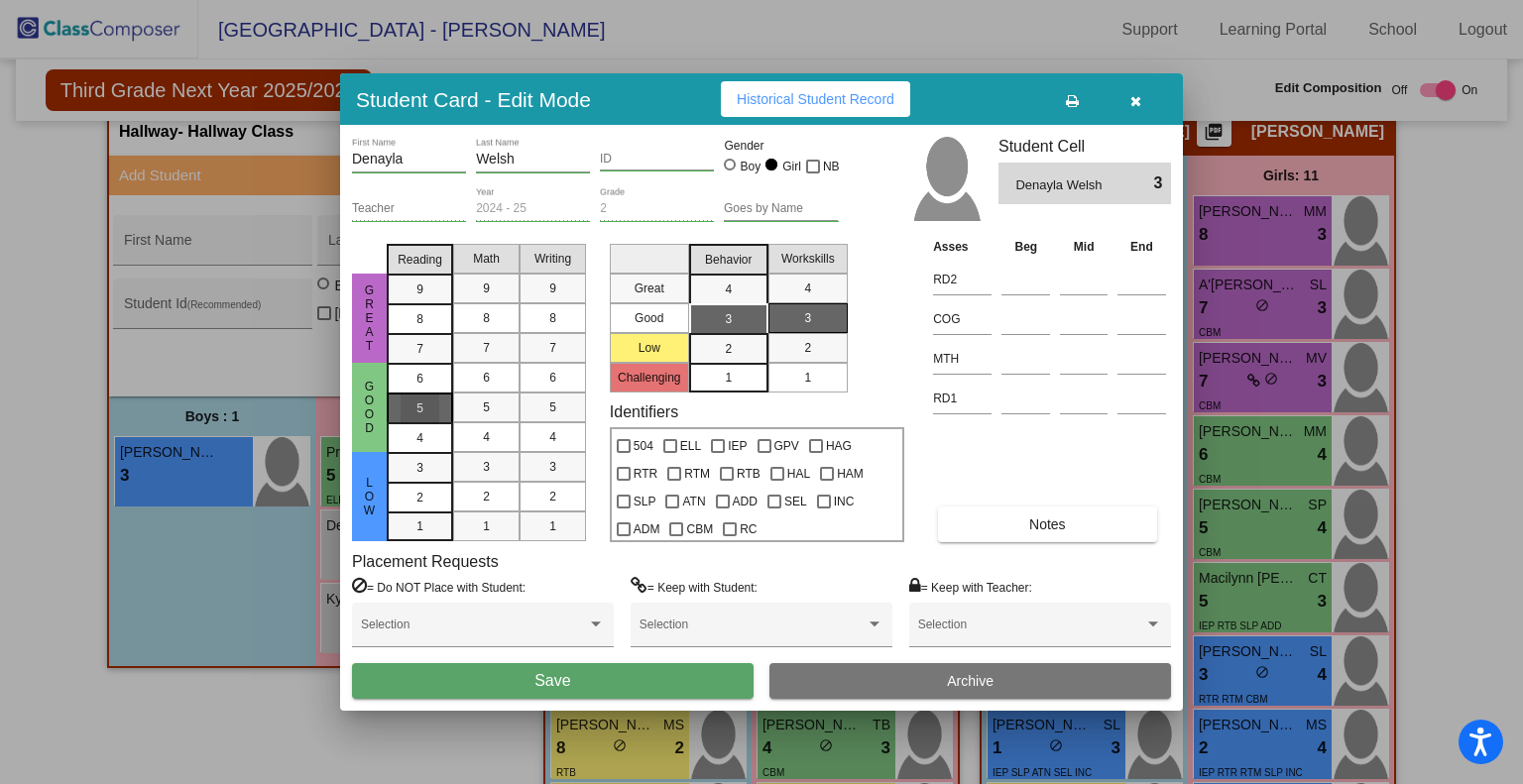 click on "5" at bounding box center [419, 379] 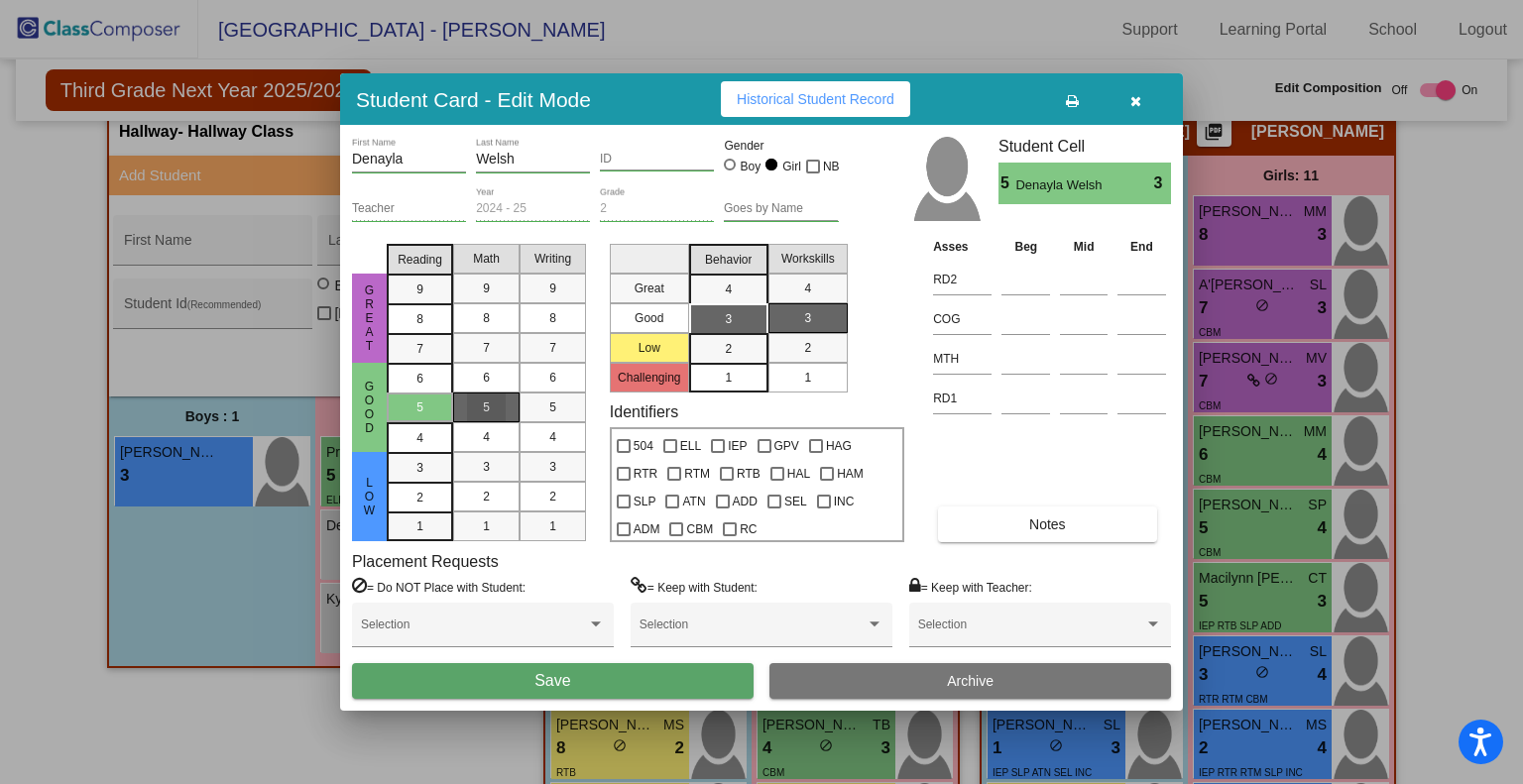 click on "5" at bounding box center [486, 407] 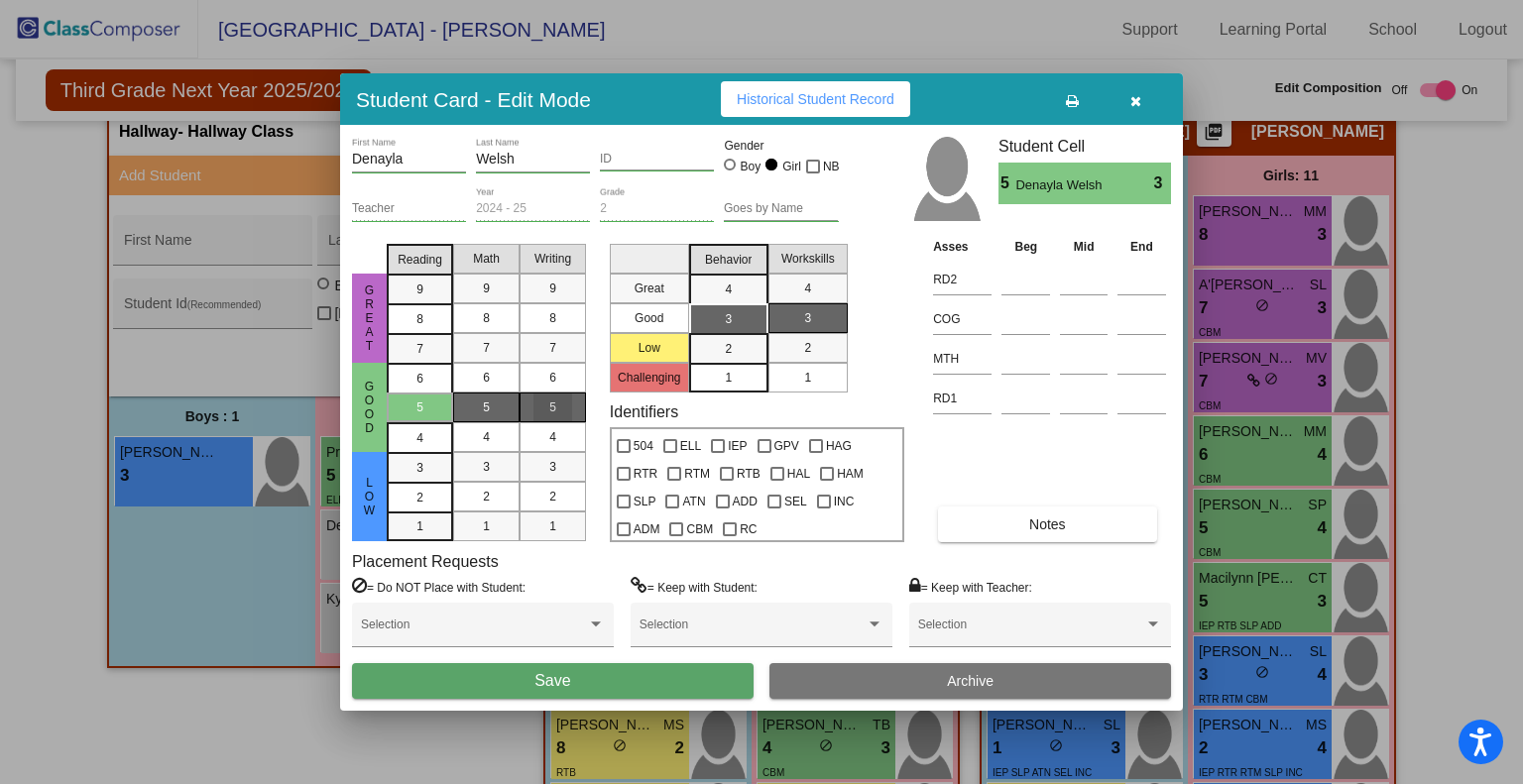 click on "5" at bounding box center [552, 407] 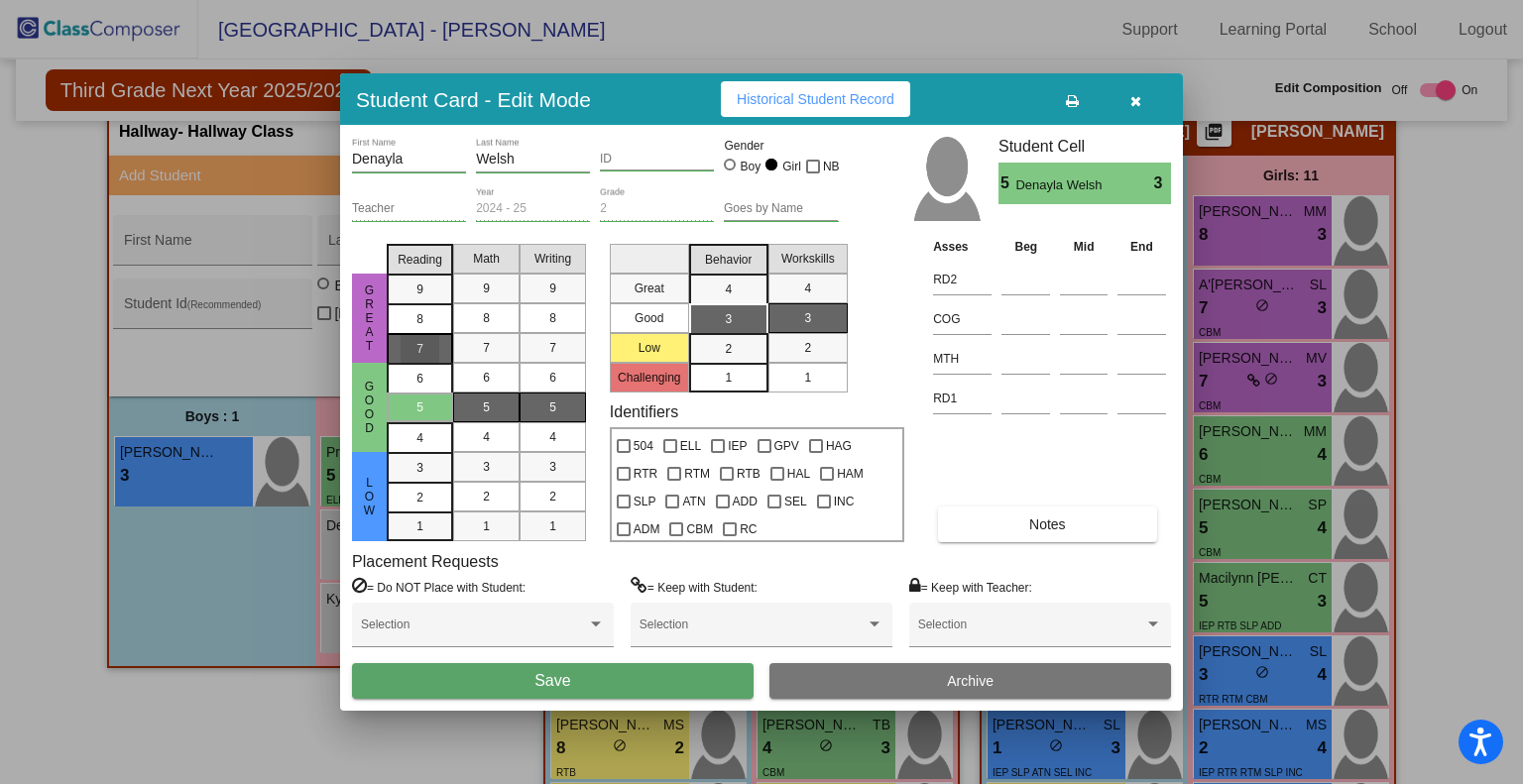 click on "7" at bounding box center (419, 289) 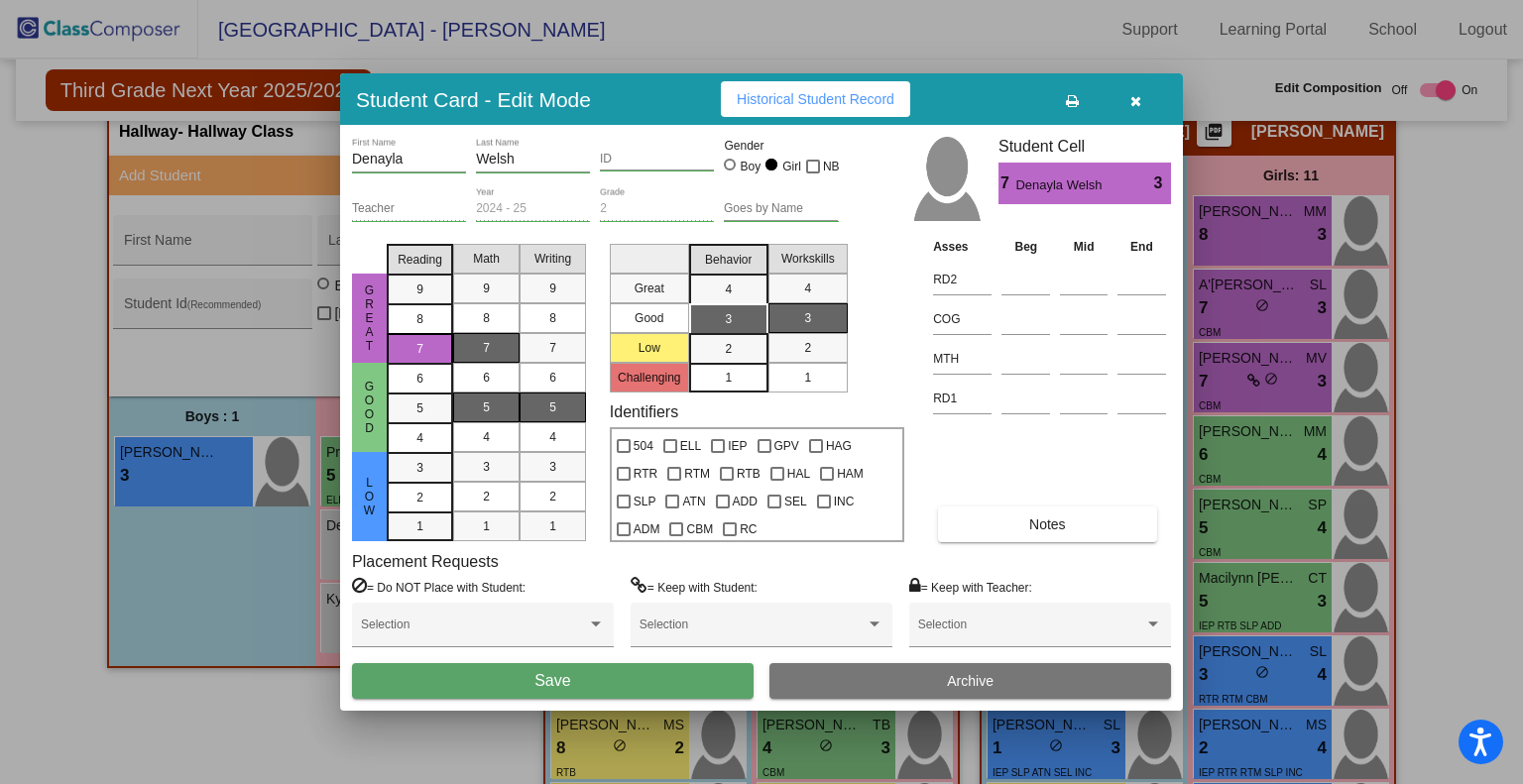 click on "7" at bounding box center [486, 348] 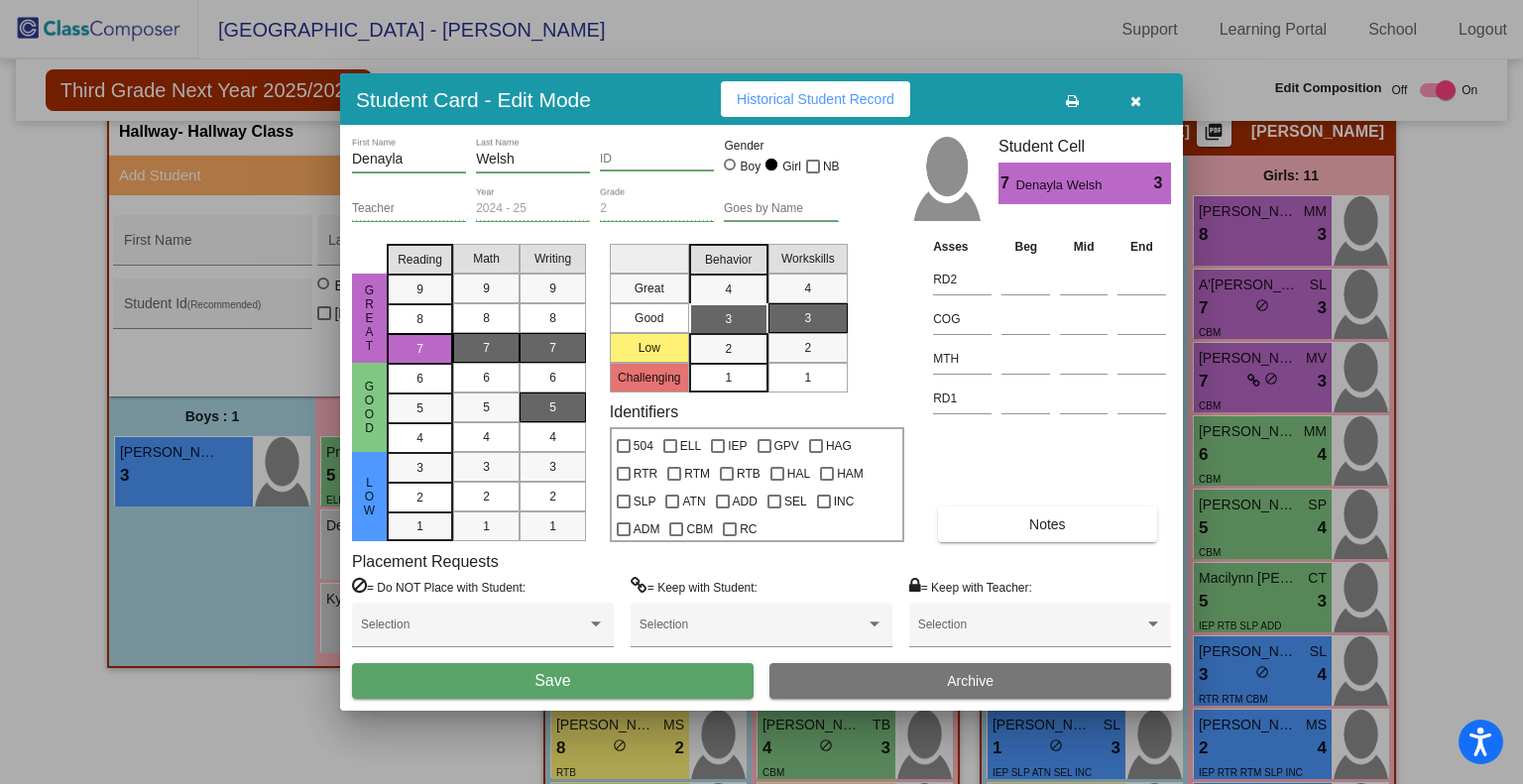 click on "7" at bounding box center (552, 348) 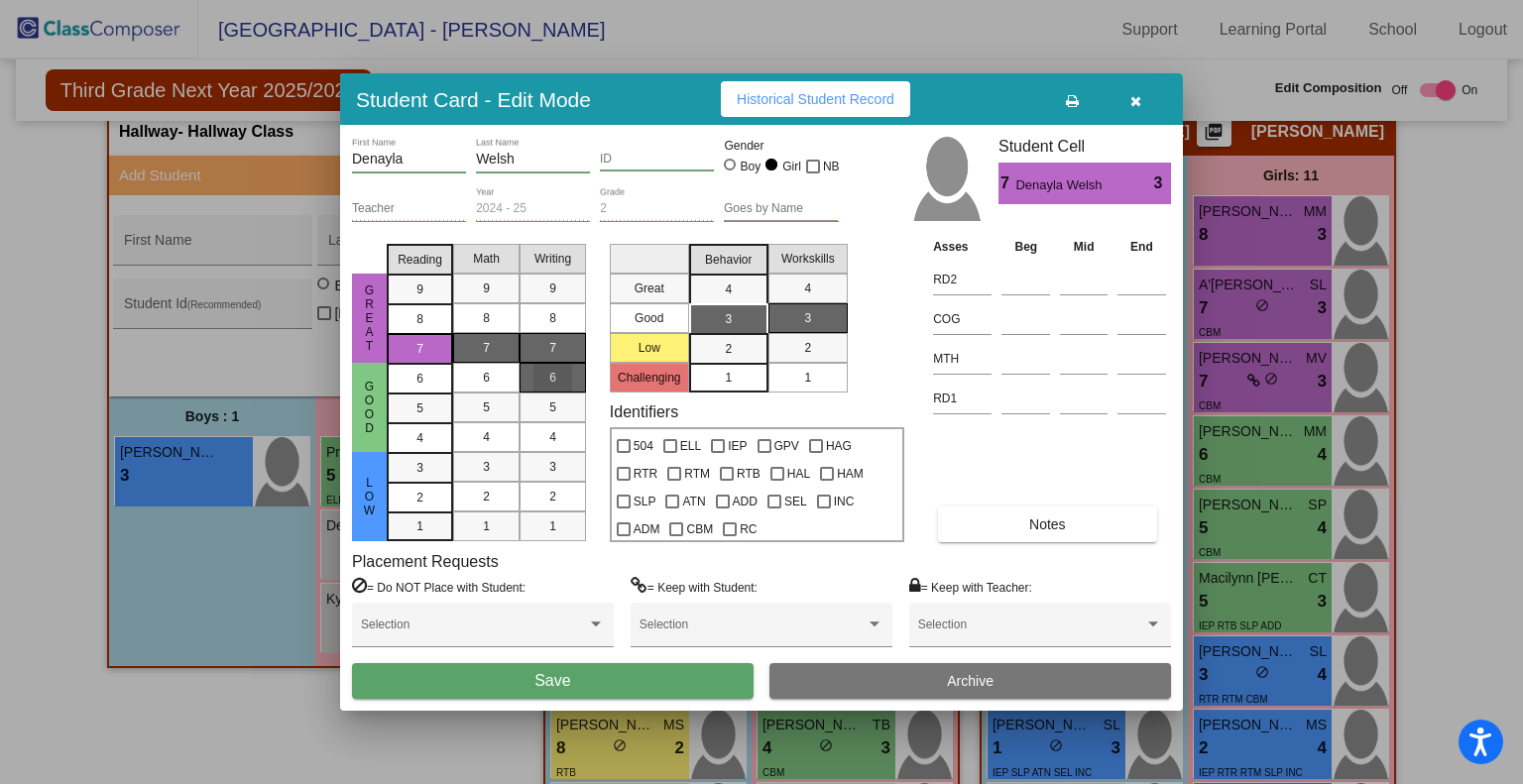 click on "6" at bounding box center [552, 378] 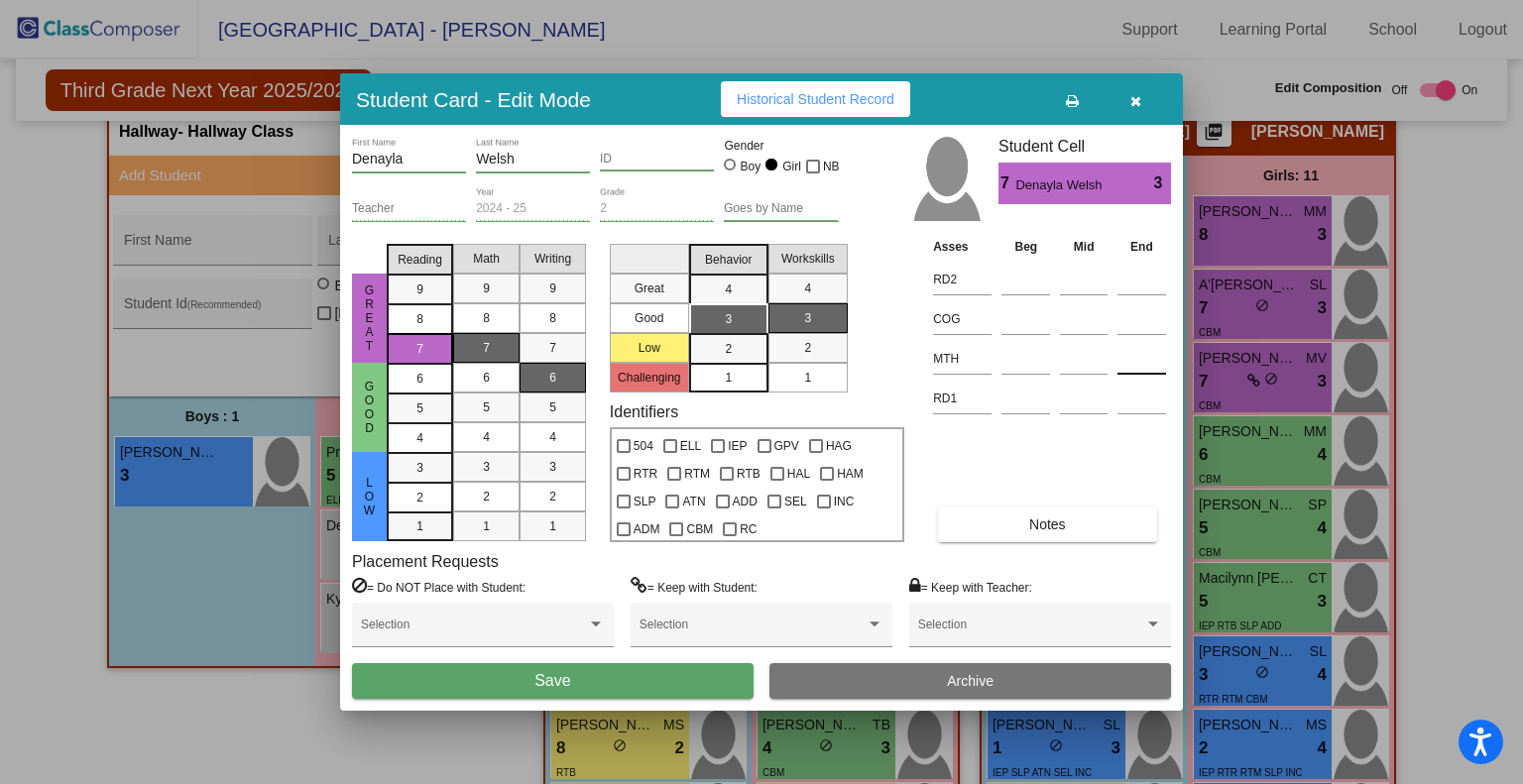 click at bounding box center [1141, 359] 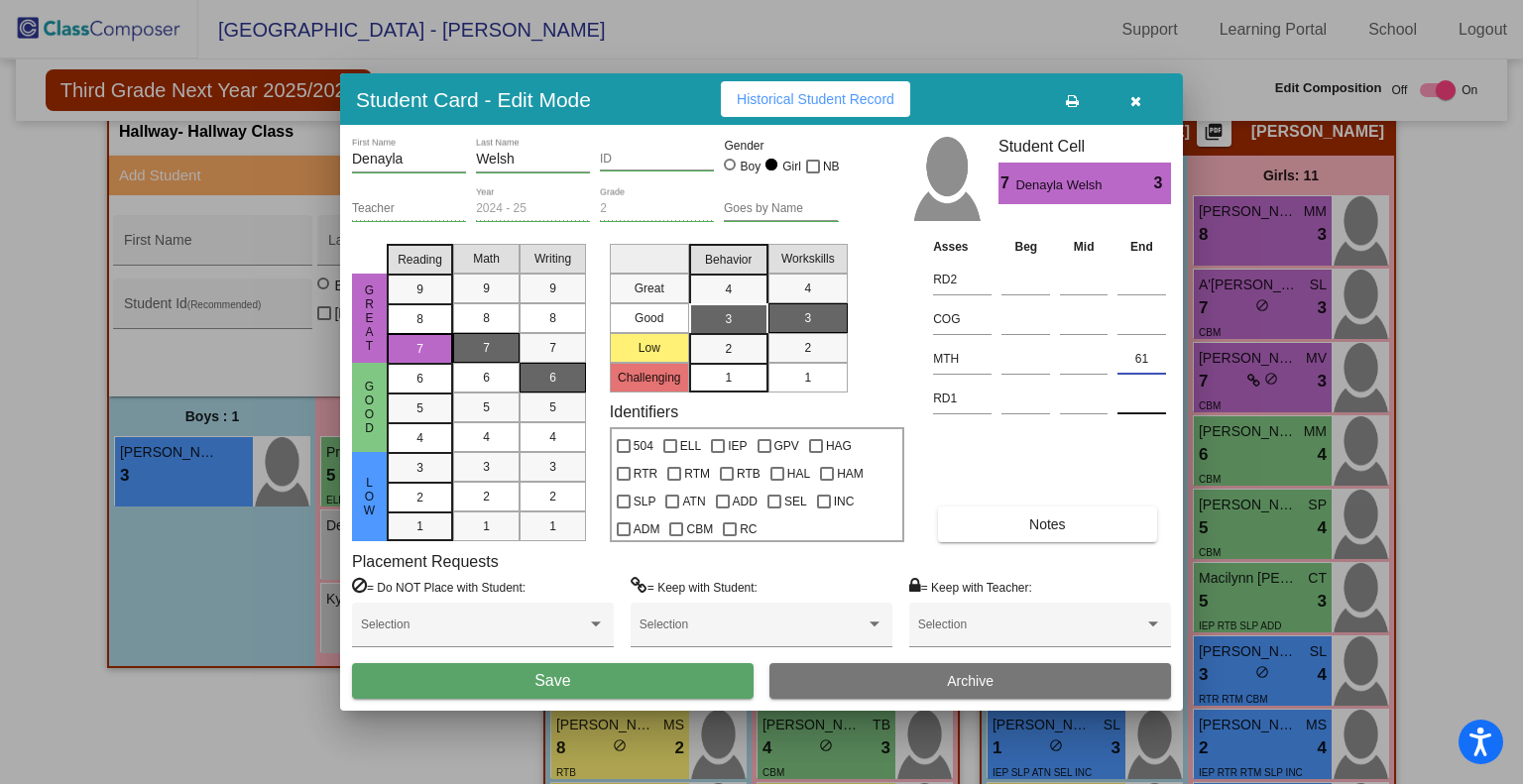 type on "61" 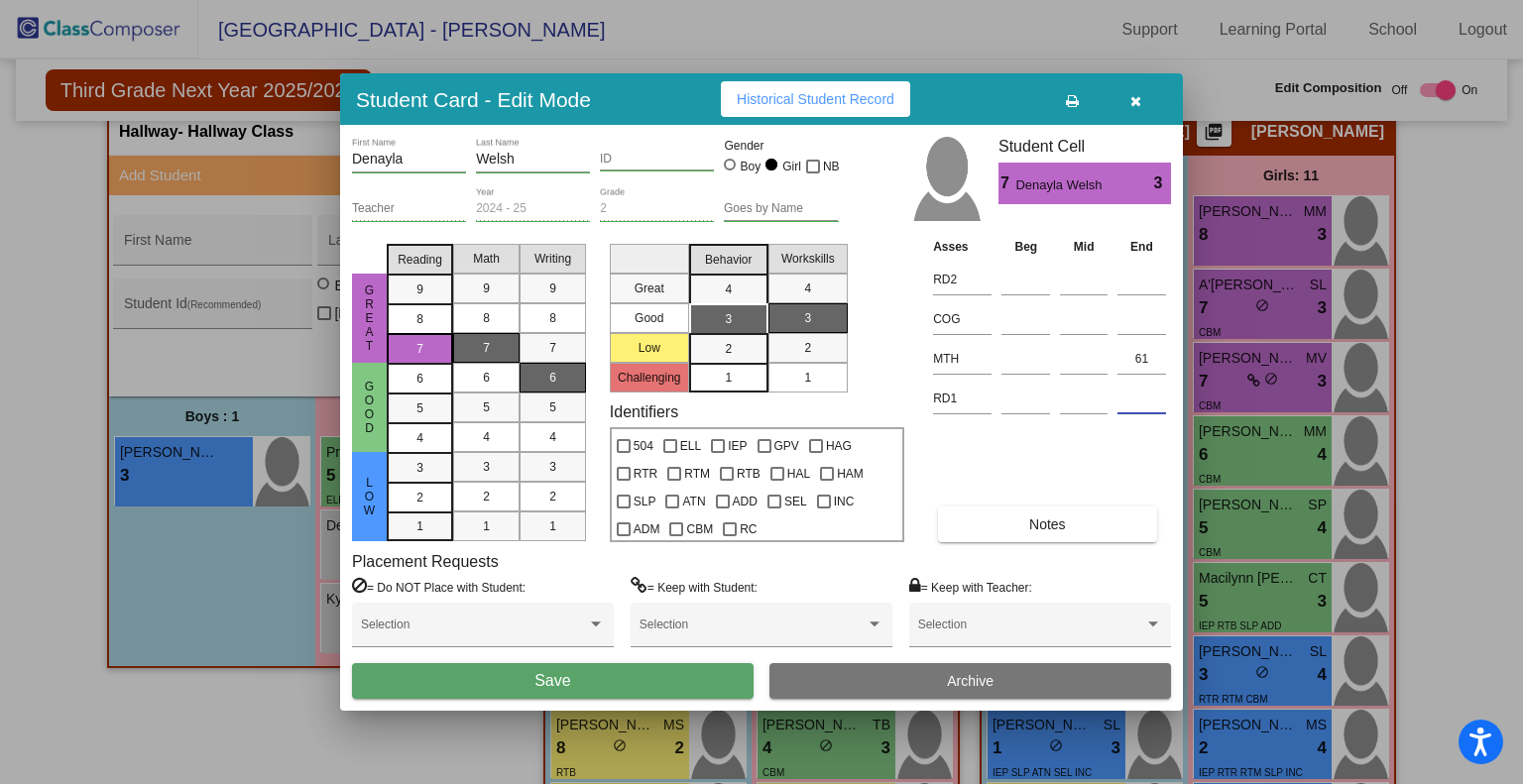 click at bounding box center (1141, 398) 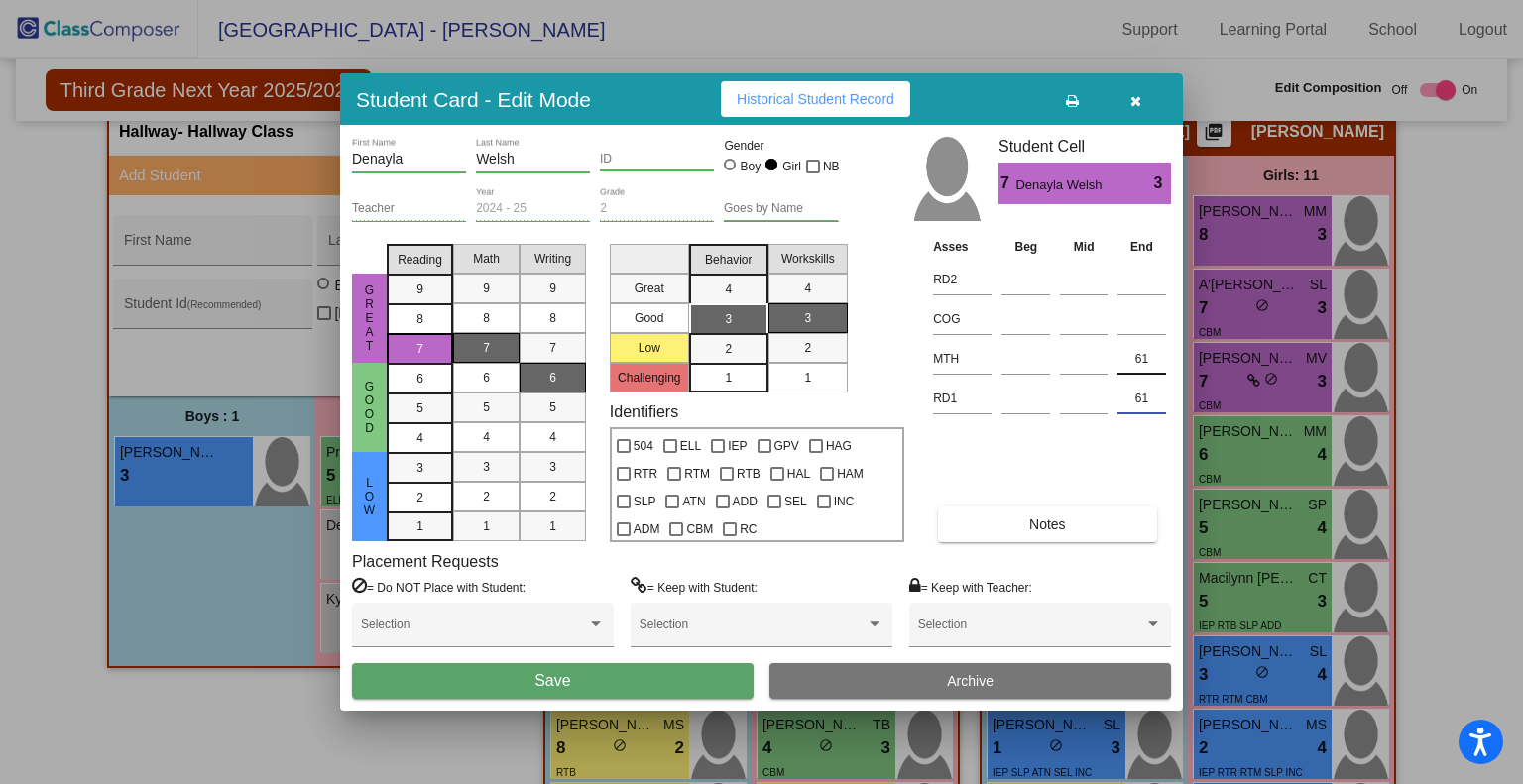 type on "61" 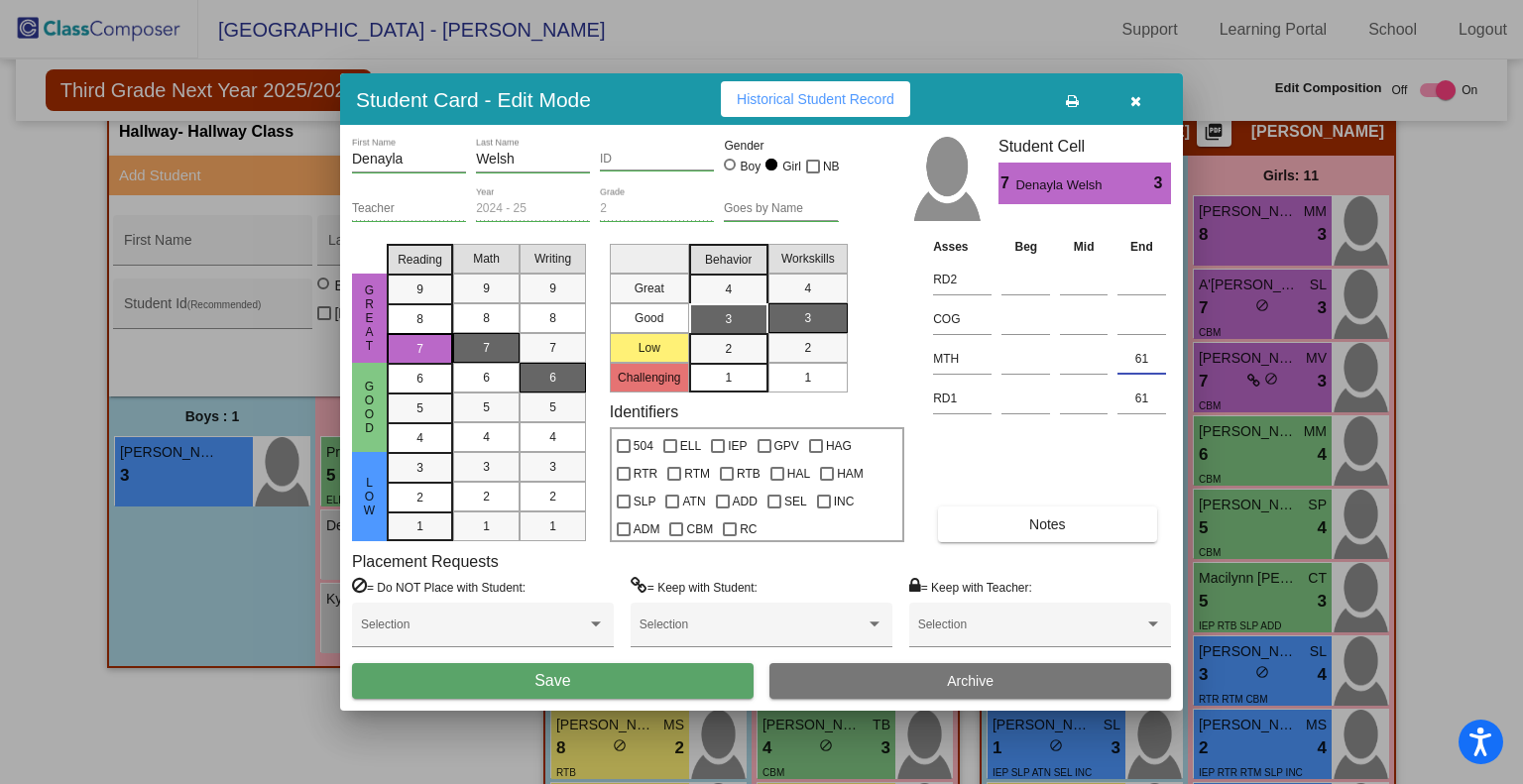 click on "61" at bounding box center (1141, 359) 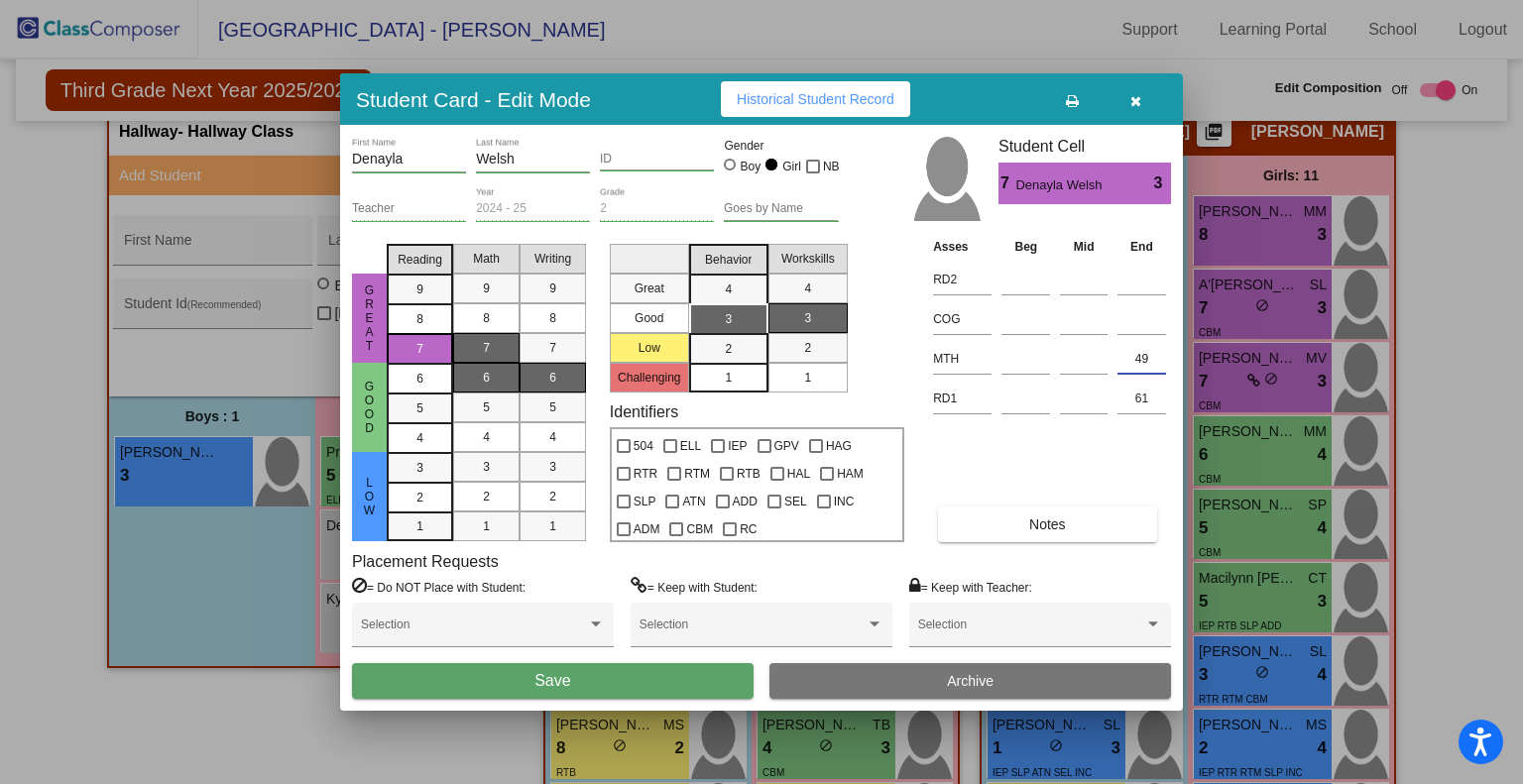 type on "49" 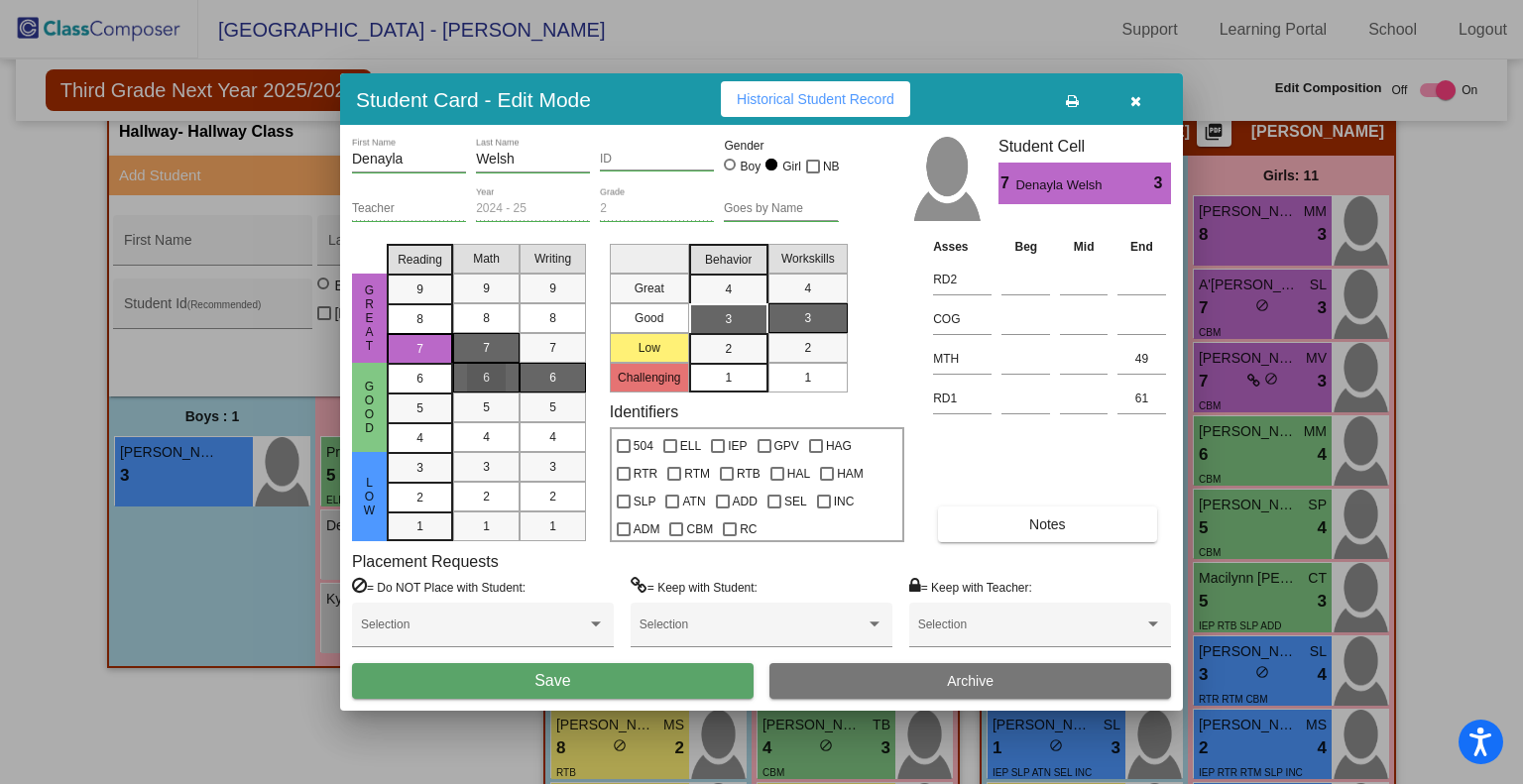 click on "6" at bounding box center (486, 378) 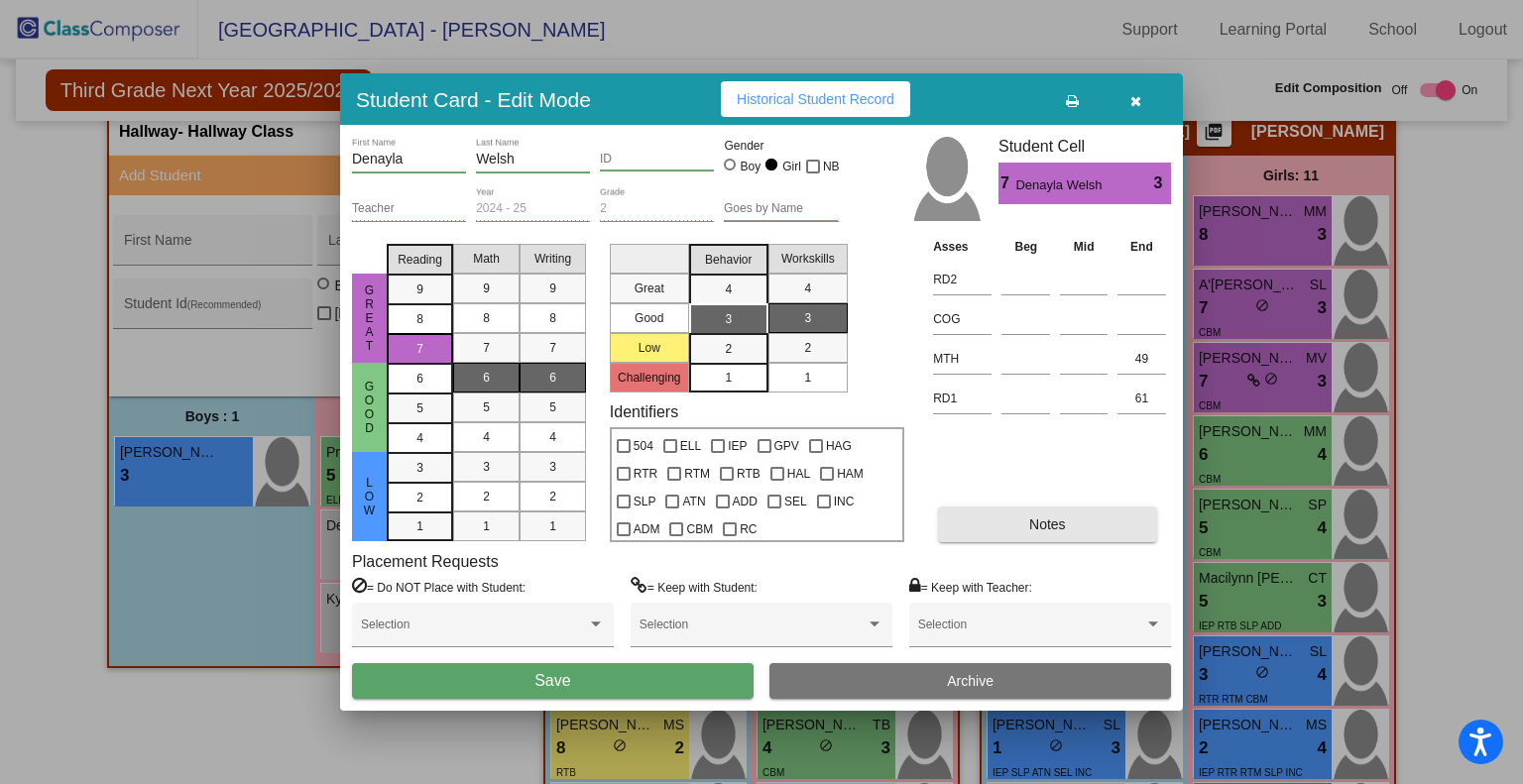 click on "Notes" at bounding box center (1047, 524) 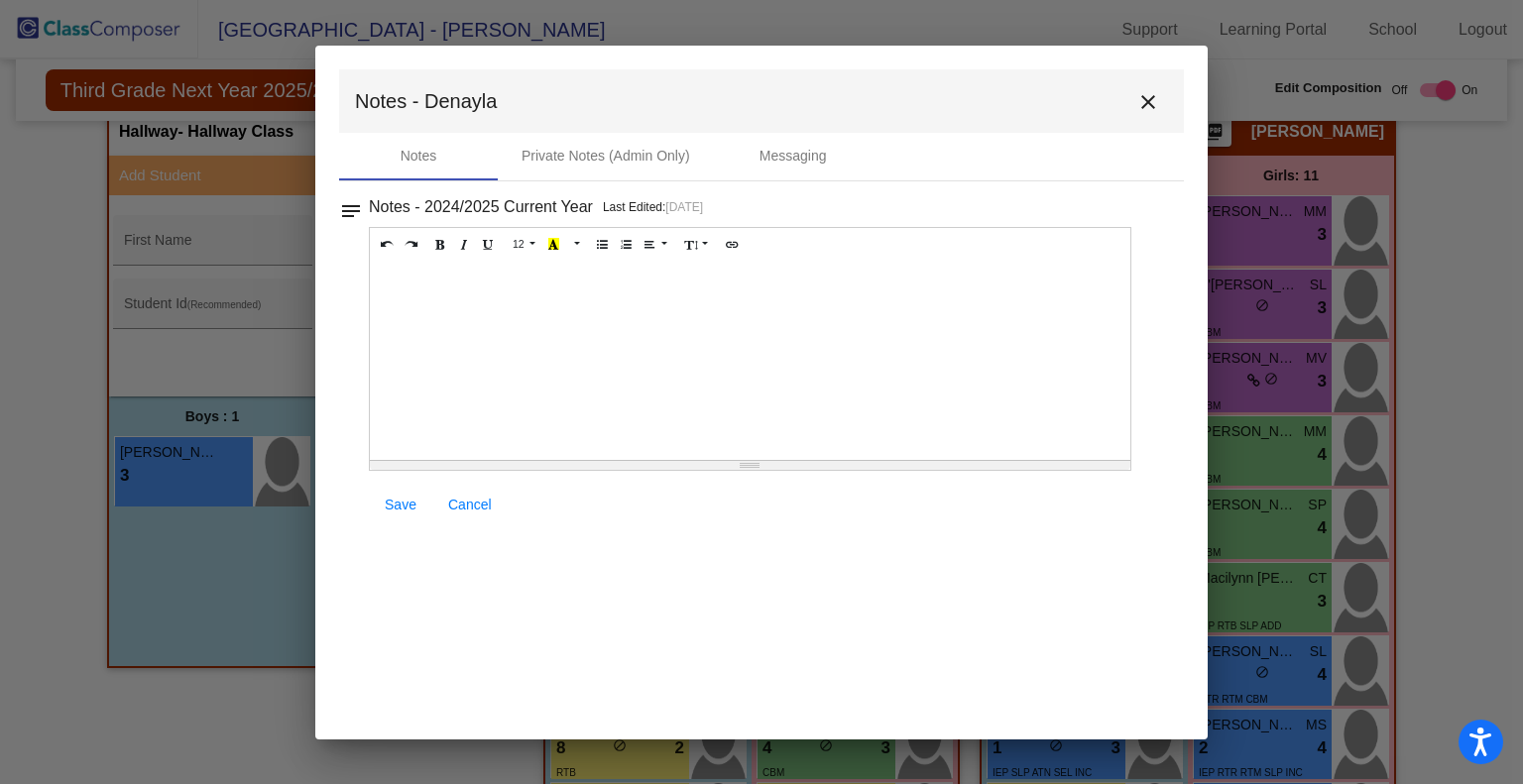 click at bounding box center (750, 361) 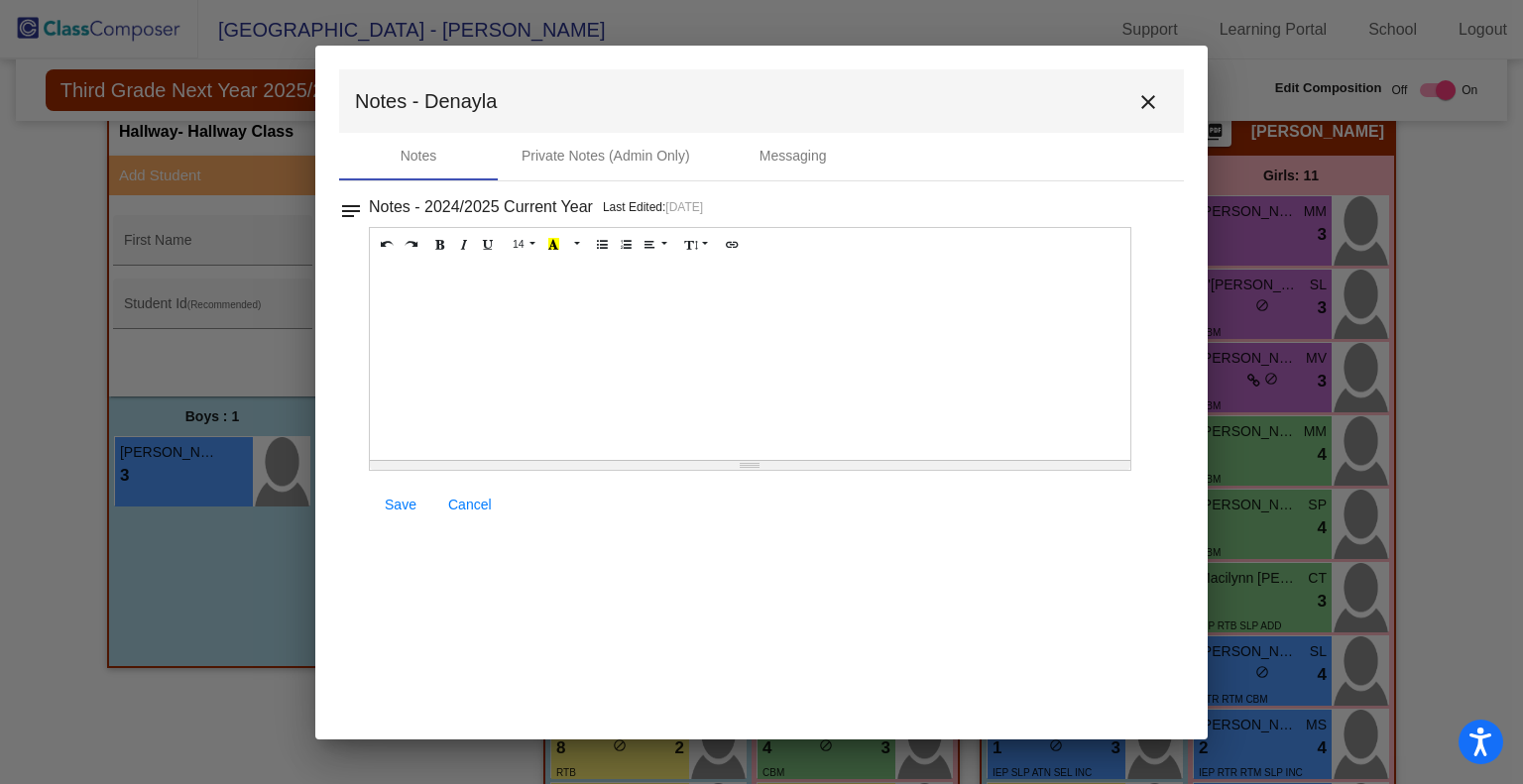 type 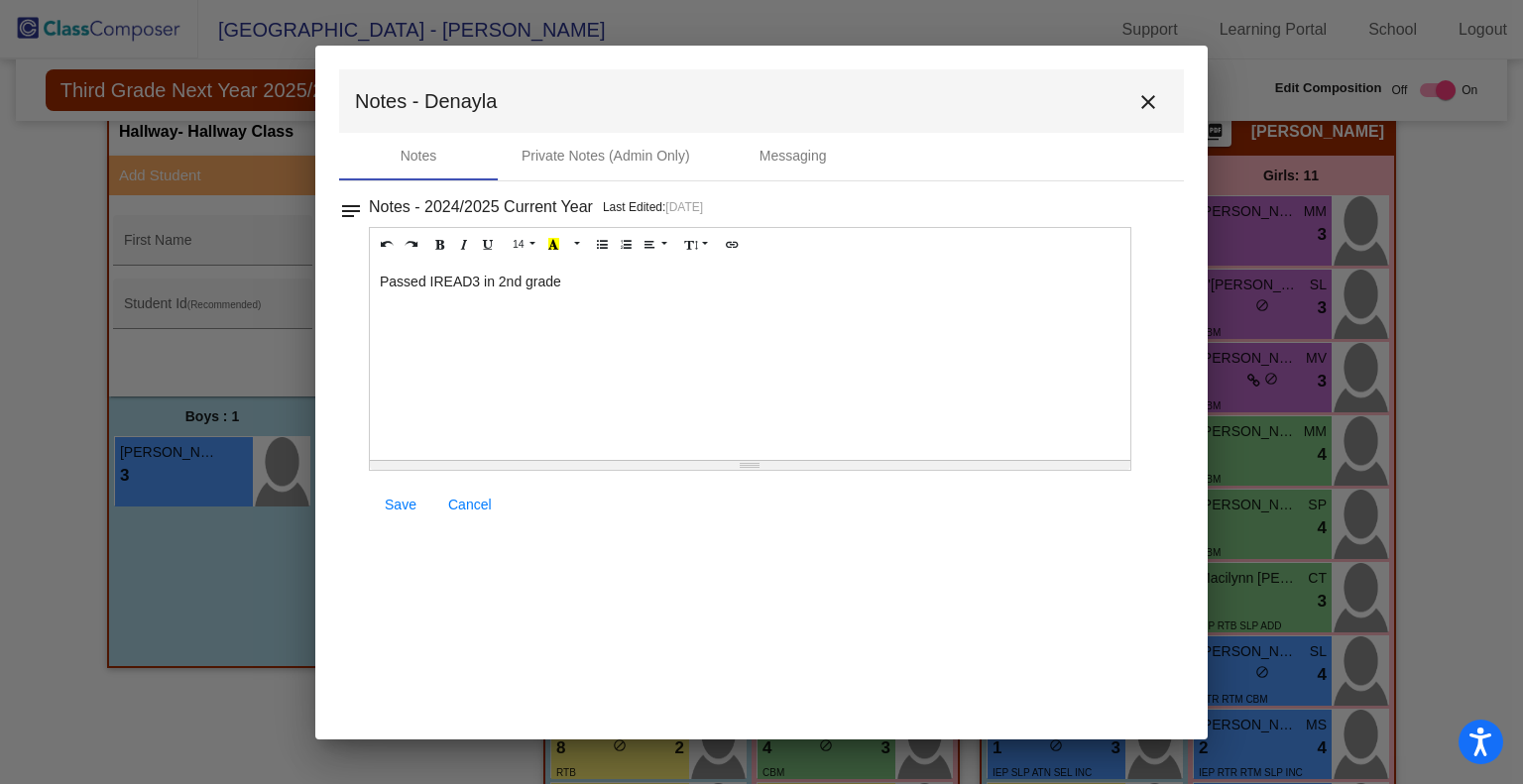 click on "Save" at bounding box center [401, 504] 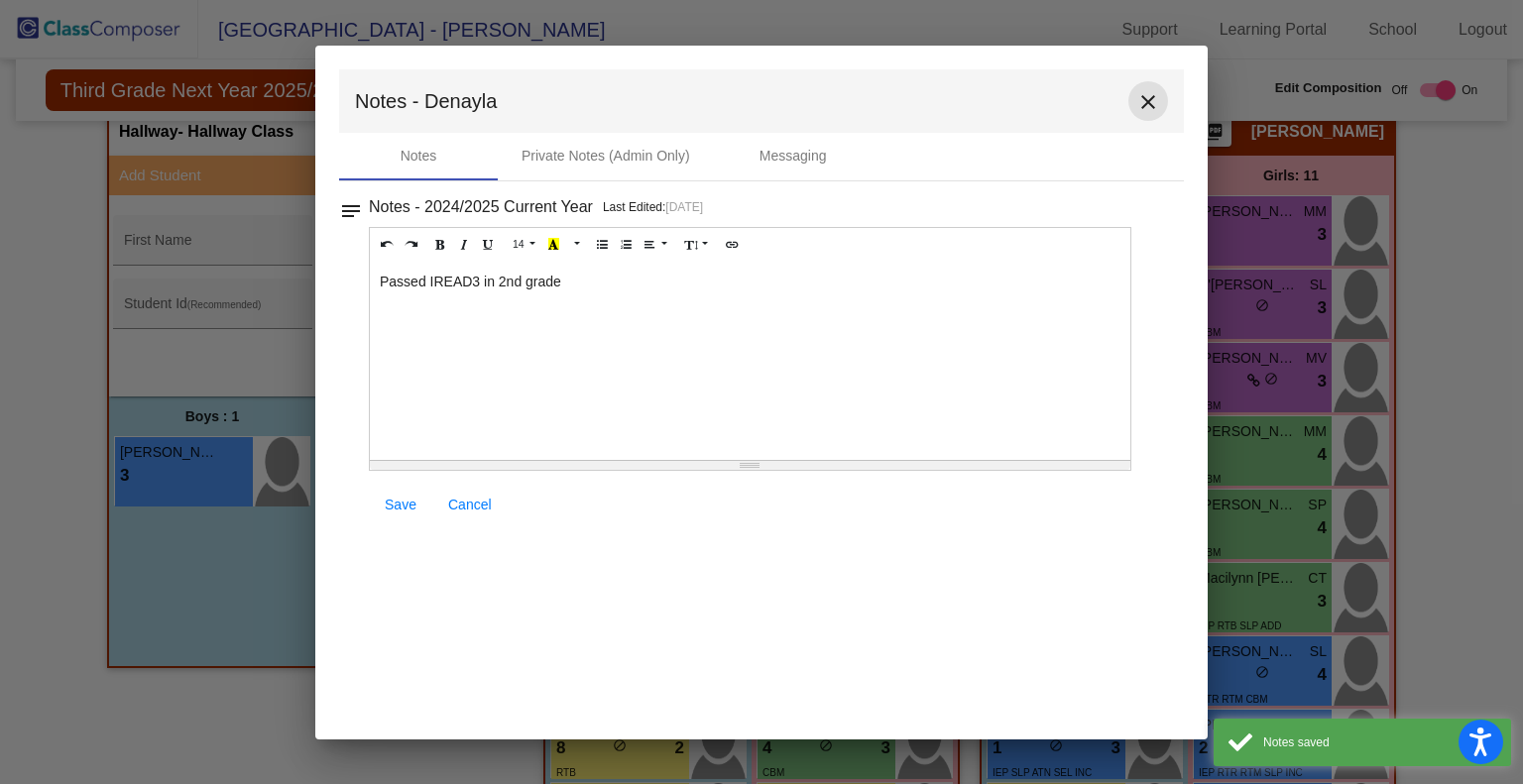 click on "close" at bounding box center [1148, 102] 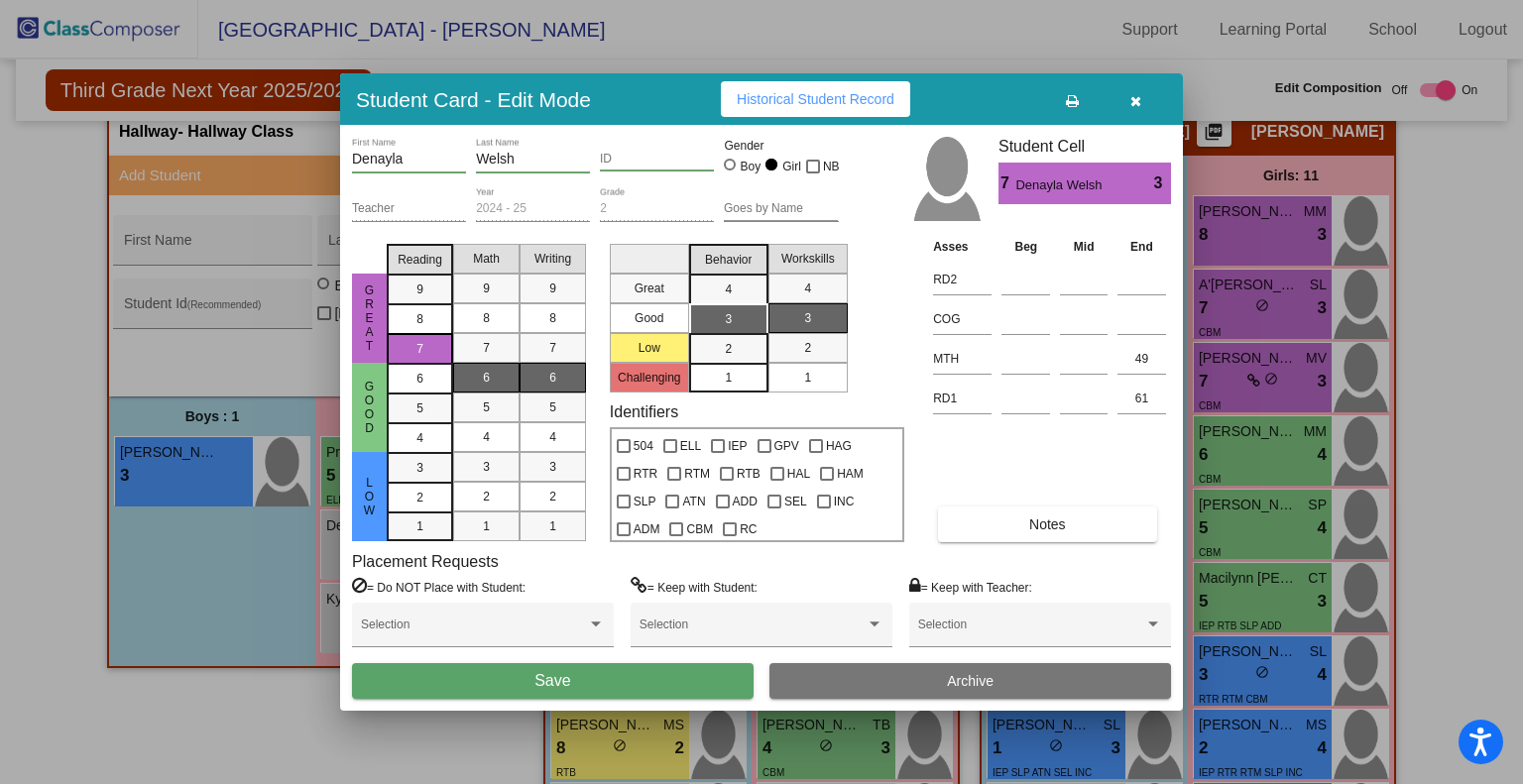 click on "Save" at bounding box center (552, 681) 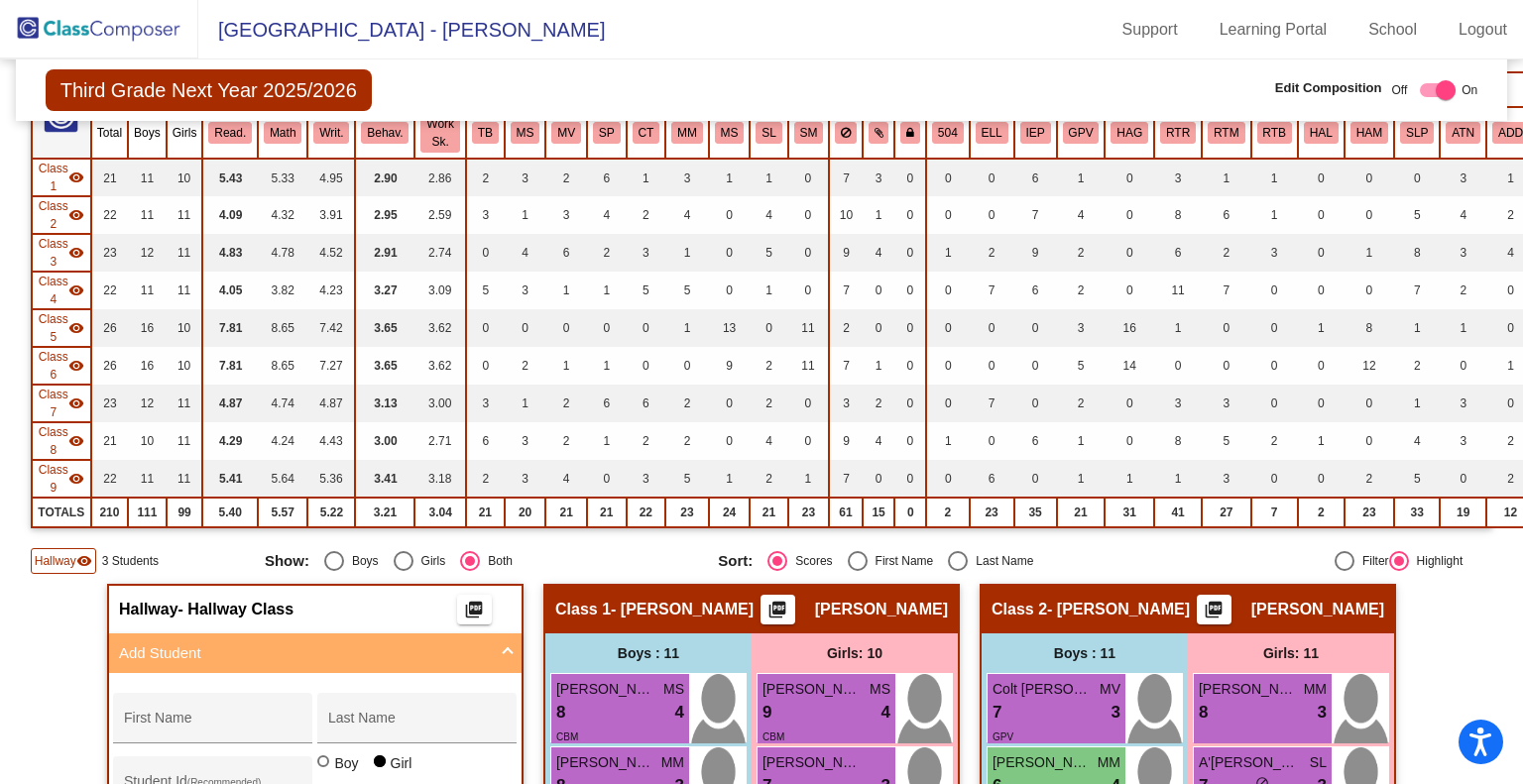 scroll, scrollTop: 606, scrollLeft: 0, axis: vertical 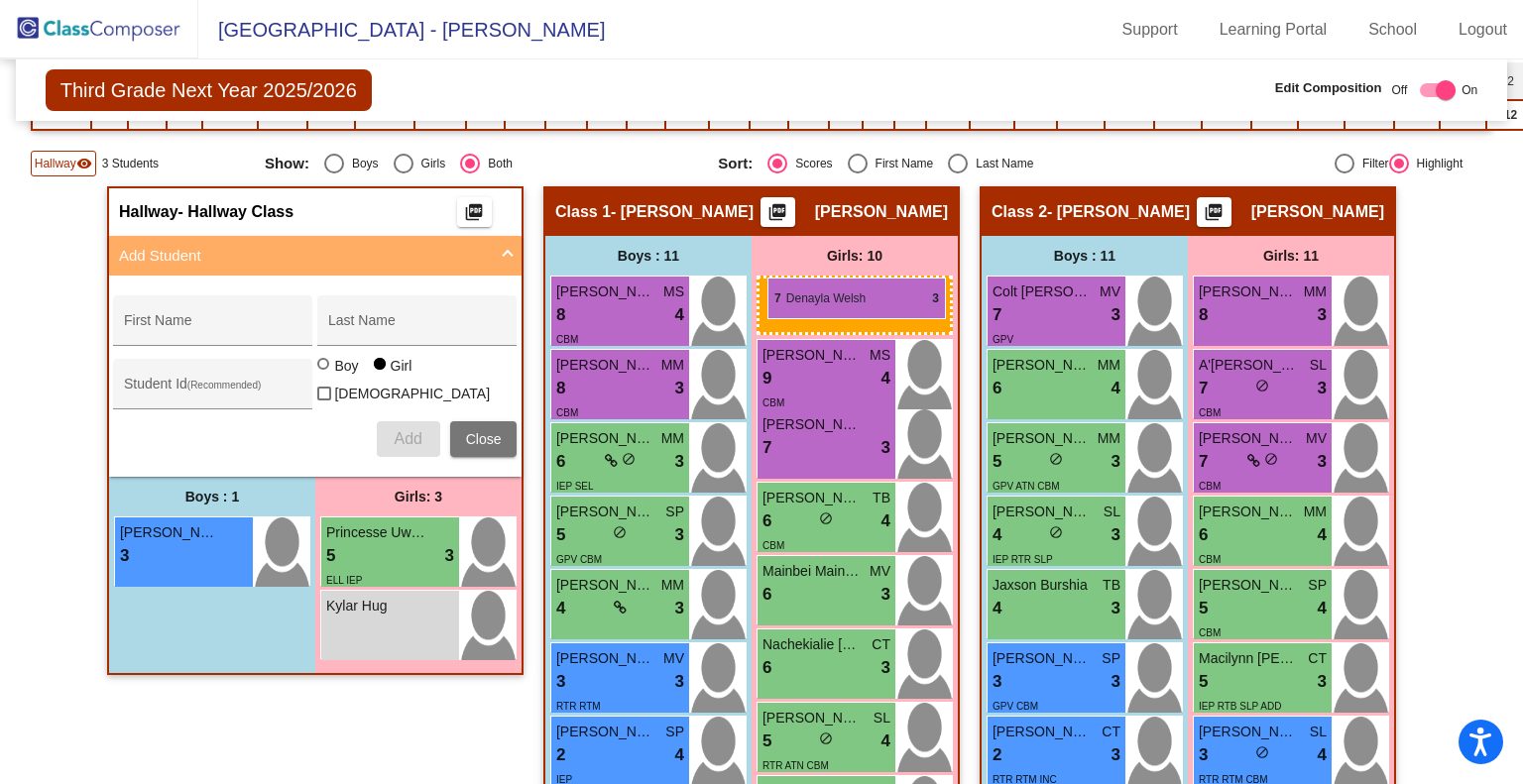 drag, startPoint x: 432, startPoint y: 539, endPoint x: 767, endPoint y: 278, distance: 424.67164 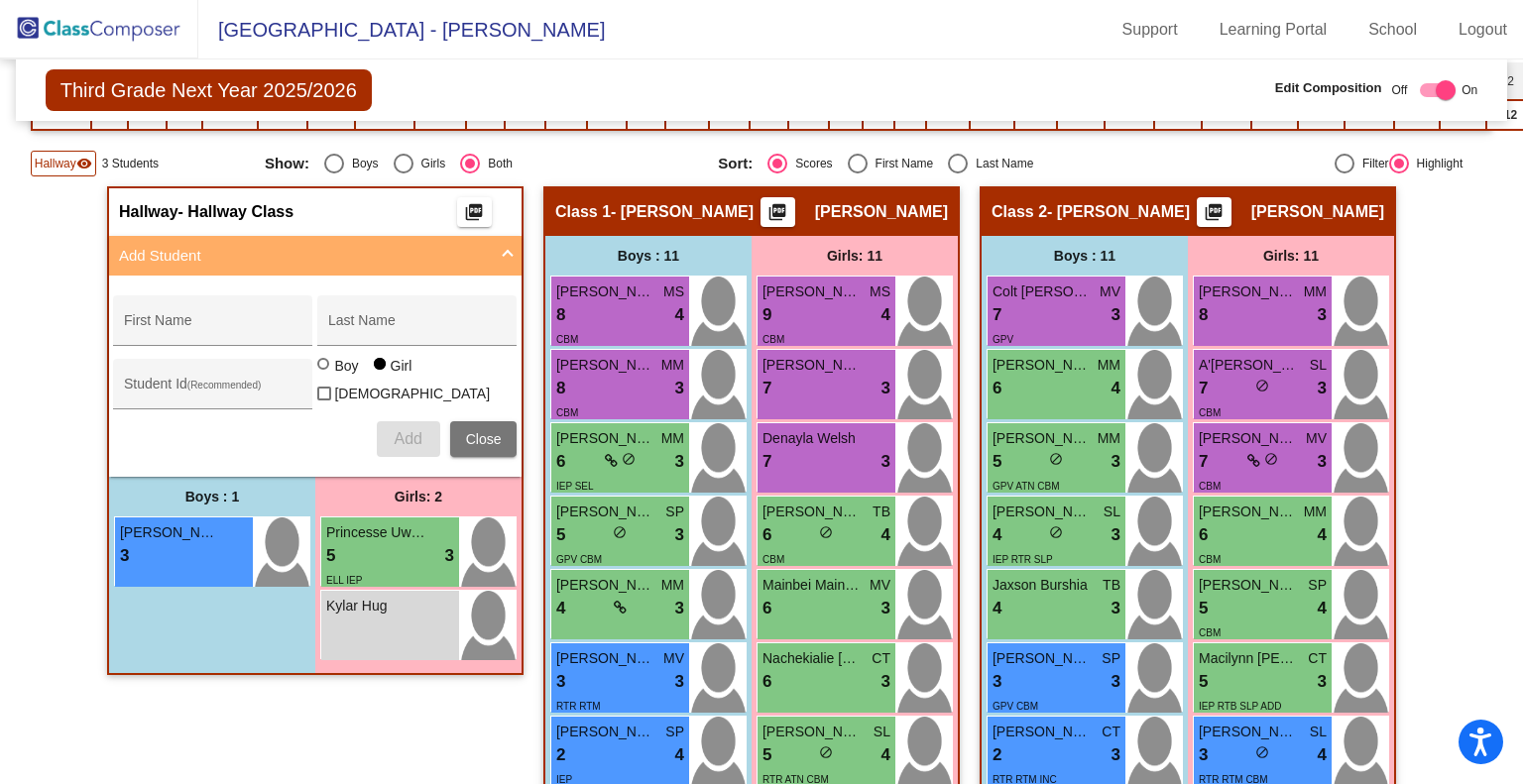 click 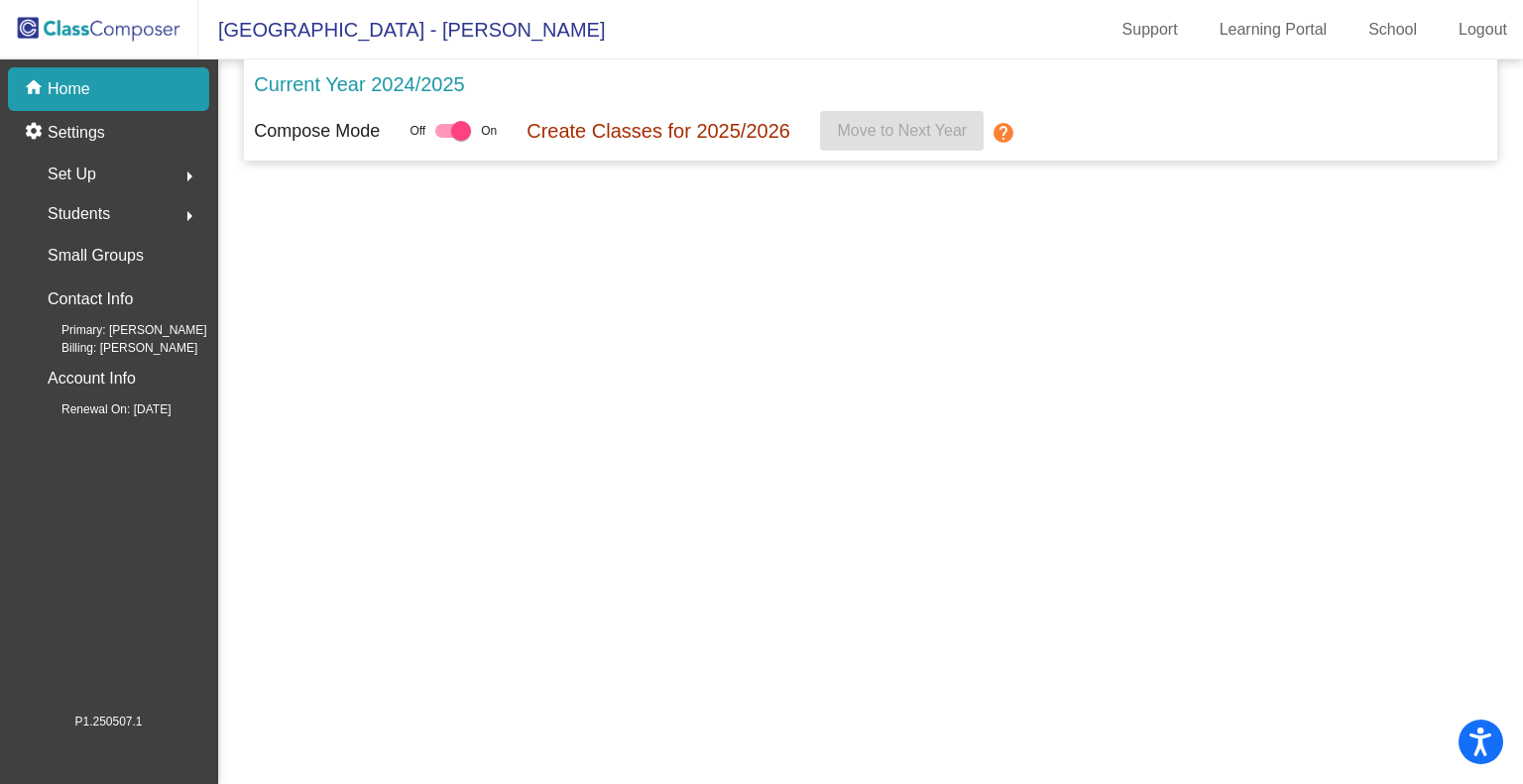 scroll, scrollTop: 0, scrollLeft: 0, axis: both 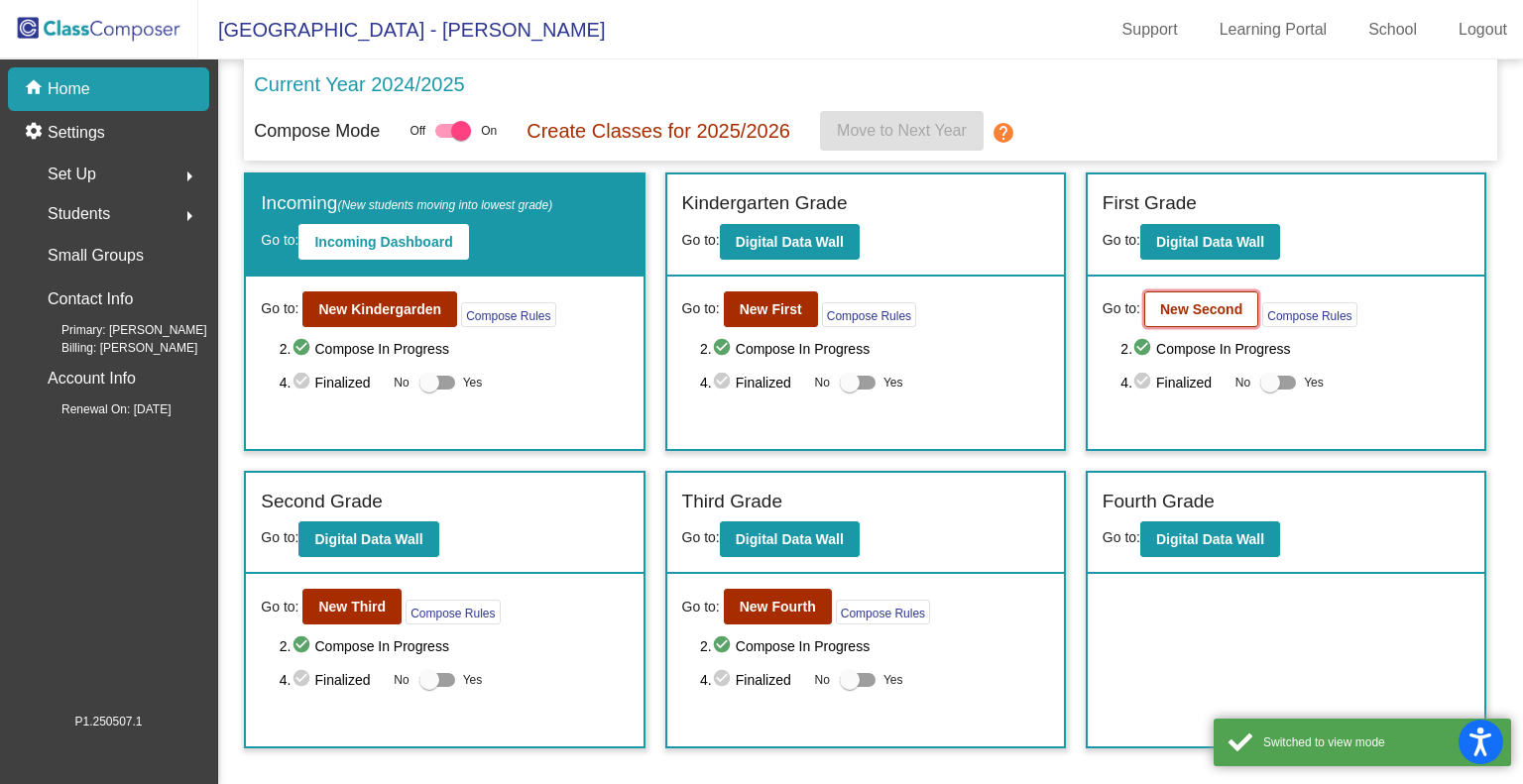 click on "New Second" 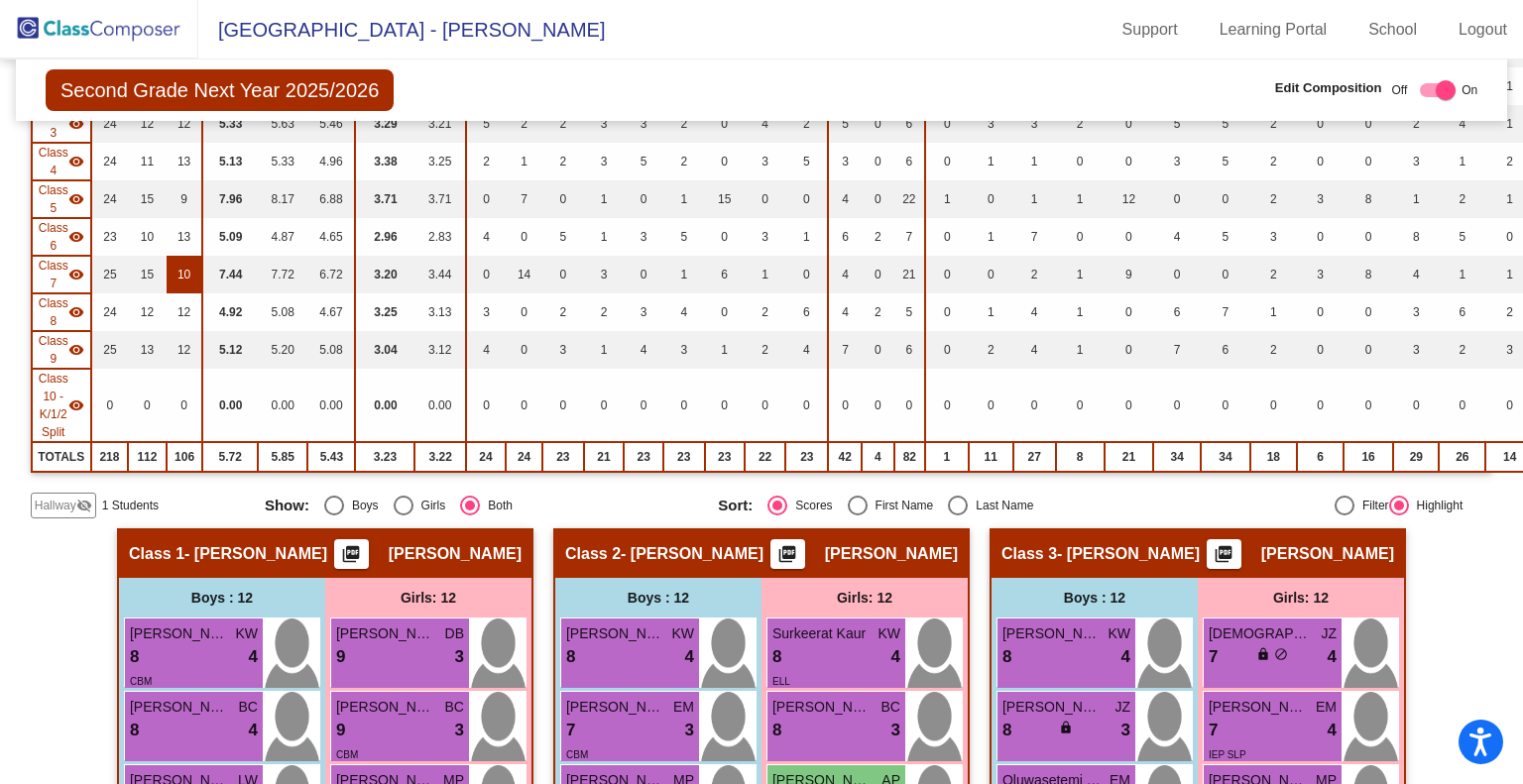 scroll, scrollTop: 373, scrollLeft: 0, axis: vertical 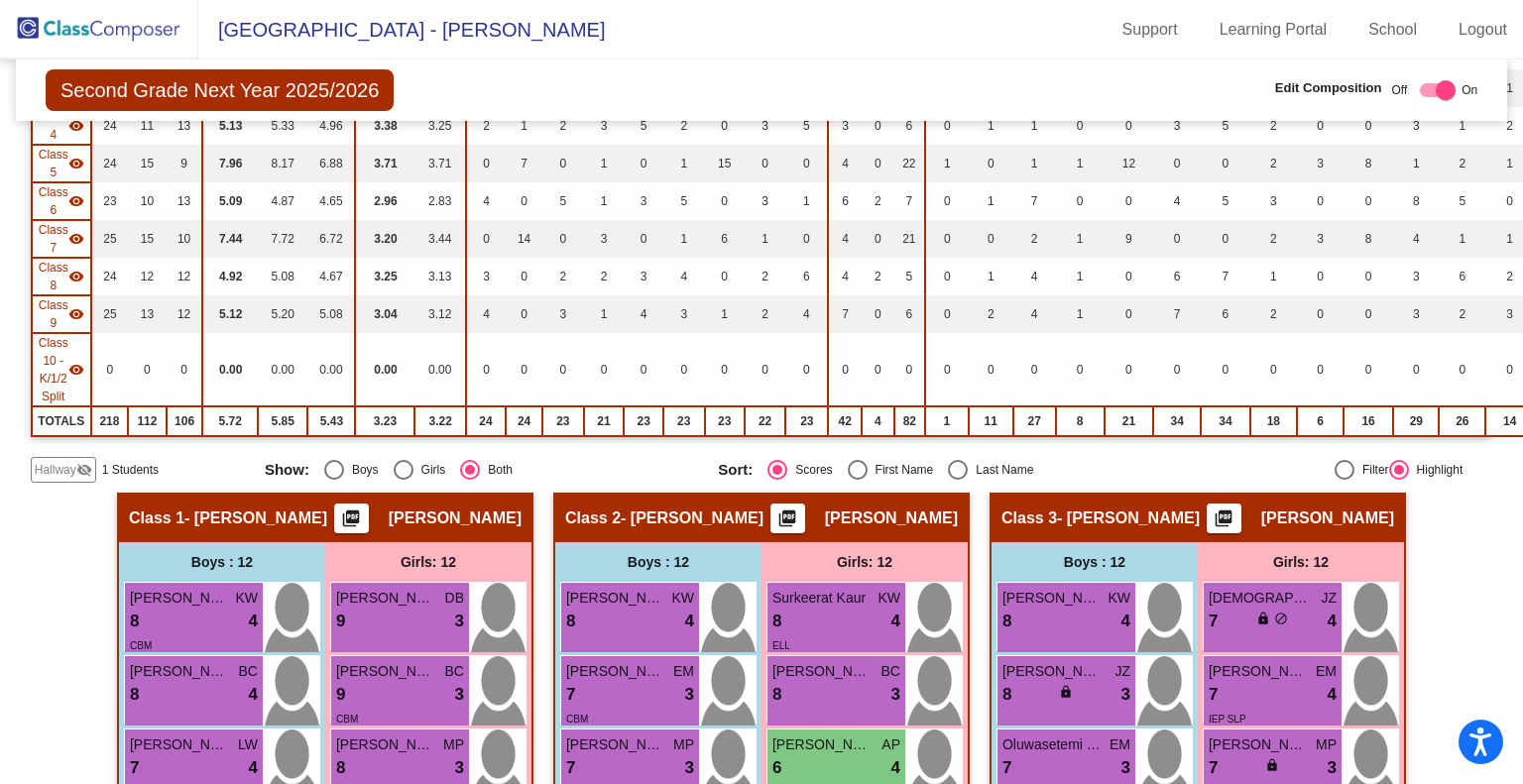 click on "Hallway" 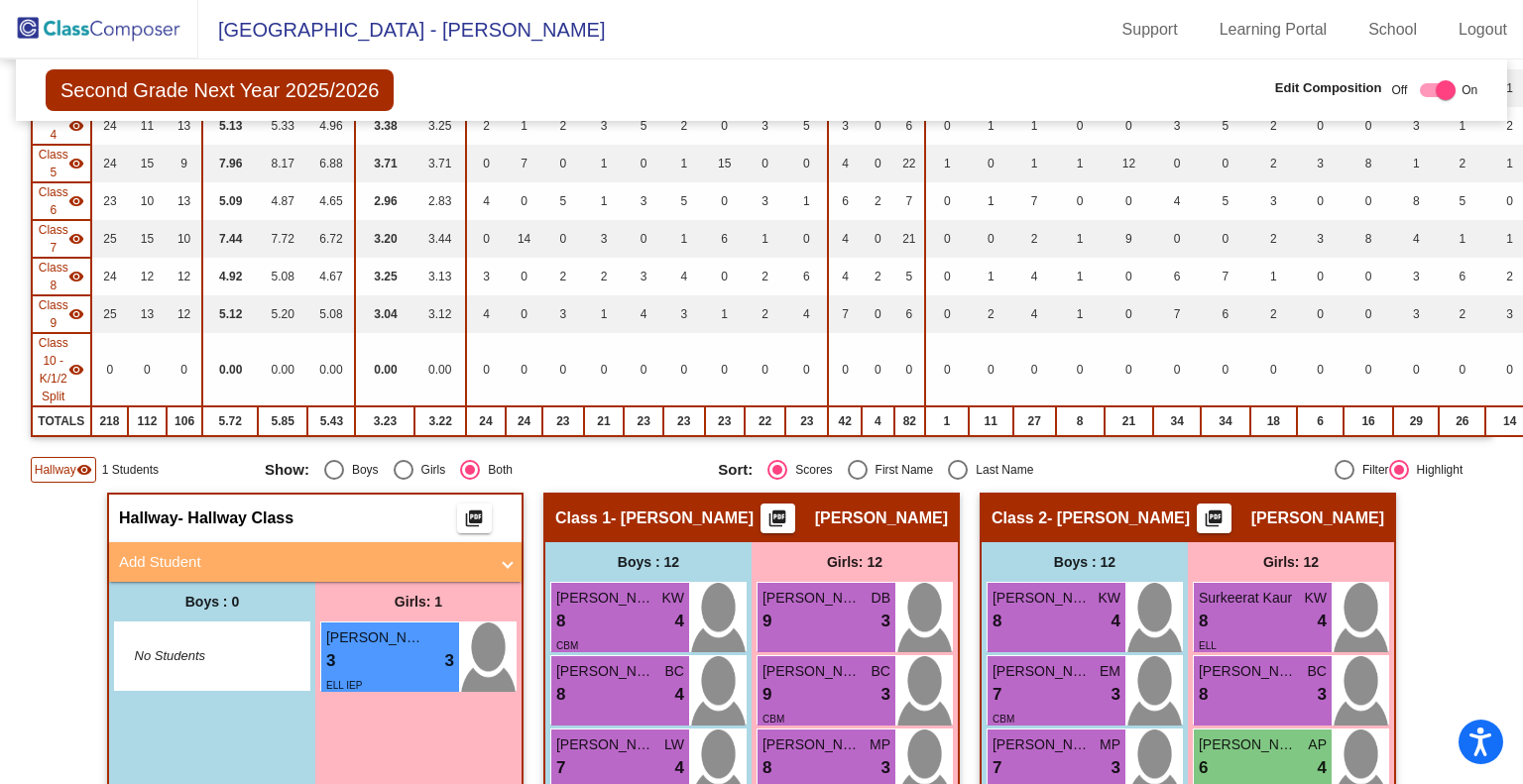 click on "Add Student" at bounding box center [303, 562] 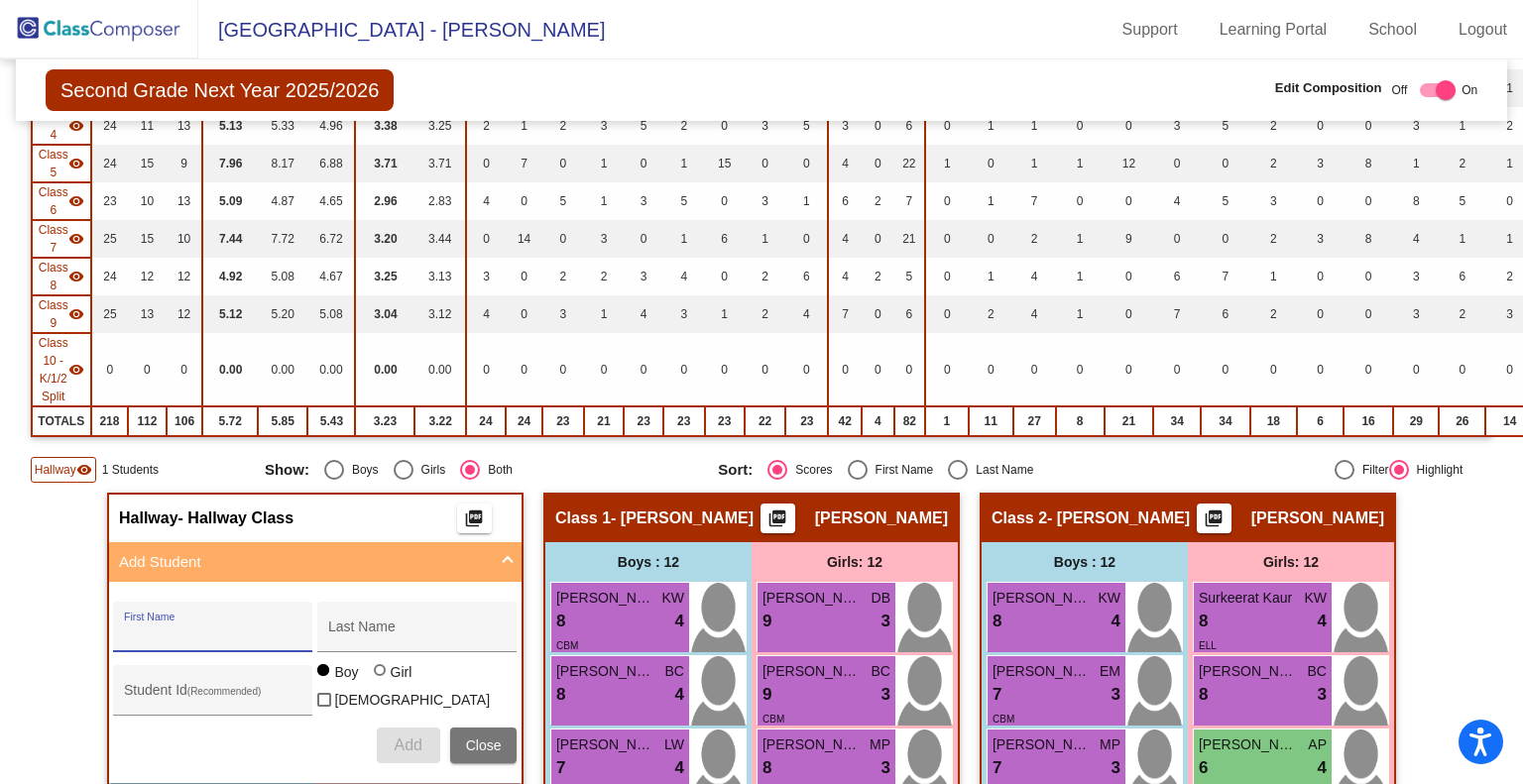 click on "First Name" at bounding box center (213, 634) 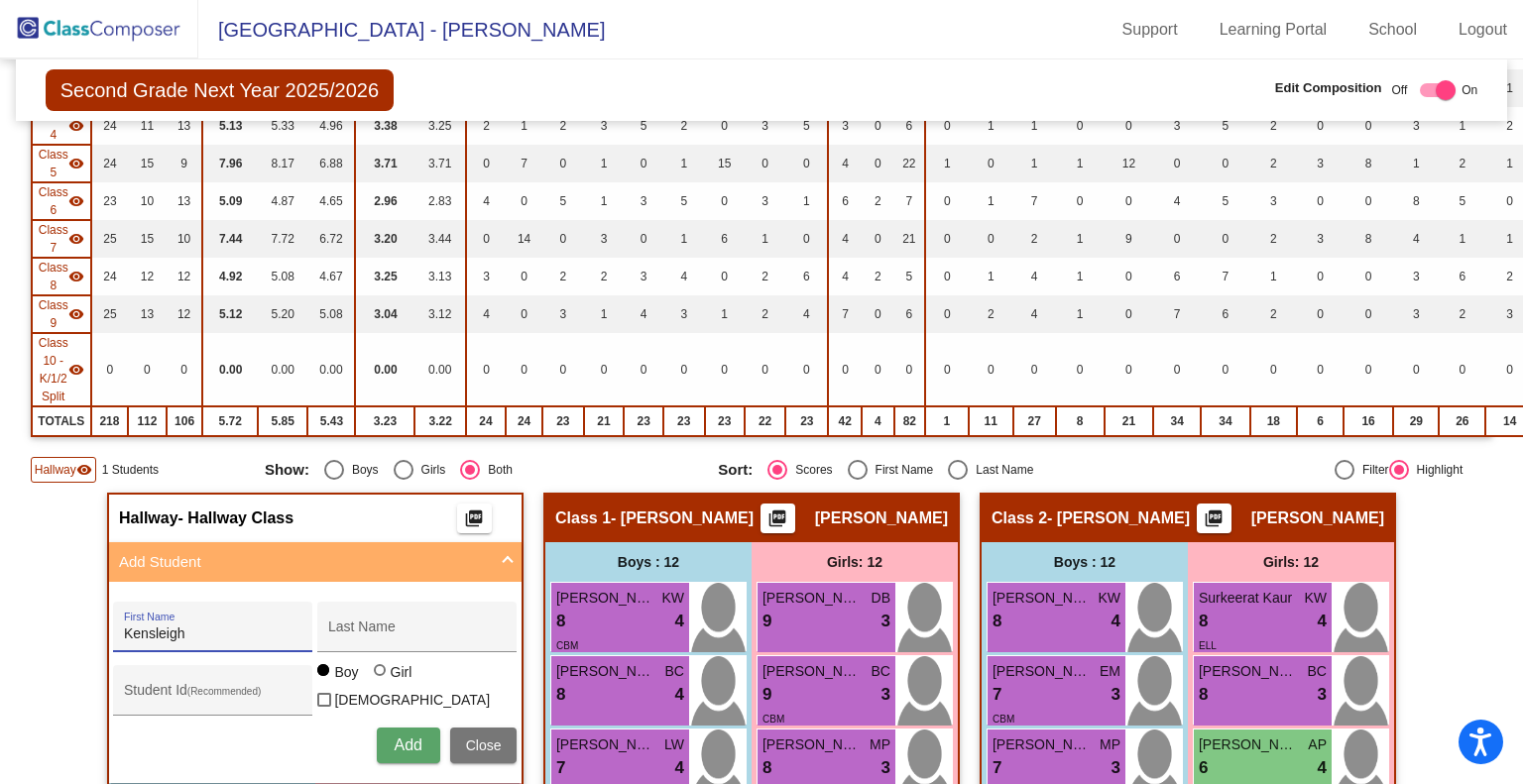 type on "Kensleigh" 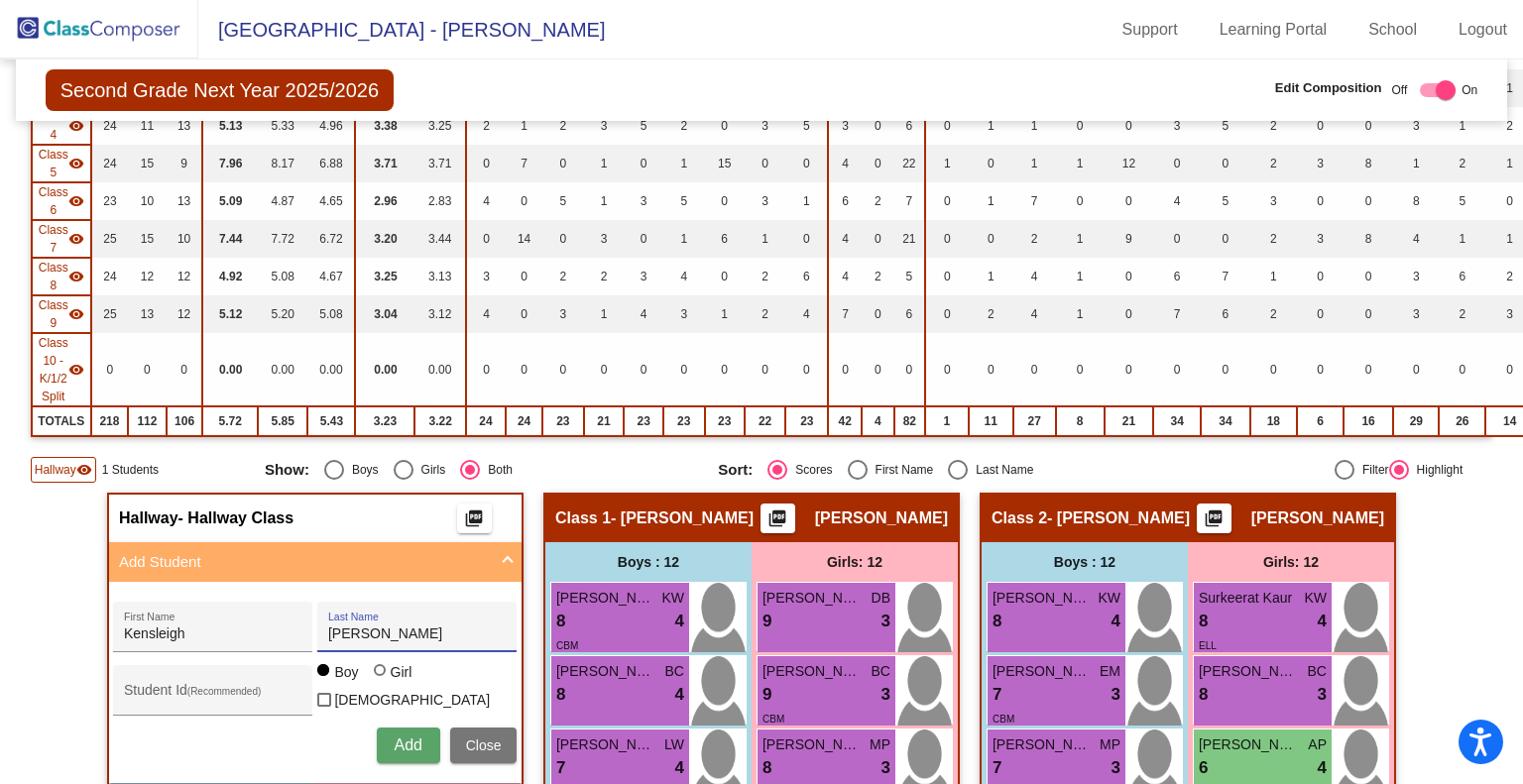 type on "Logan" 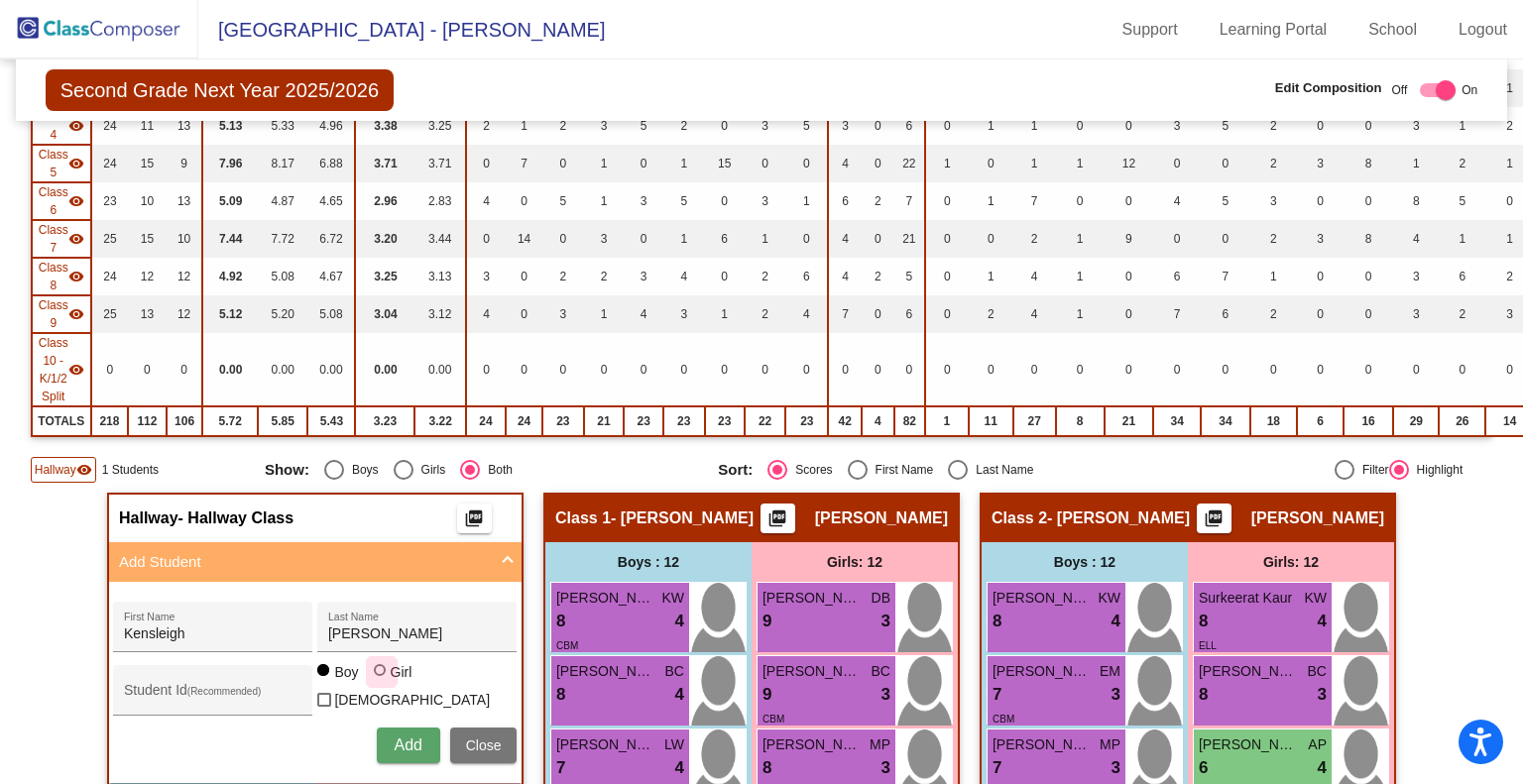 click on "Girl" at bounding box center [401, 672] 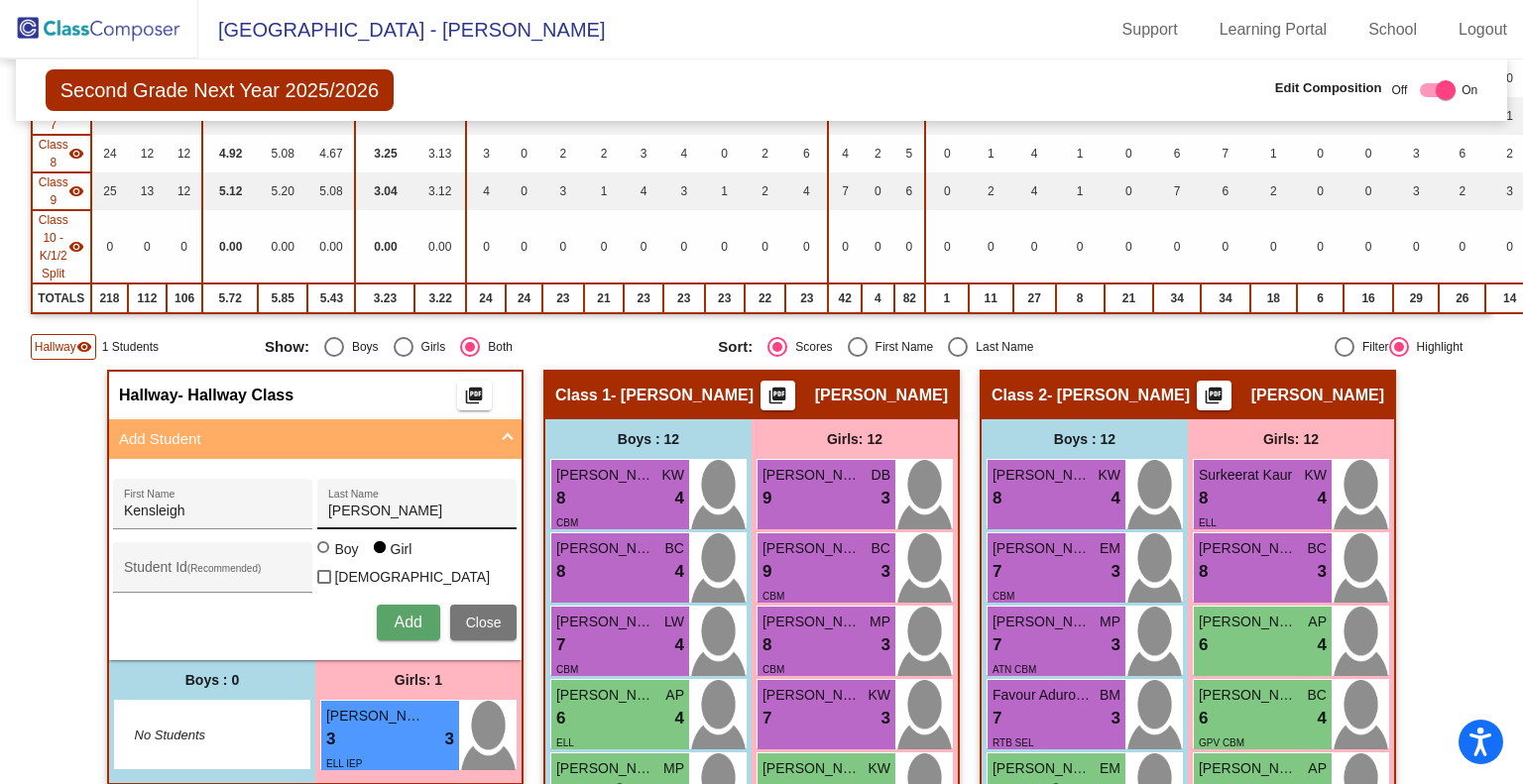 scroll, scrollTop: 496, scrollLeft: 0, axis: vertical 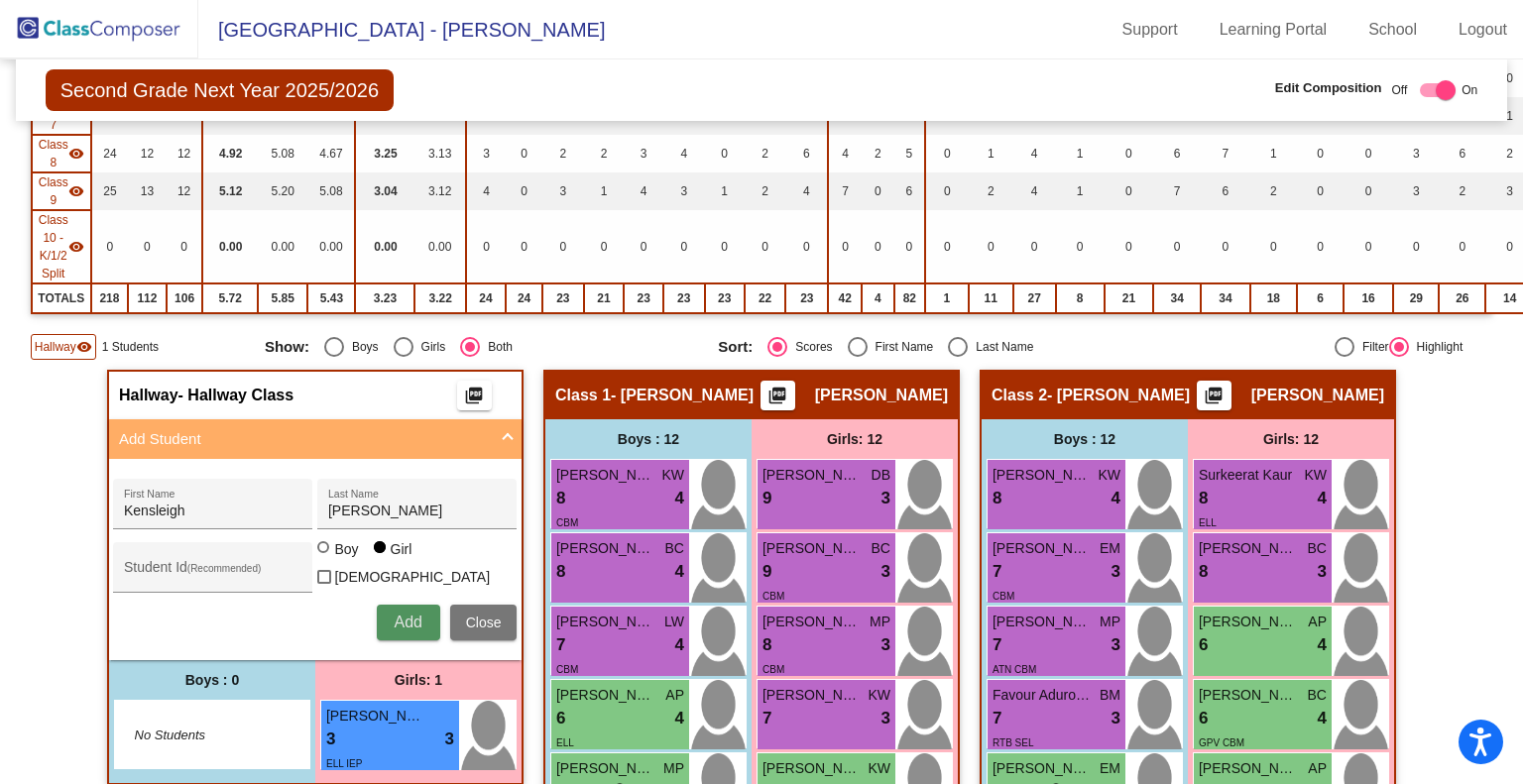 click on "Add" at bounding box center (408, 621) 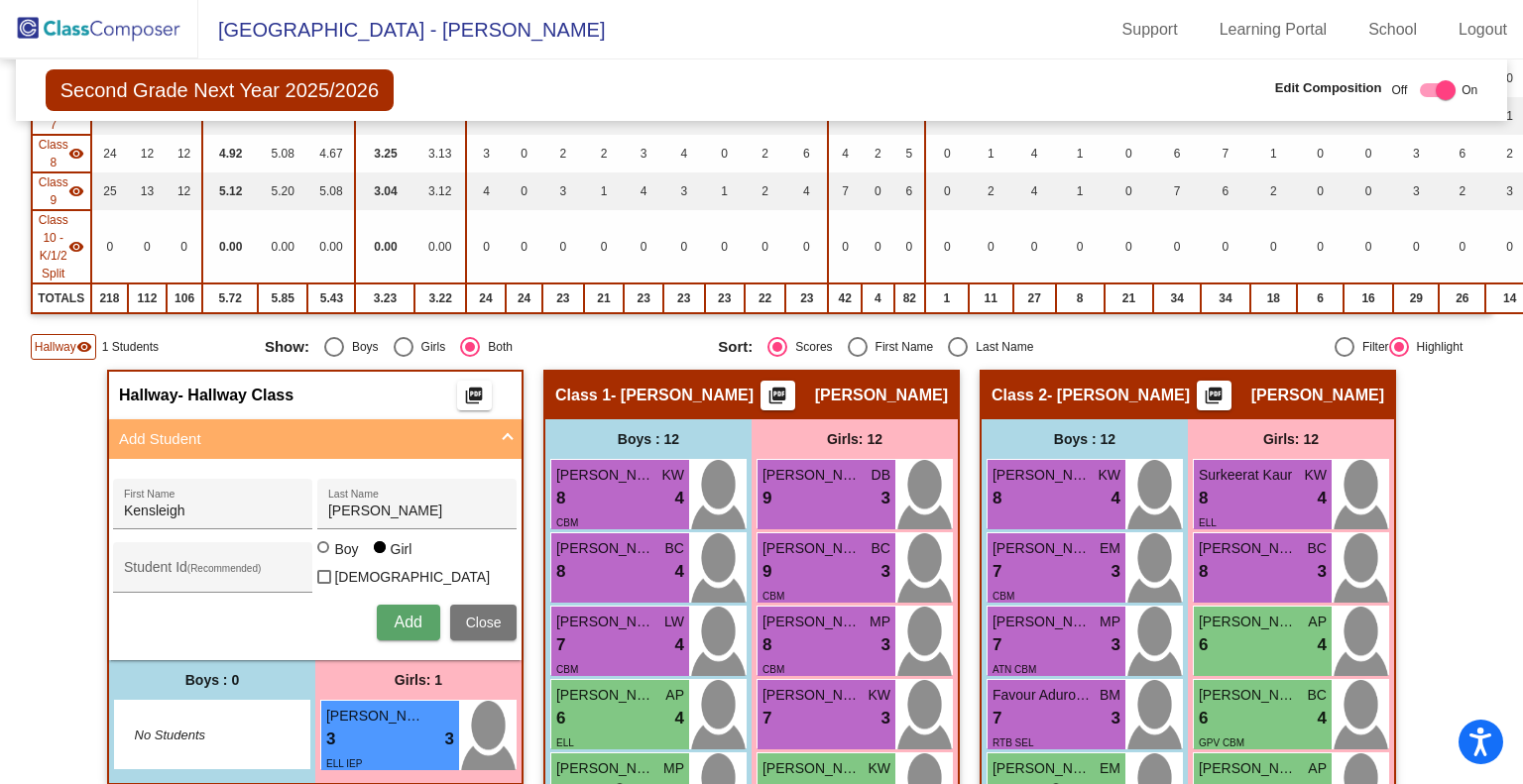 type 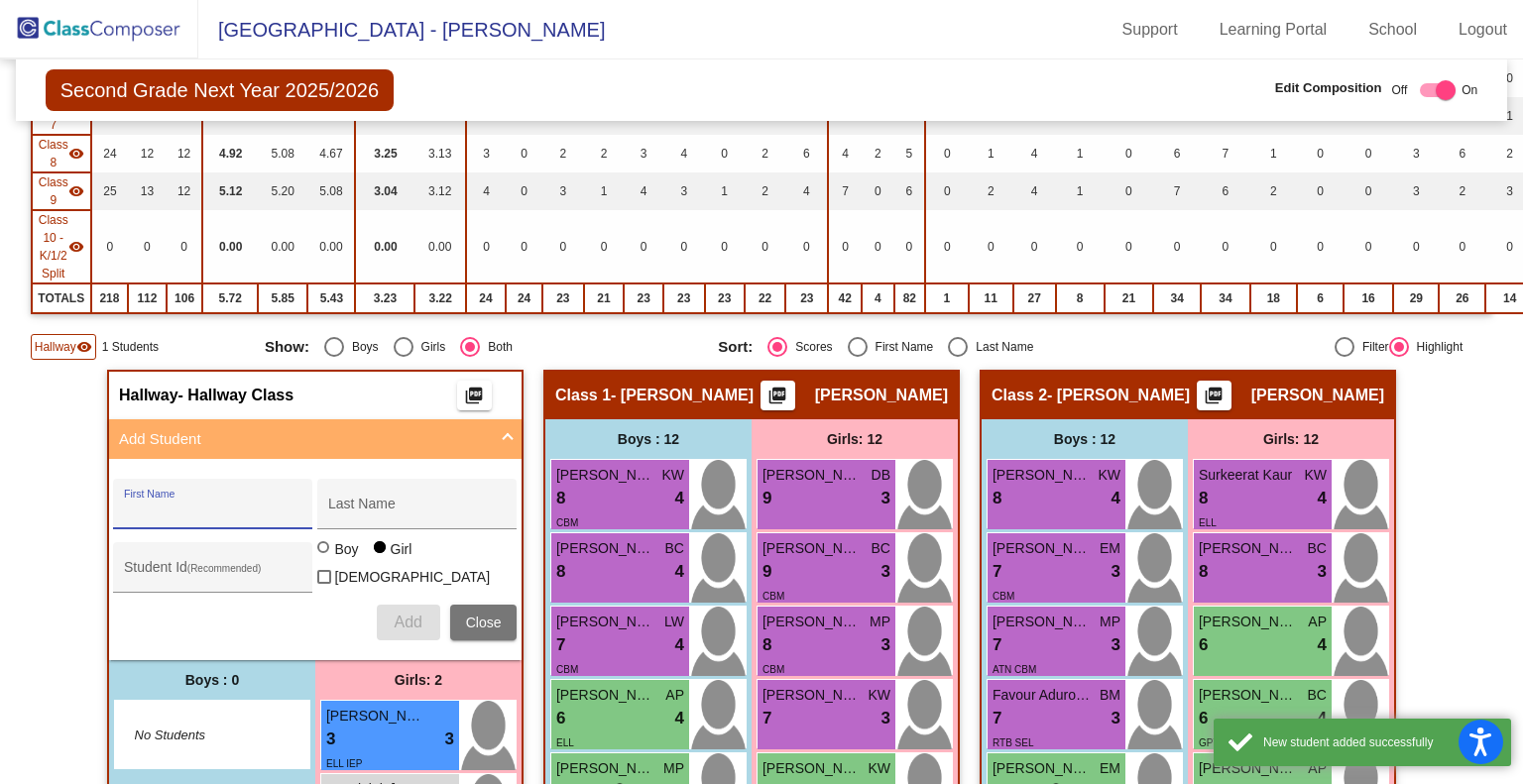 scroll, scrollTop: 811, scrollLeft: 0, axis: vertical 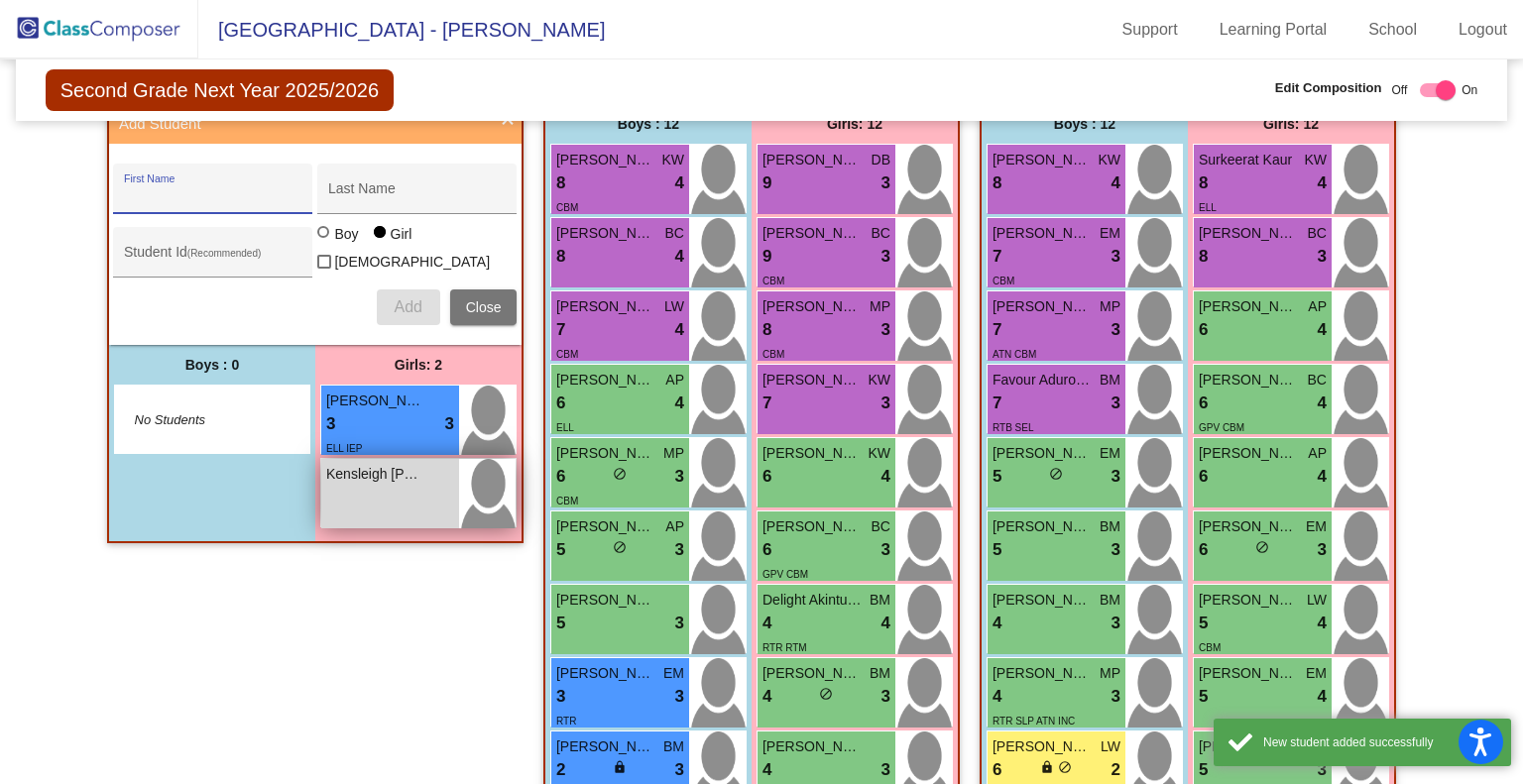 click on "Kensleigh Logan lock do_not_disturb_alt" at bounding box center (390, 494) 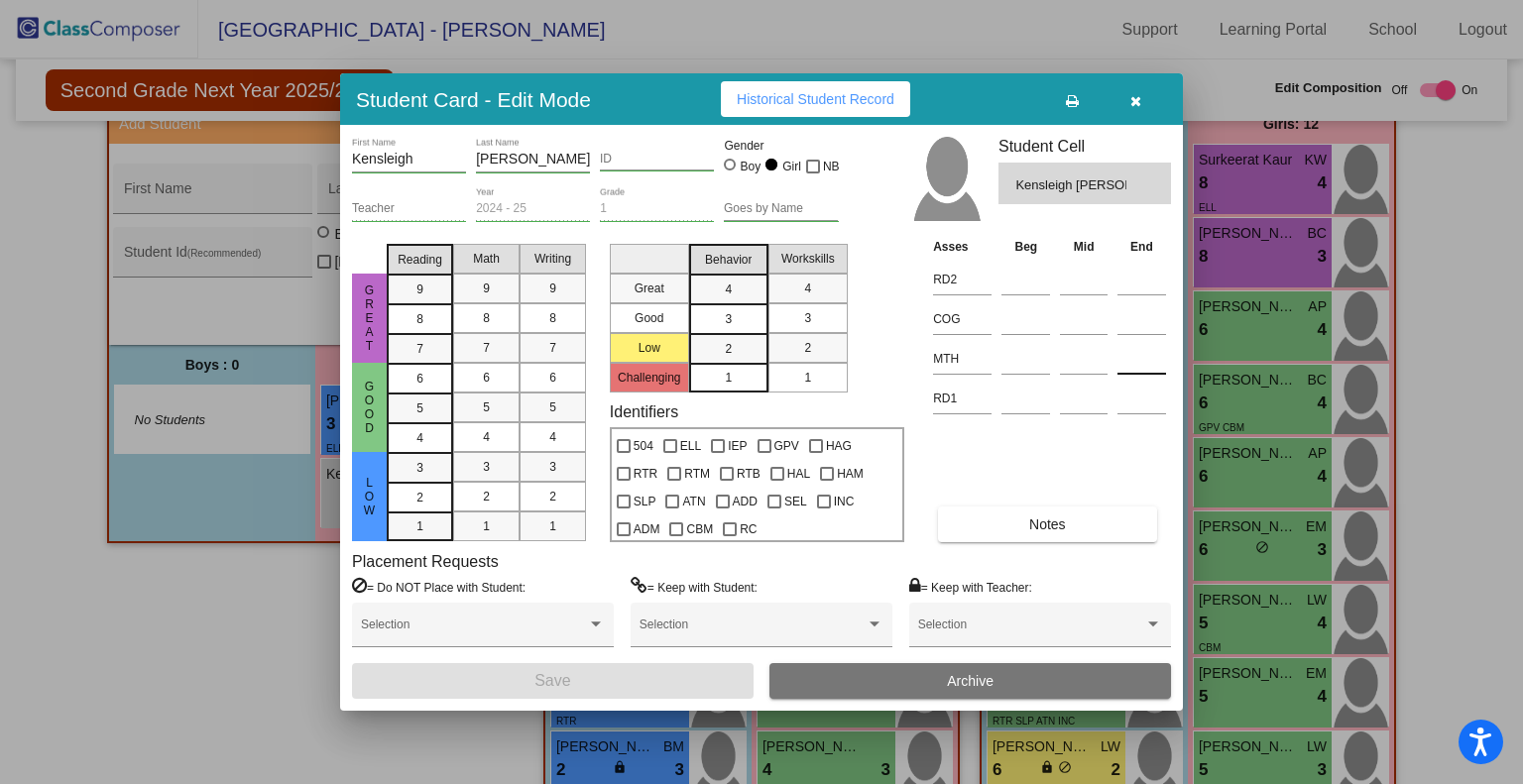 click at bounding box center [1141, 359] 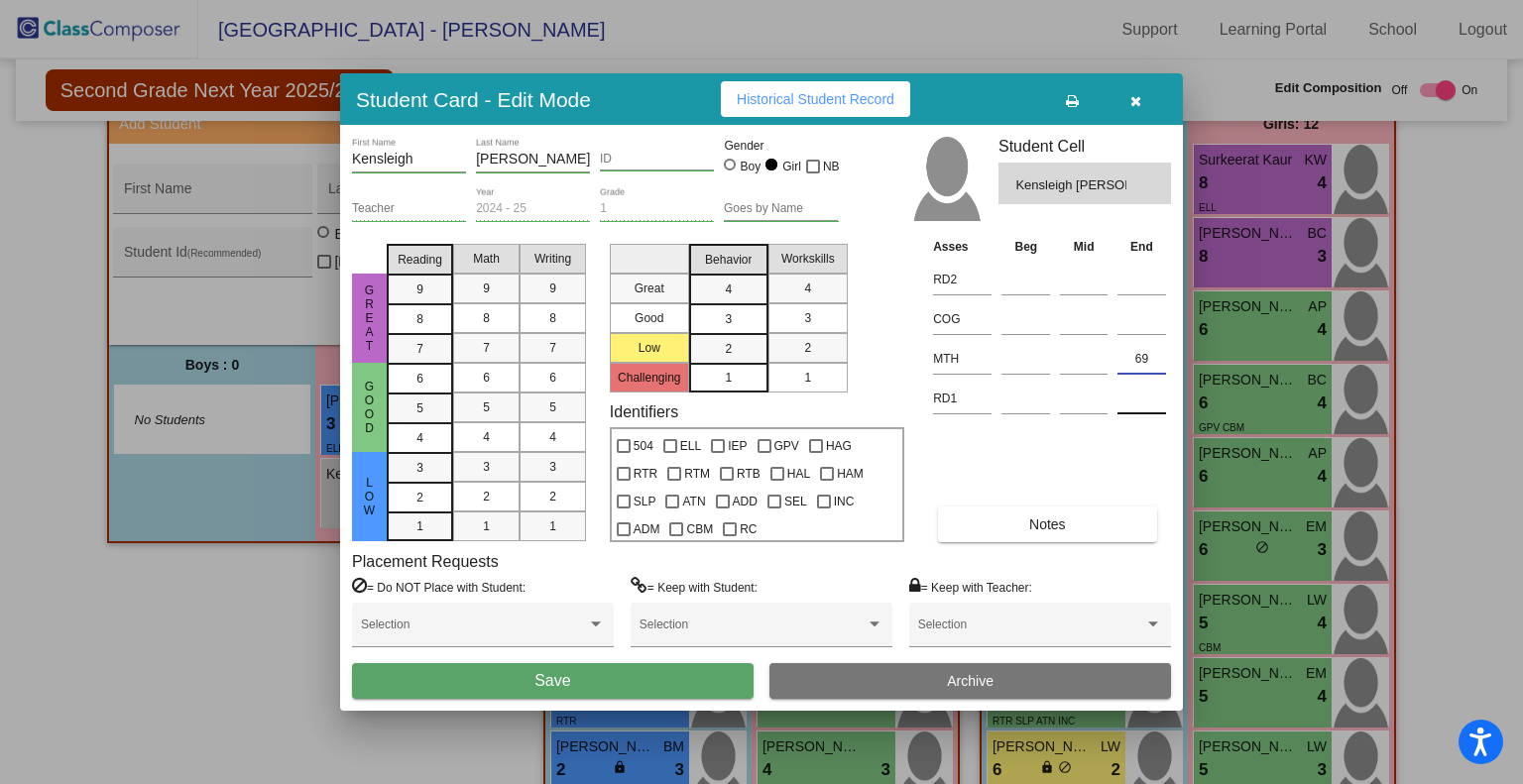 type on "69" 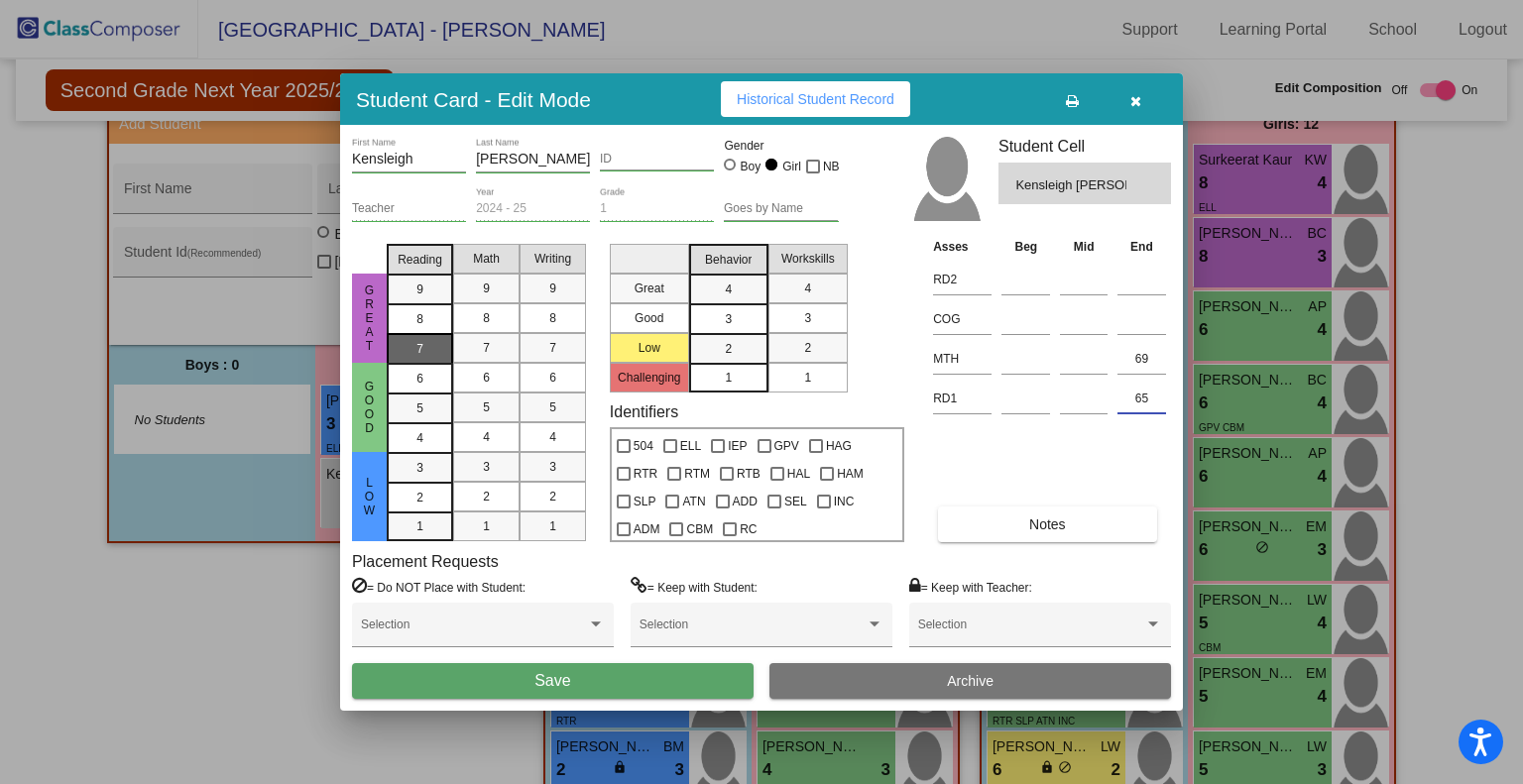 type on "65" 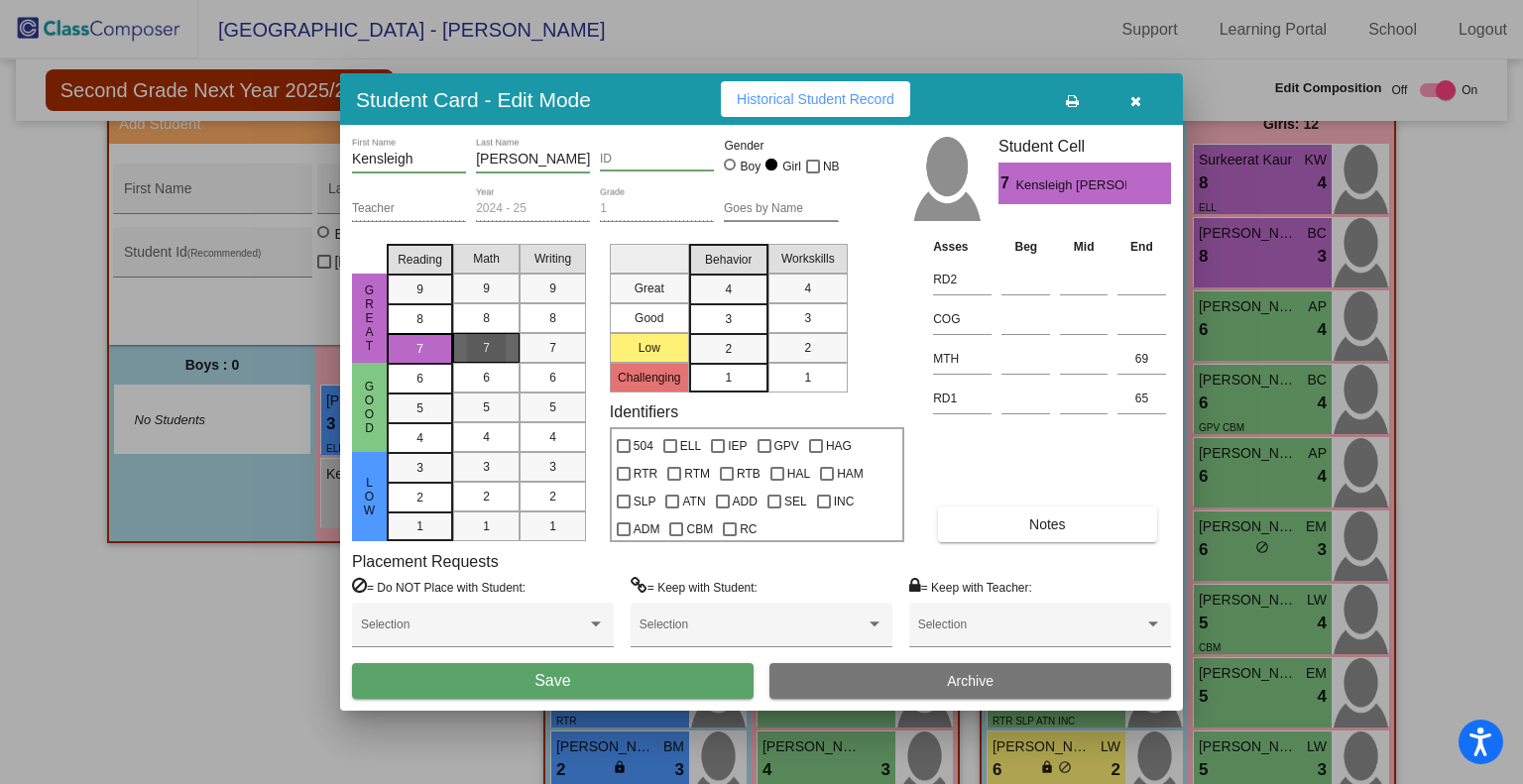 click on "7" at bounding box center (486, 348) 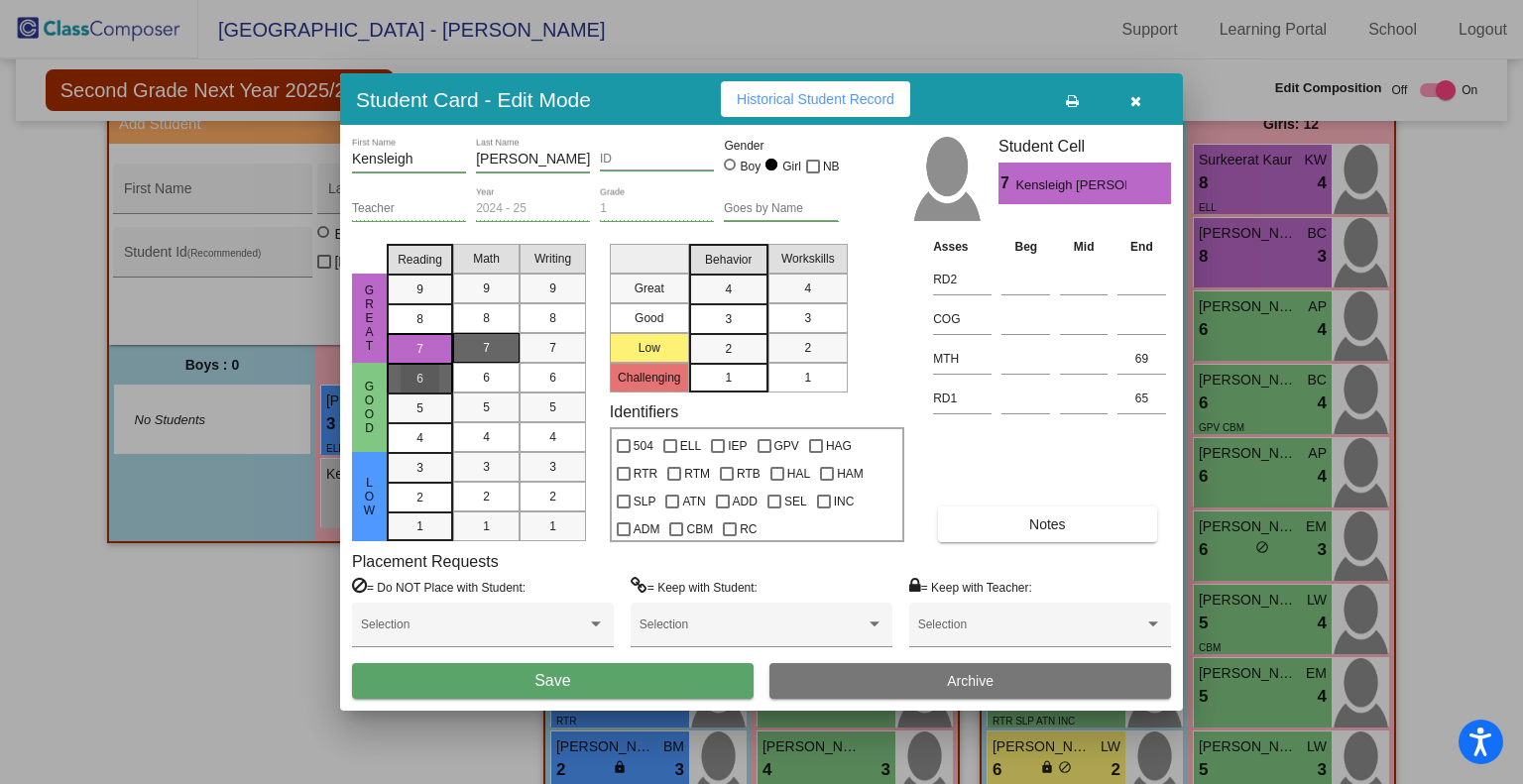 click on "6" at bounding box center (419, 379) 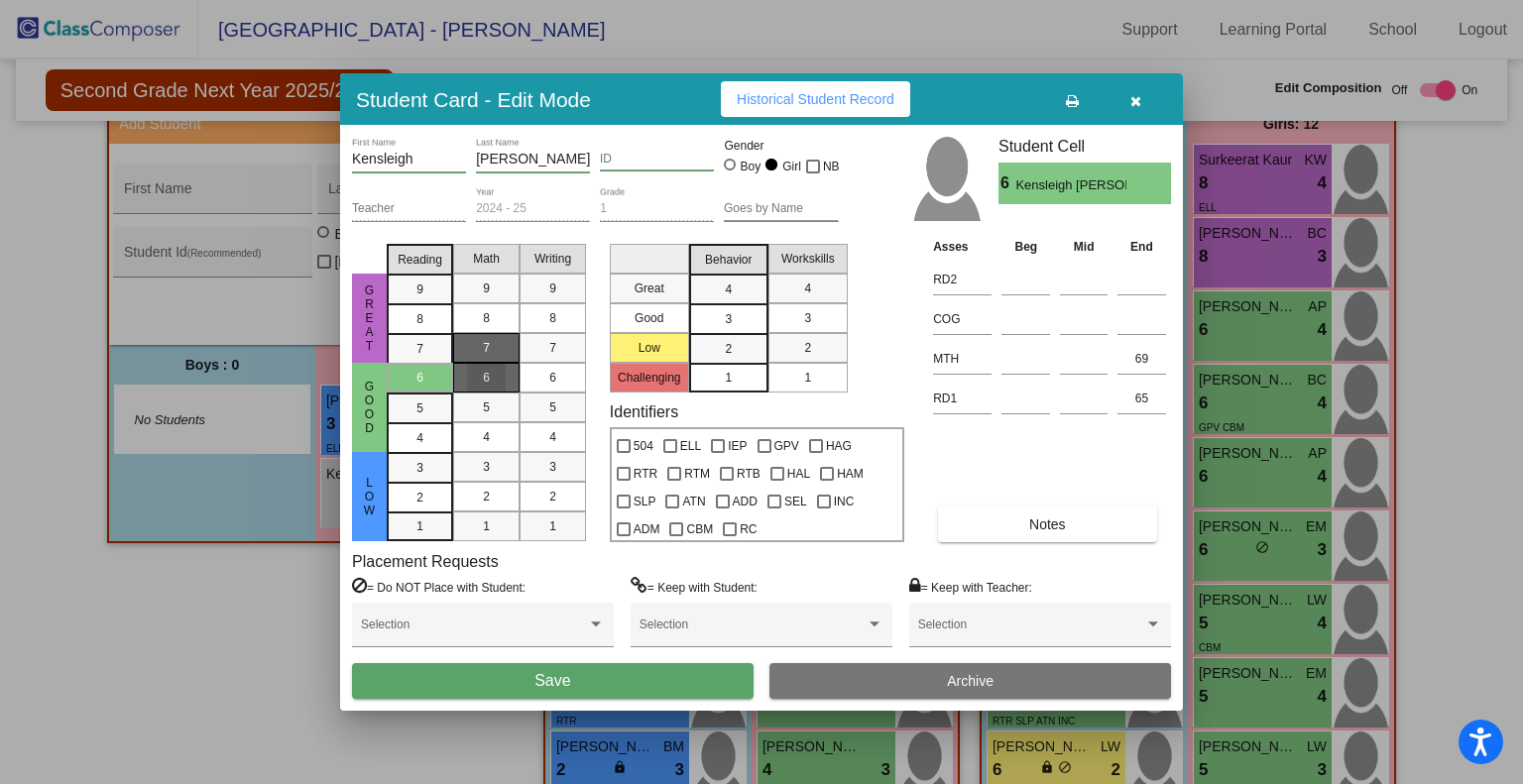 click on "6" at bounding box center [486, 378] 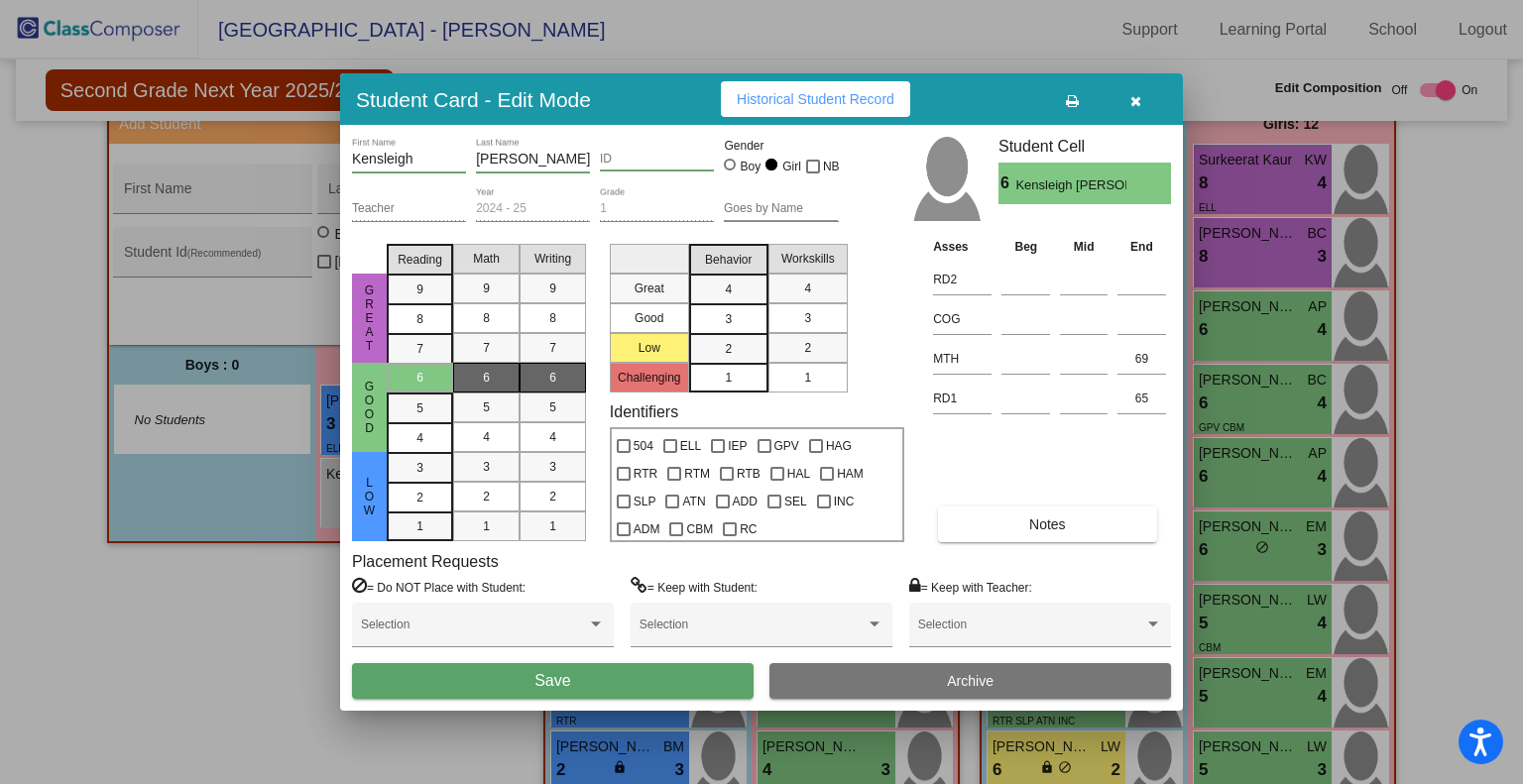 click on "6" at bounding box center [552, 378] 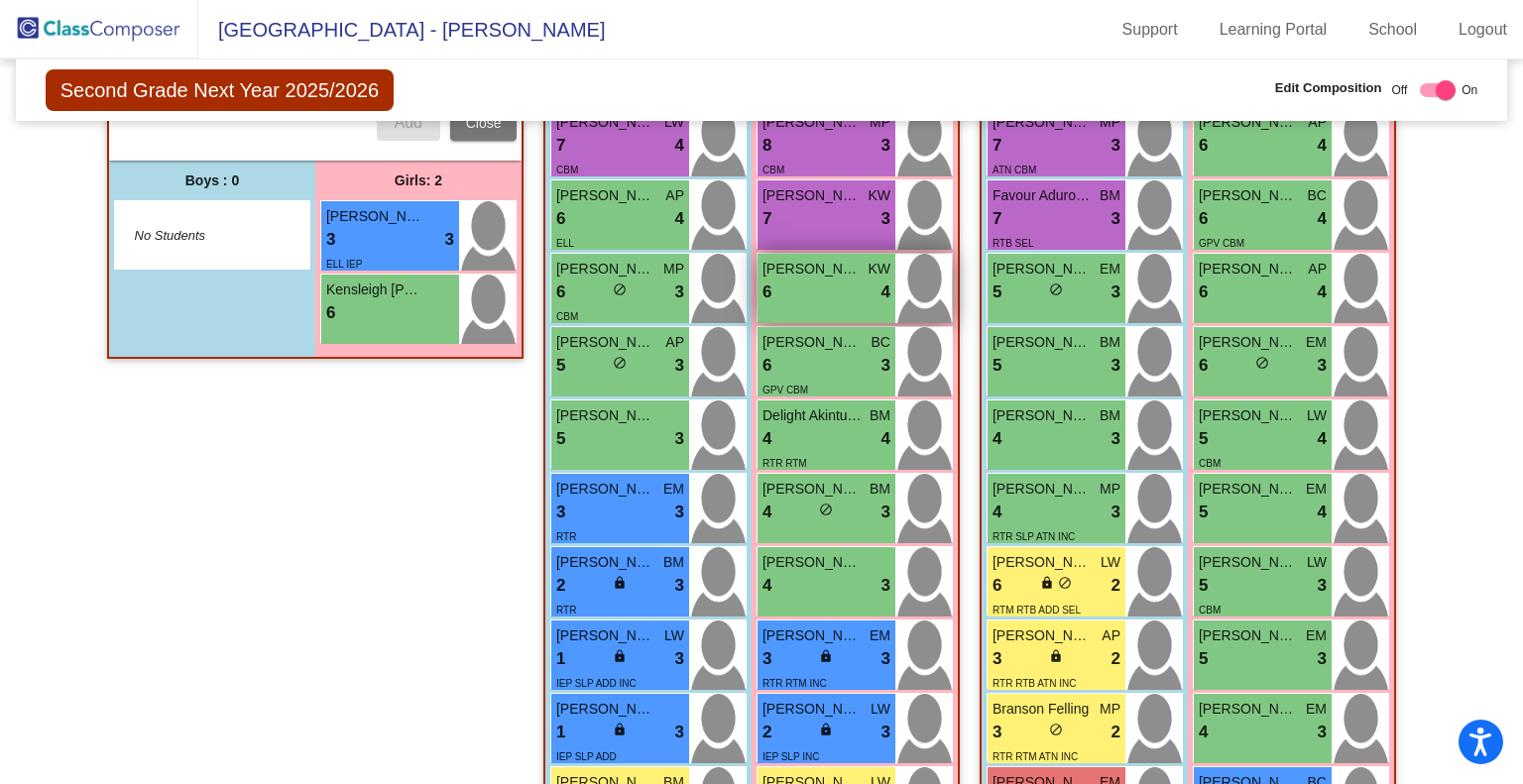 scroll, scrollTop: 994, scrollLeft: 0, axis: vertical 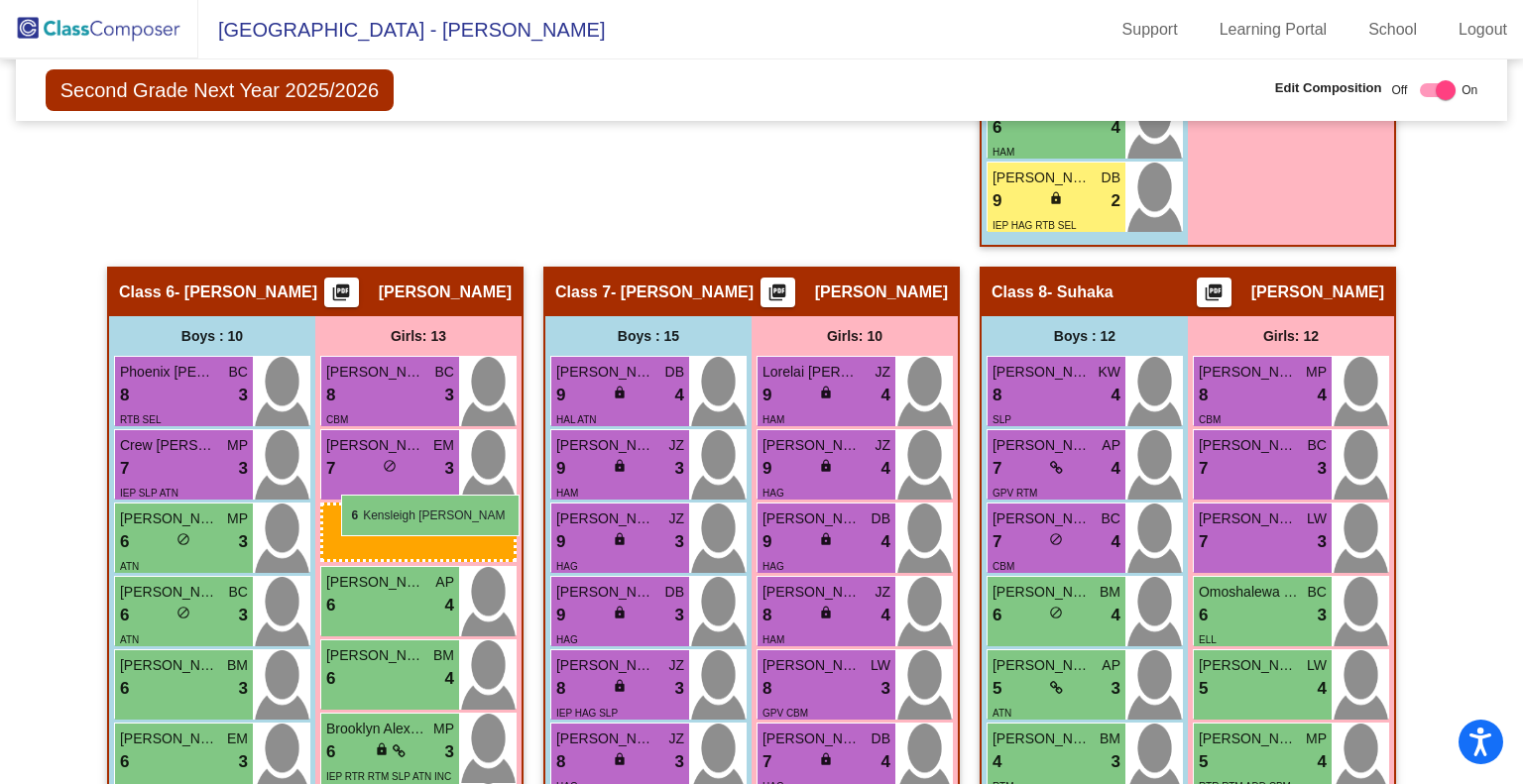 drag, startPoint x: 361, startPoint y: 308, endPoint x: 341, endPoint y: 495, distance: 188.06648 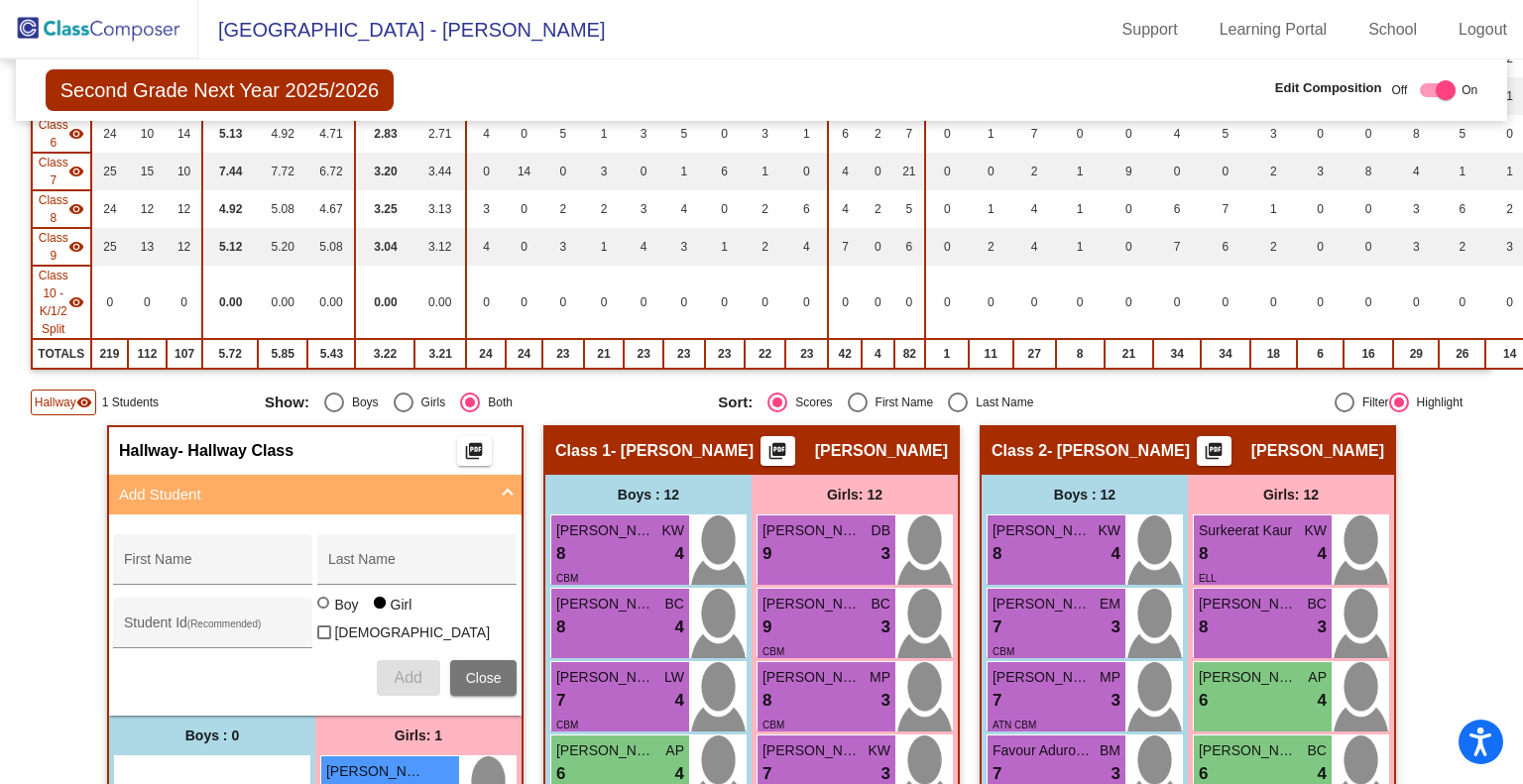 scroll, scrollTop: 439, scrollLeft: 0, axis: vertical 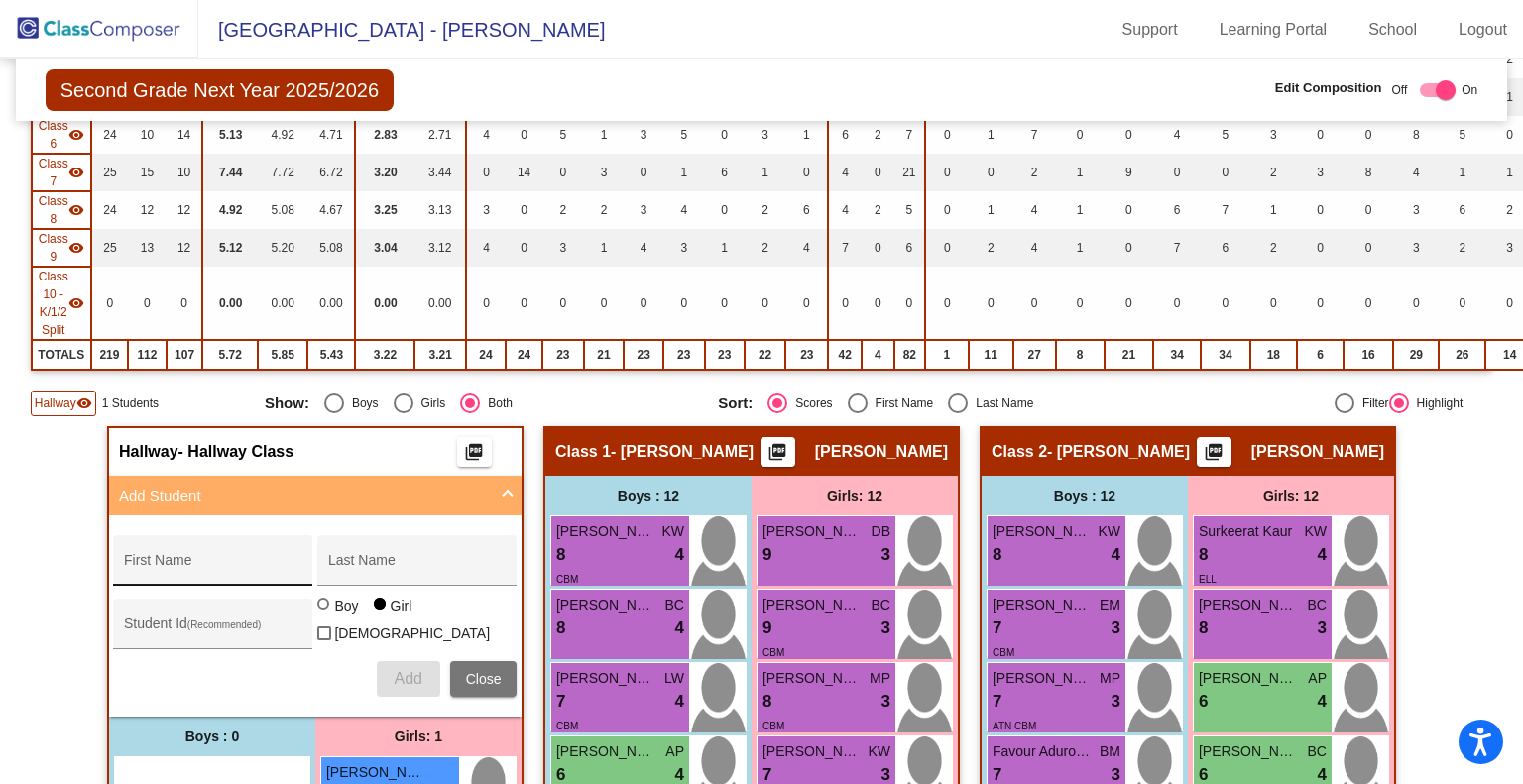 click on "First Name" at bounding box center [213, 568] 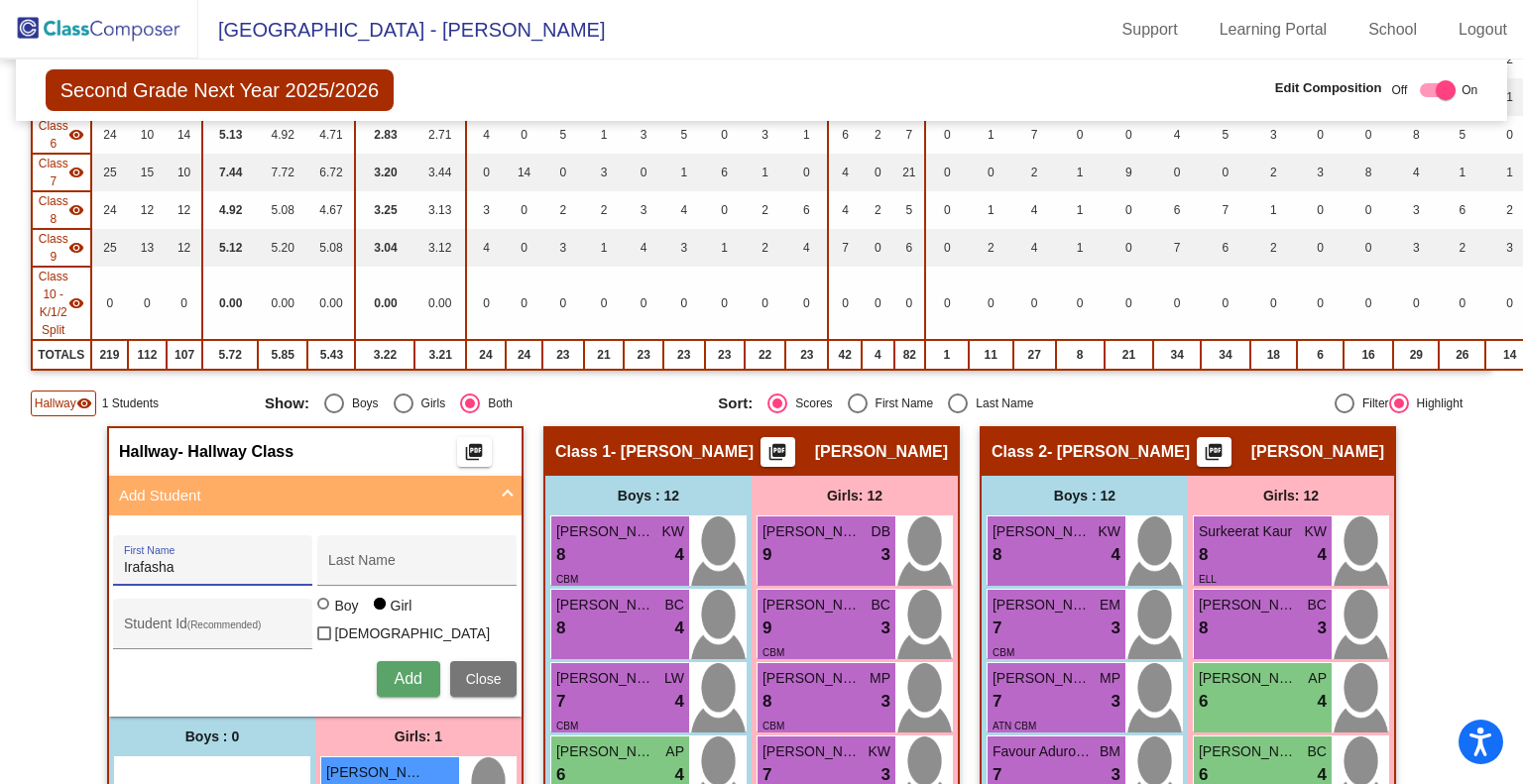 type on "Irafasha" 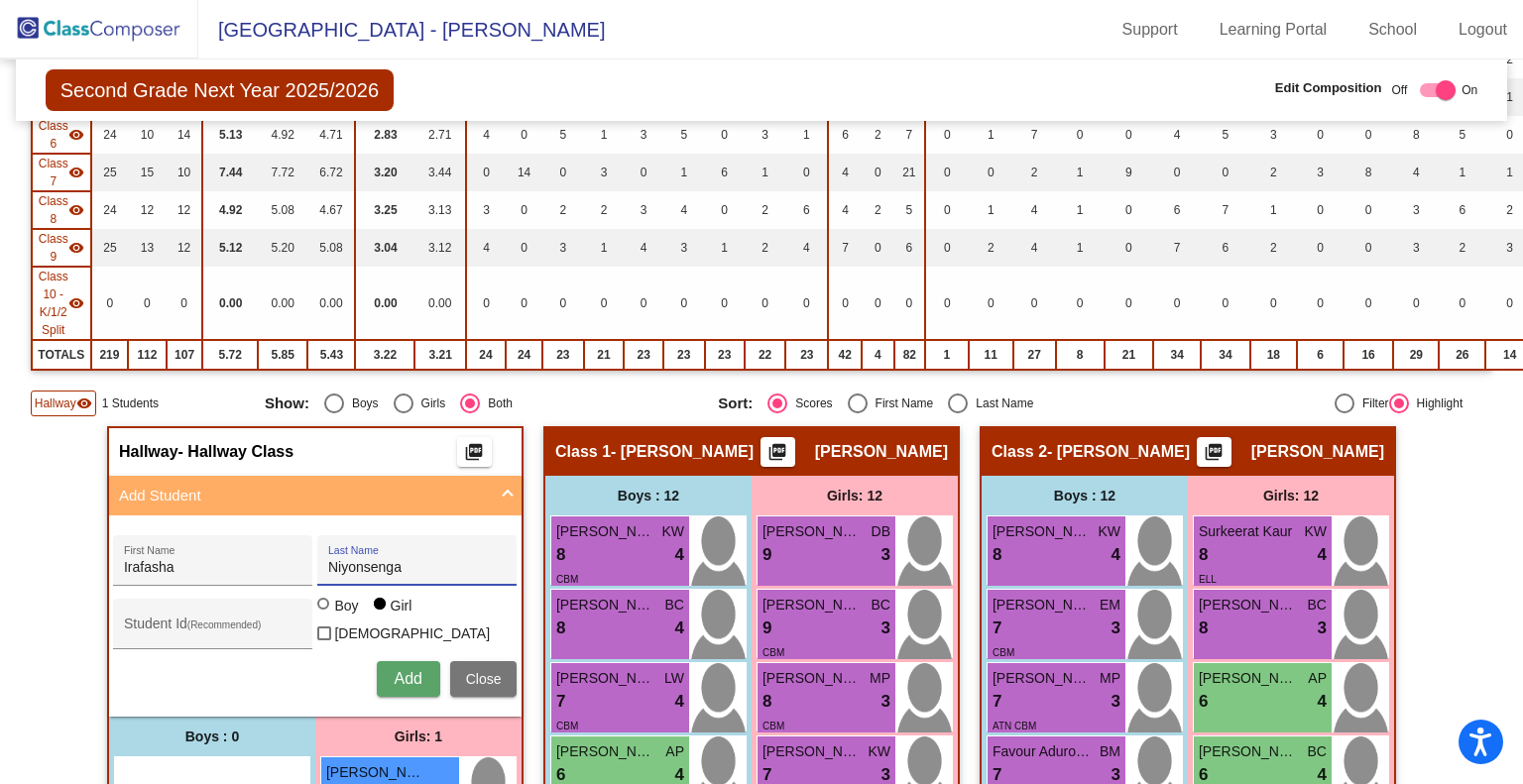 type on "Niyonsenga" 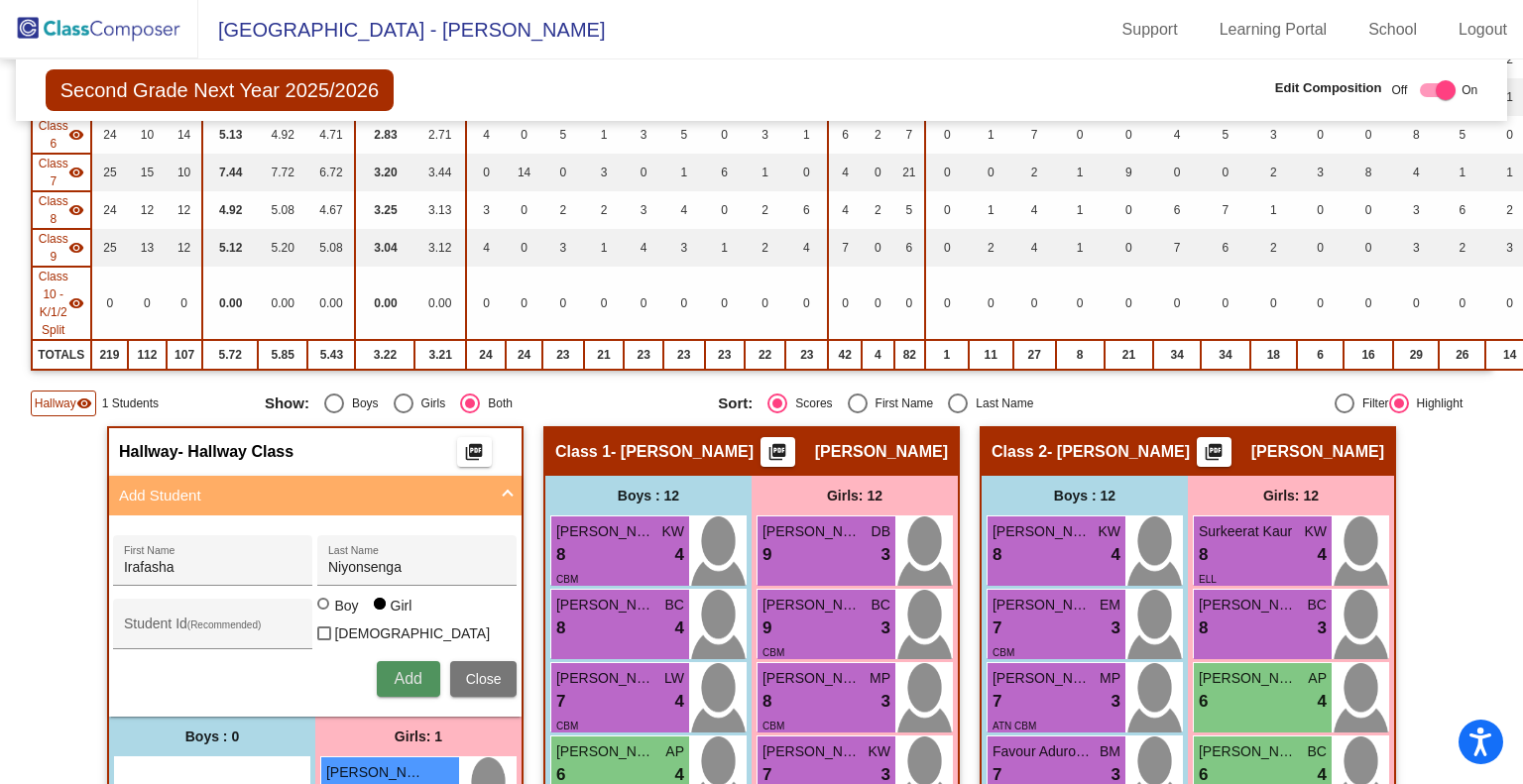 click on "Add" at bounding box center (408, 678) 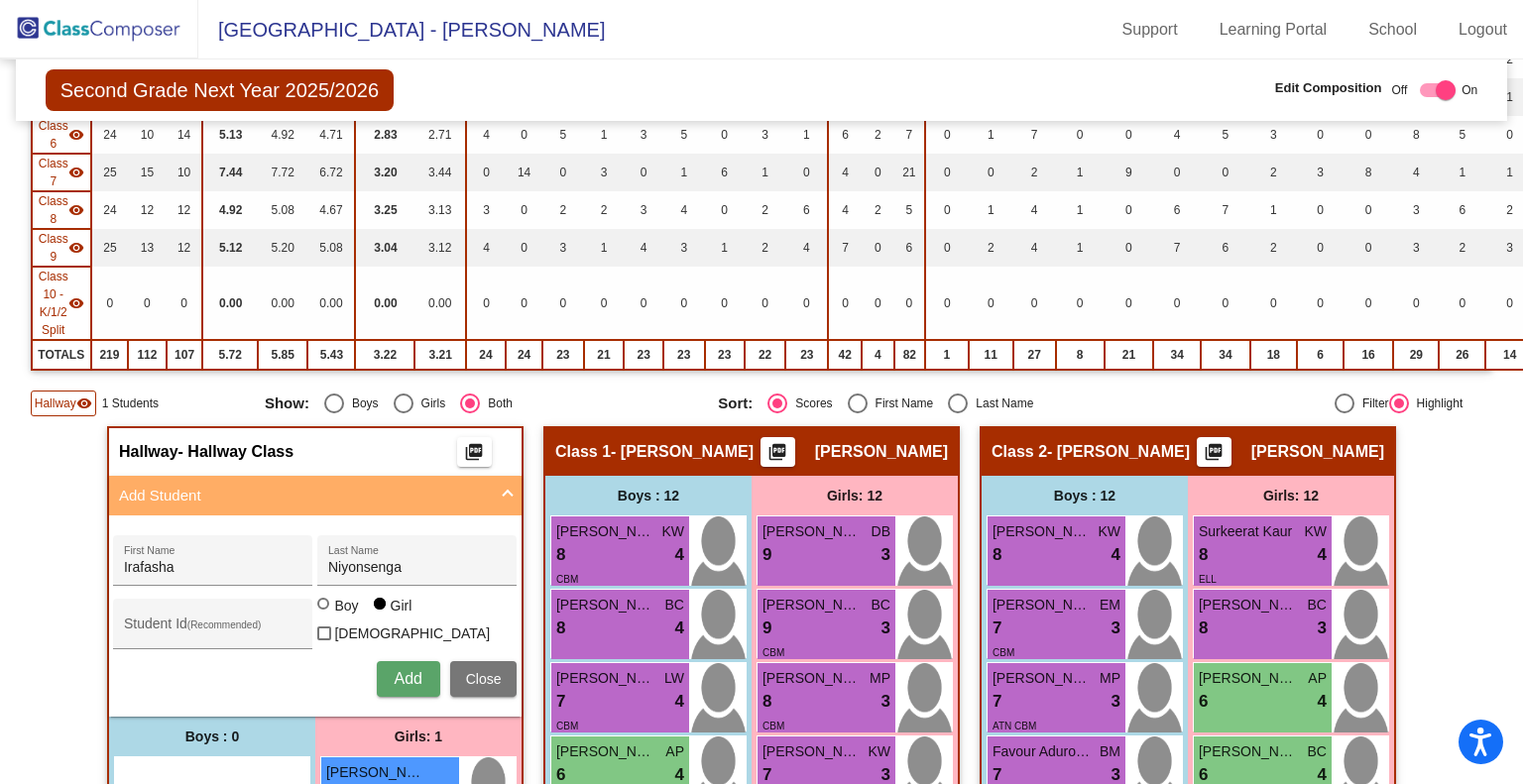type 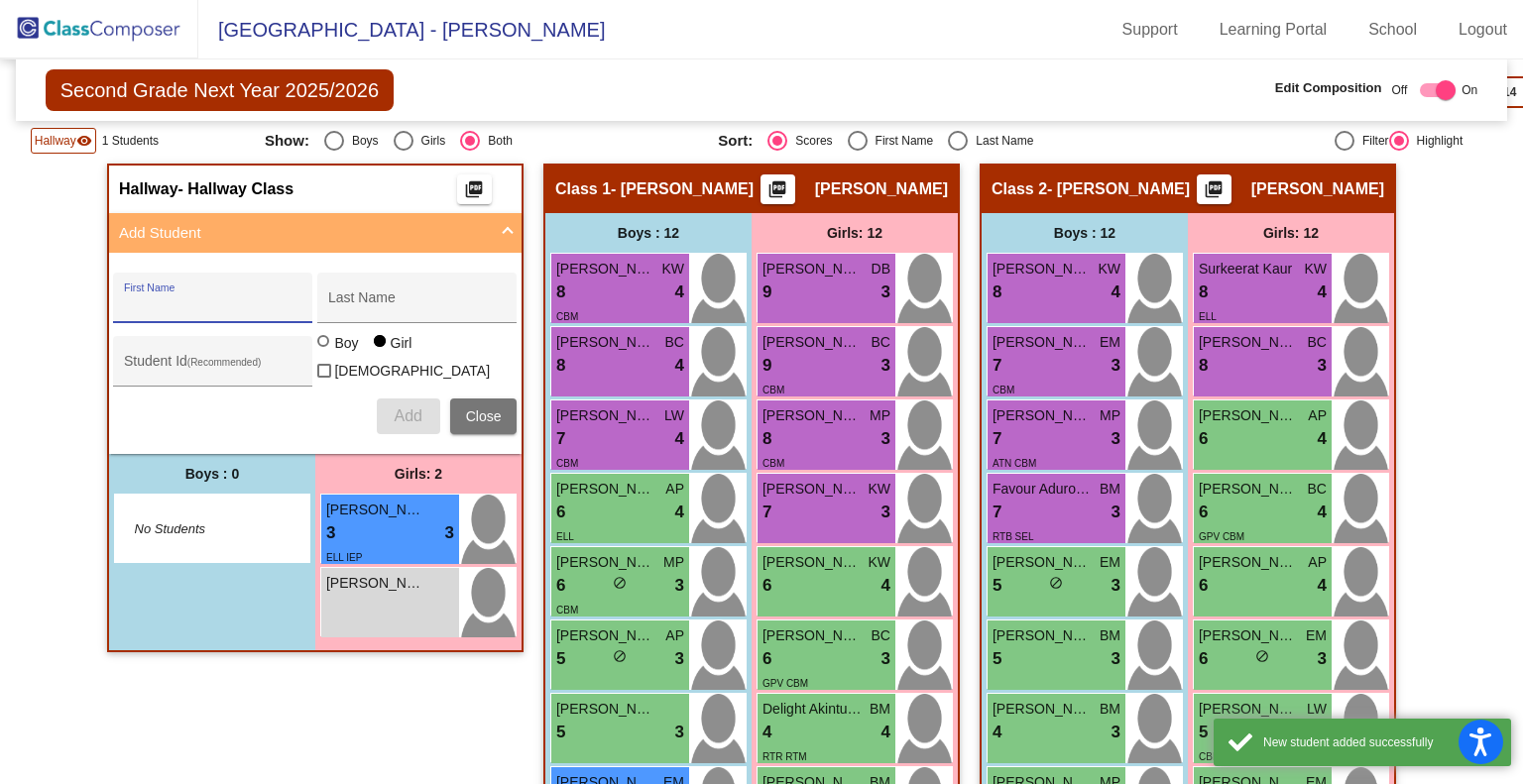 scroll, scrollTop: 702, scrollLeft: 0, axis: vertical 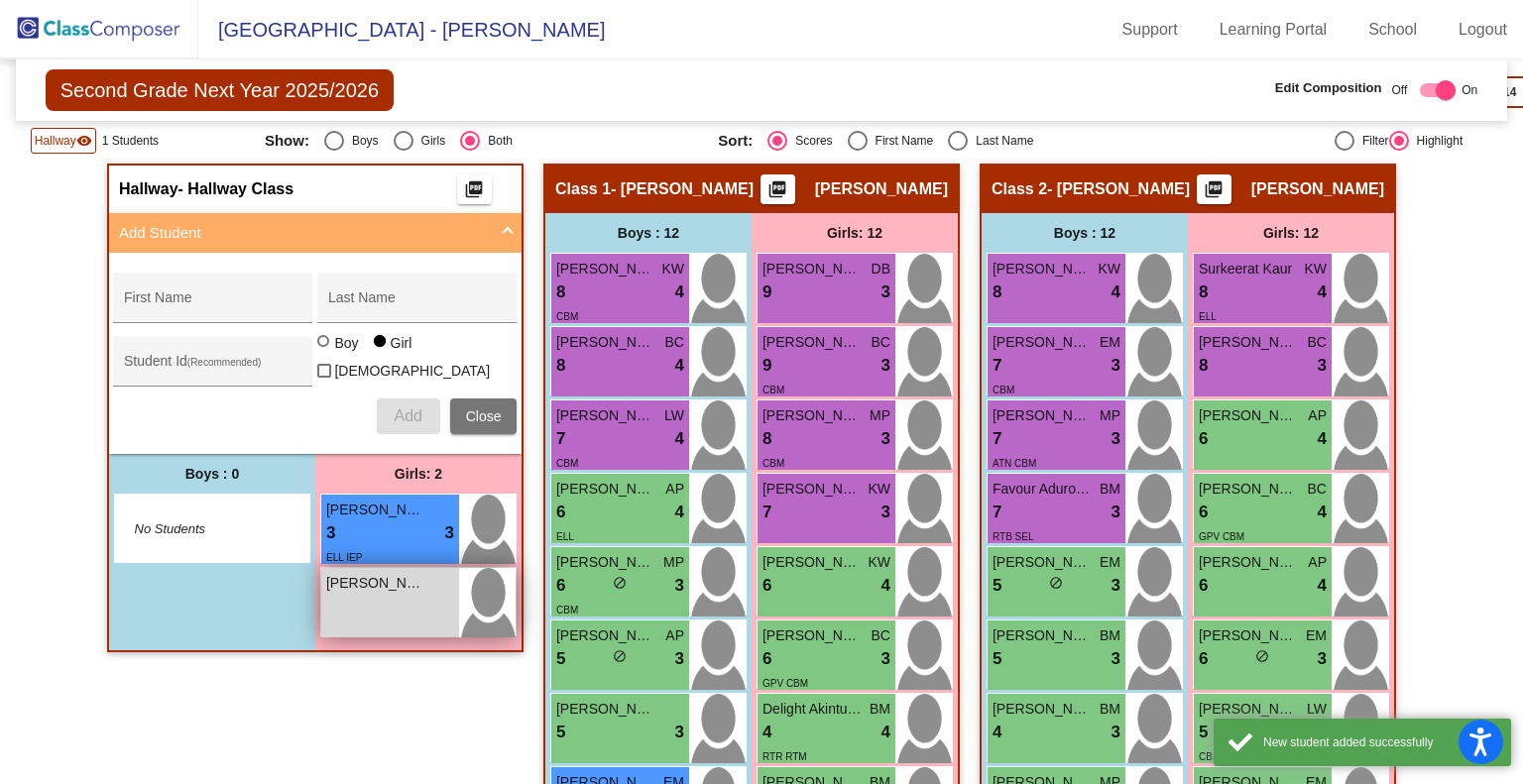 click on "Irafasha Niyonsenga" at bounding box center [376, 583] 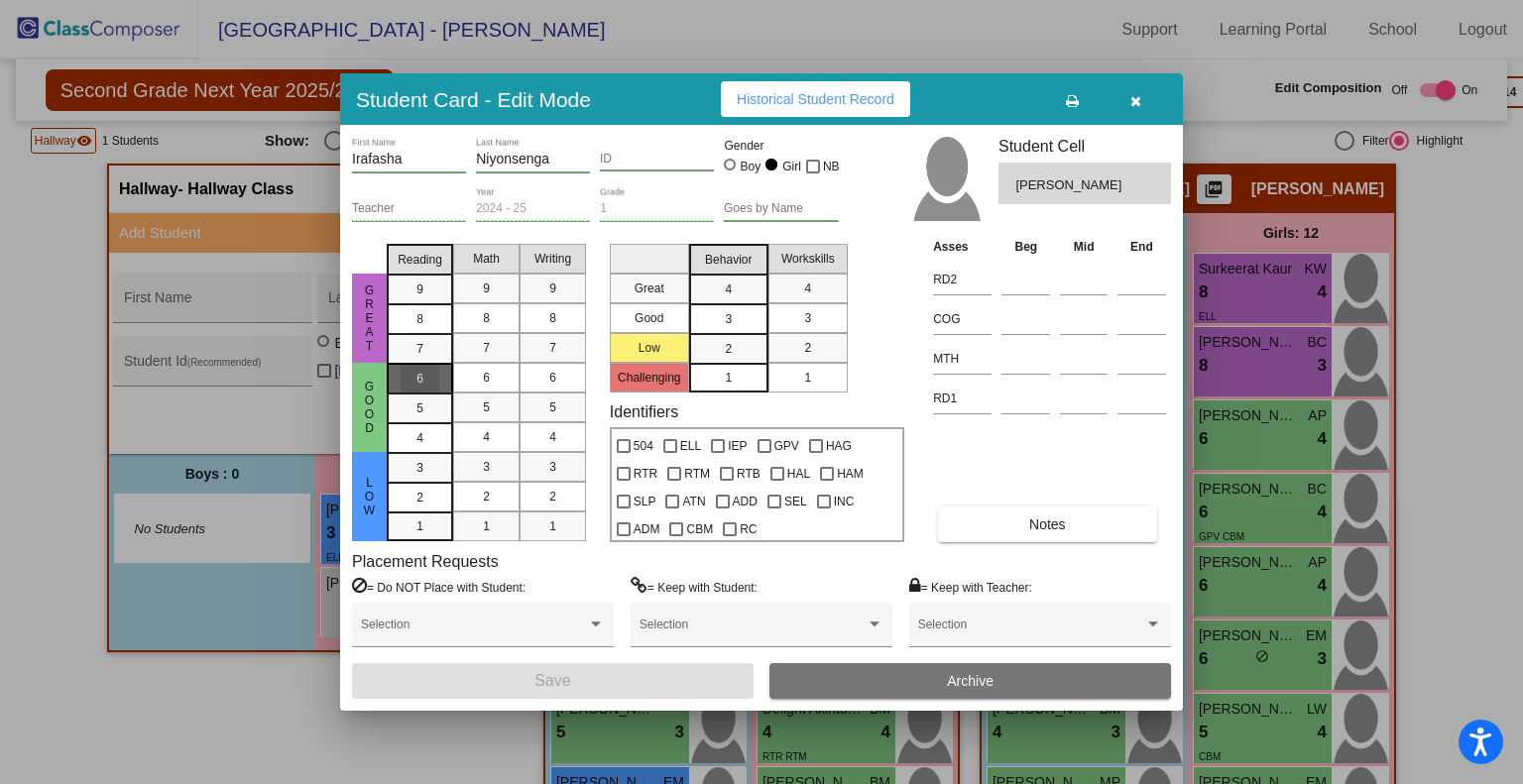 click on "6" at bounding box center (419, 379) 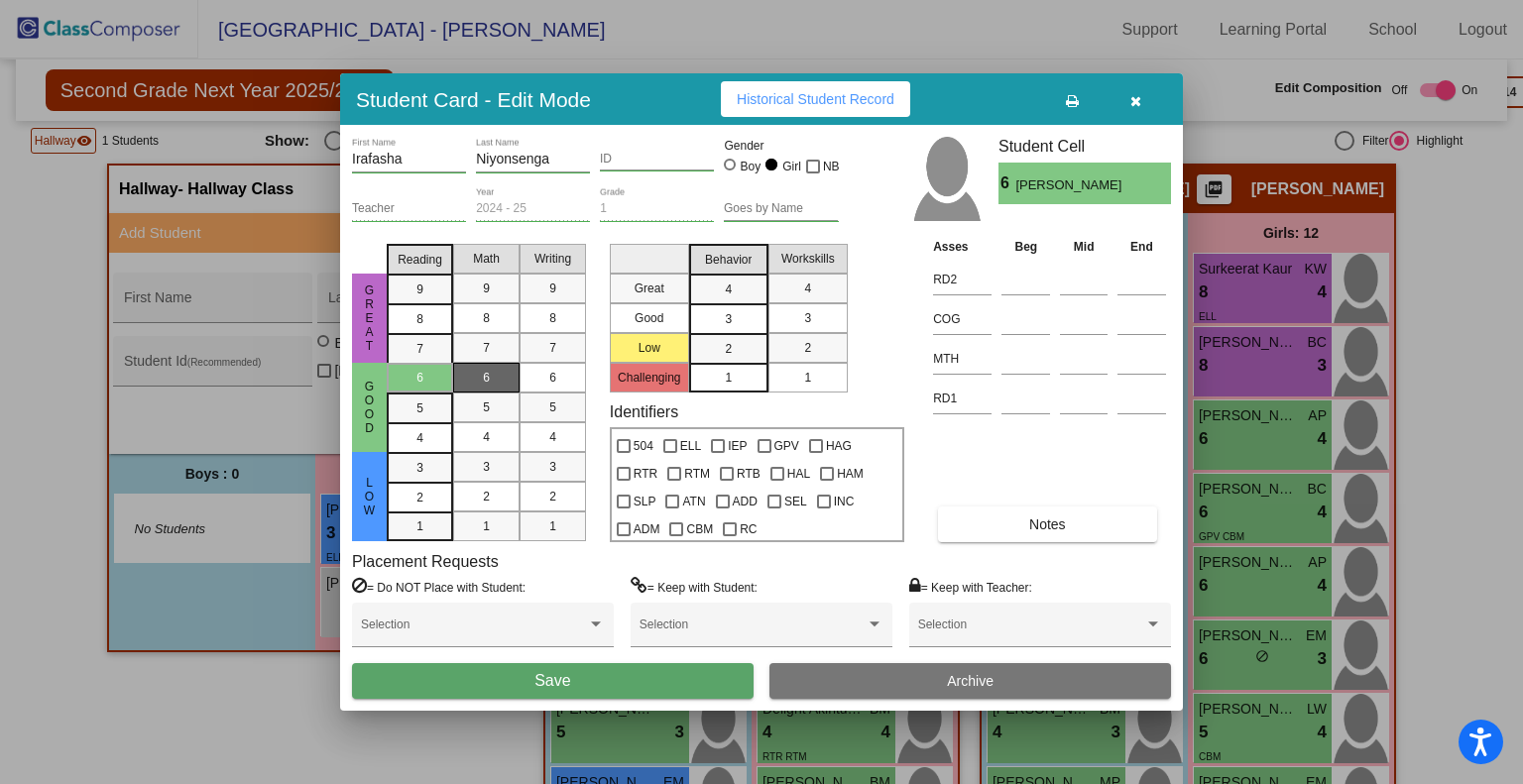 click on "6" at bounding box center (486, 378) 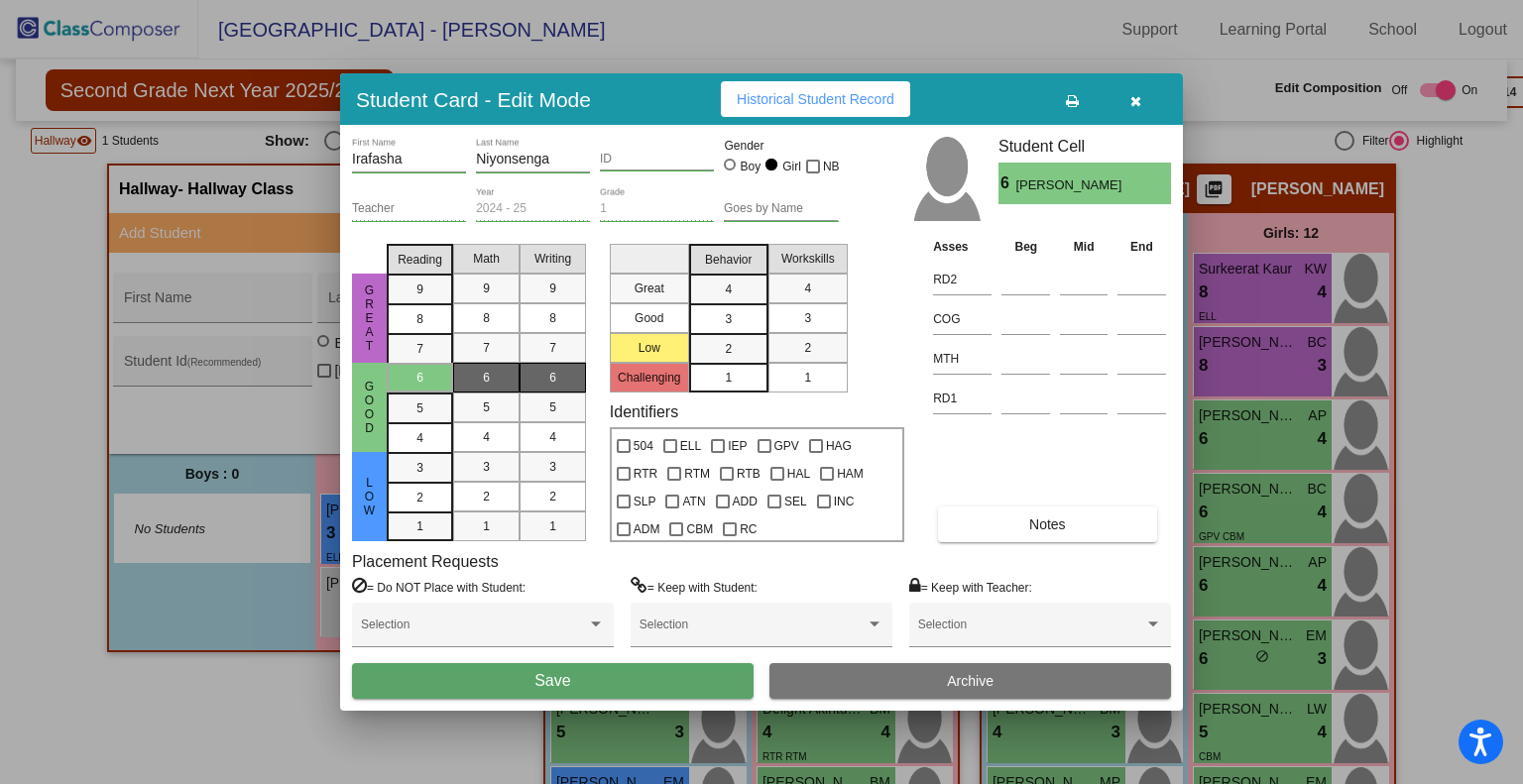 click on "6" at bounding box center [552, 378] 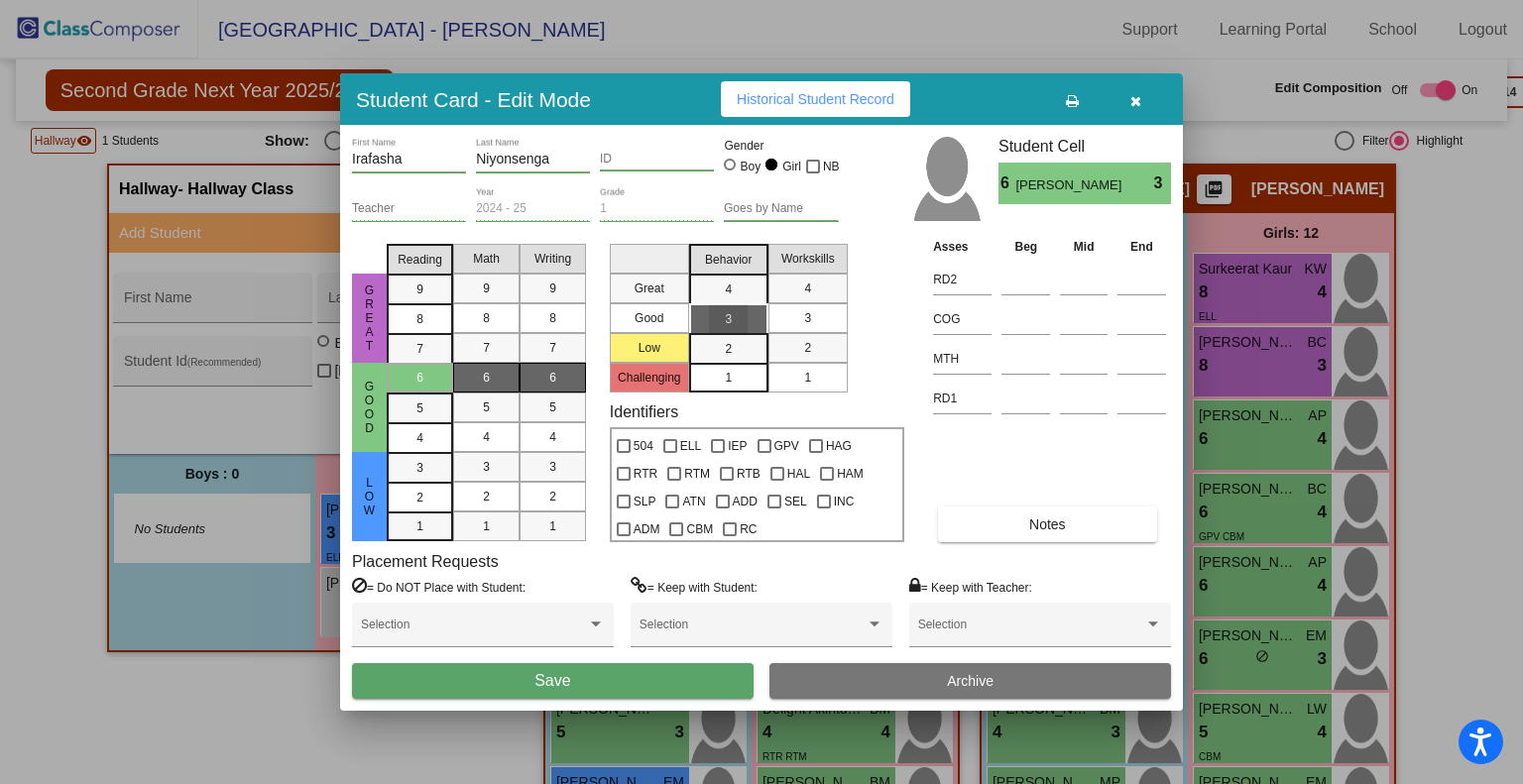 click on "3" at bounding box center [807, 318] 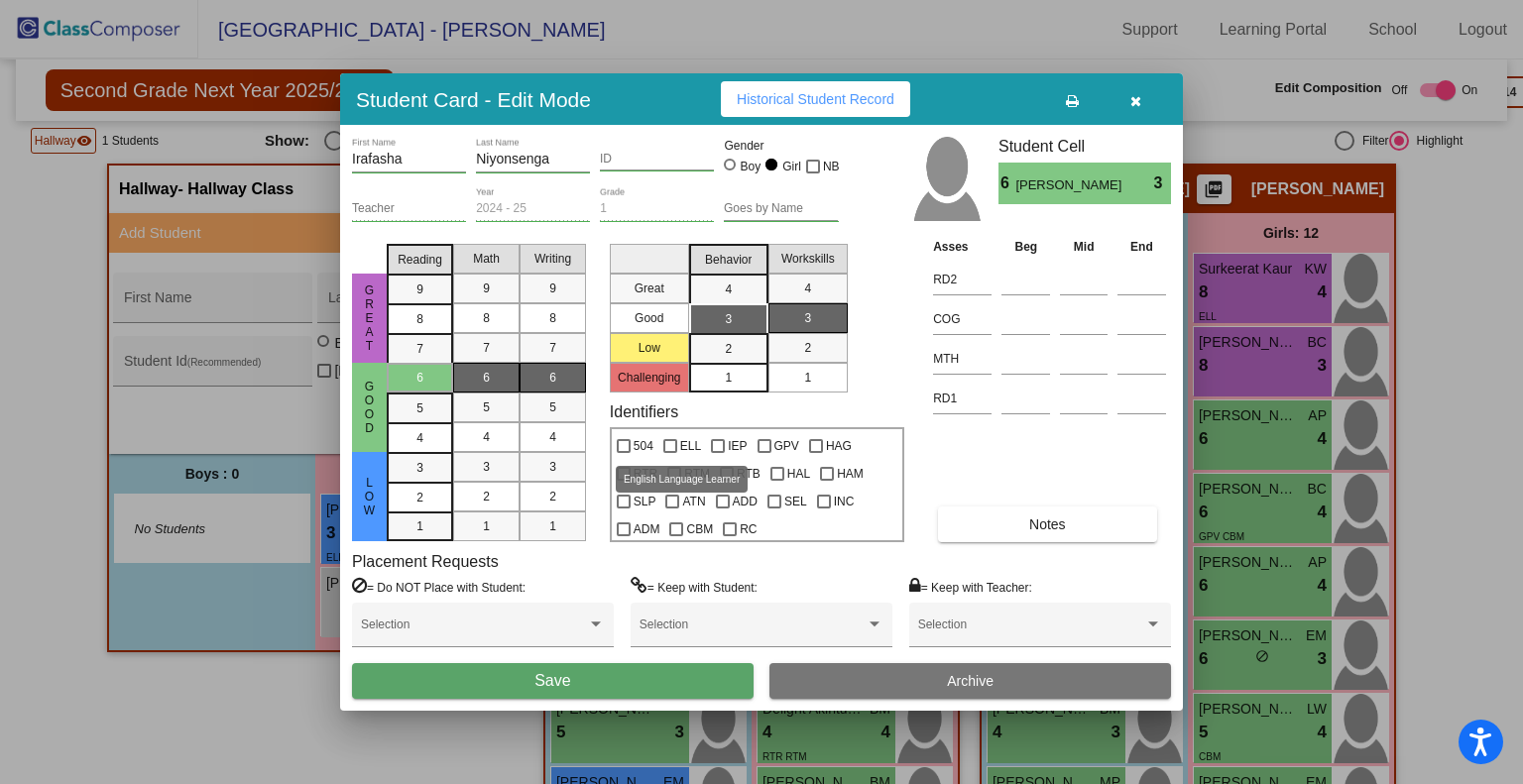 click at bounding box center [670, 446] 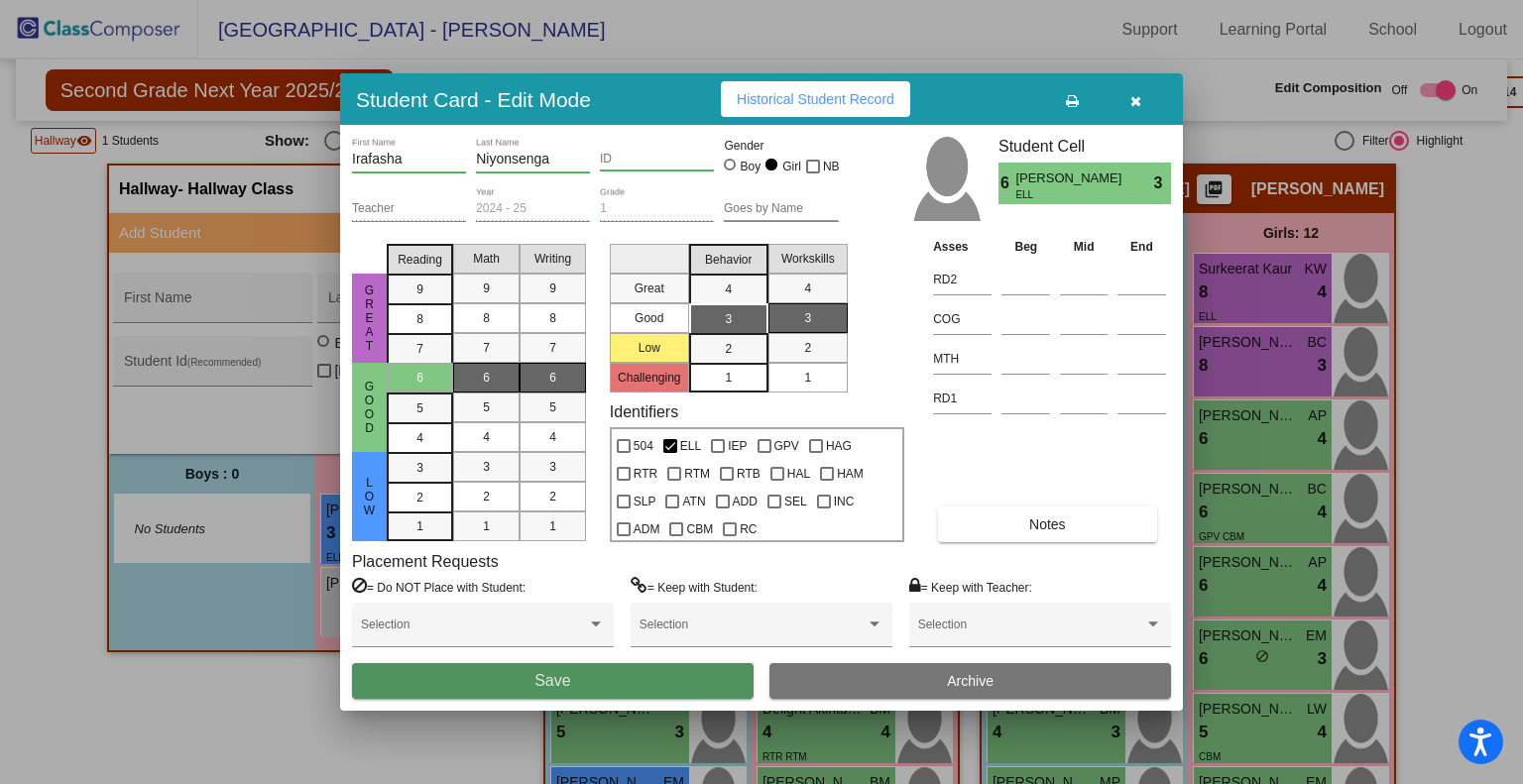 click on "Save" at bounding box center [552, 681] 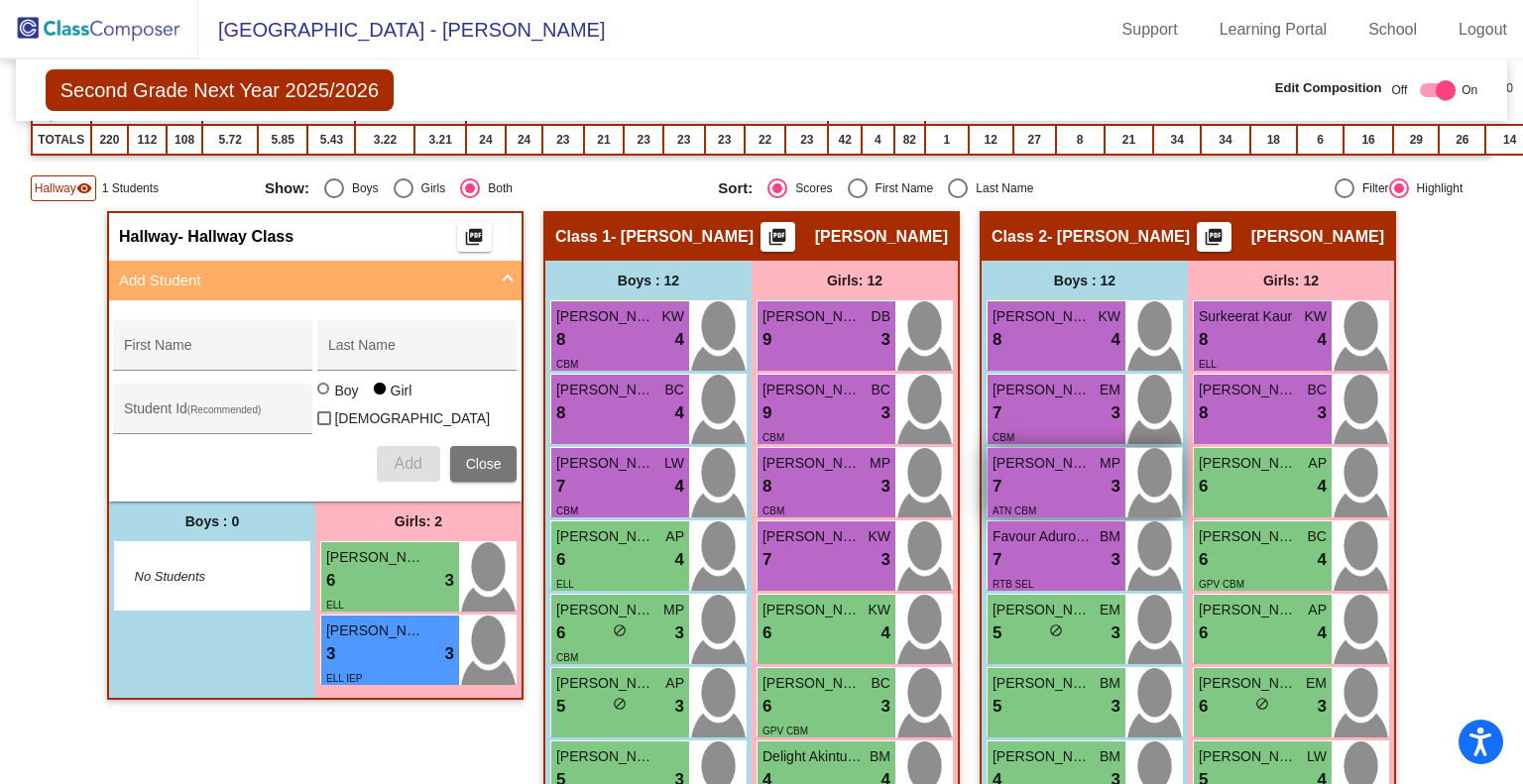 scroll, scrollTop: 656, scrollLeft: 0, axis: vertical 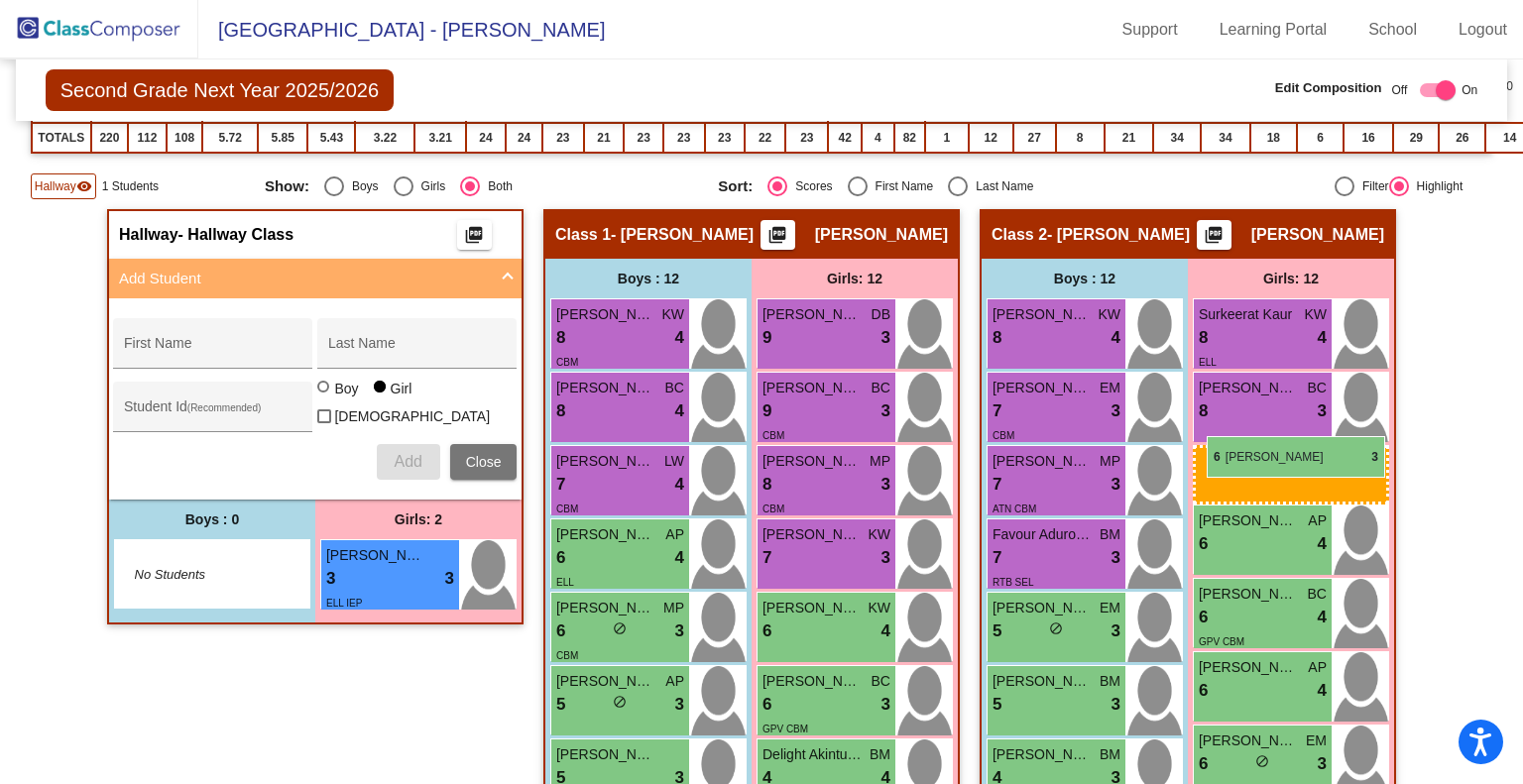 drag, startPoint x: 424, startPoint y: 541, endPoint x: 1207, endPoint y: 436, distance: 790.00886 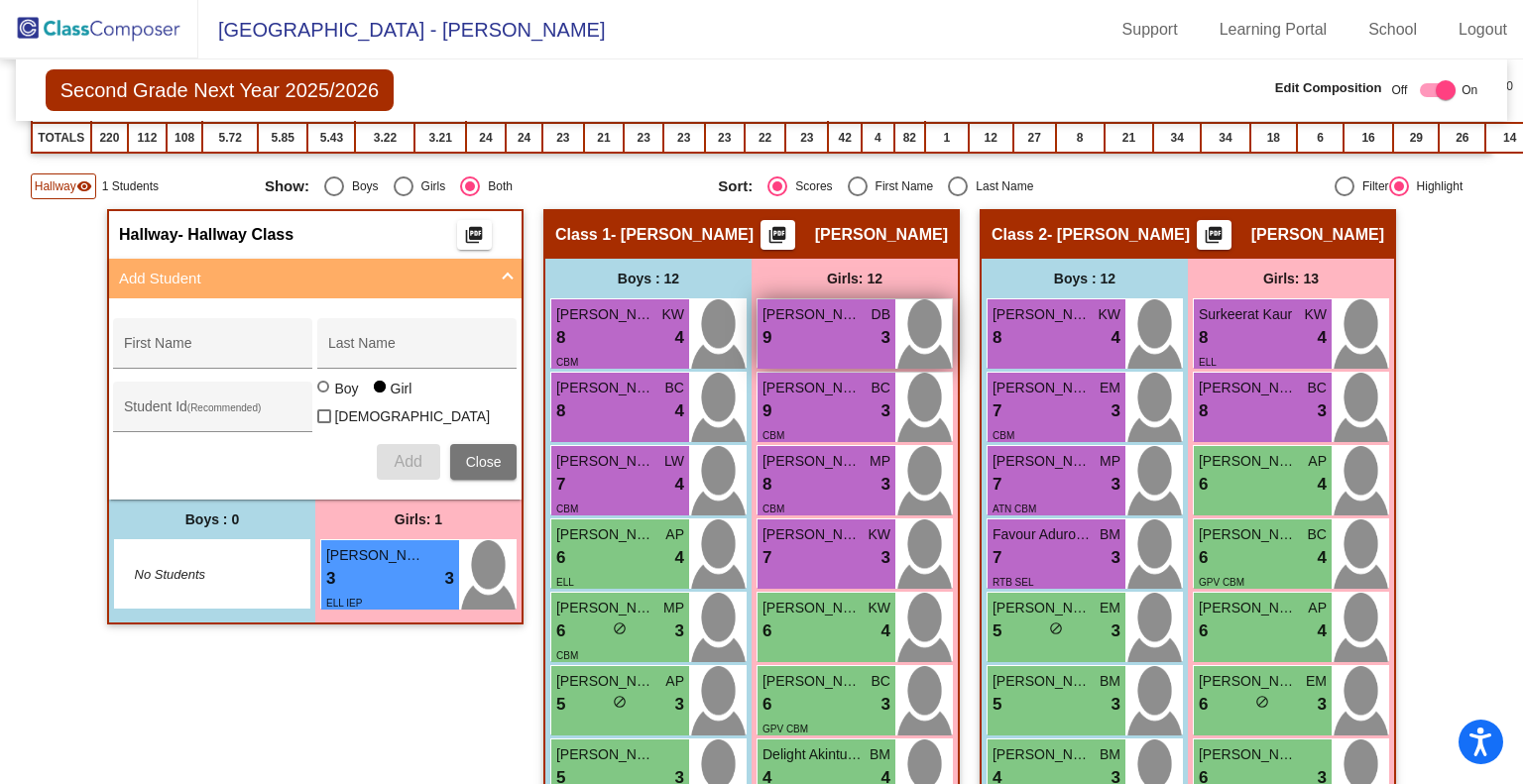 scroll, scrollTop: 0, scrollLeft: 0, axis: both 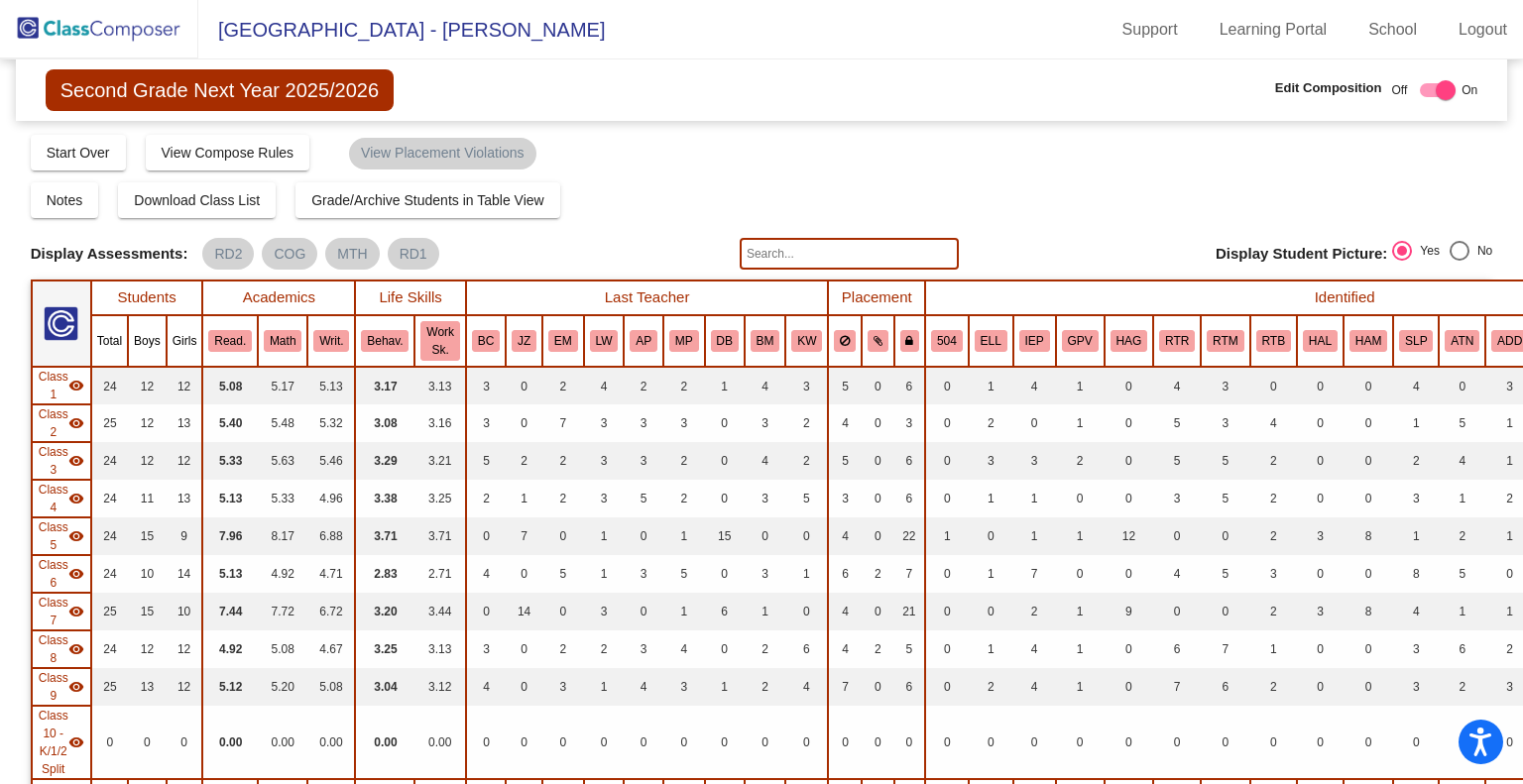 click 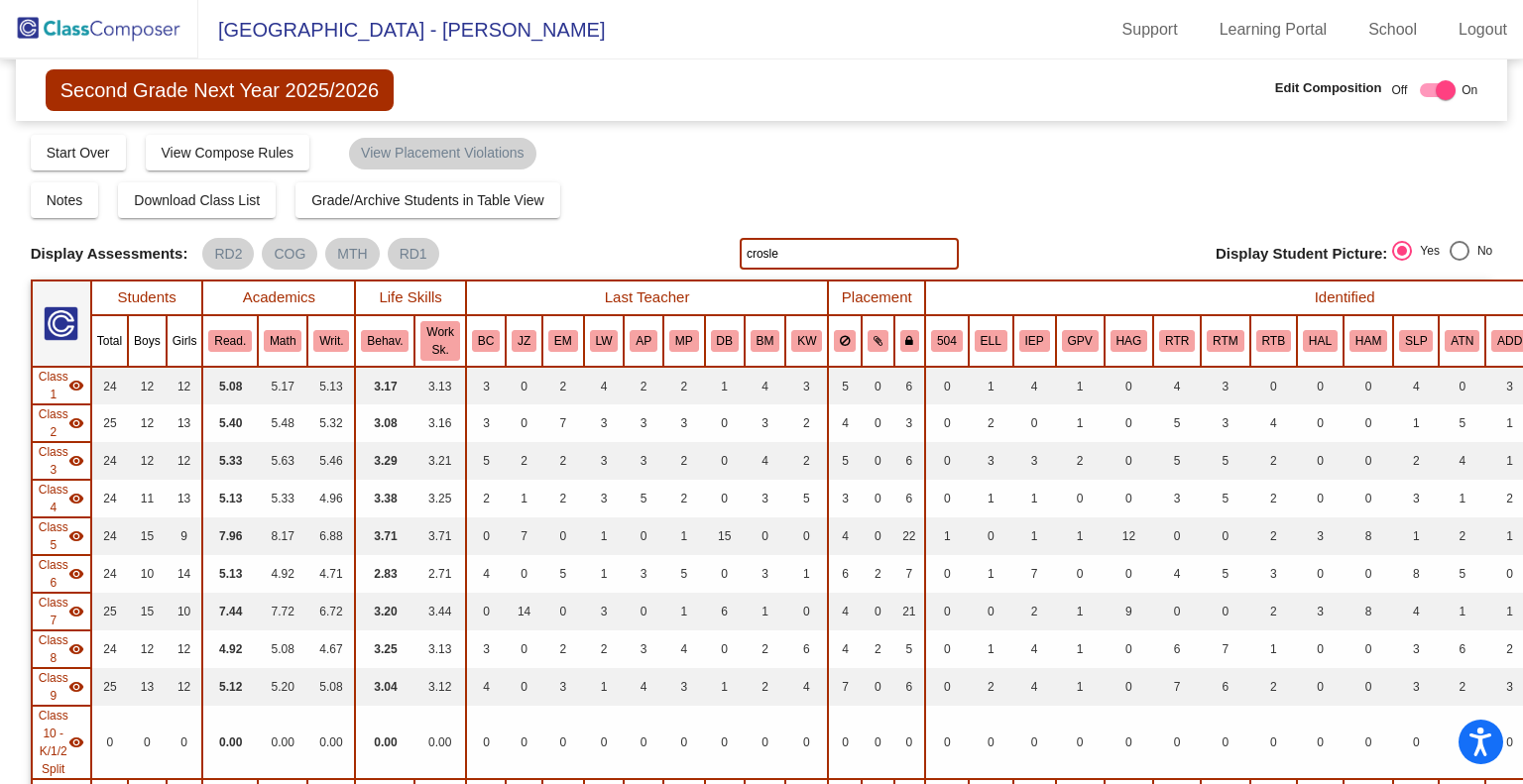 type on "crosley" 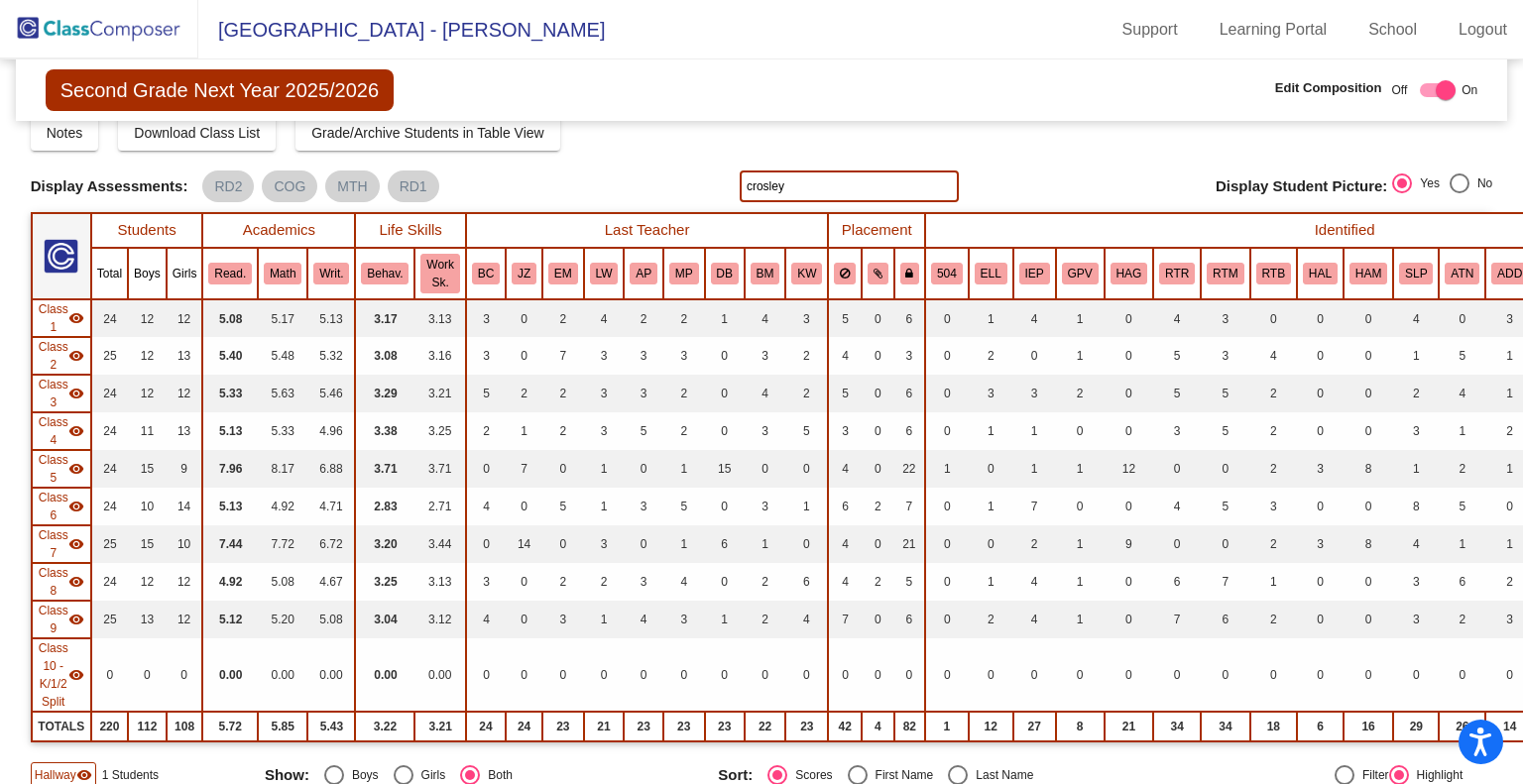 scroll, scrollTop: 67, scrollLeft: 0, axis: vertical 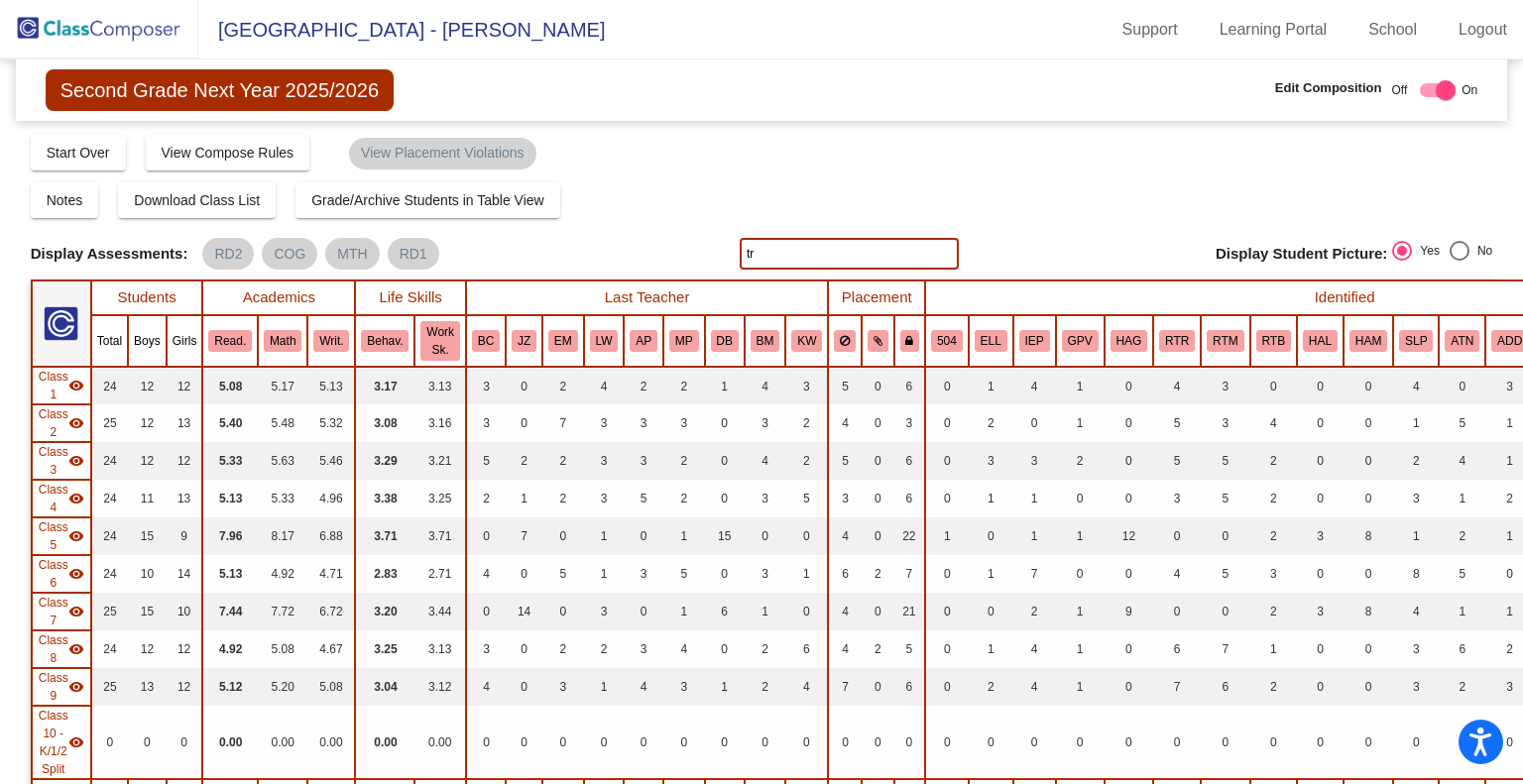 type on "t" 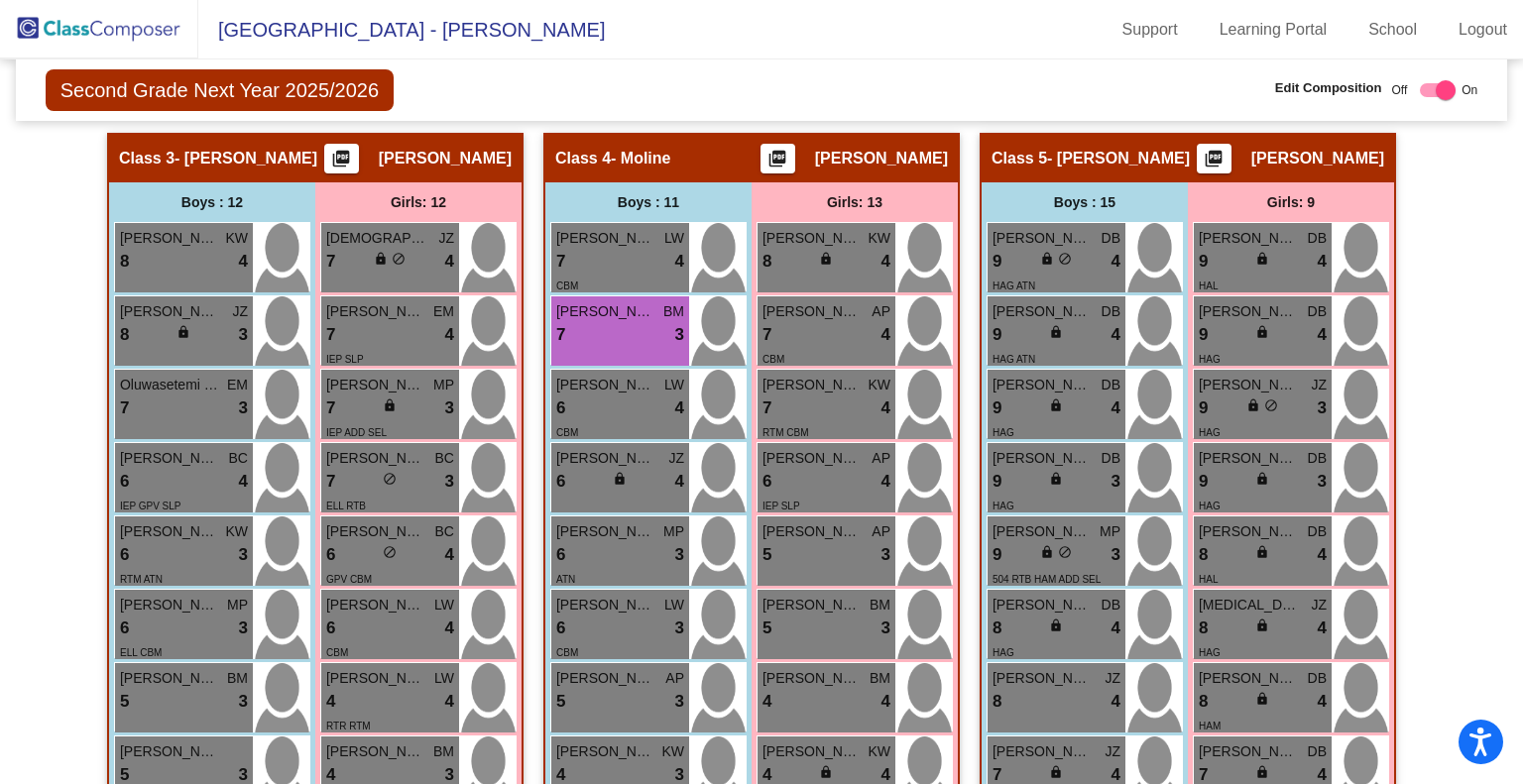scroll, scrollTop: 1806, scrollLeft: 0, axis: vertical 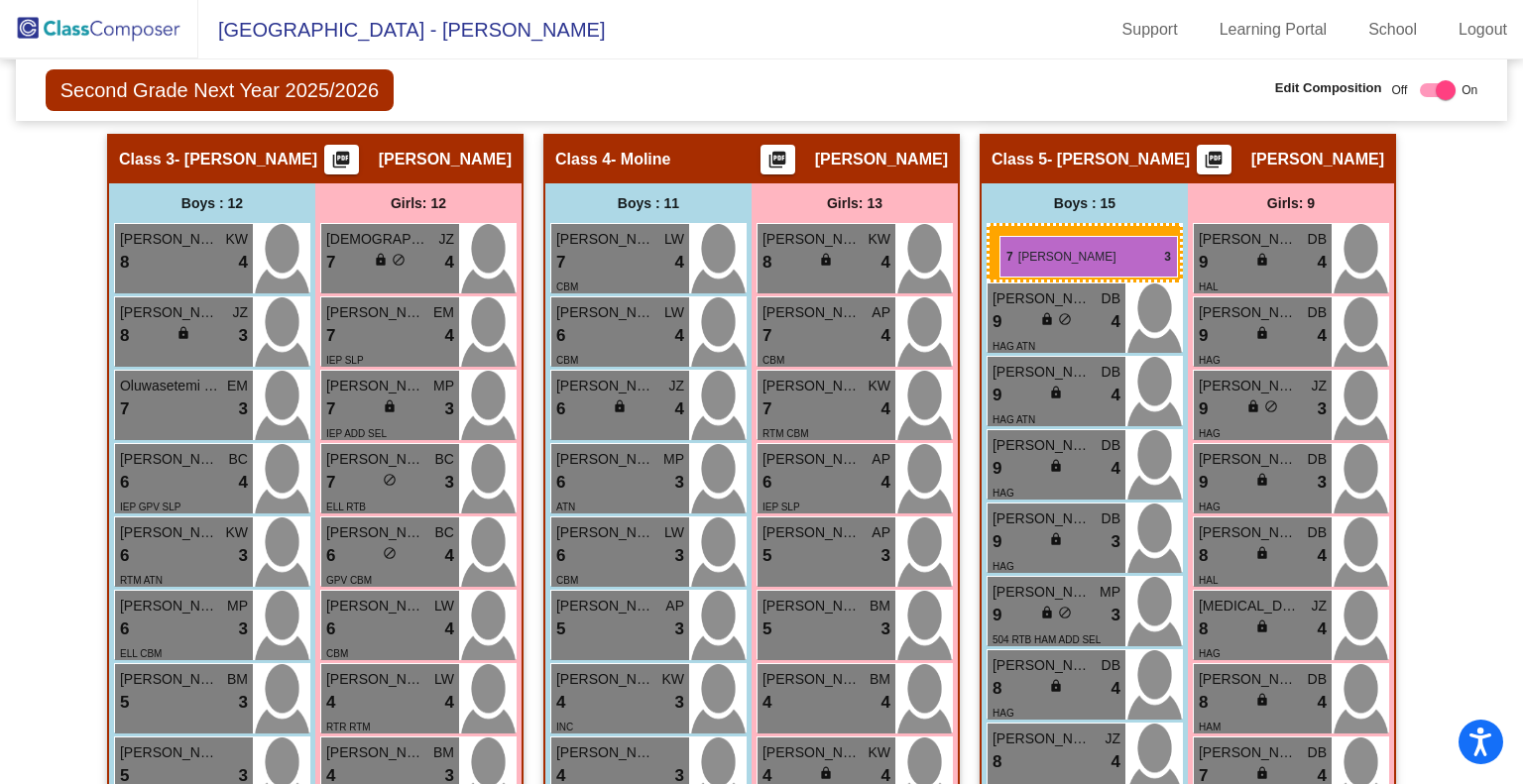 drag, startPoint x: 611, startPoint y: 323, endPoint x: 999, endPoint y: 236, distance: 397.63425 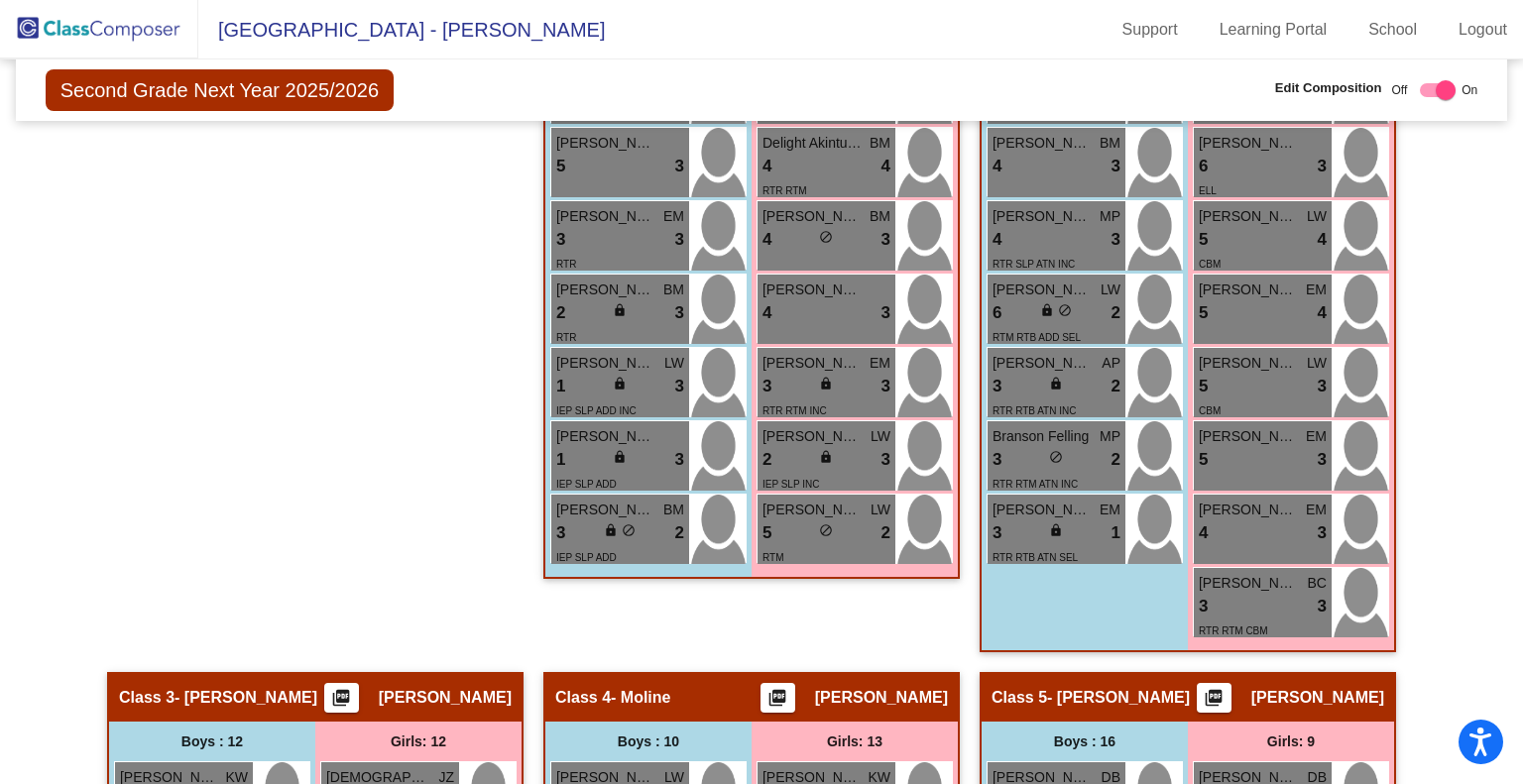 scroll, scrollTop: 1269, scrollLeft: 0, axis: vertical 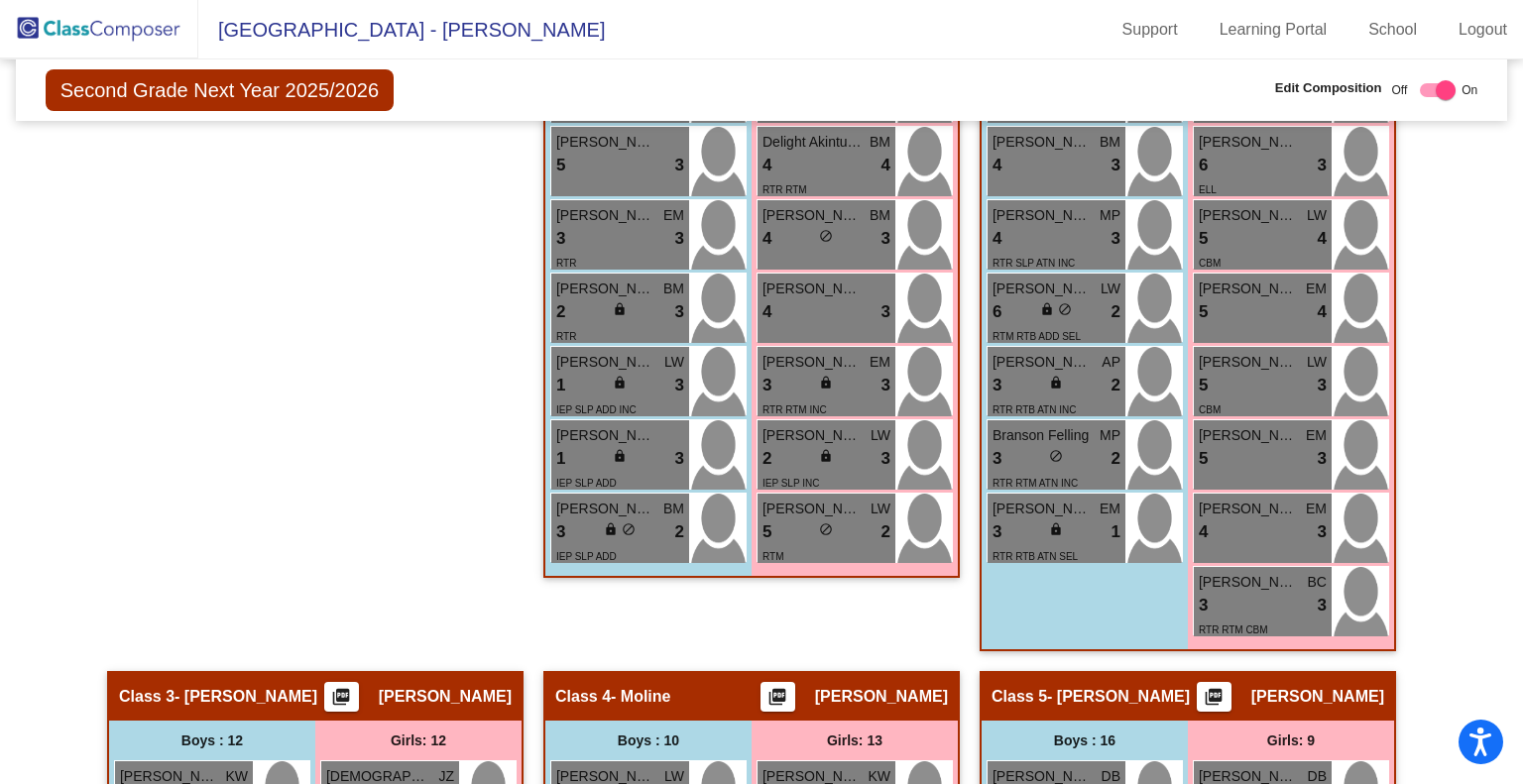 click on "2 lock do_not_disturb_alt 3" at bounding box center [620, 312] 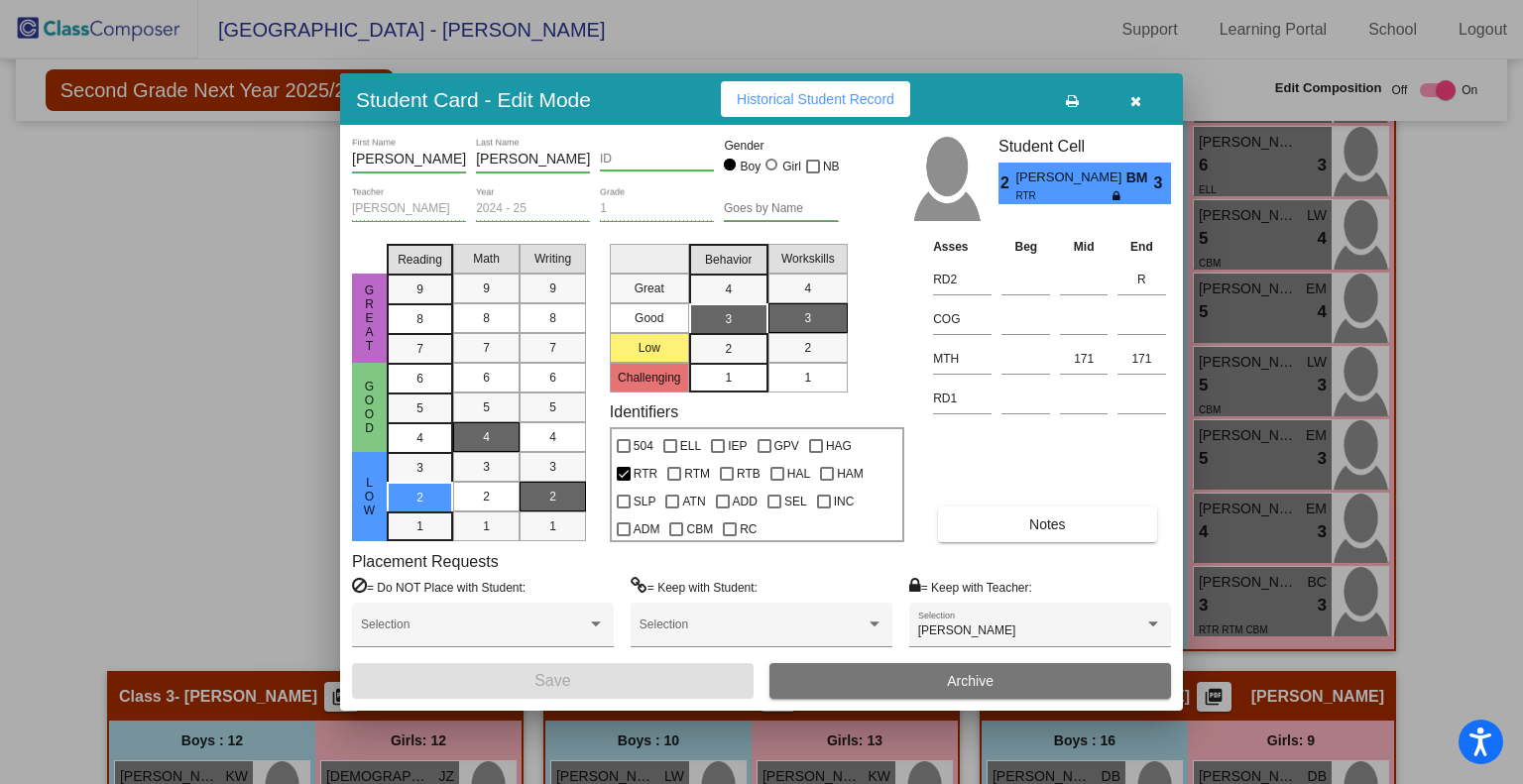 click at bounding box center [1135, 101] 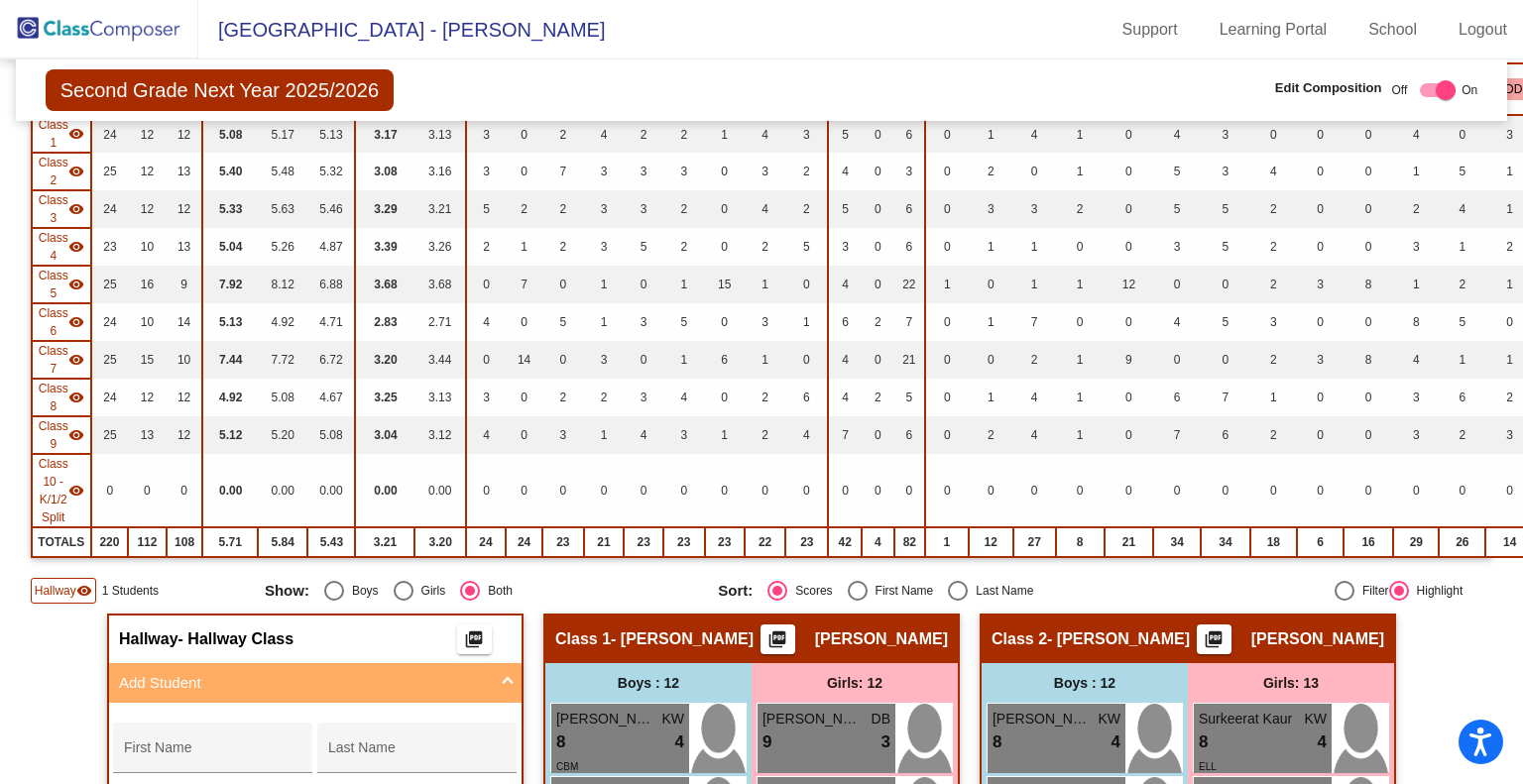 scroll, scrollTop: 0, scrollLeft: 0, axis: both 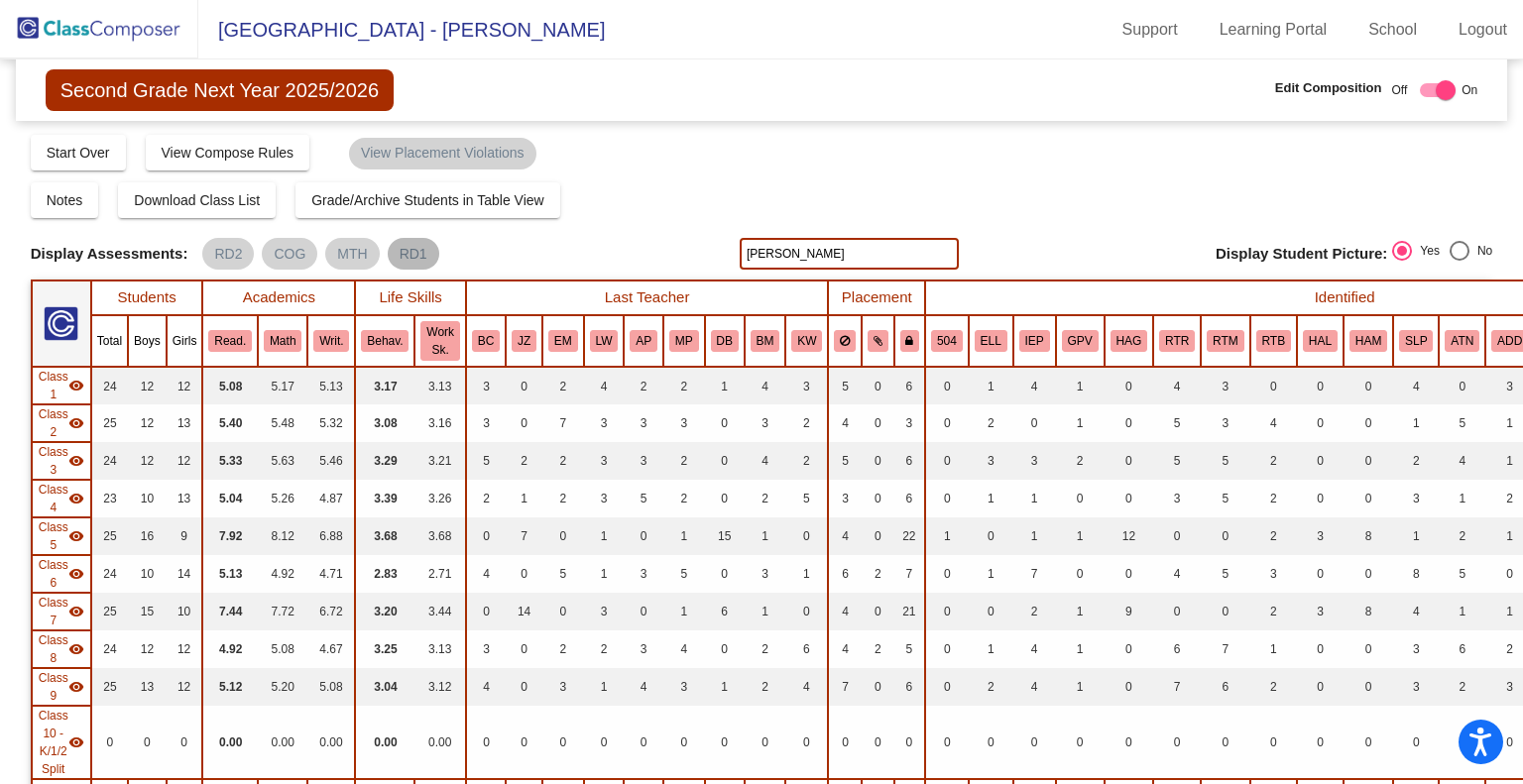 drag, startPoint x: 791, startPoint y: 244, endPoint x: 400, endPoint y: 250, distance: 391.04603 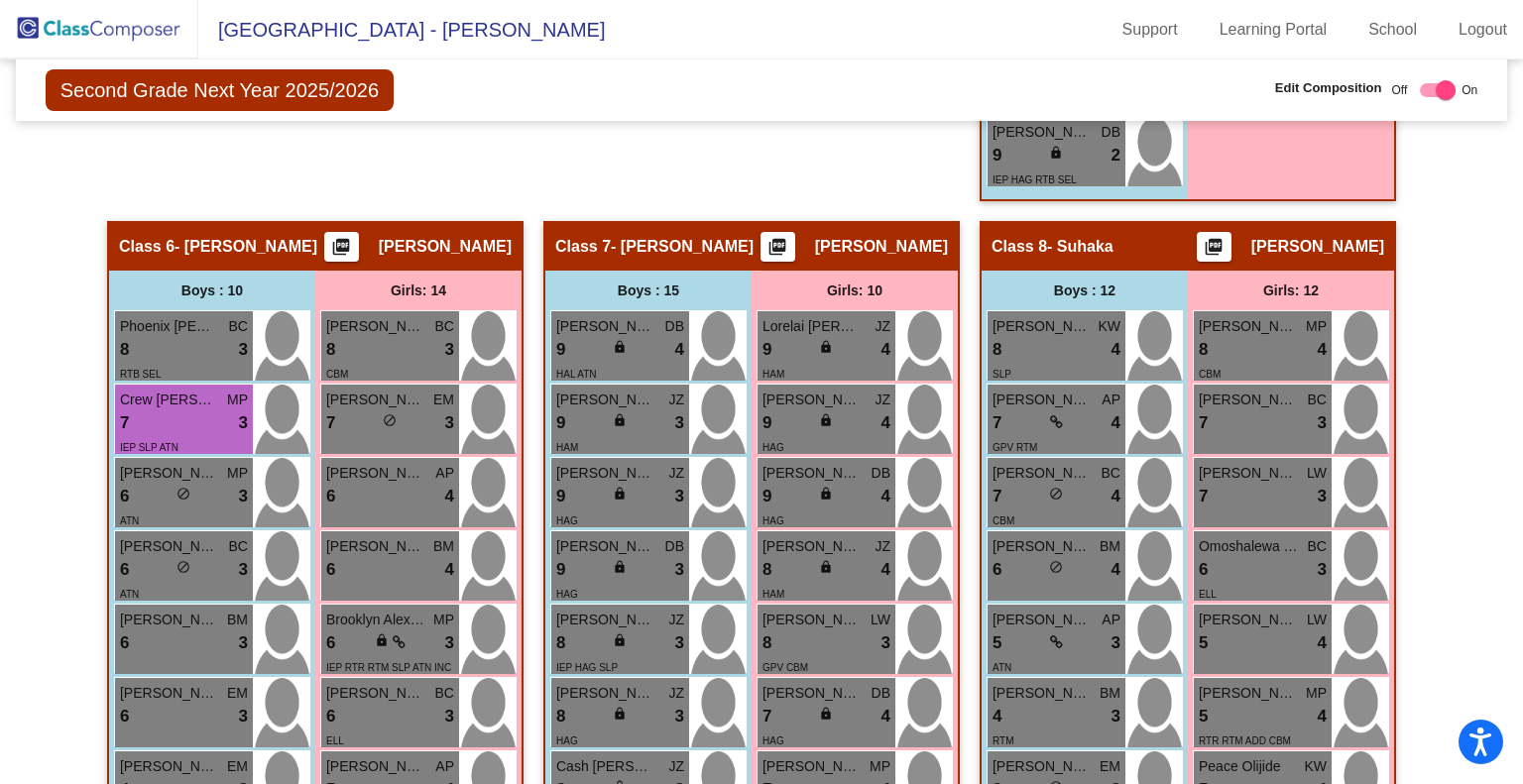 scroll, scrollTop: 3016, scrollLeft: 0, axis: vertical 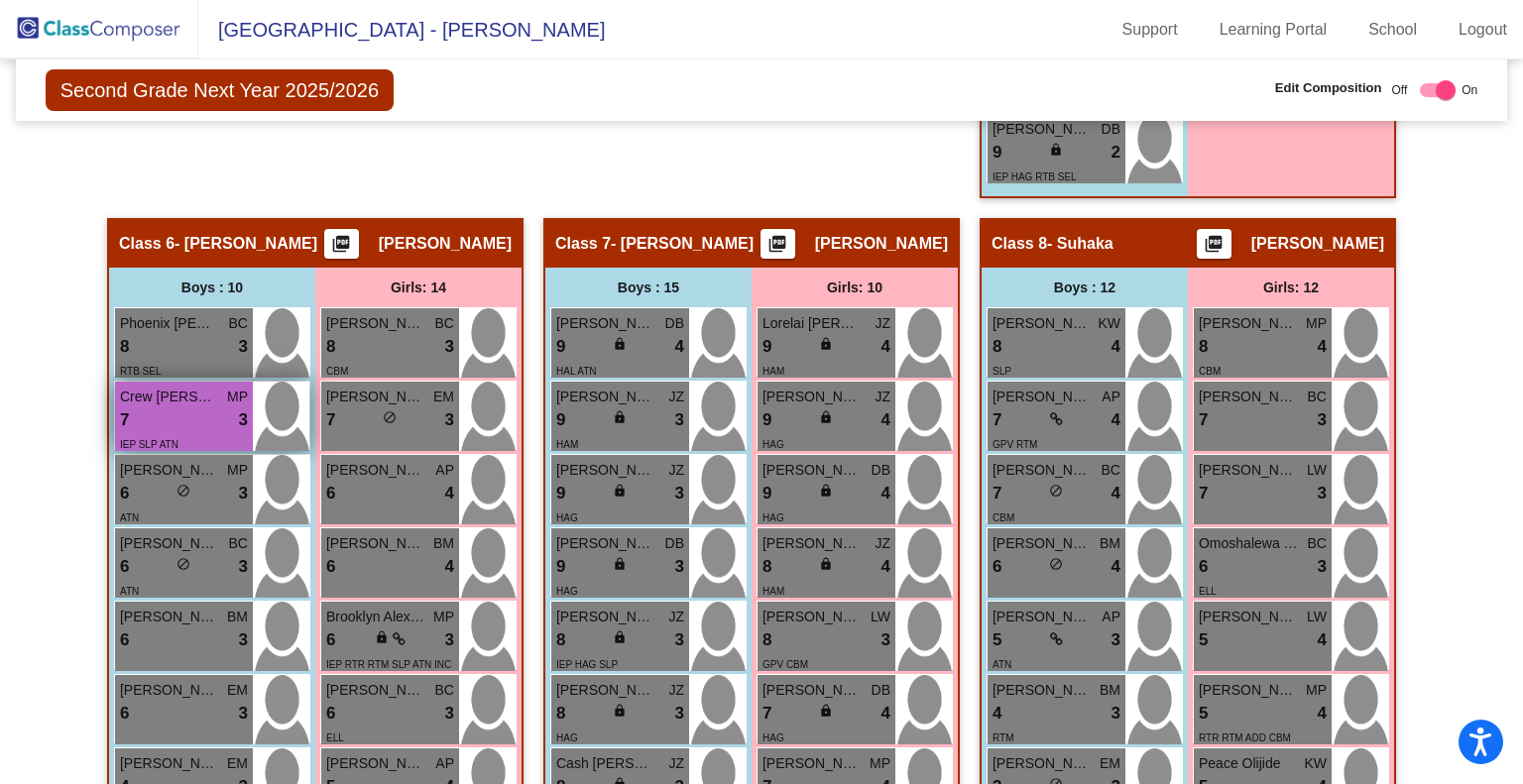 type on "mccallie" 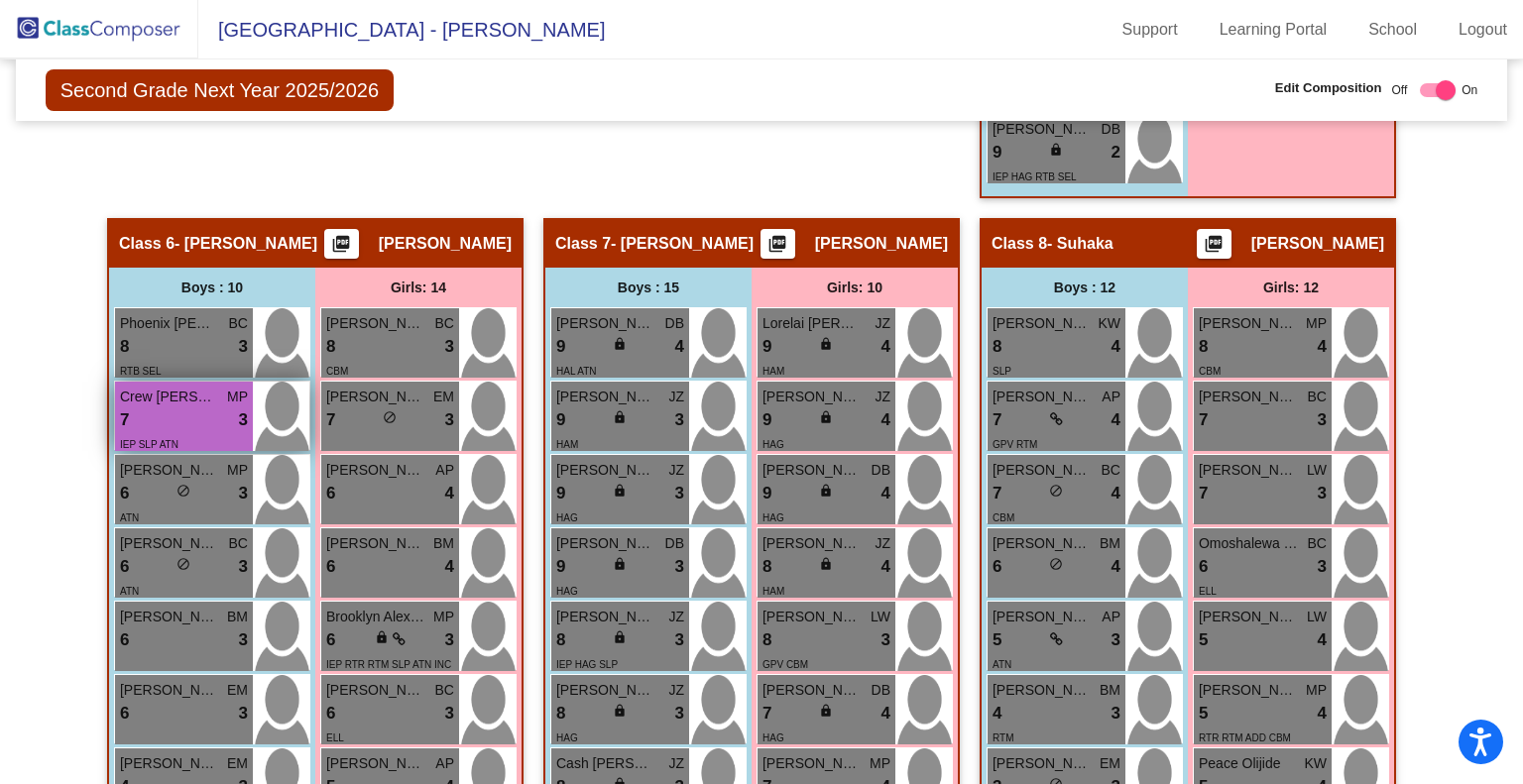 click on "Crew McCallie" at bounding box center [170, 396] 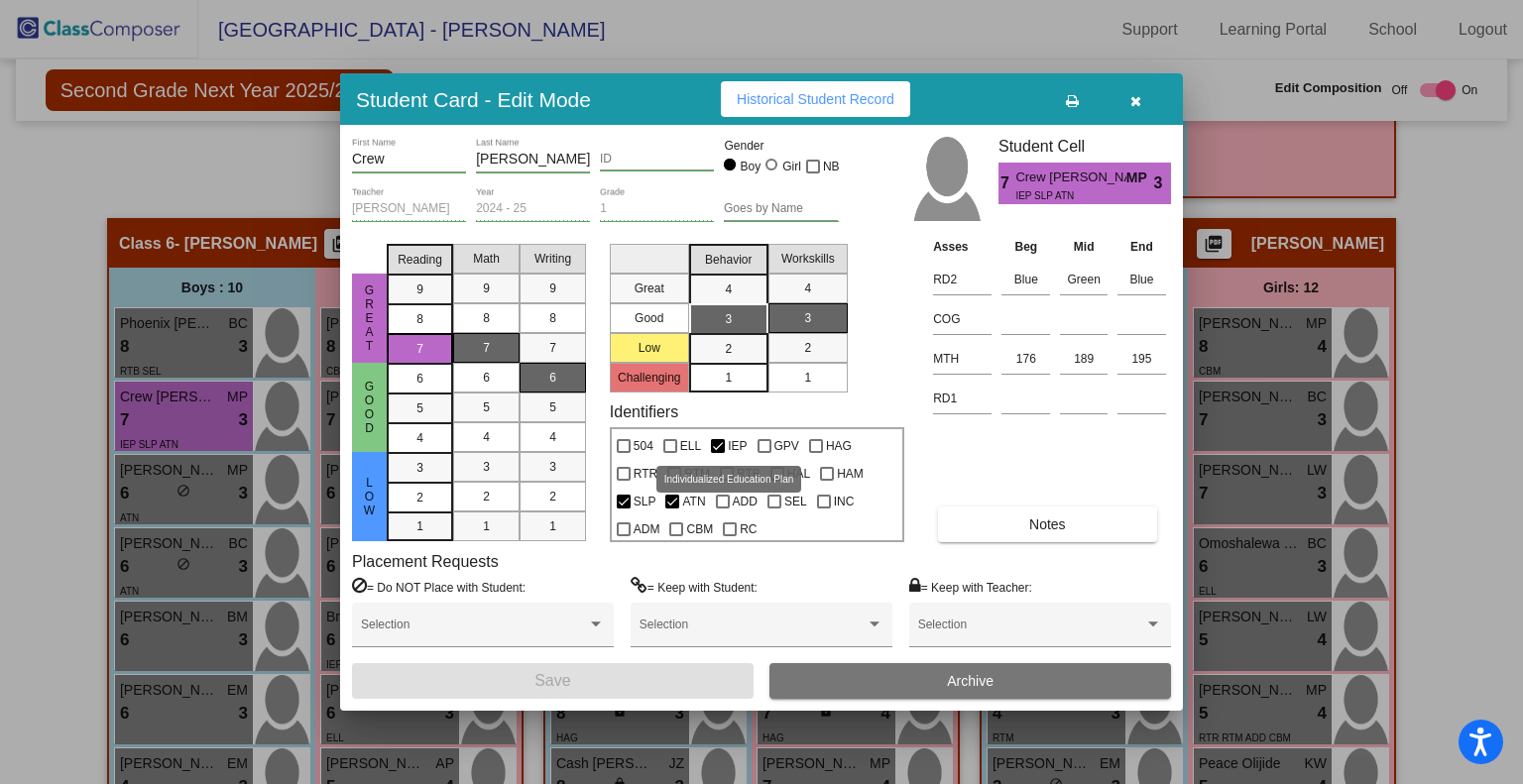 click at bounding box center (718, 446) 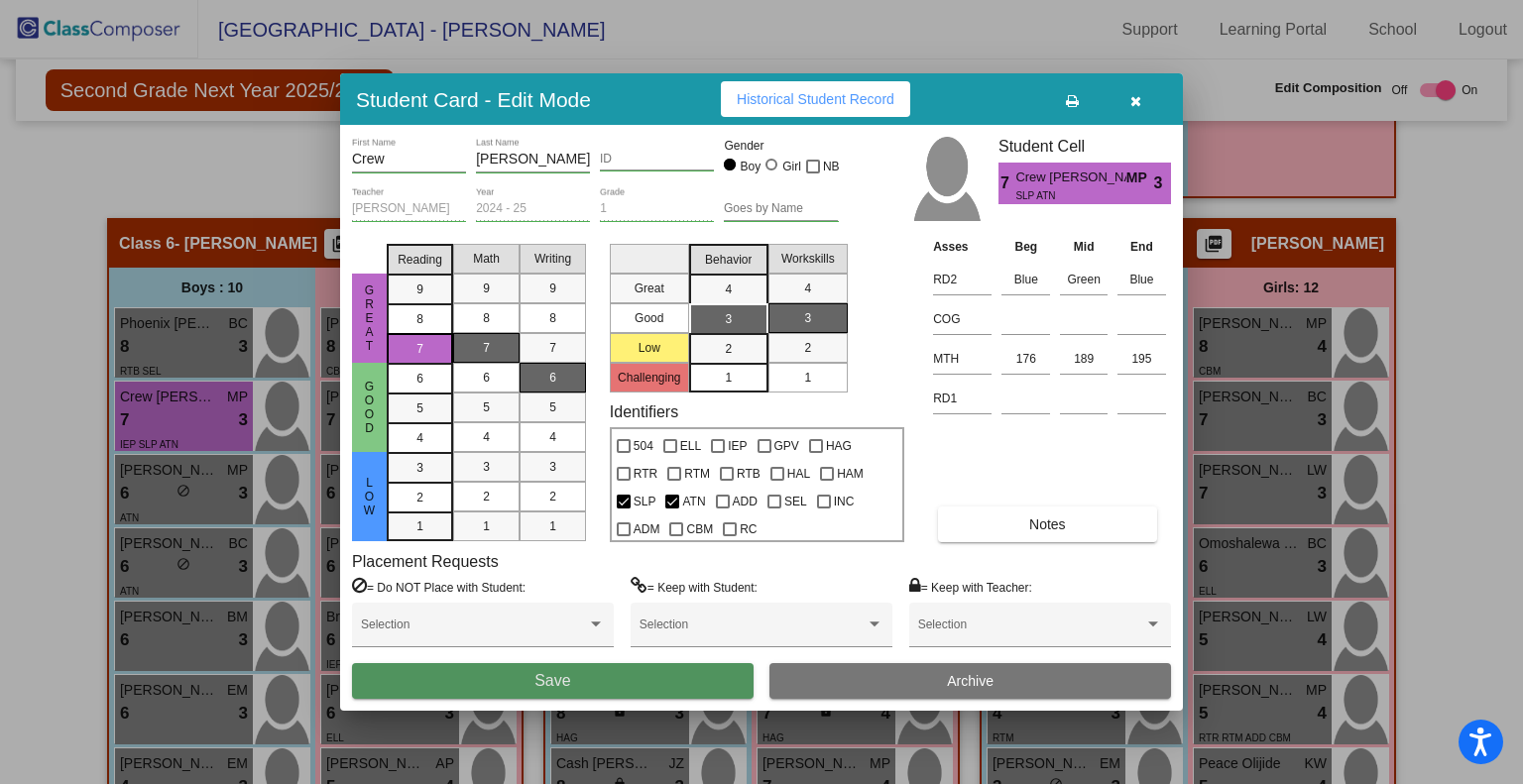 click on "Save" at bounding box center [552, 681] 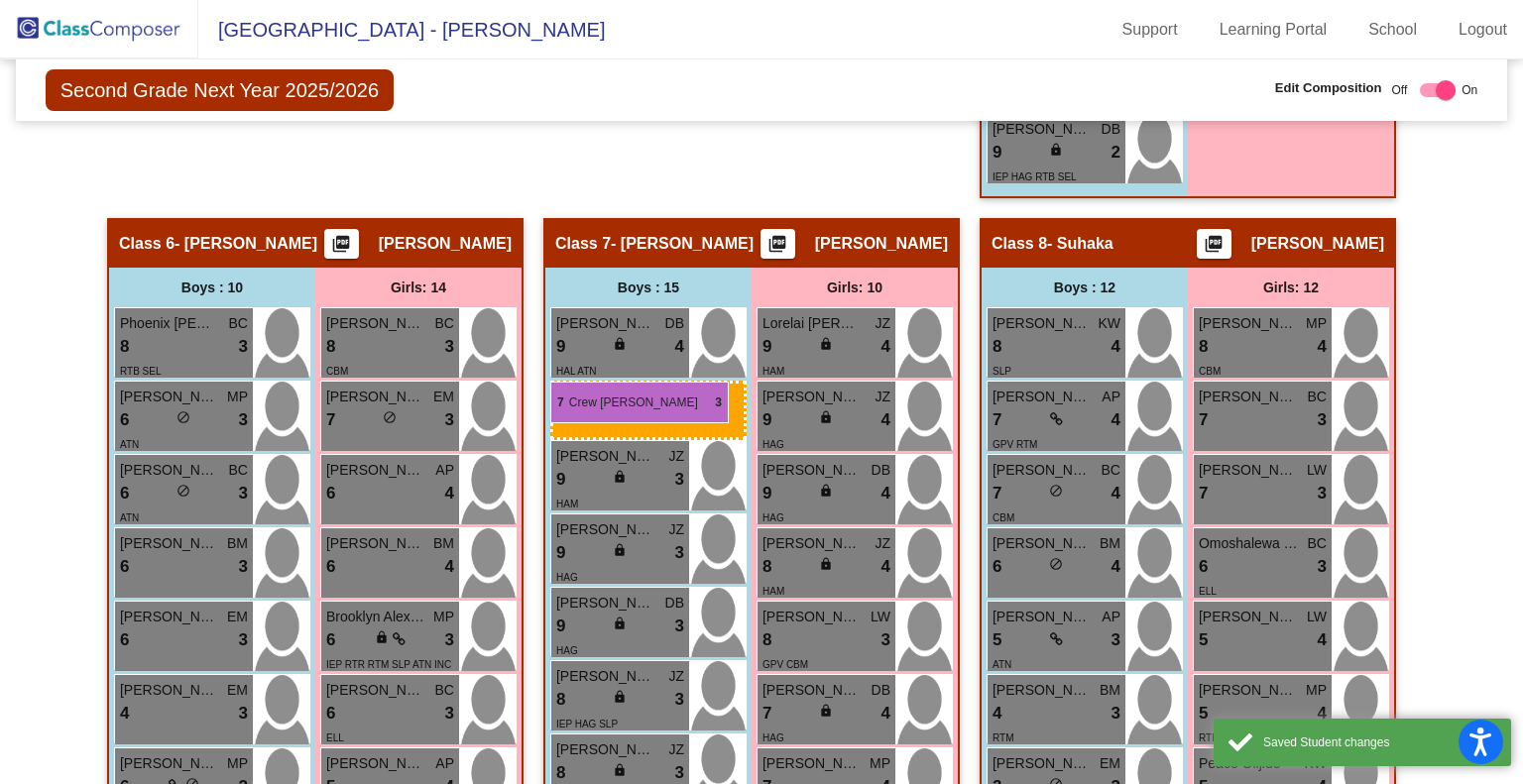 drag, startPoint x: 167, startPoint y: 412, endPoint x: 550, endPoint y: 382, distance: 384.17314 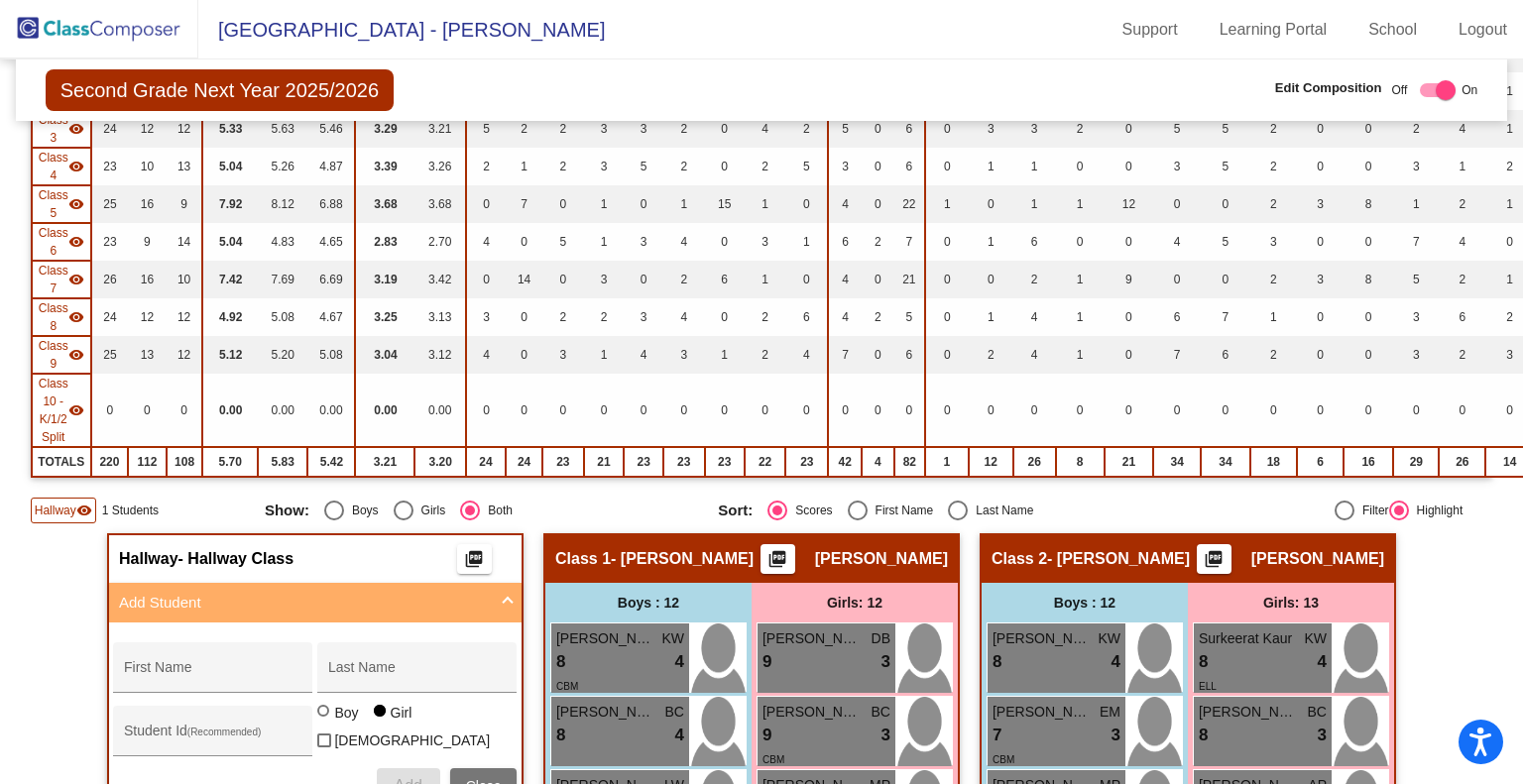 scroll, scrollTop: 0, scrollLeft: 0, axis: both 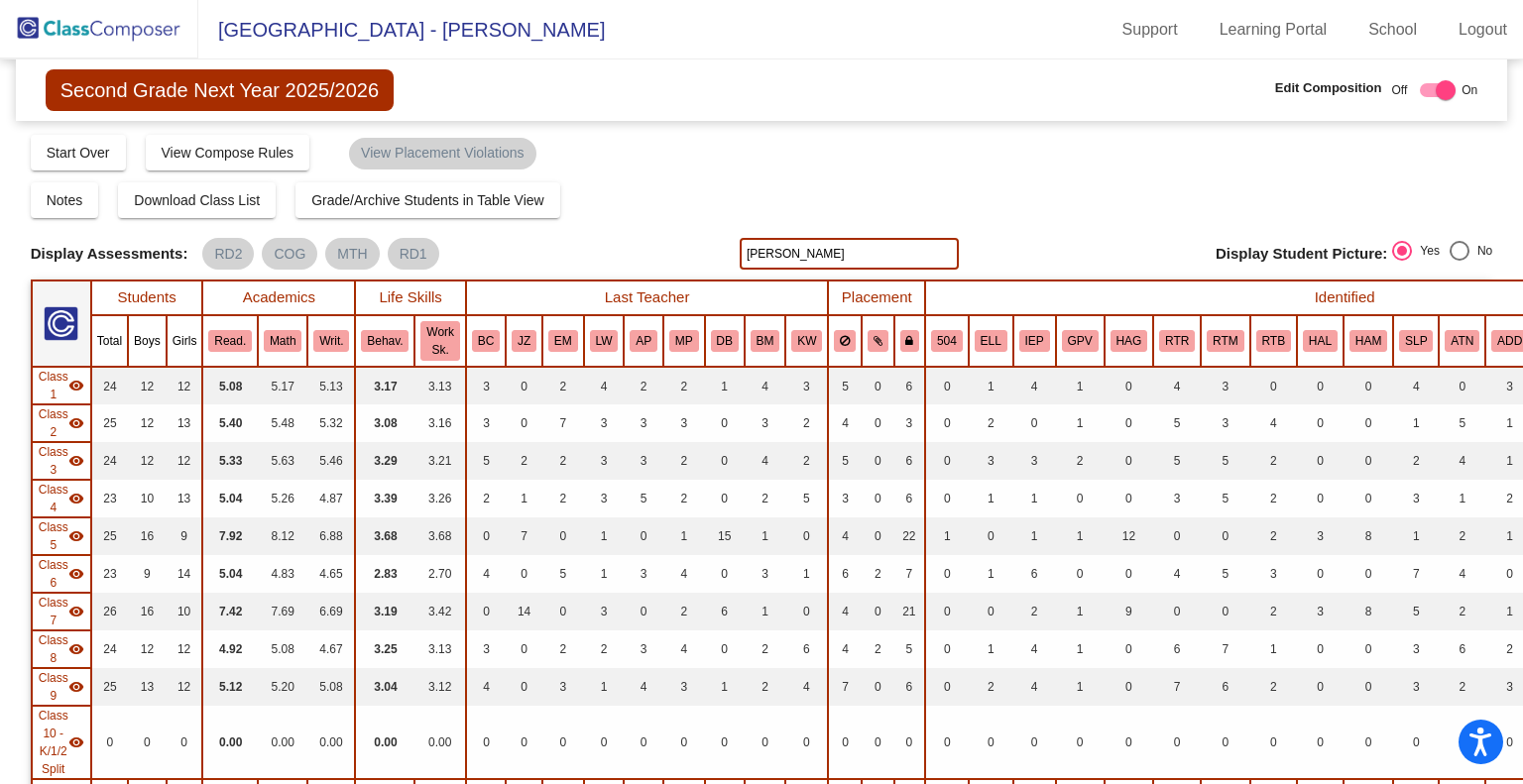 click on "mccallie" 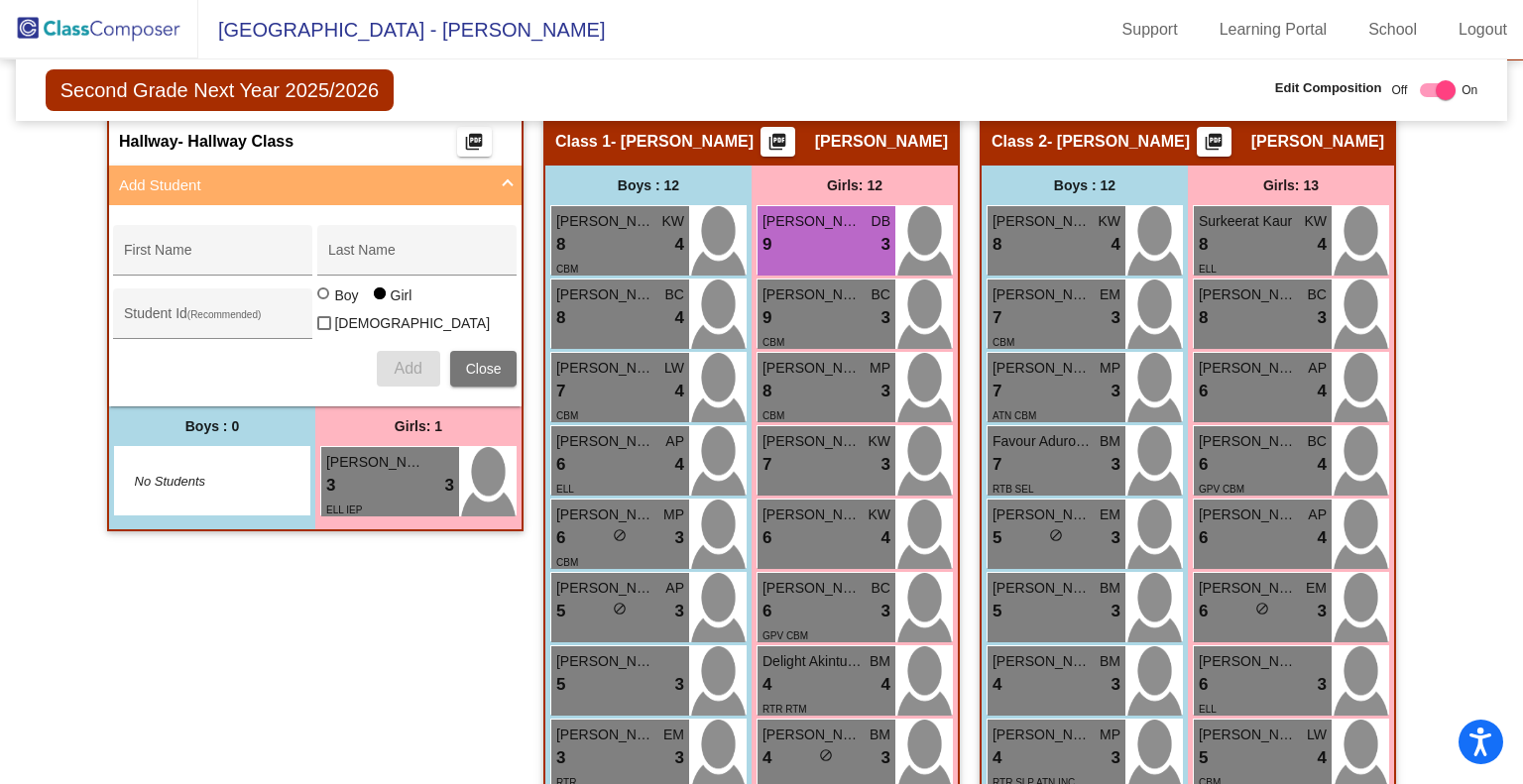 scroll, scrollTop: 554, scrollLeft: 0, axis: vertical 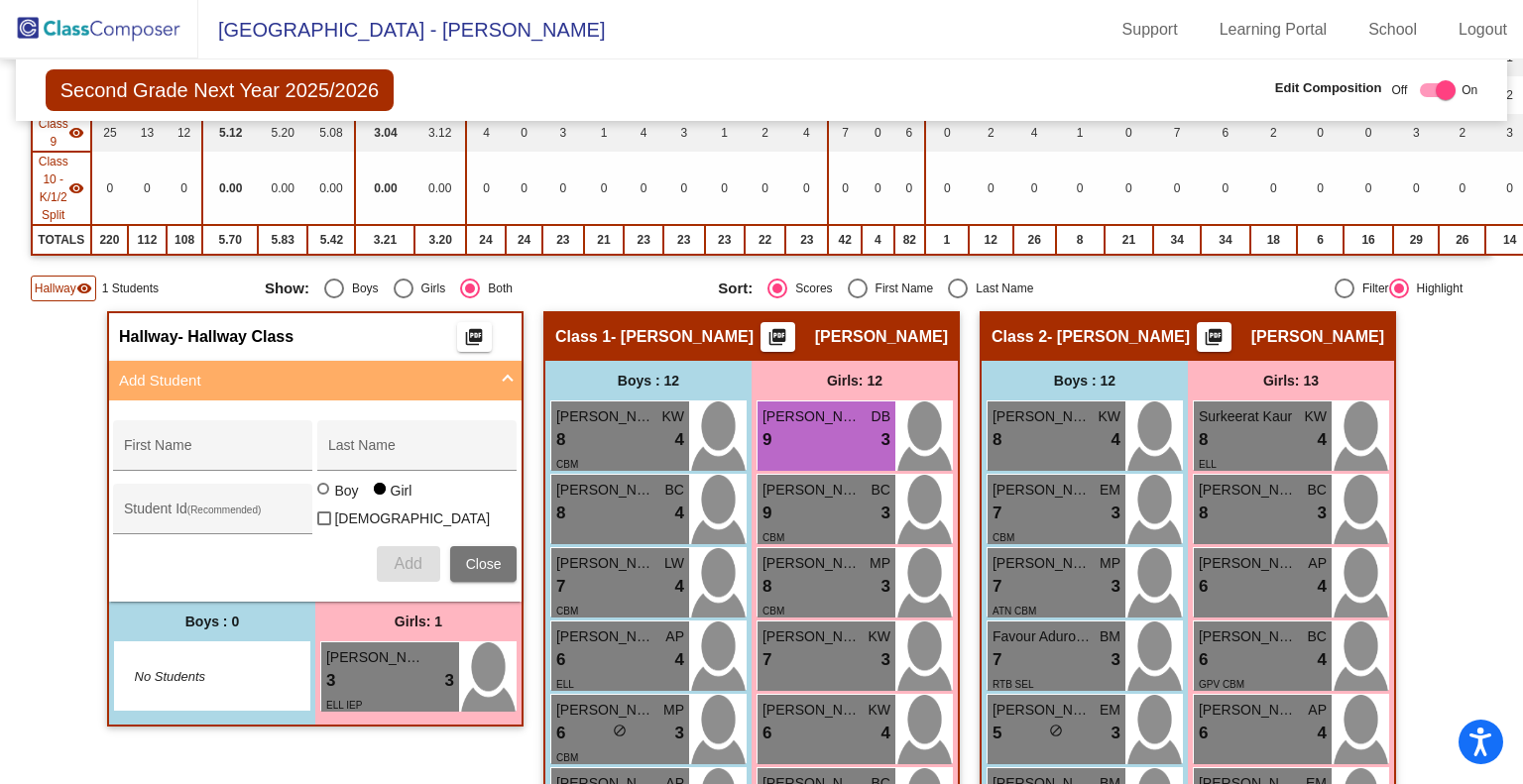type on "jolie" 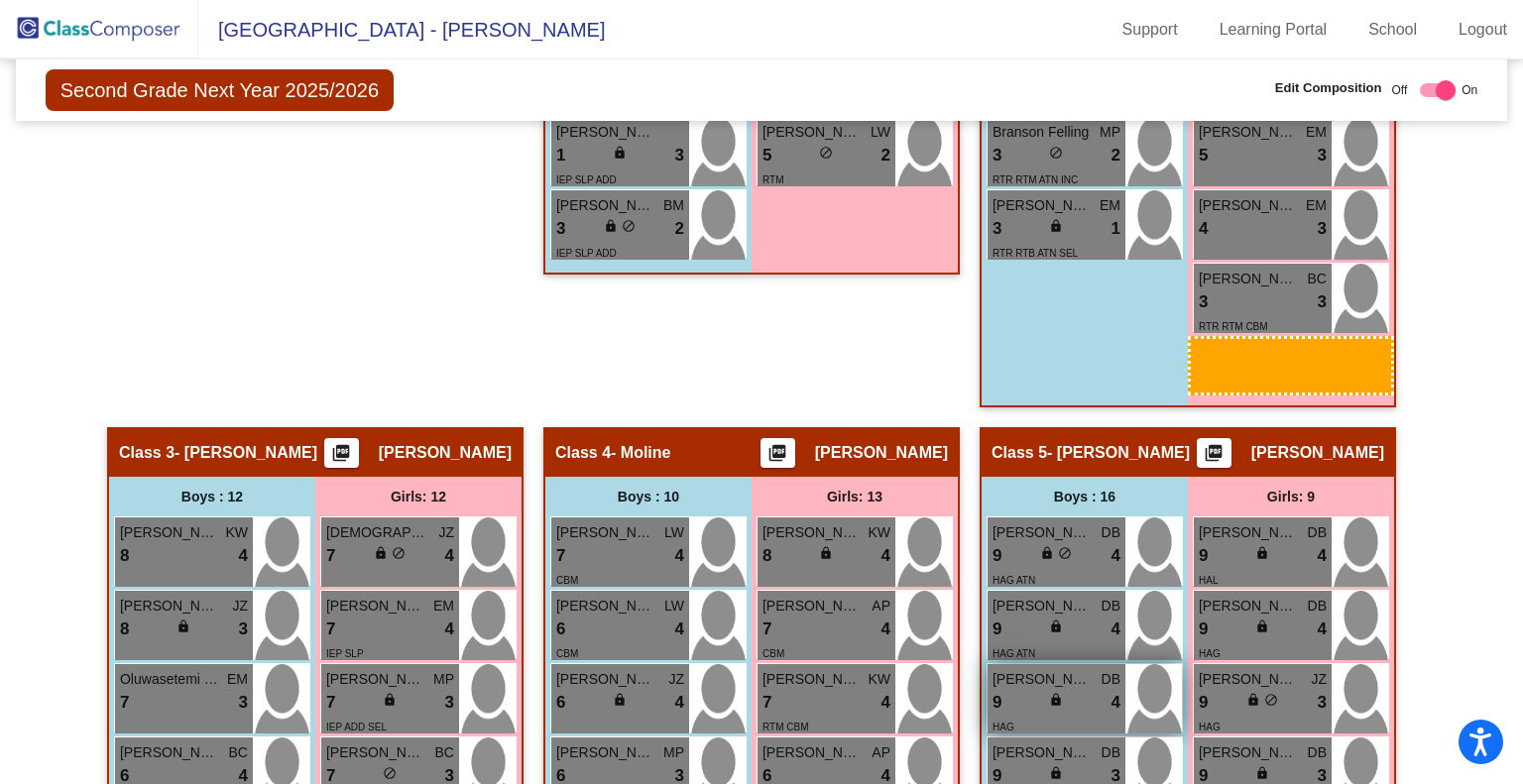 scroll, scrollTop: 1572, scrollLeft: 0, axis: vertical 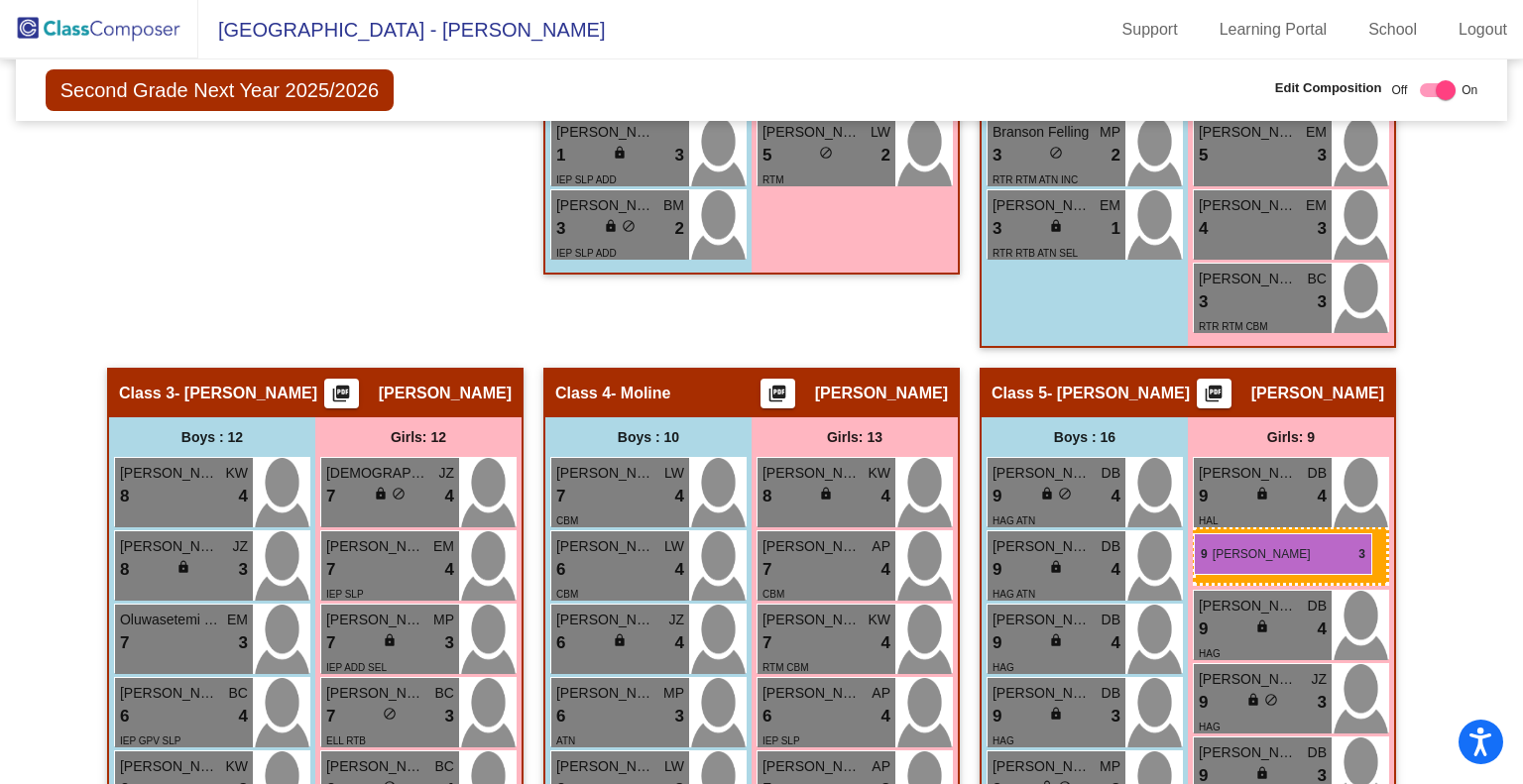 drag, startPoint x: 835, startPoint y: 437, endPoint x: 1194, endPoint y: 533, distance: 371.614 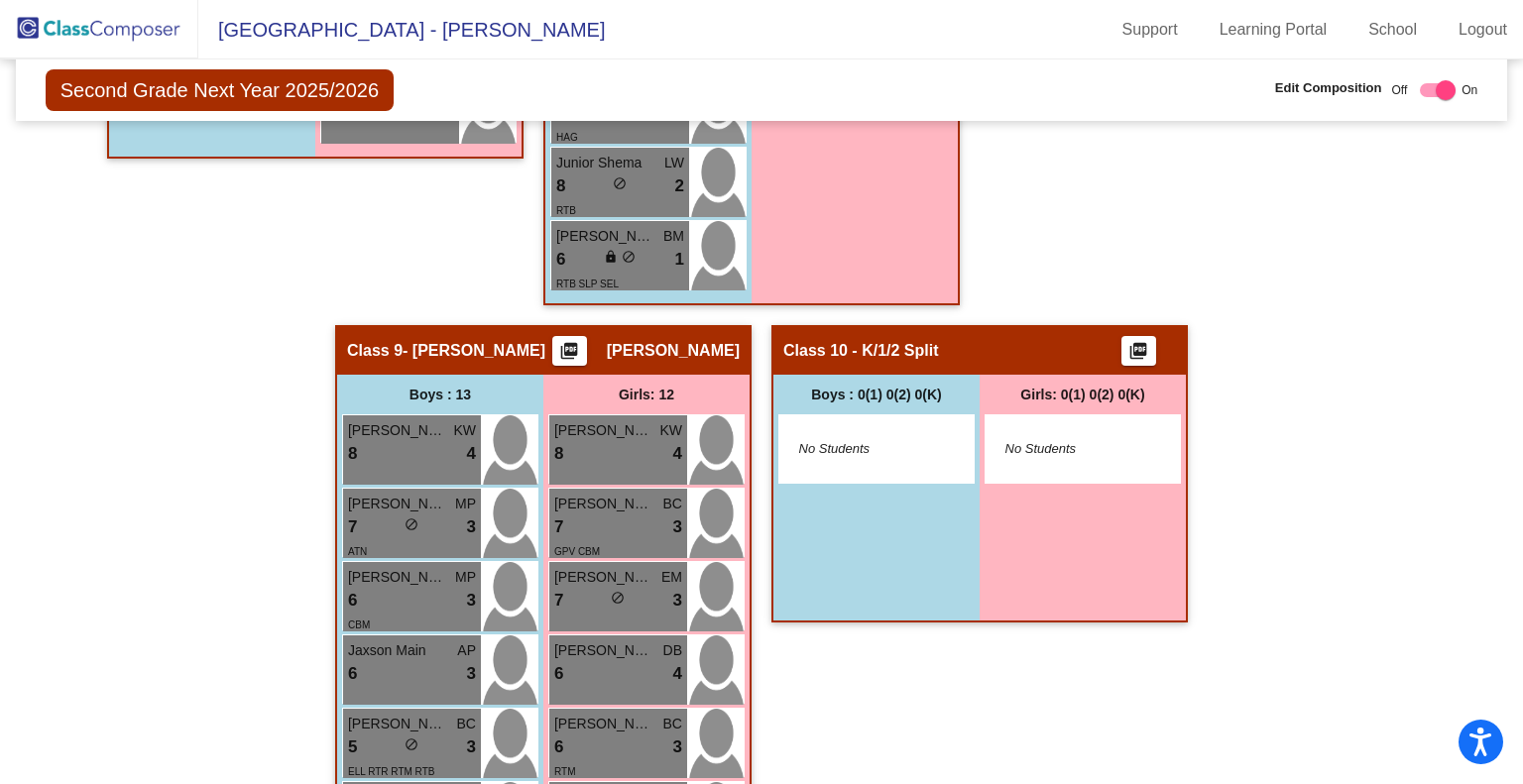 scroll, scrollTop: 4203, scrollLeft: 0, axis: vertical 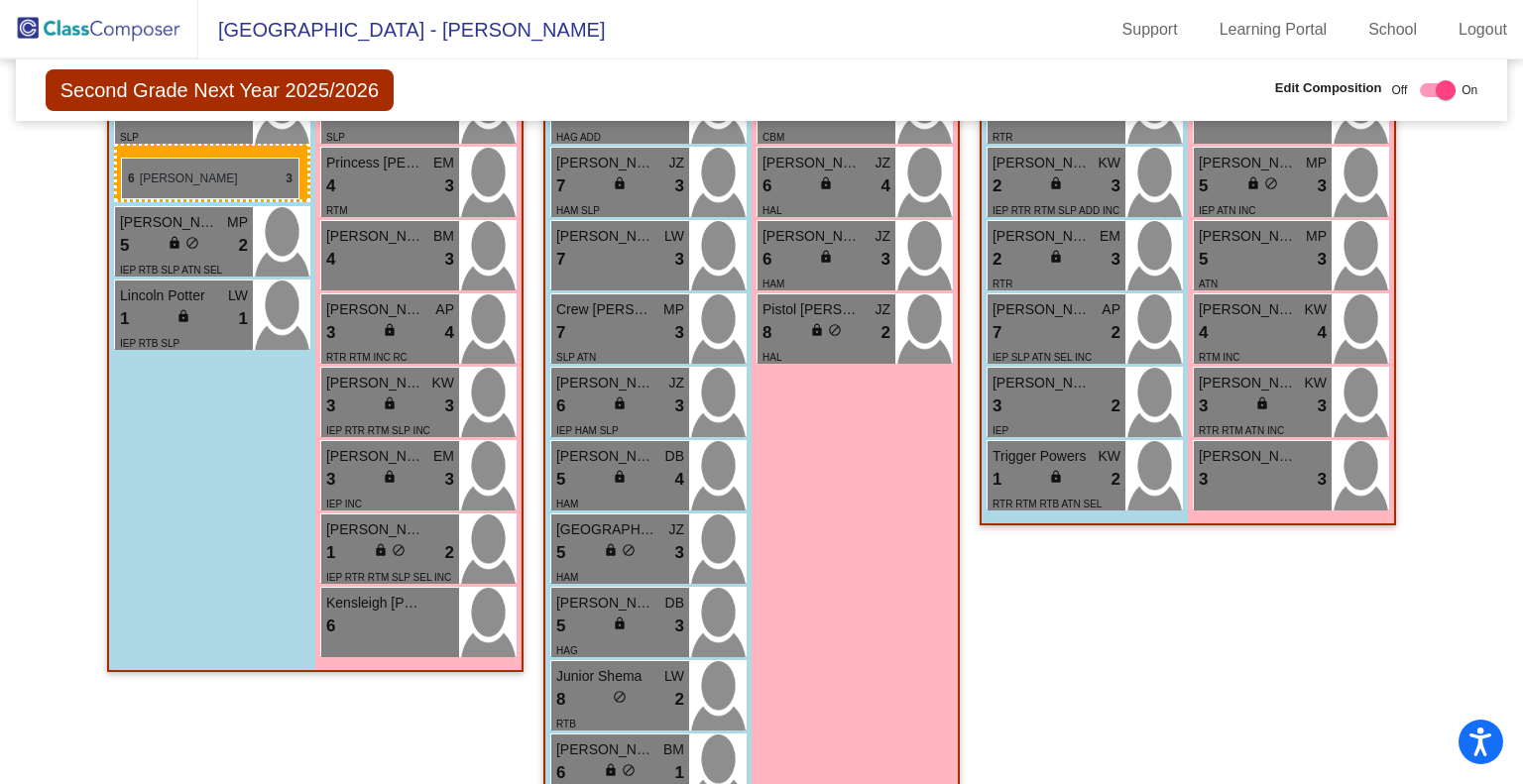 drag, startPoint x: 412, startPoint y: 607, endPoint x: 121, endPoint y: 158, distance: 535.0533 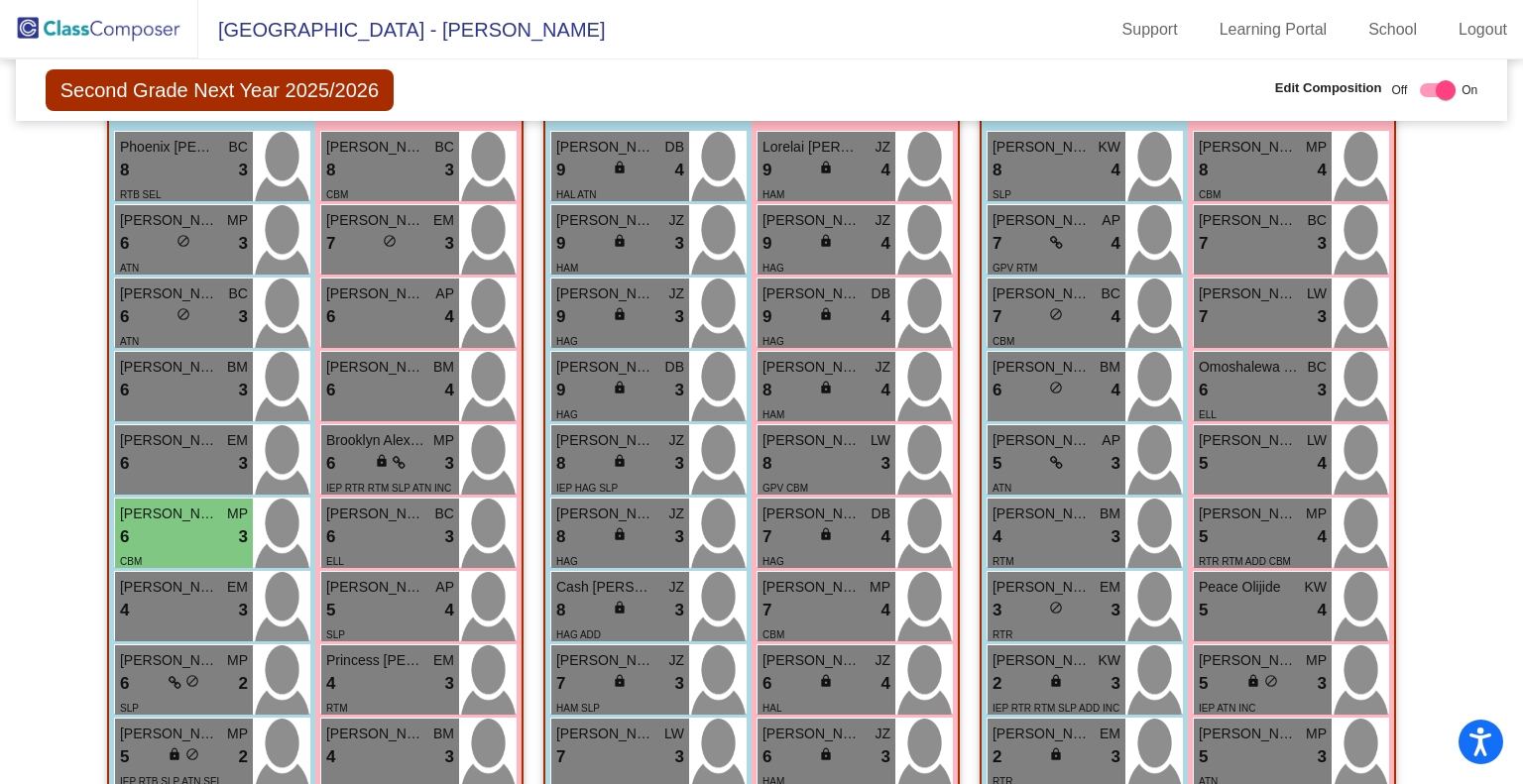 scroll, scrollTop: 3172, scrollLeft: 0, axis: vertical 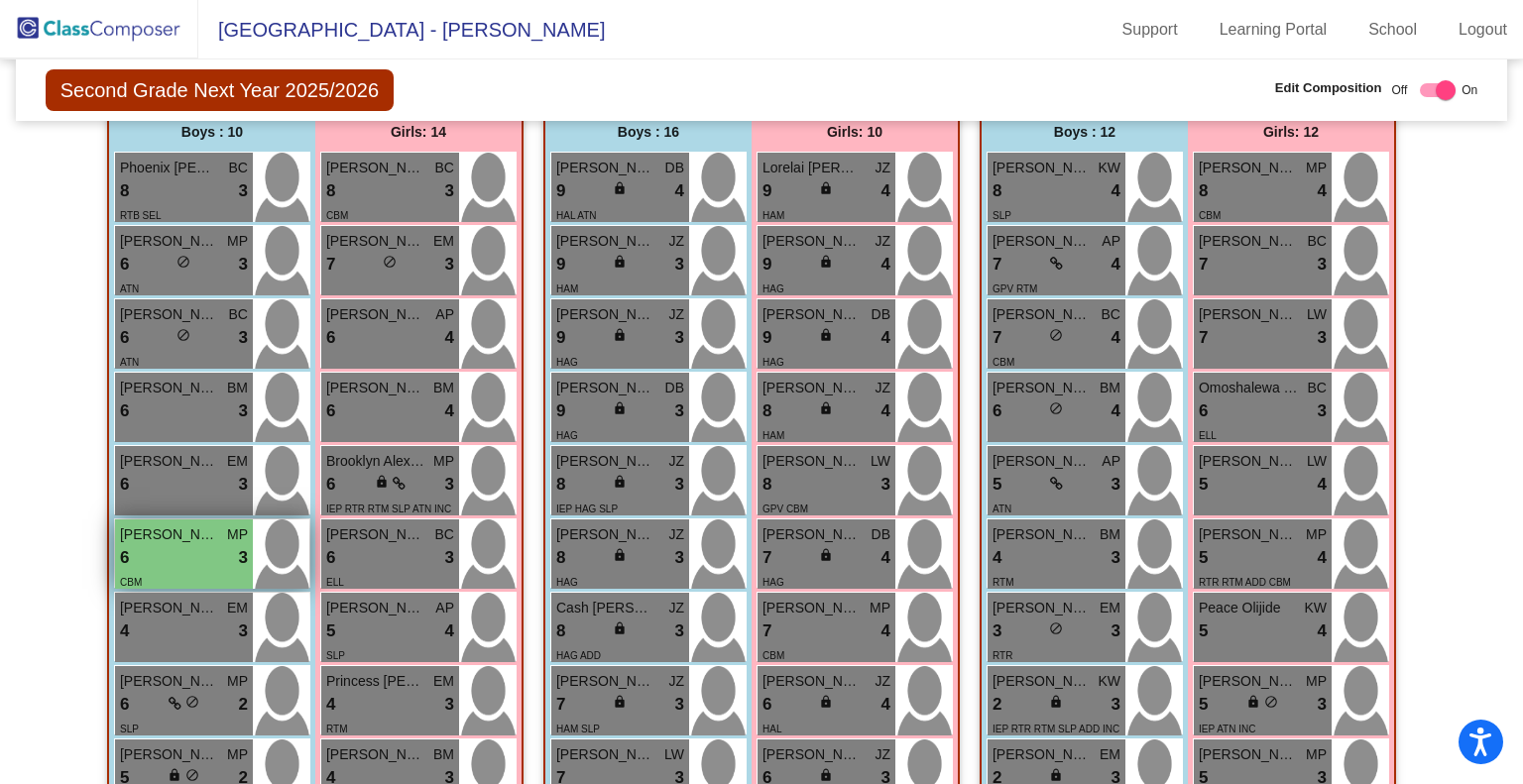 click on "6 lock do_not_disturb_alt 3" at bounding box center [183, 558] 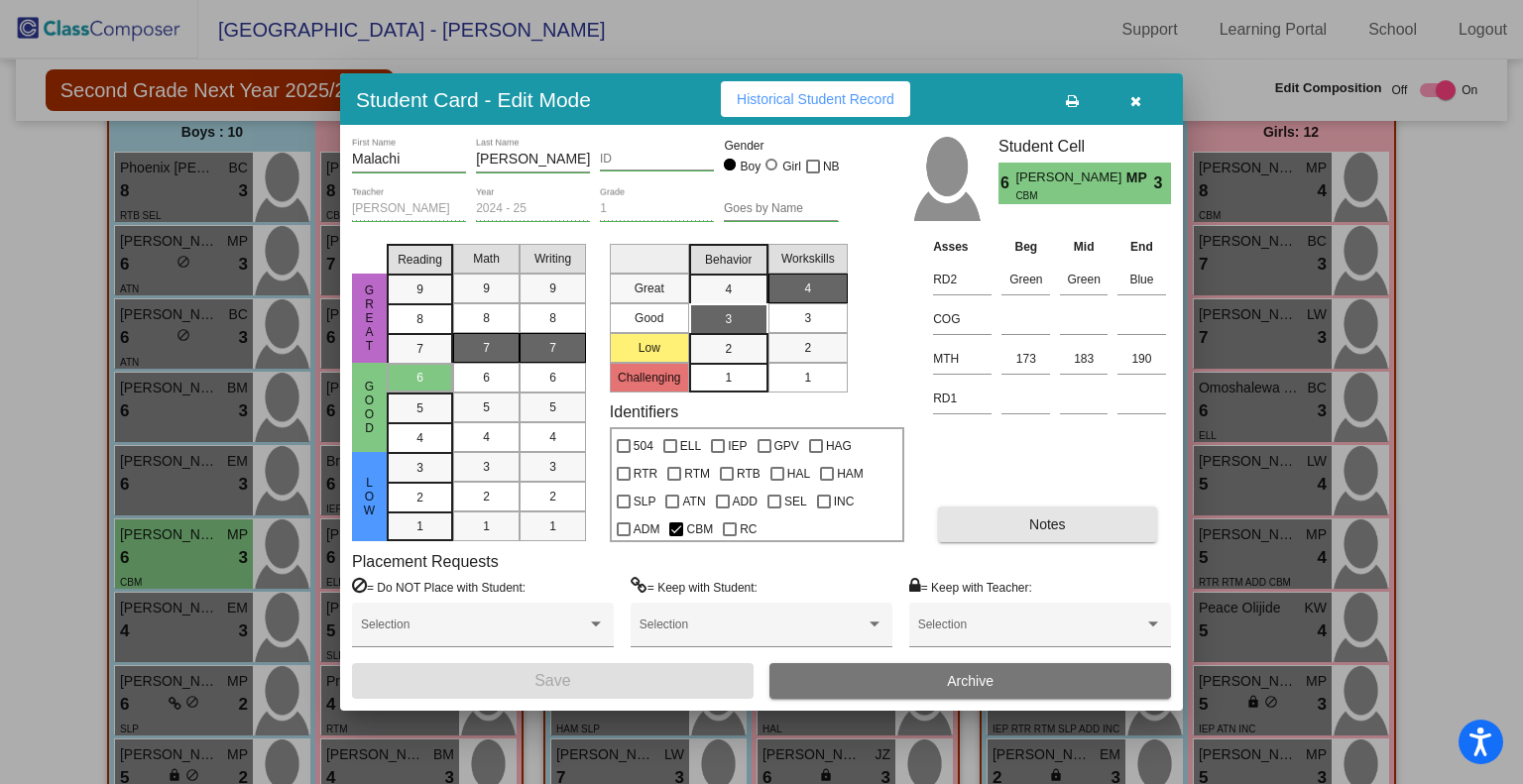 click on "Notes" at bounding box center (1047, 524) 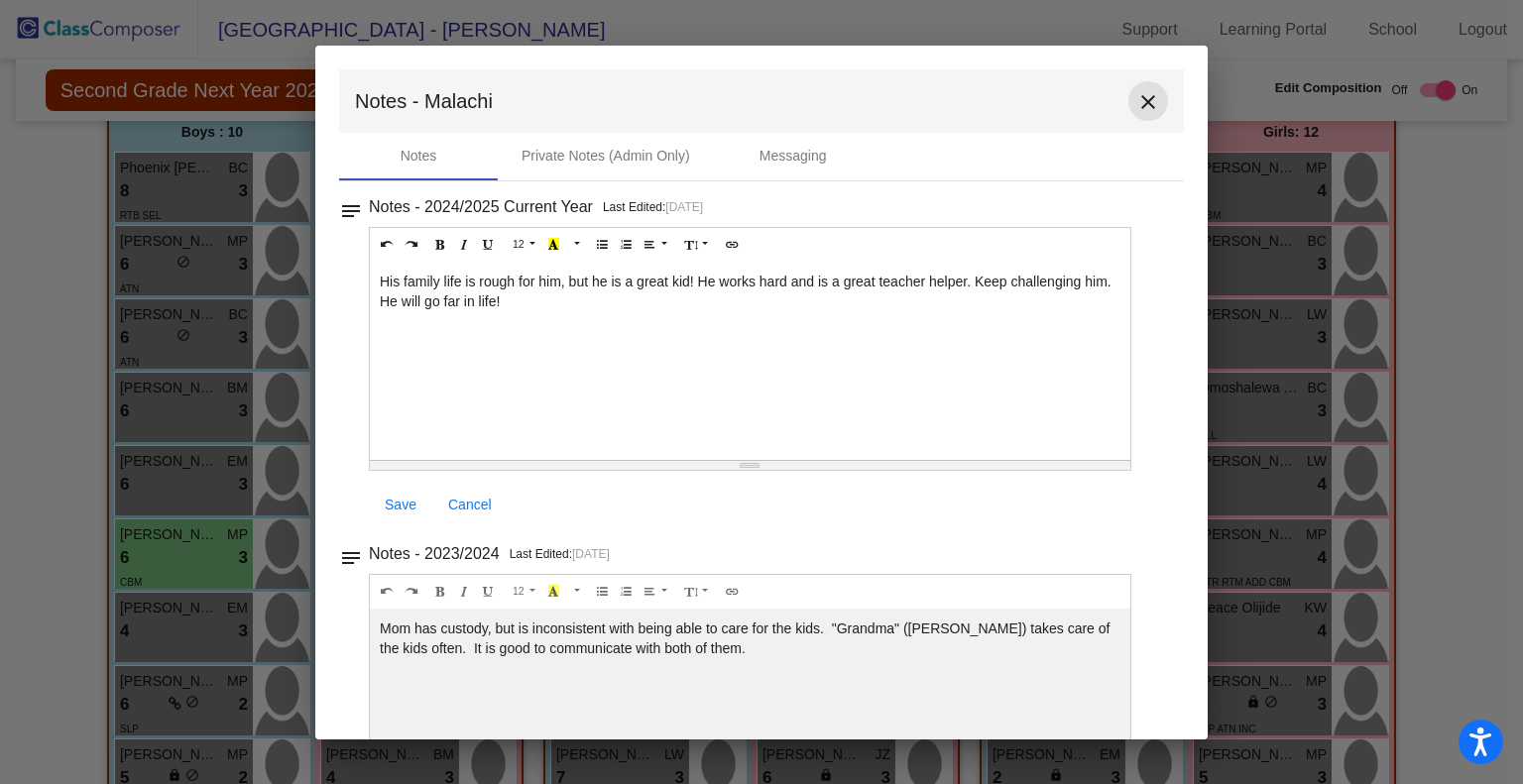 click on "close" at bounding box center (1148, 102) 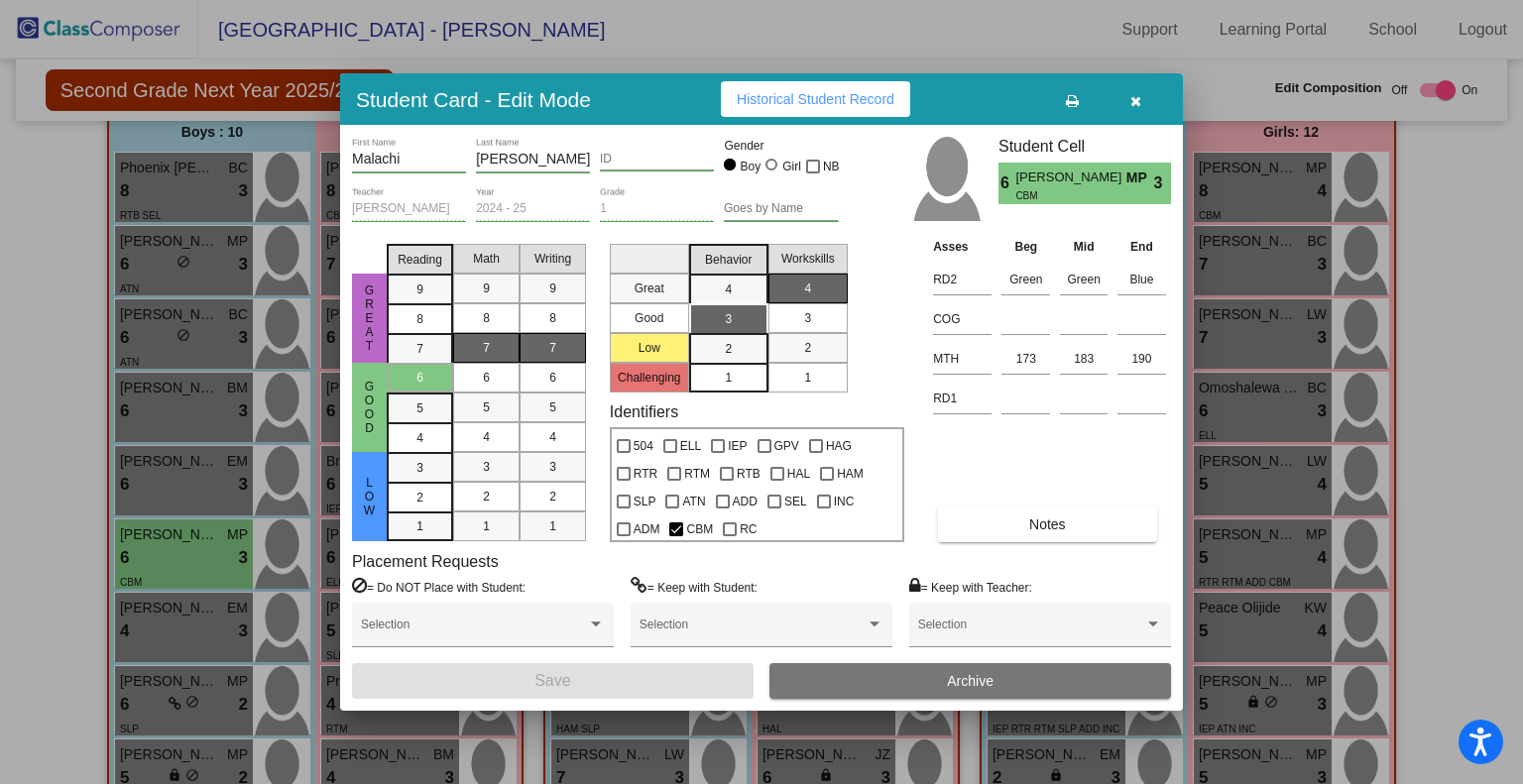 click at bounding box center [1135, 99] 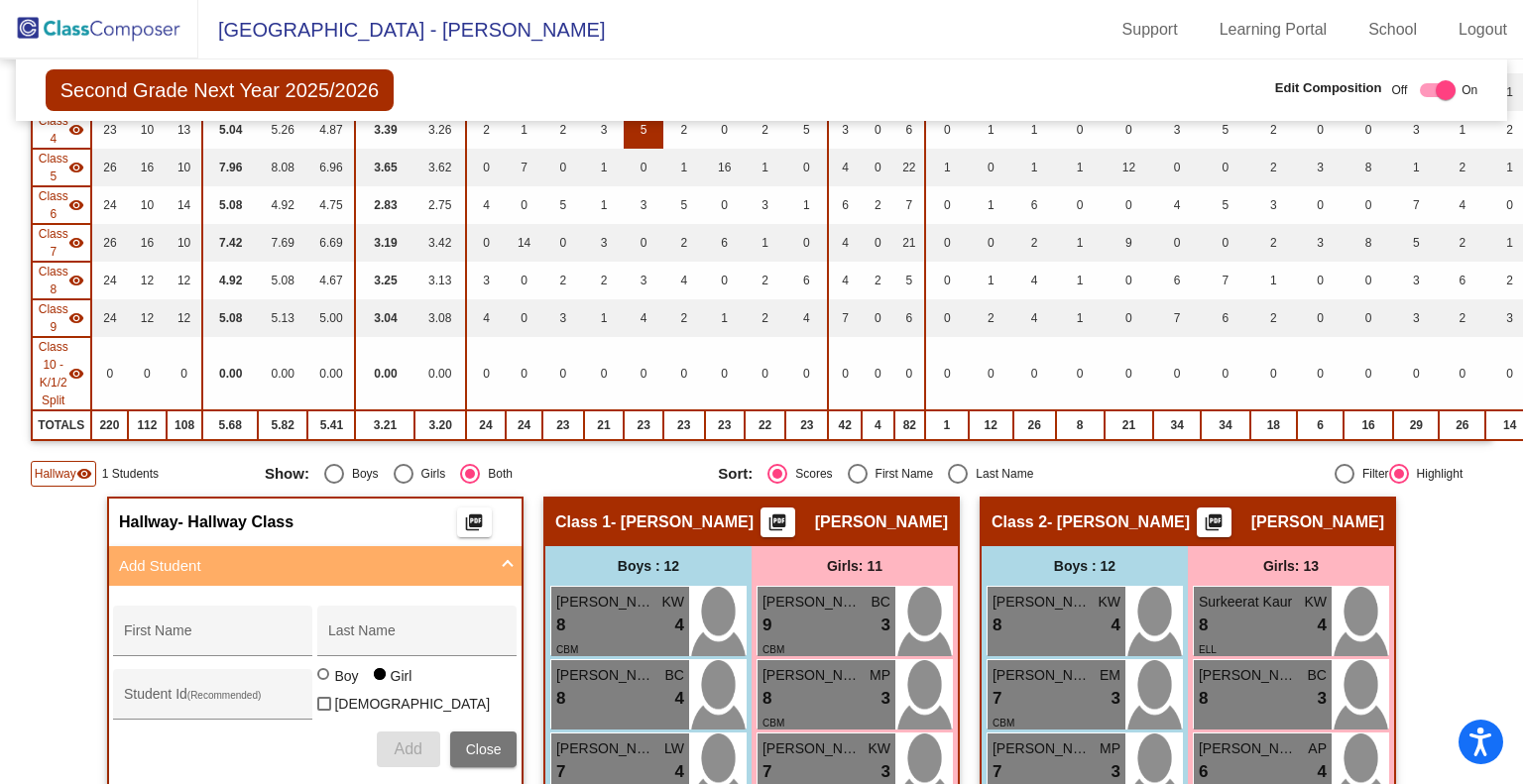 scroll, scrollTop: 0, scrollLeft: 0, axis: both 